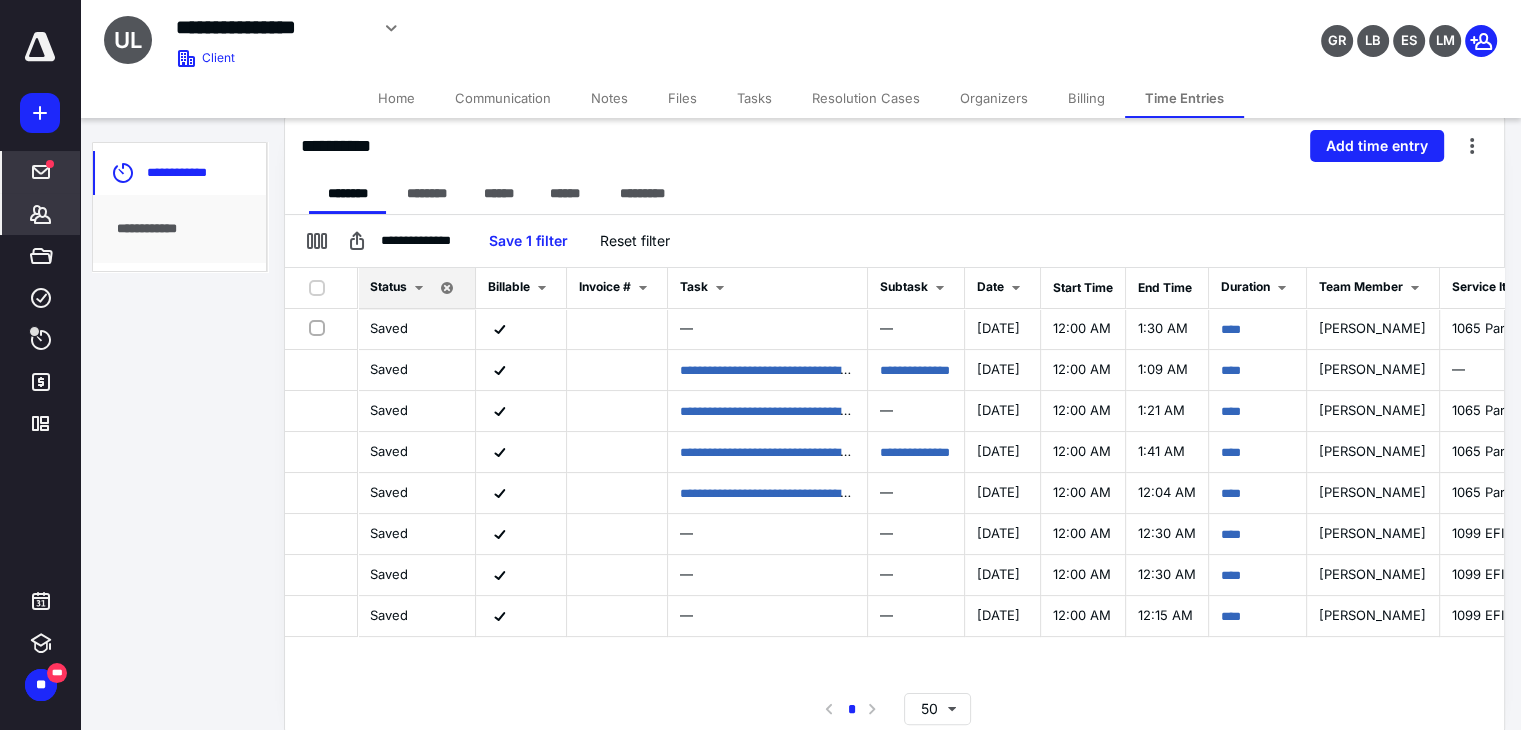 scroll, scrollTop: 231, scrollLeft: 0, axis: vertical 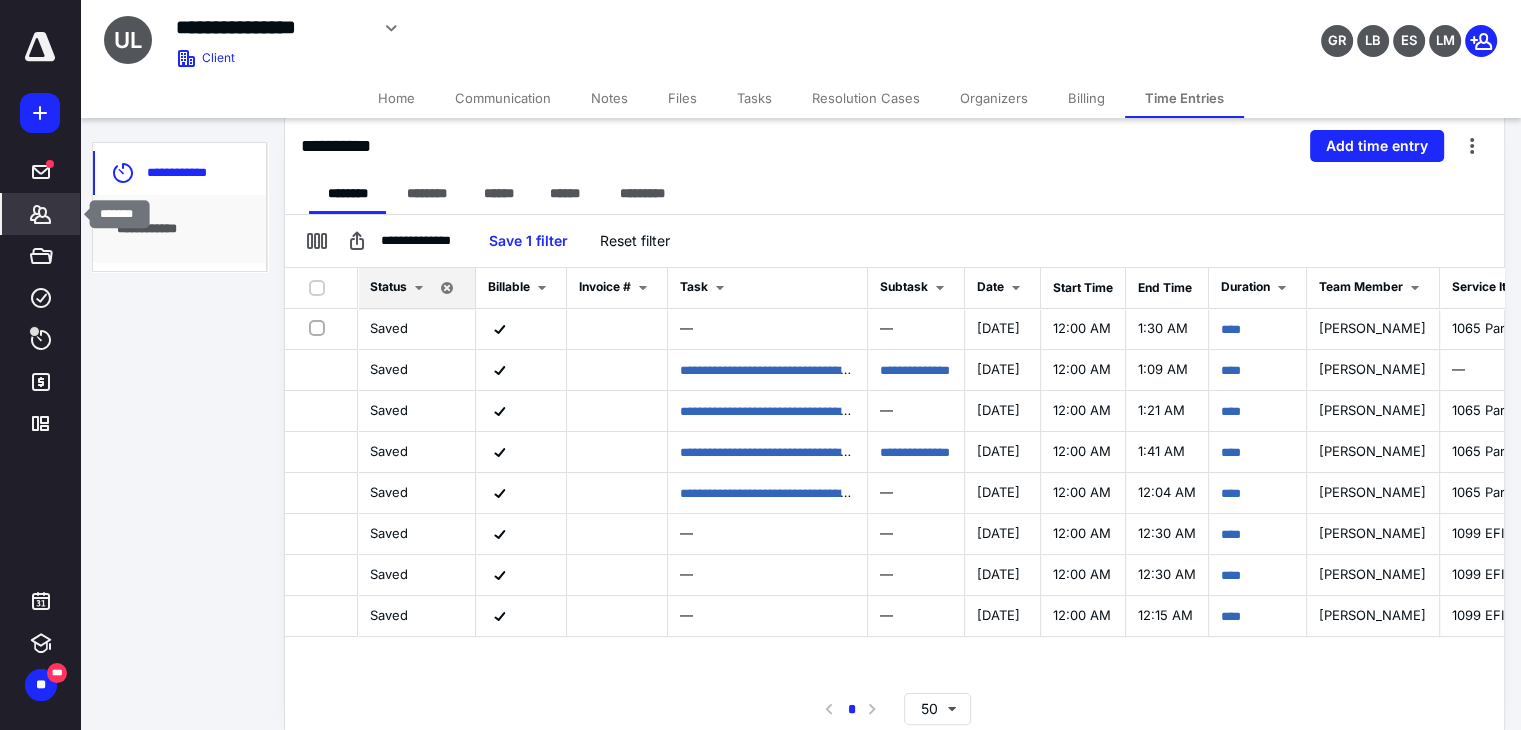 click 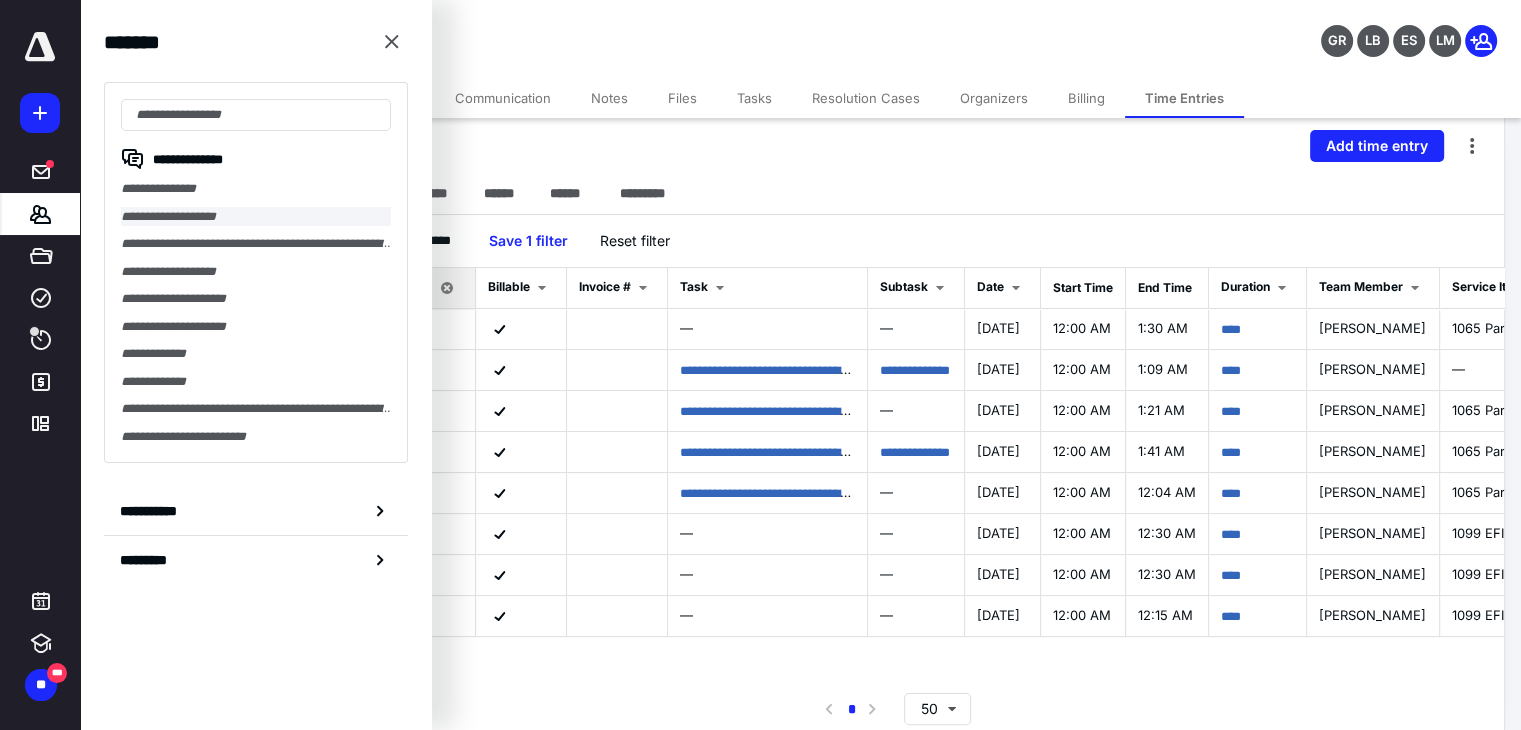 click on "**********" at bounding box center [256, 217] 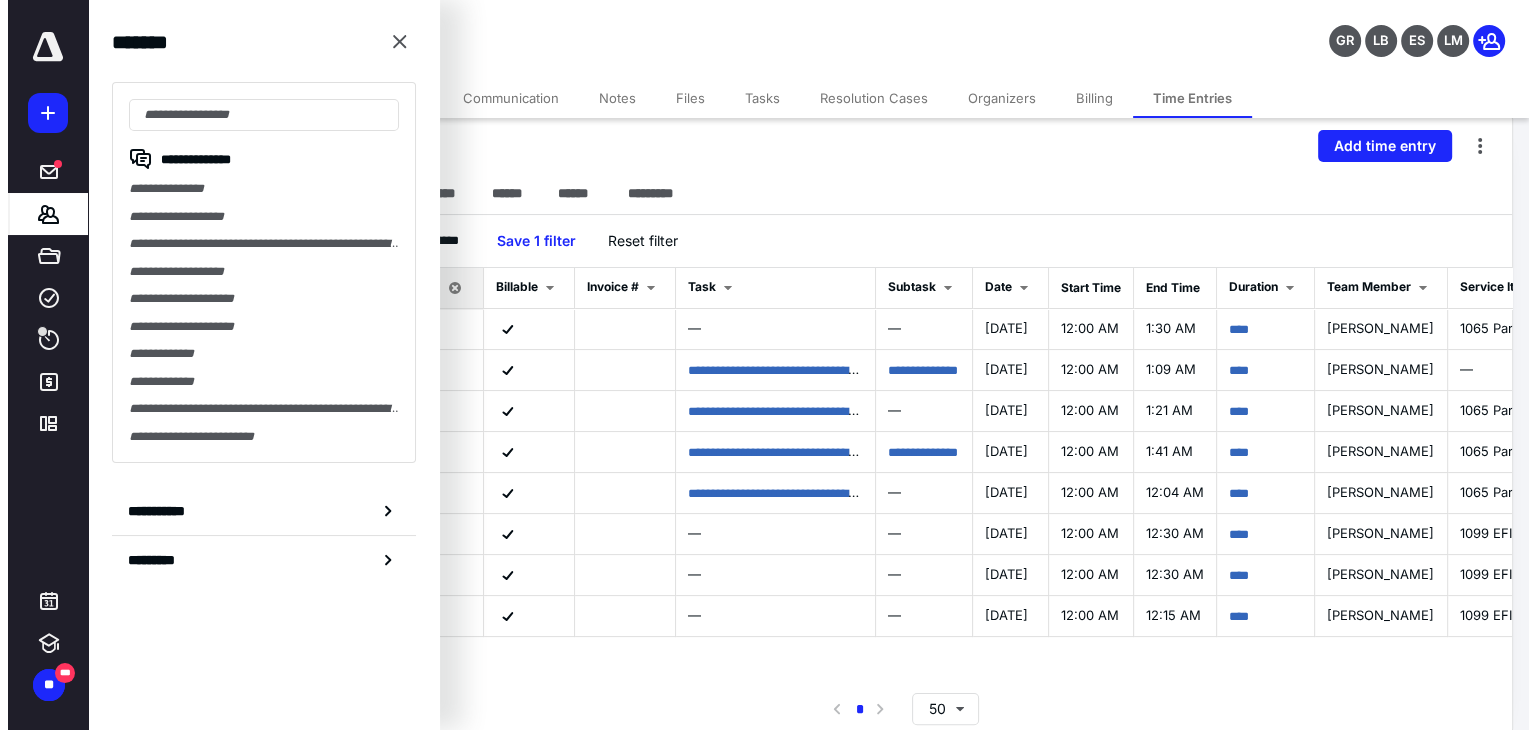 scroll, scrollTop: 0, scrollLeft: 0, axis: both 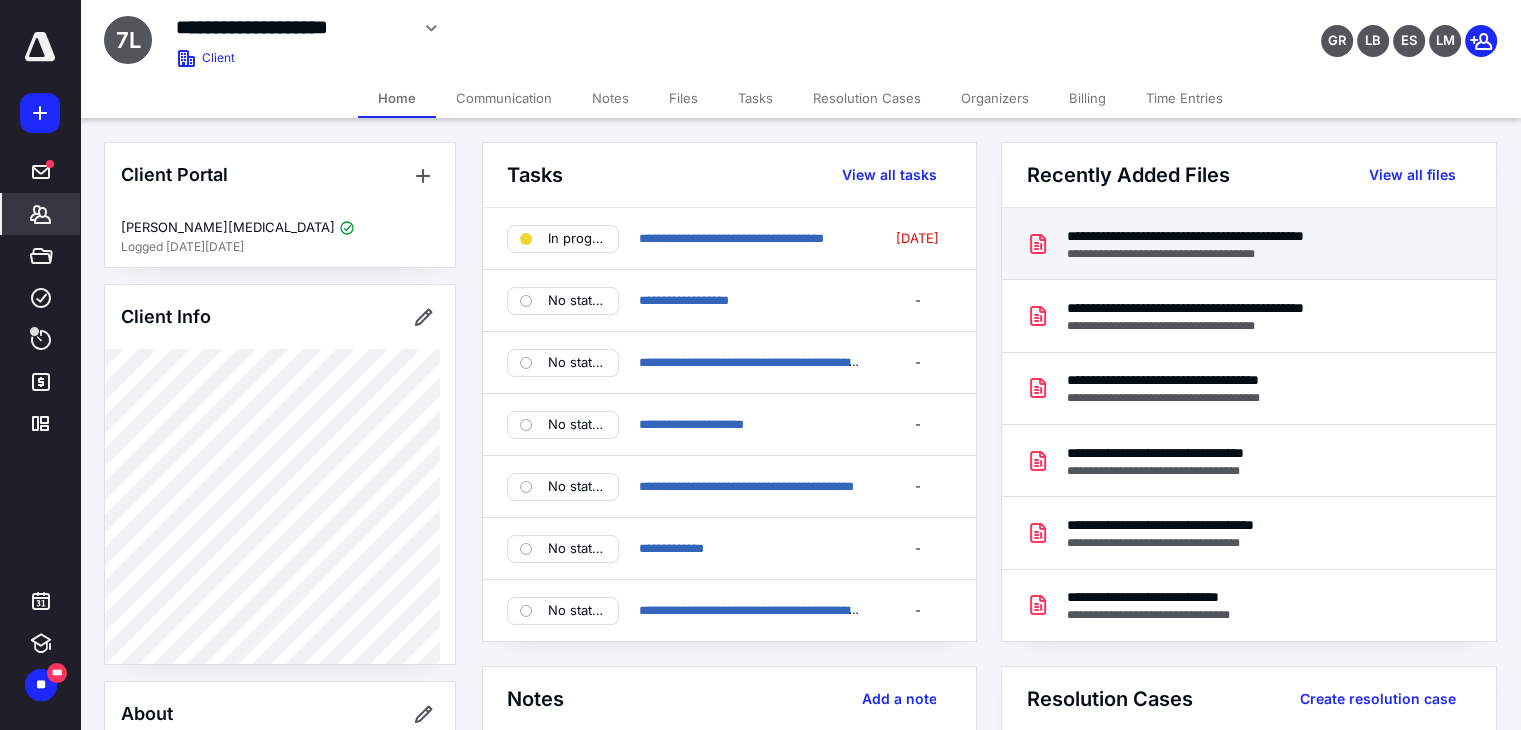 click on "**********" at bounding box center (1236, 236) 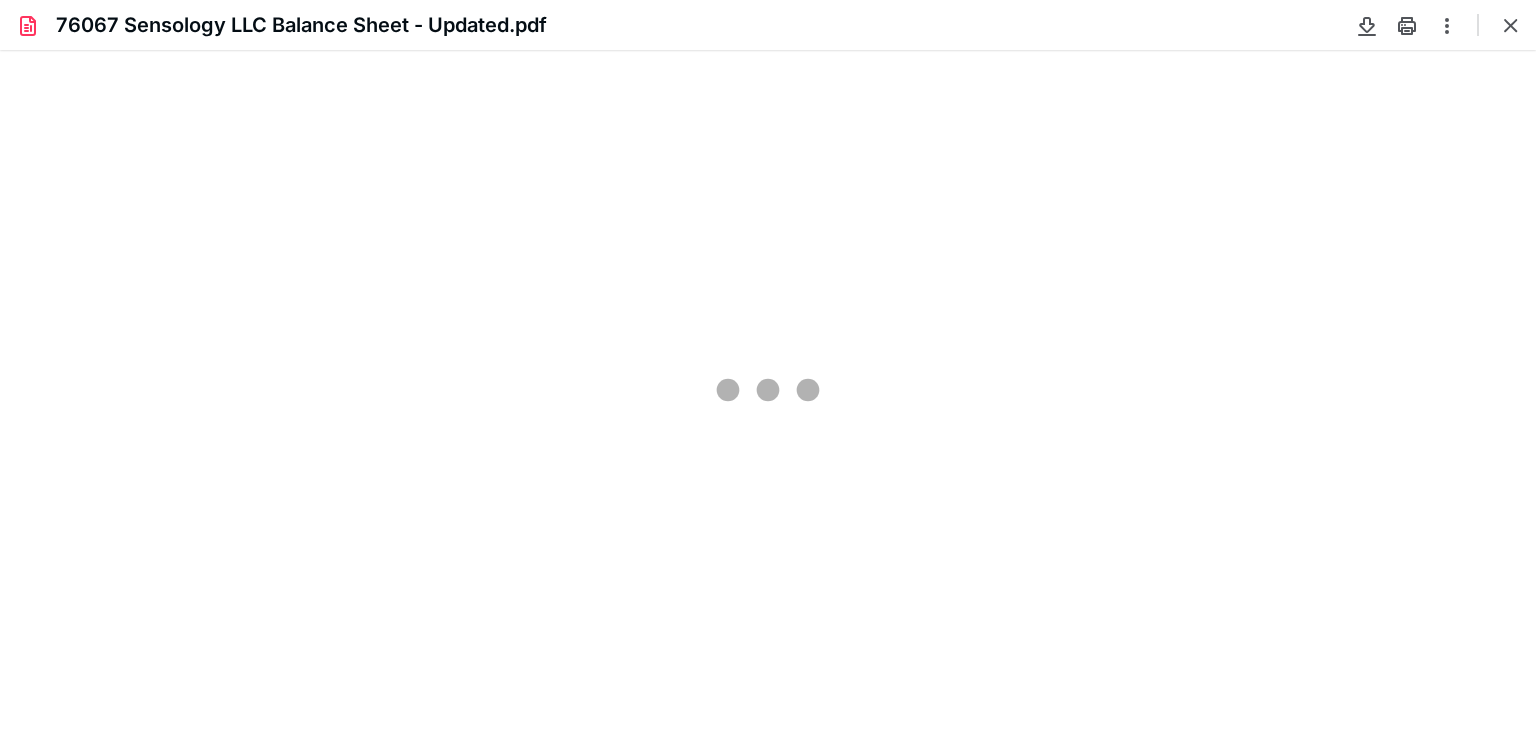 scroll, scrollTop: 0, scrollLeft: 0, axis: both 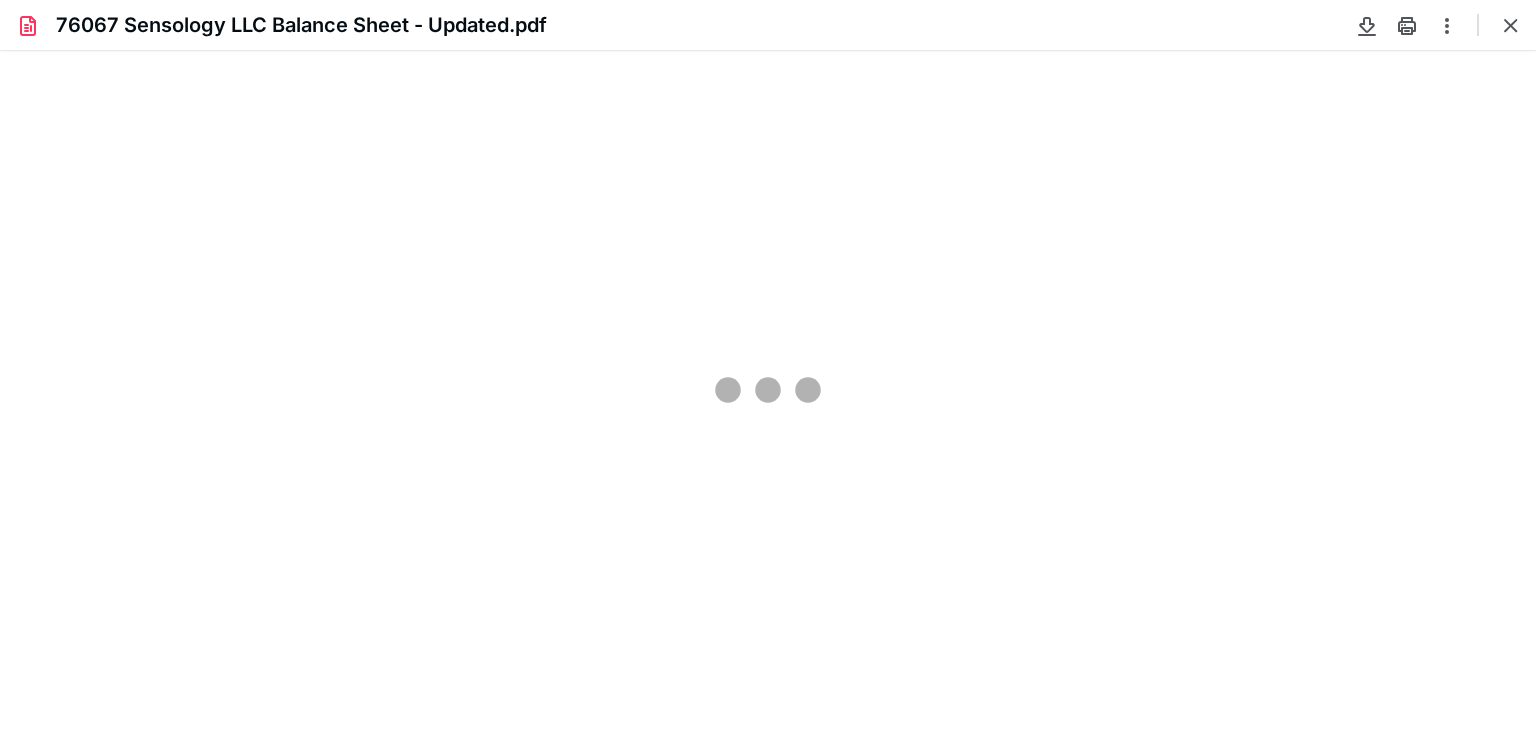 type on "104" 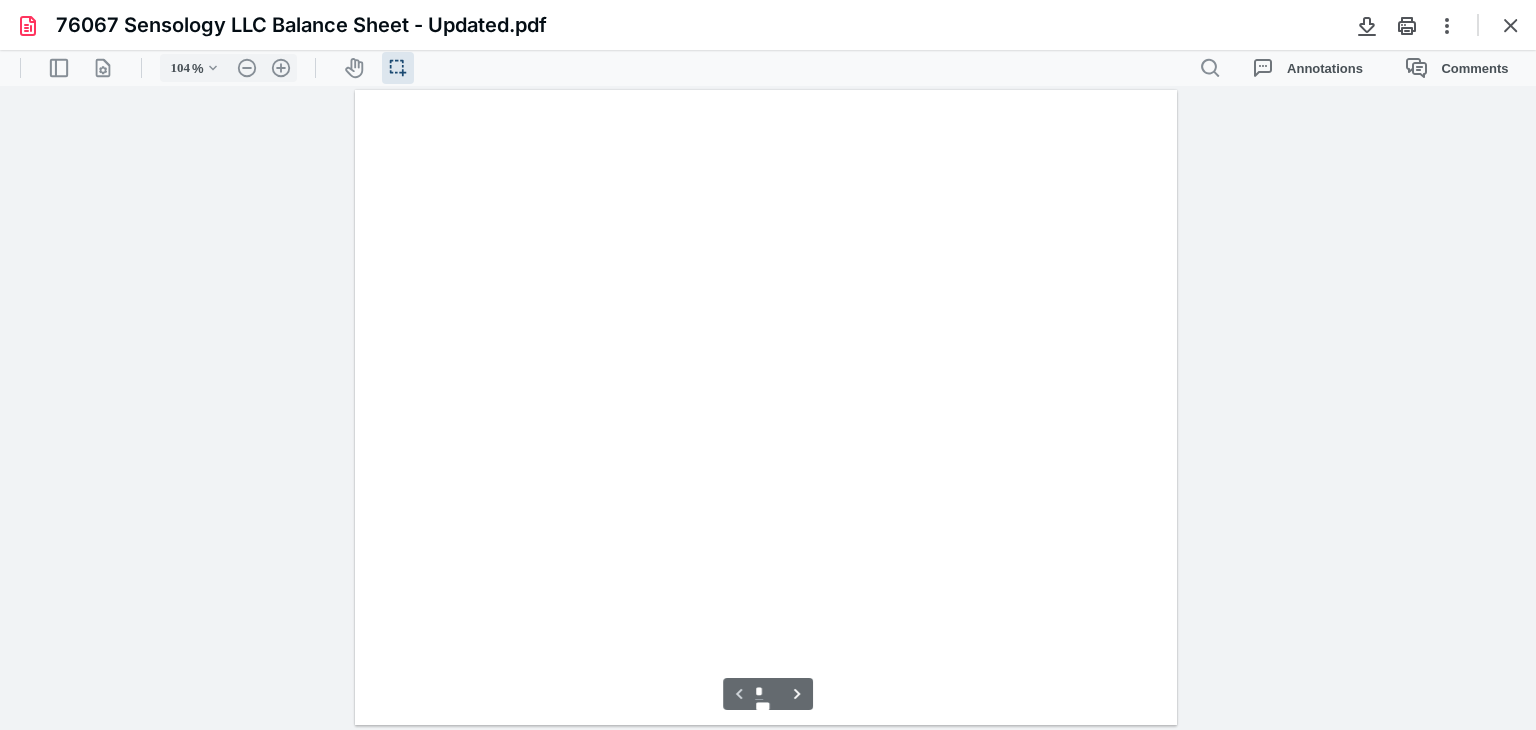 scroll, scrollTop: 40, scrollLeft: 0, axis: vertical 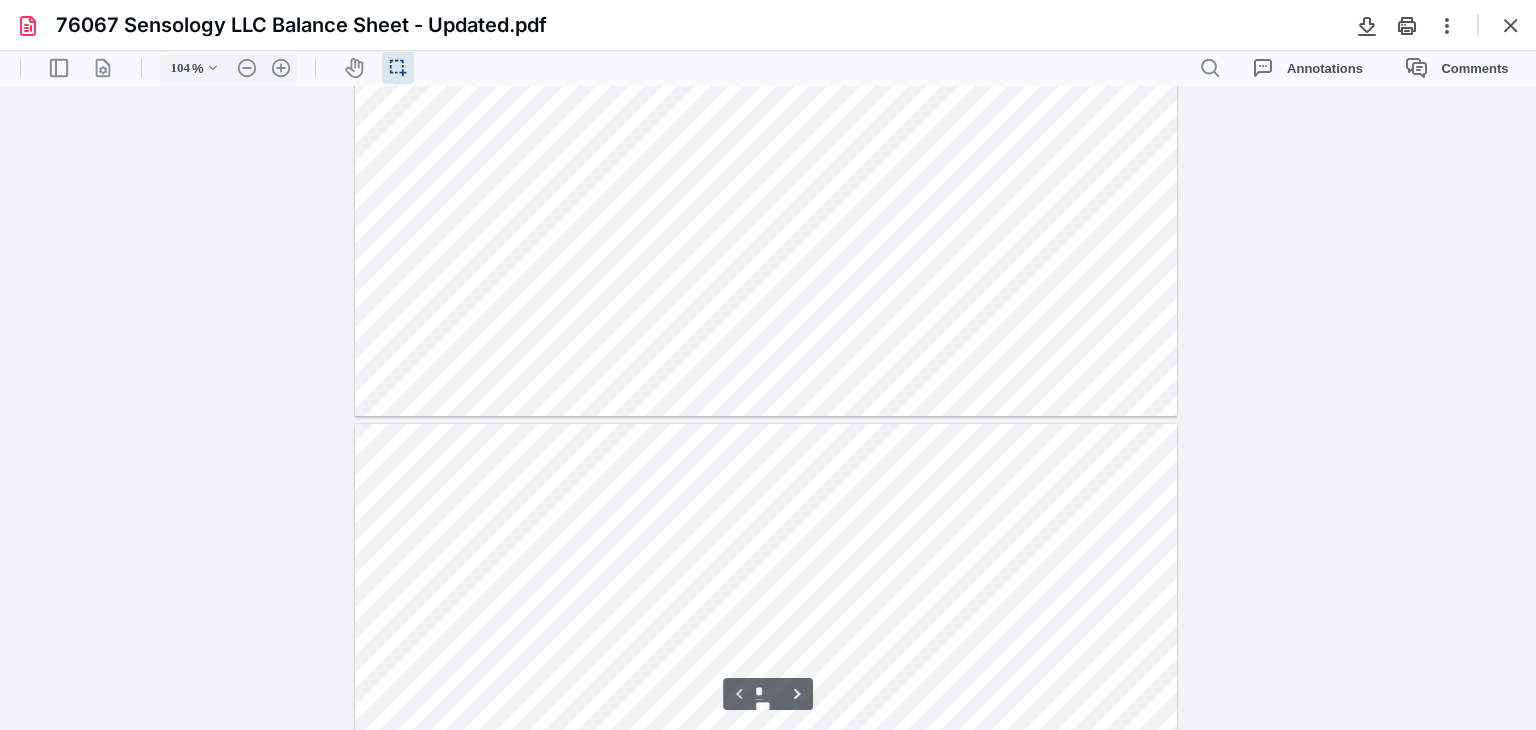 type on "*" 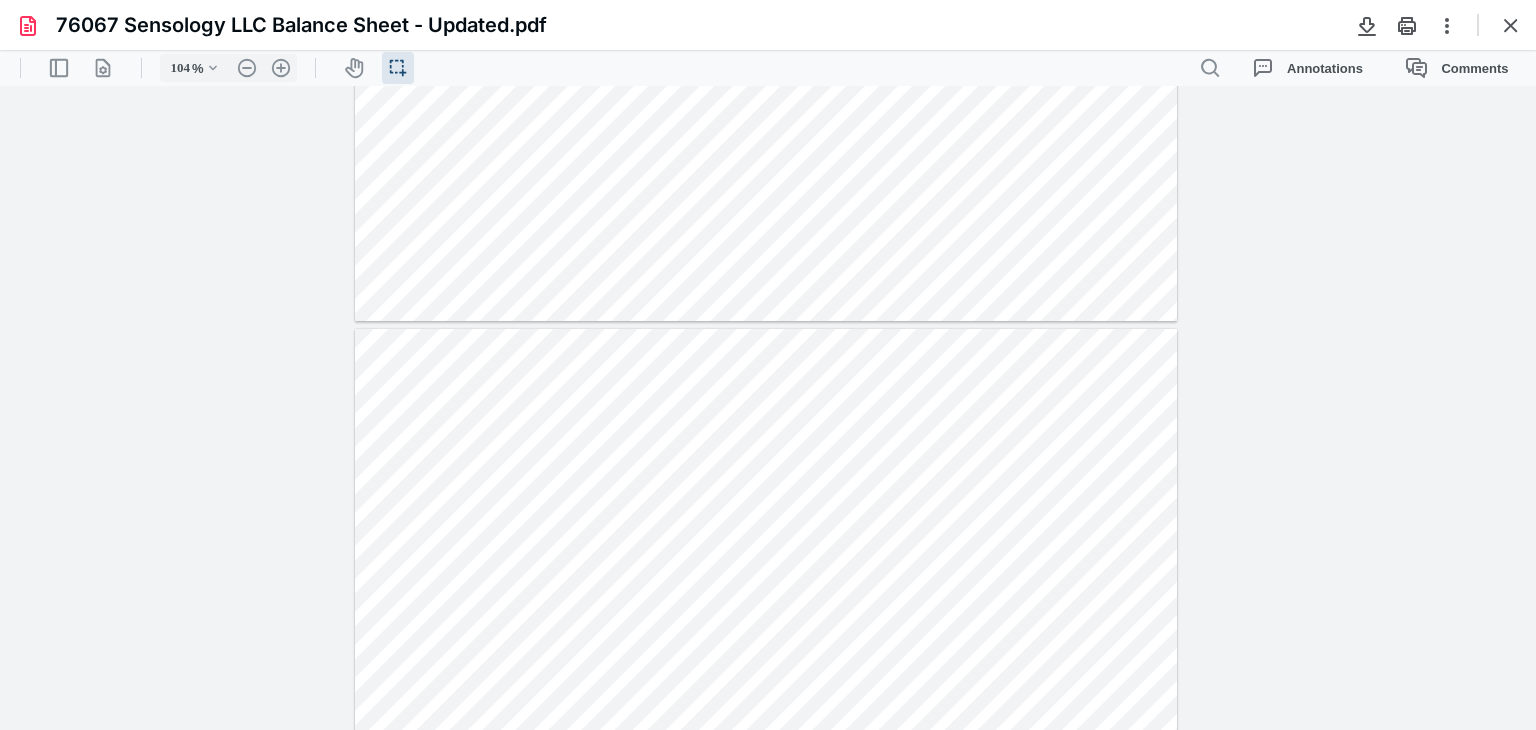 scroll, scrollTop: 392, scrollLeft: 0, axis: vertical 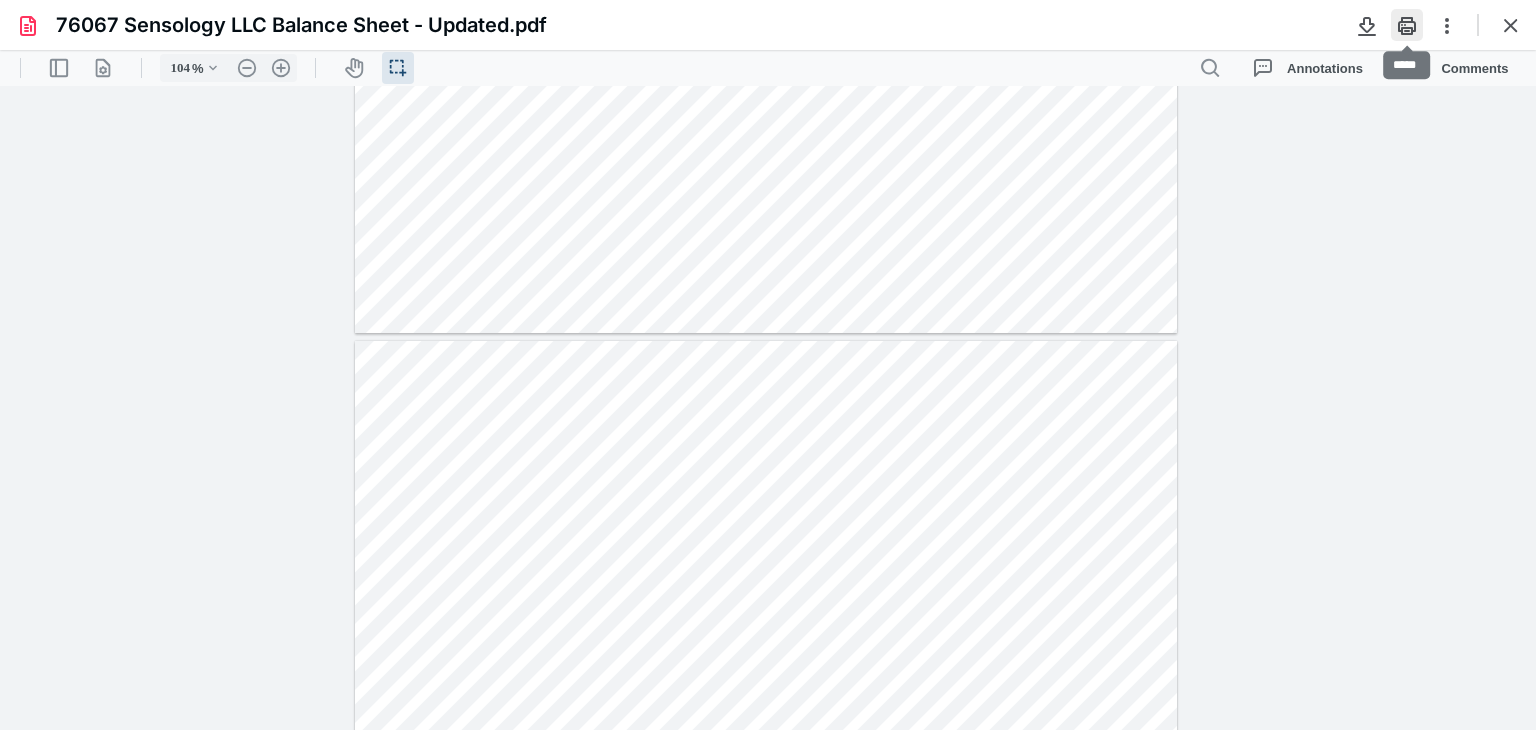 click at bounding box center [1407, 25] 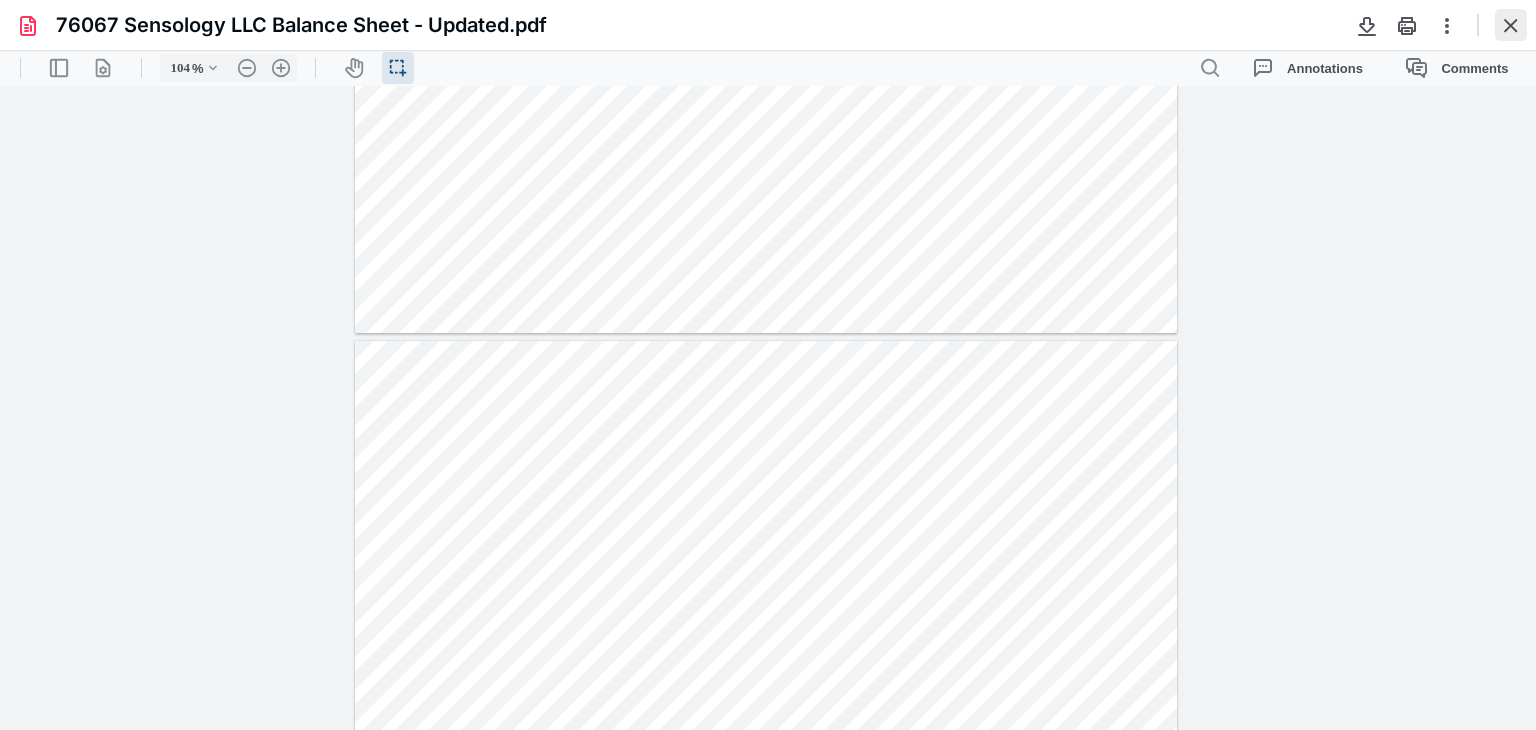 click at bounding box center [1511, 25] 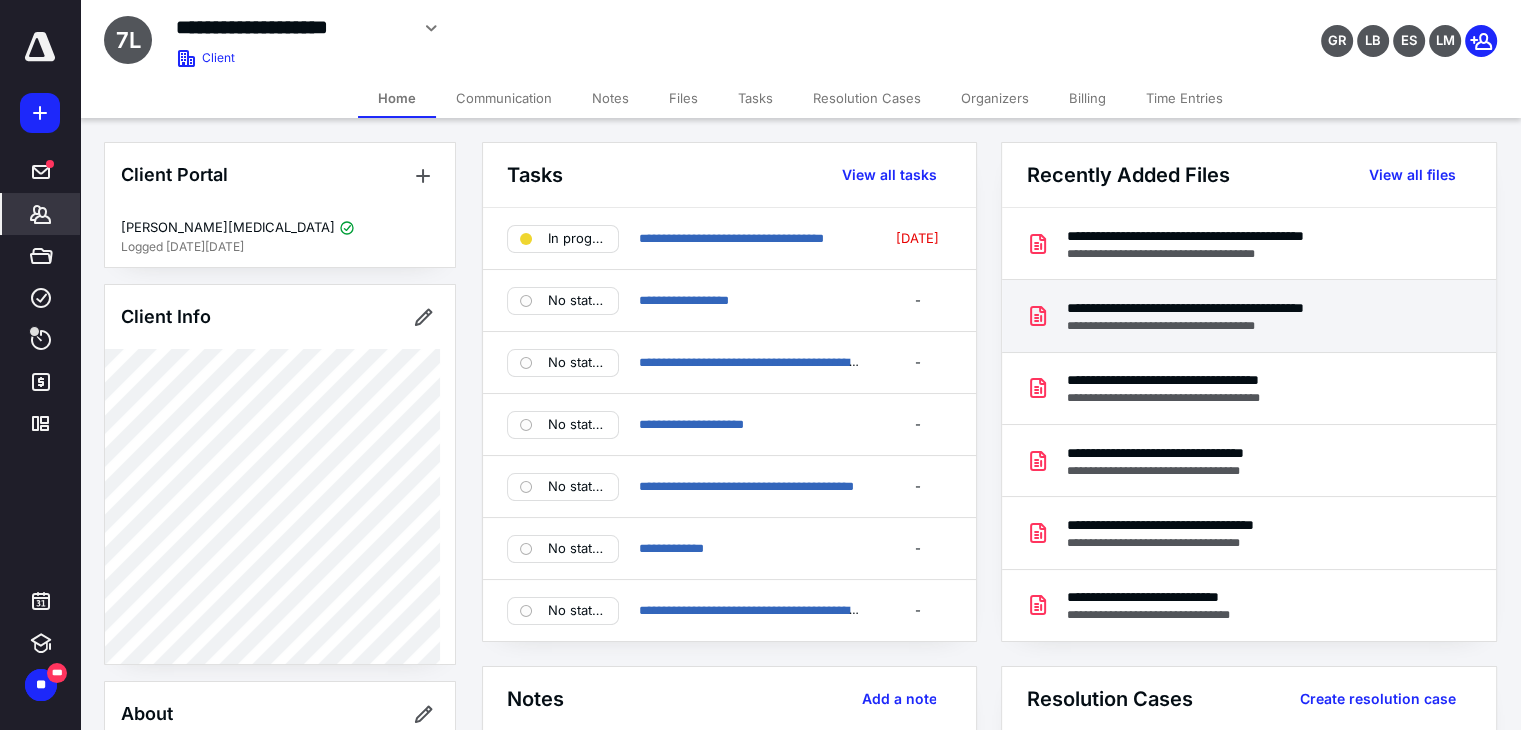 click on "**********" at bounding box center (1231, 308) 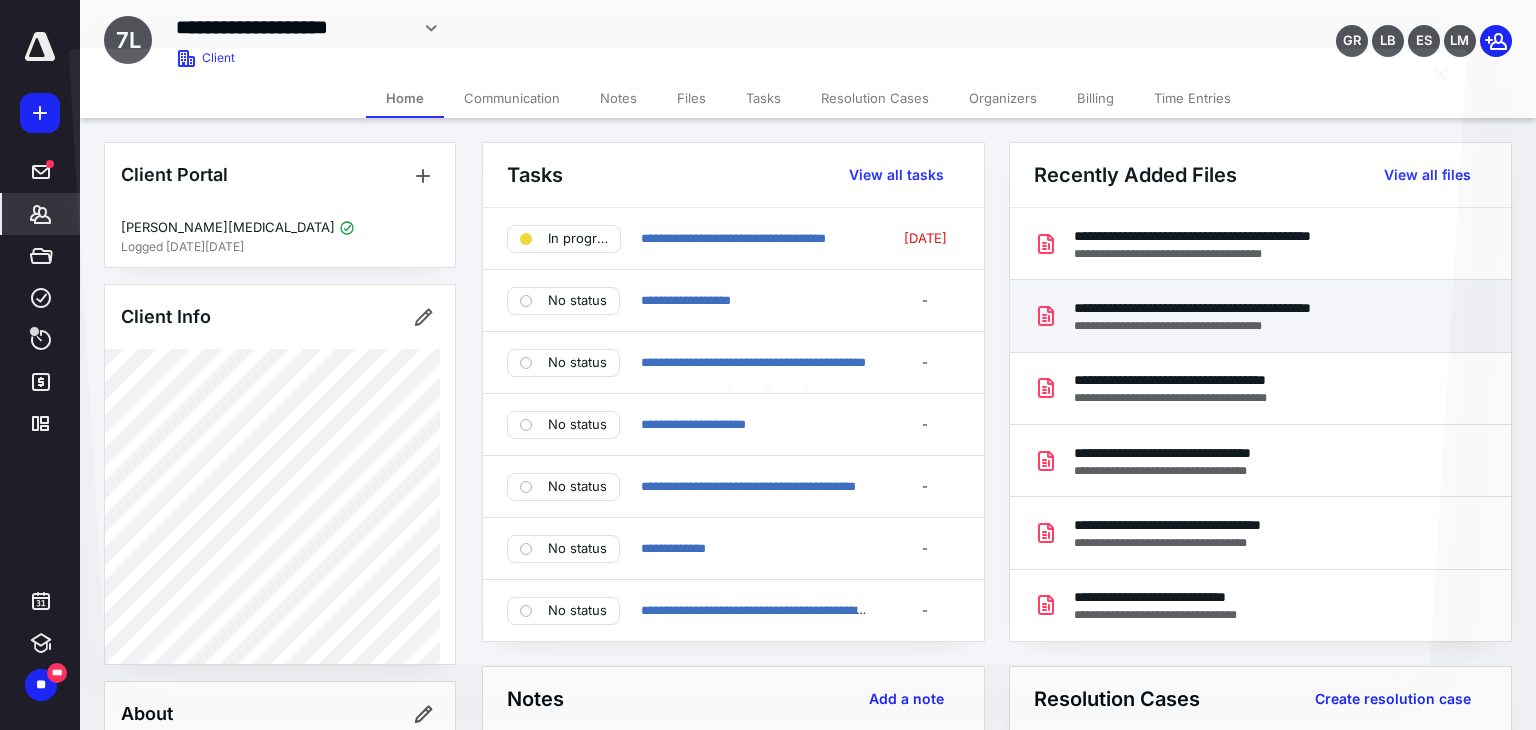 click at bounding box center (767, 381) 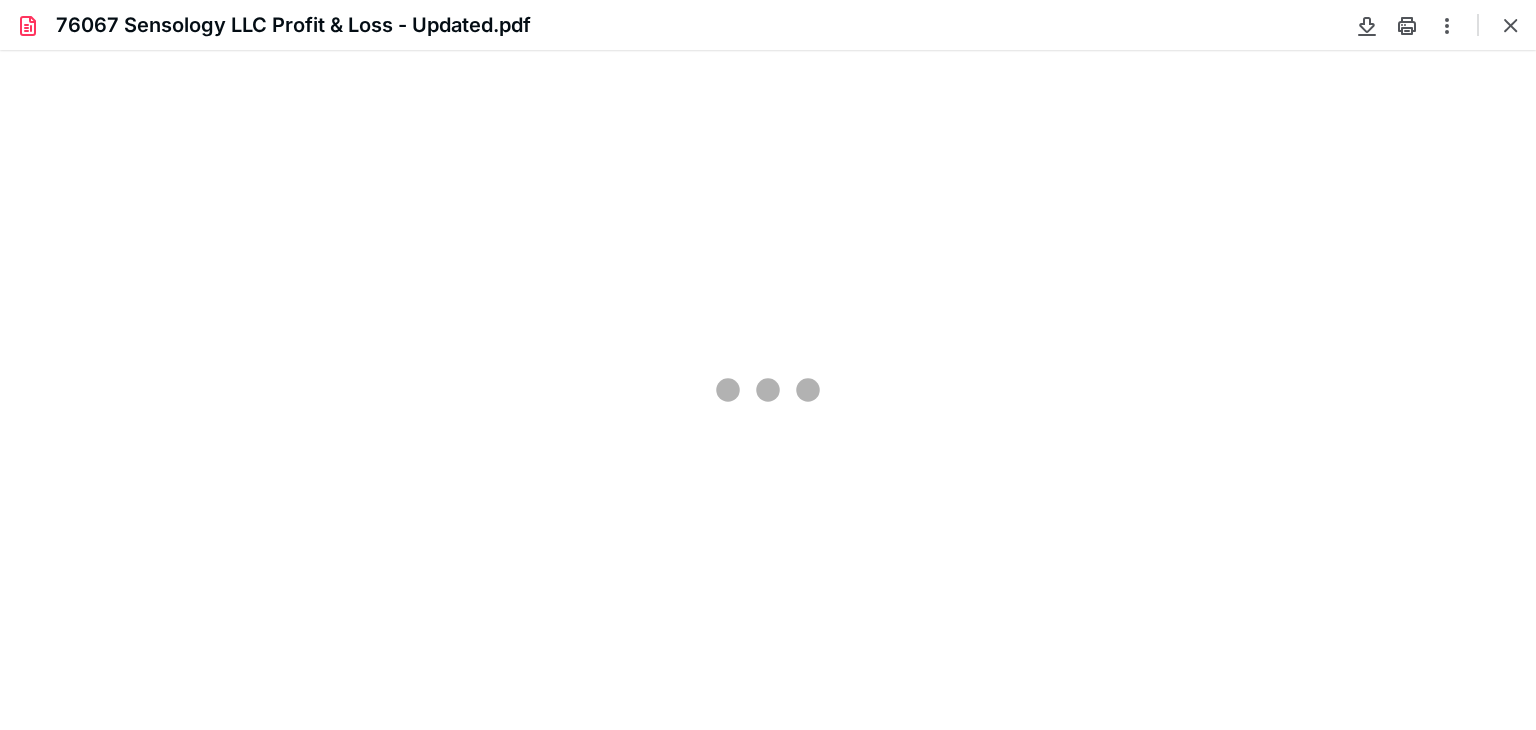 scroll, scrollTop: 0, scrollLeft: 0, axis: both 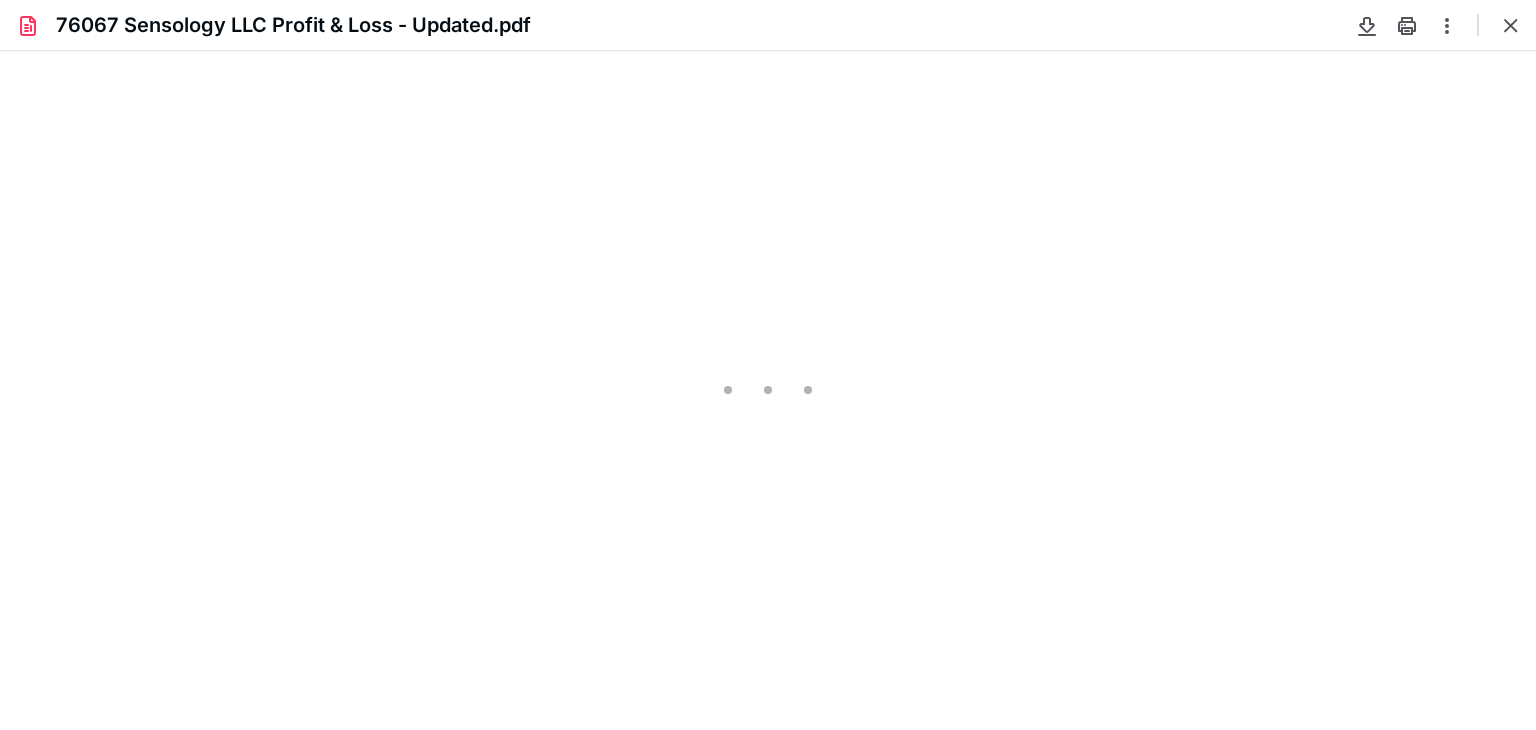 type on "104" 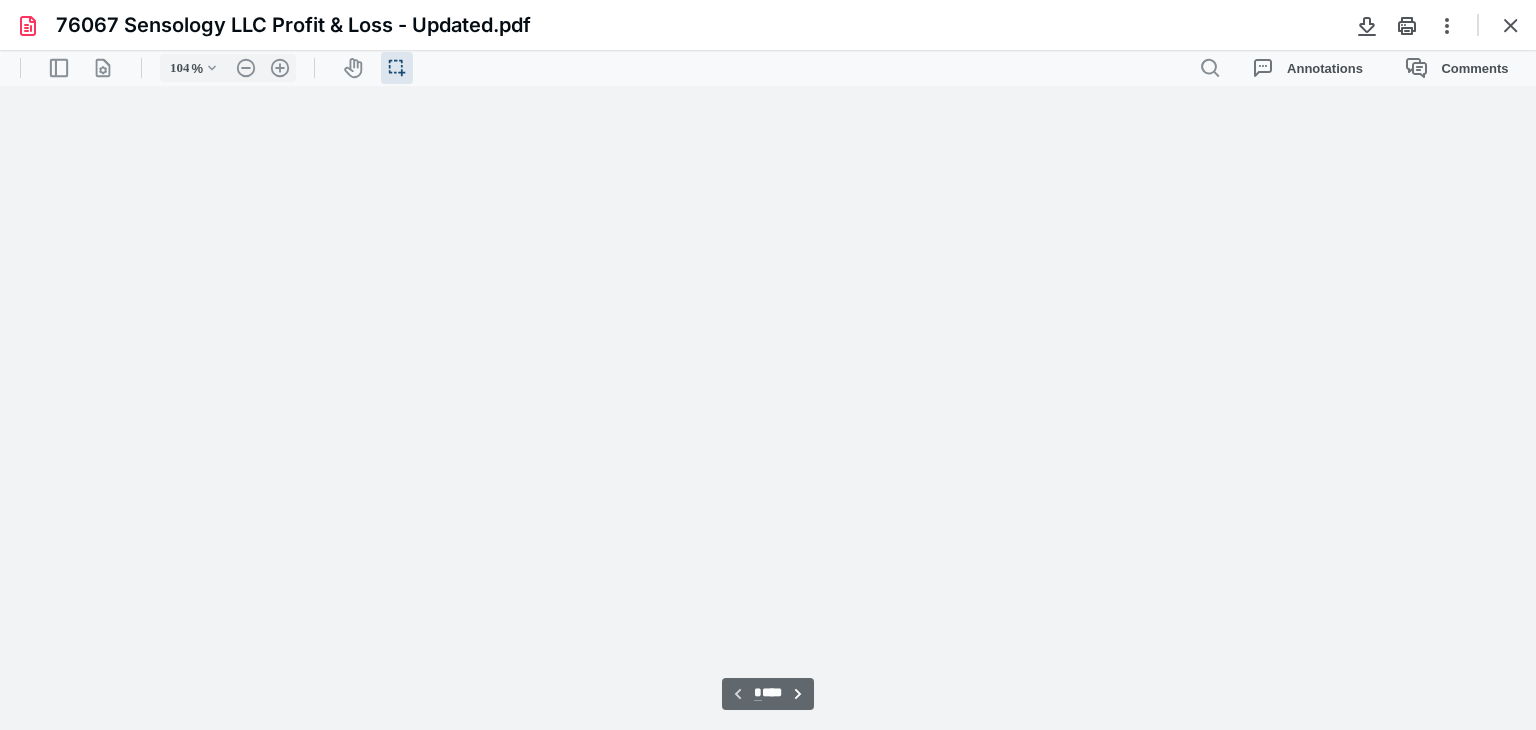 scroll, scrollTop: 40, scrollLeft: 0, axis: vertical 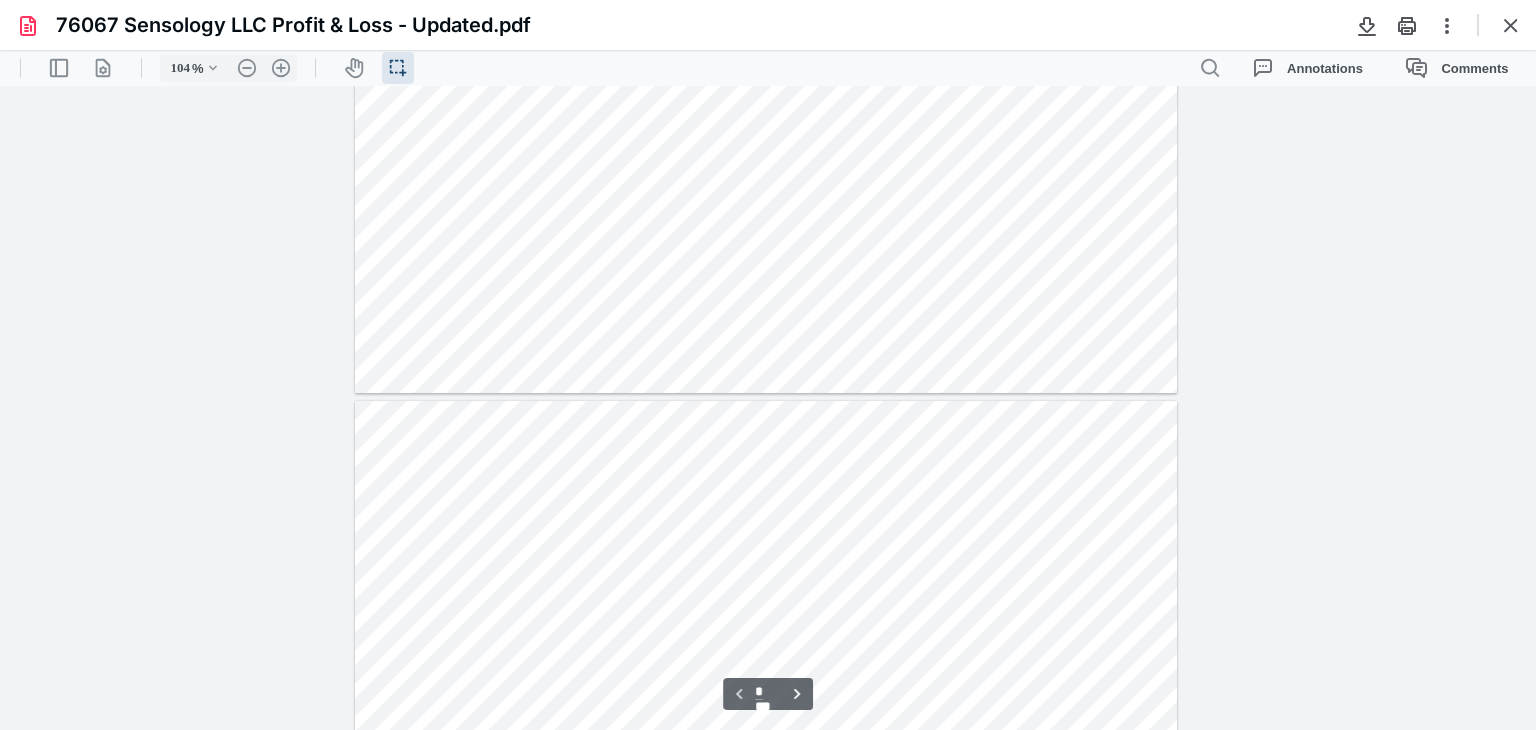 type on "*" 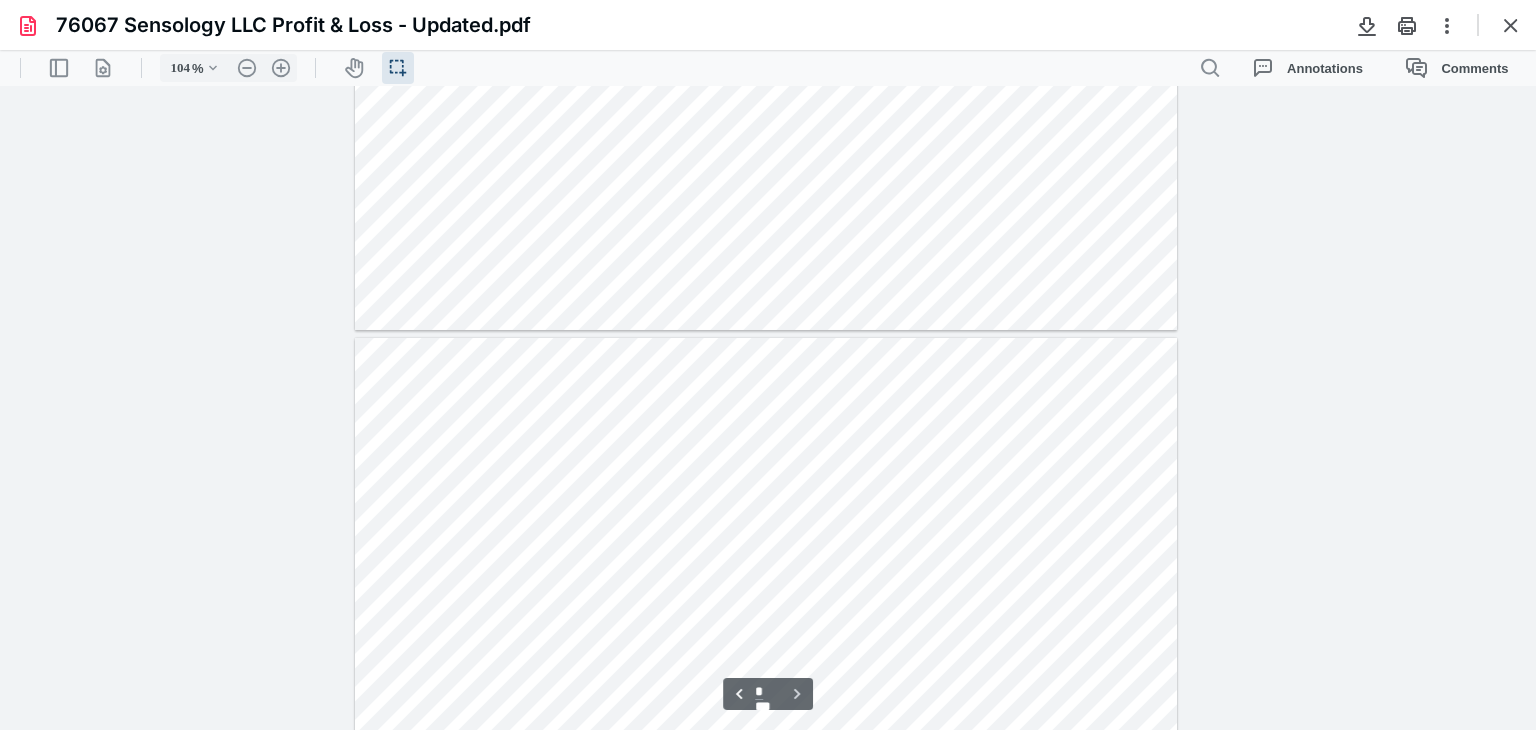 scroll, scrollTop: 346, scrollLeft: 0, axis: vertical 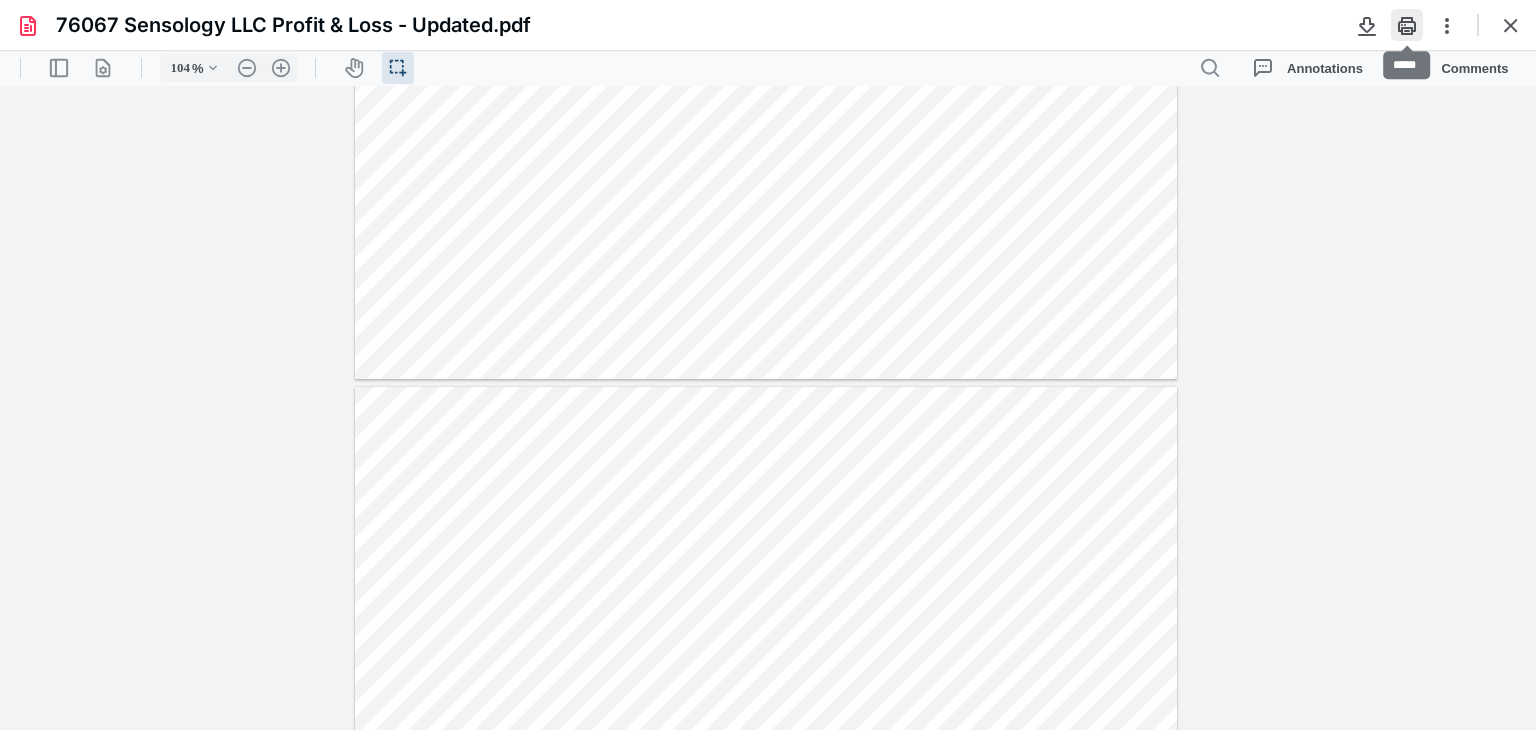 click at bounding box center (1407, 25) 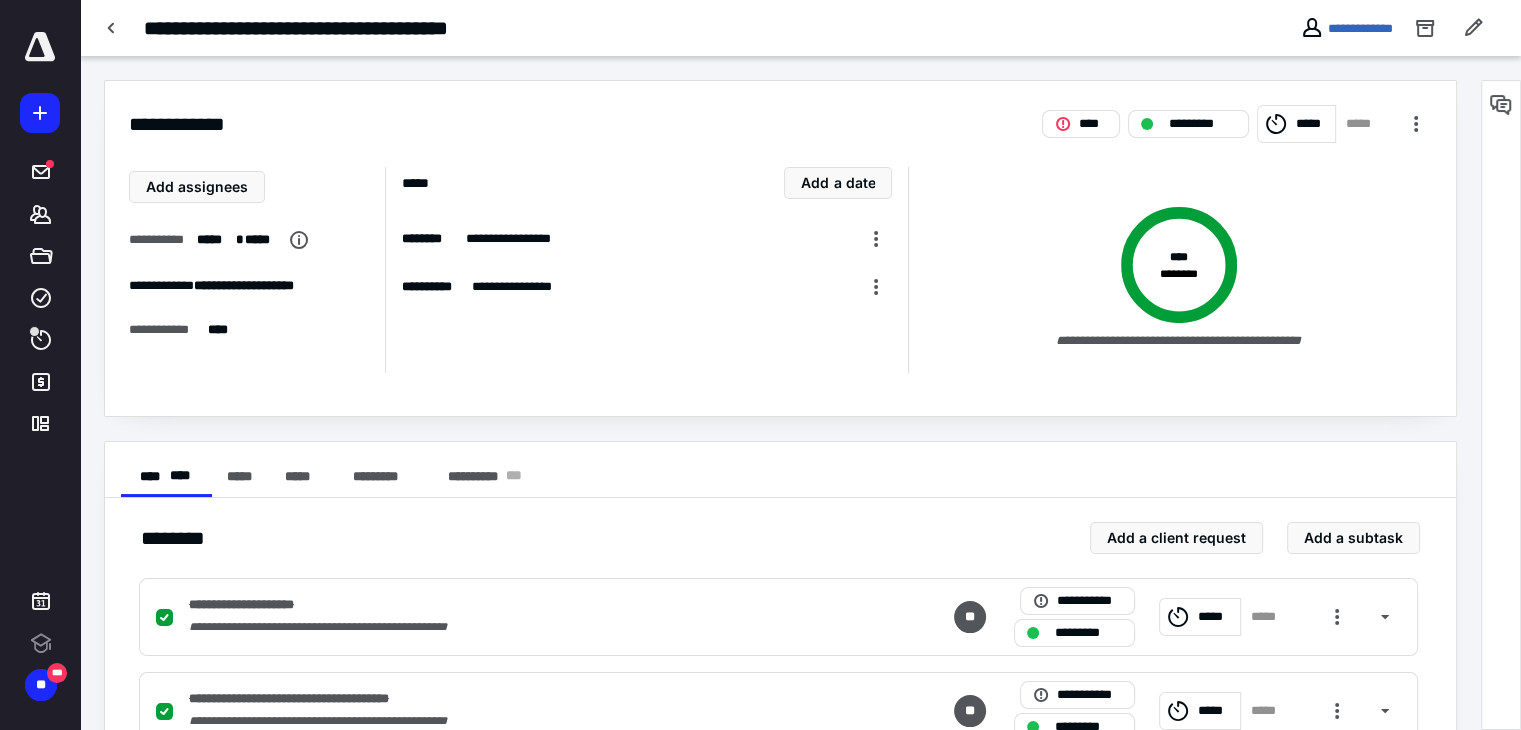 scroll, scrollTop: 0, scrollLeft: 0, axis: both 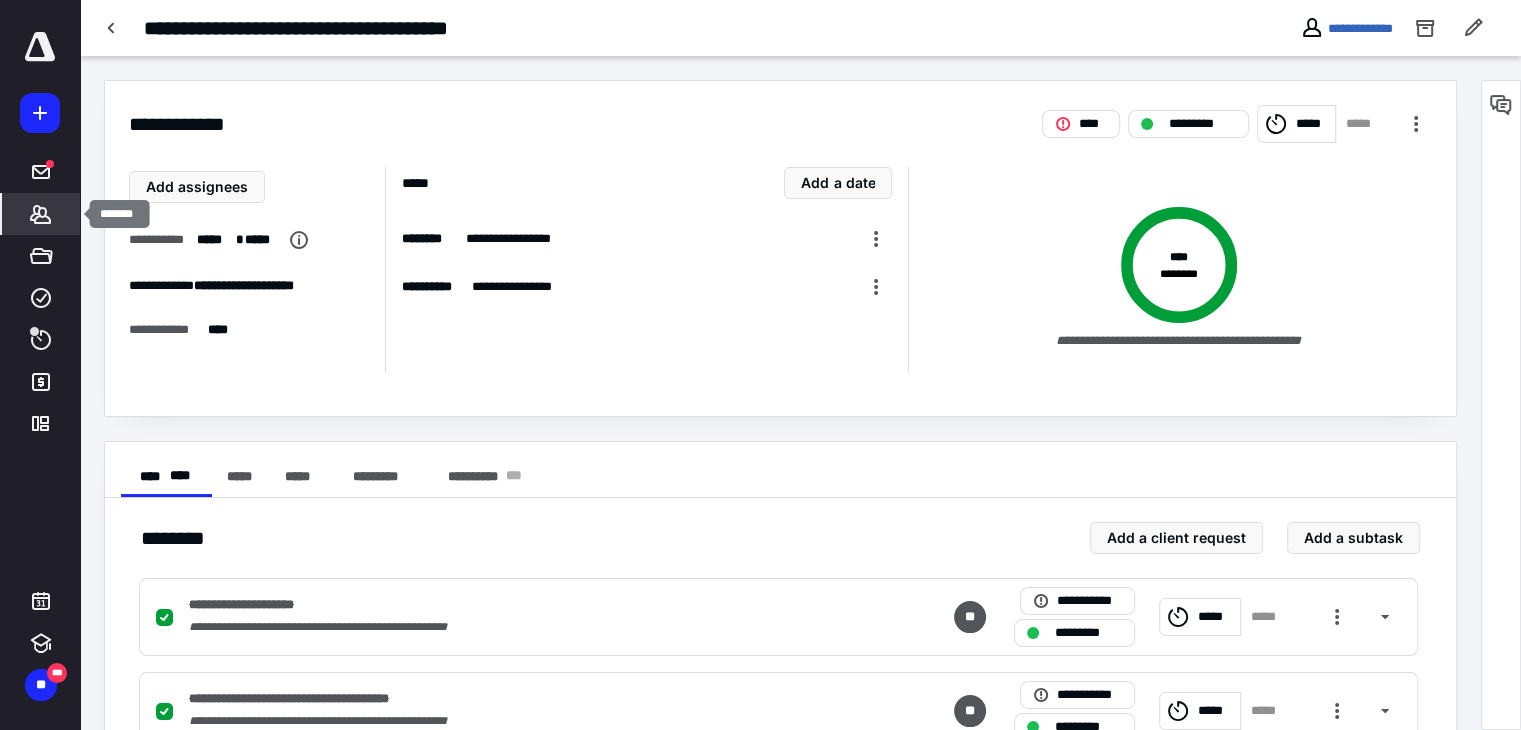 click 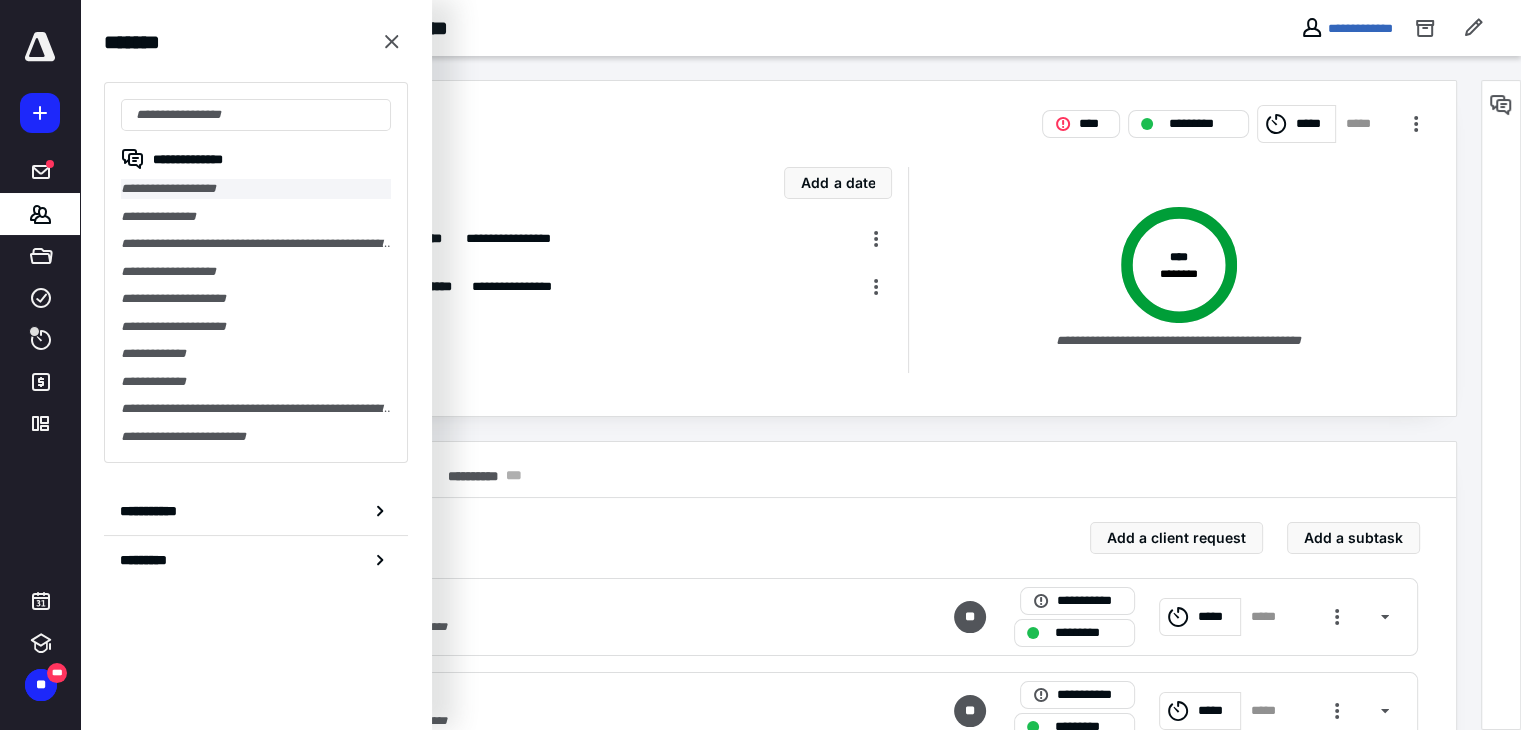 click on "**********" at bounding box center [256, 189] 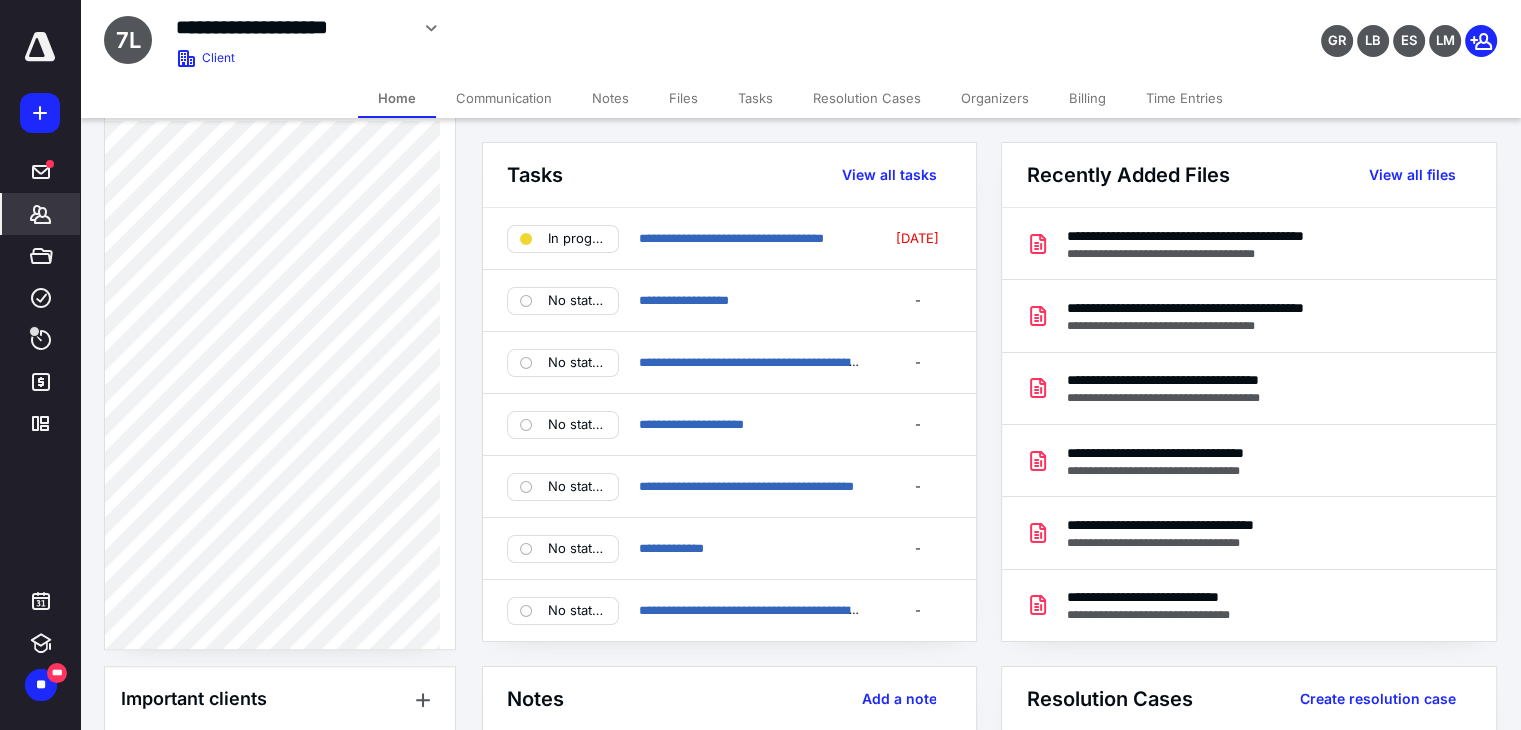 scroll, scrollTop: 664, scrollLeft: 0, axis: vertical 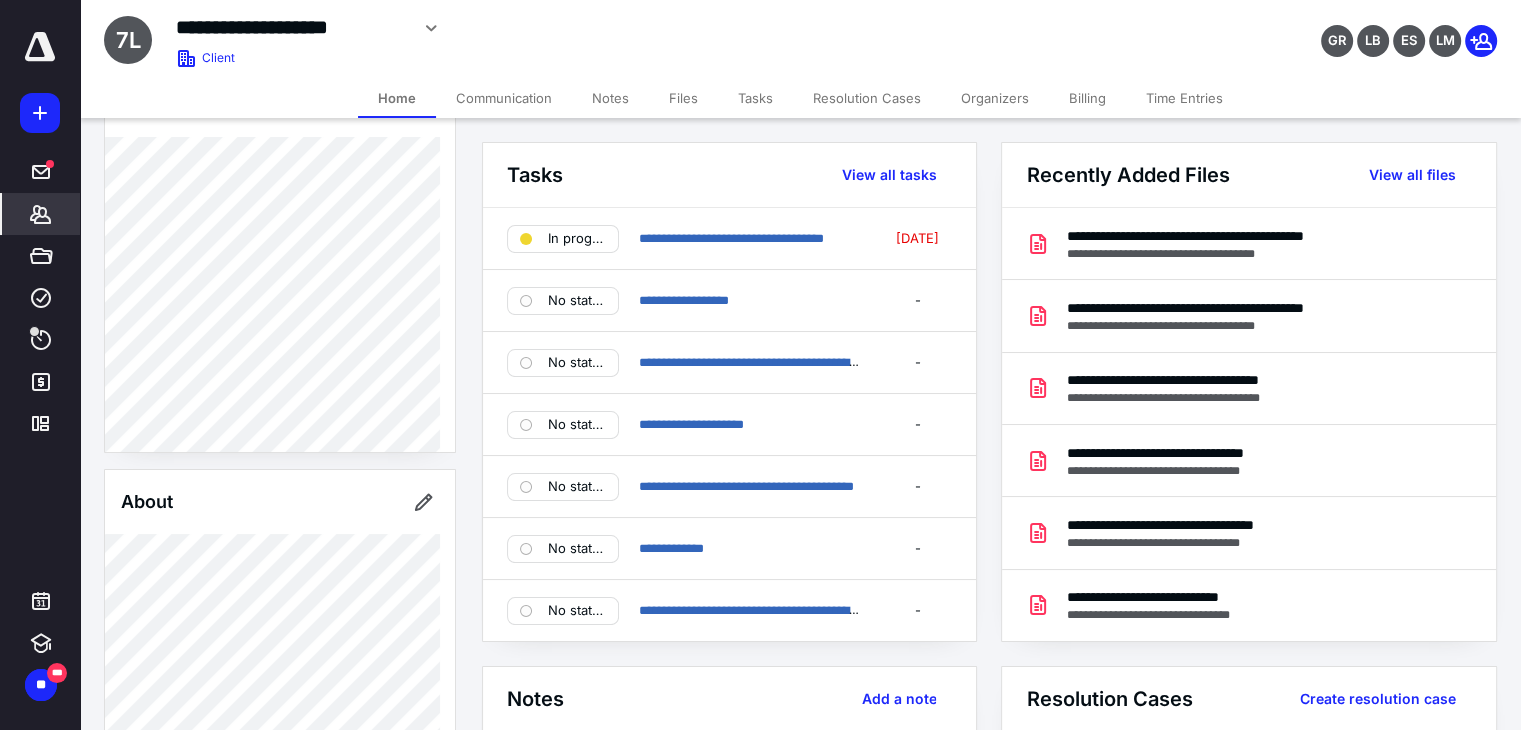 click on "Tasks" at bounding box center (755, 98) 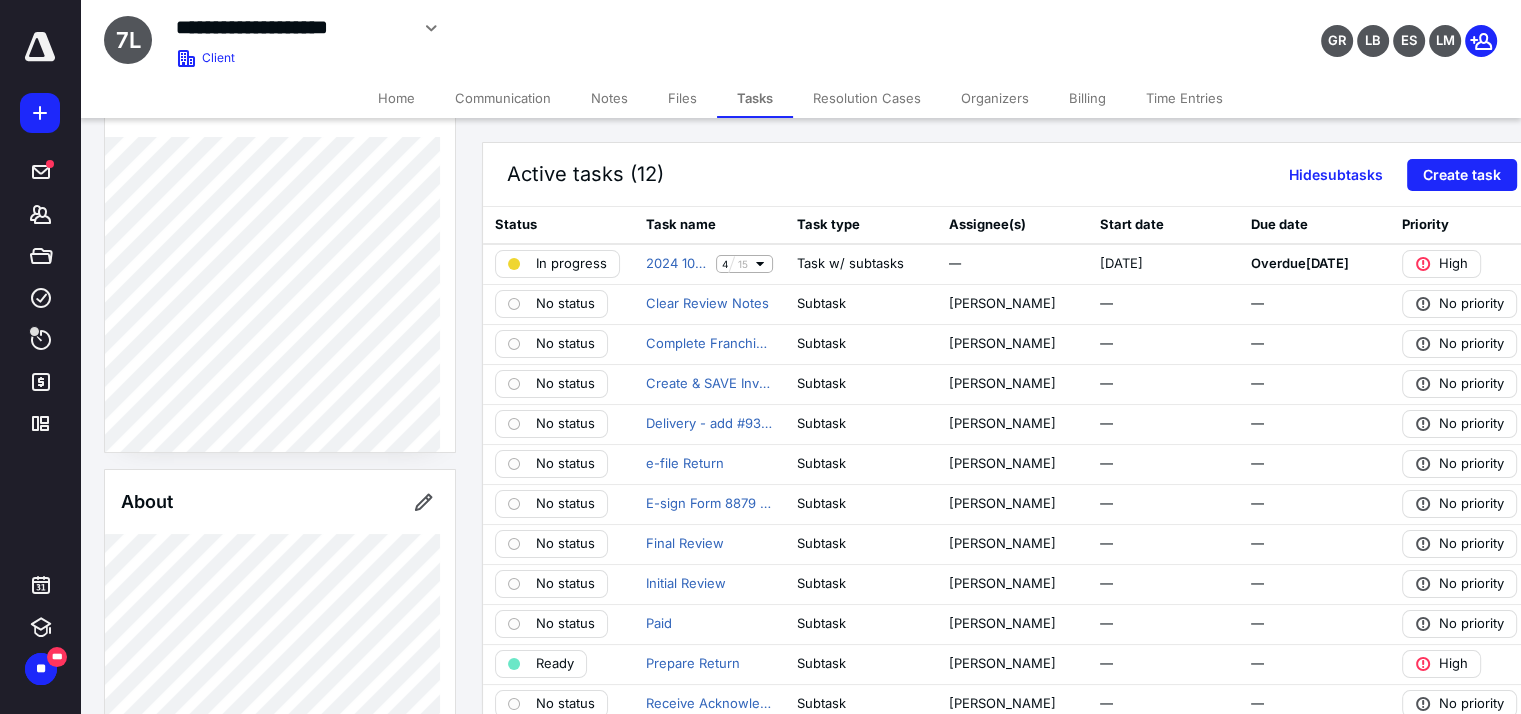 click on "Files" at bounding box center (682, 98) 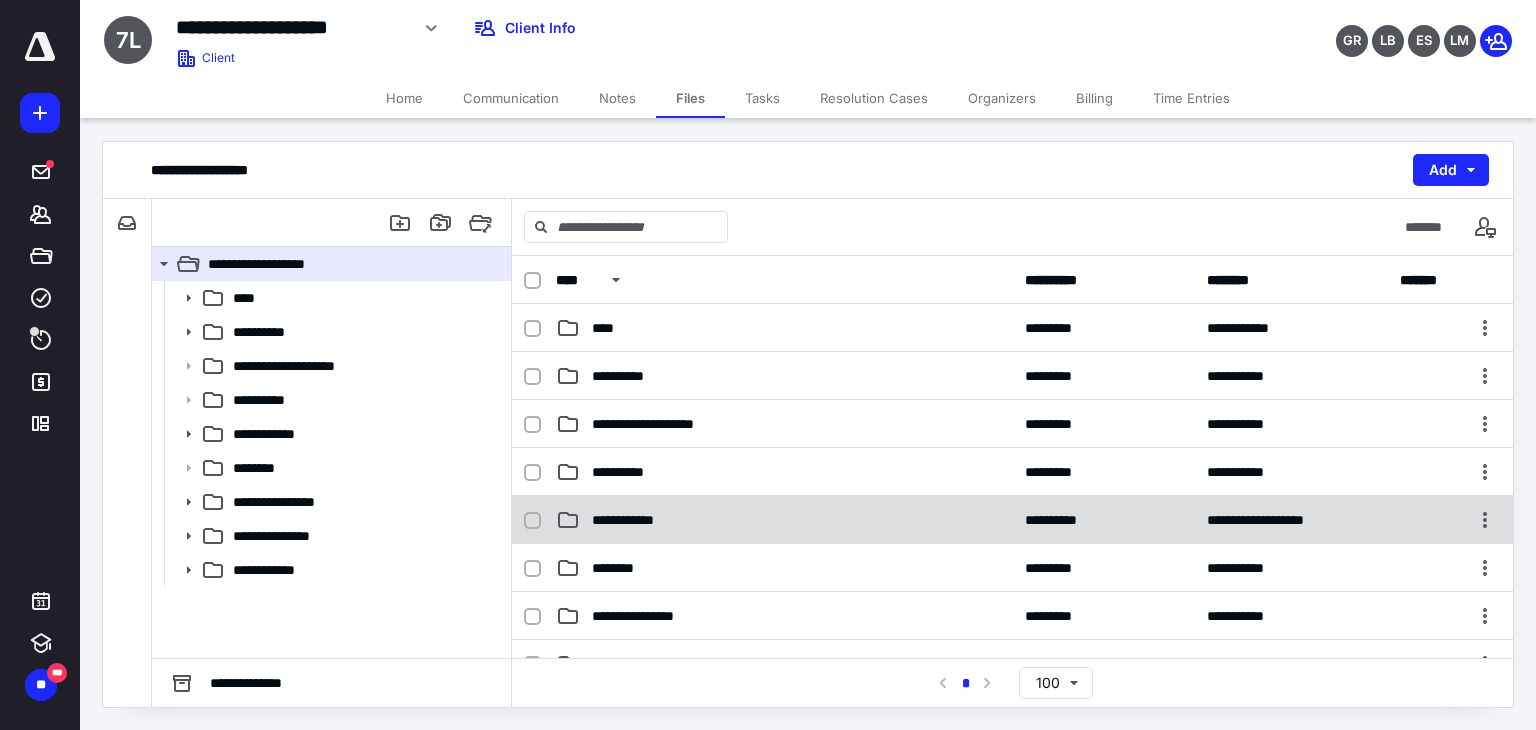 click on "**********" at bounding box center [631, 520] 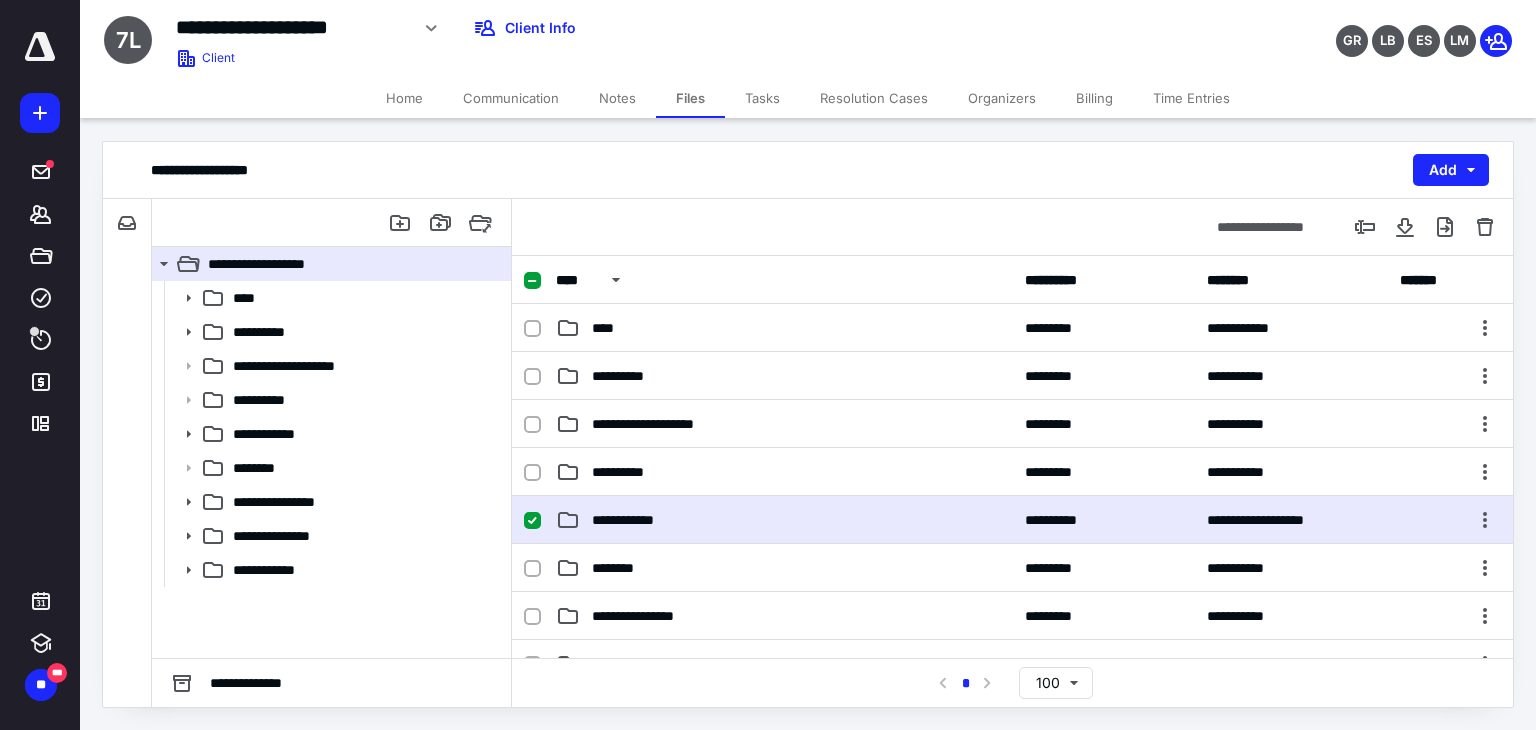 click on "**********" at bounding box center (631, 520) 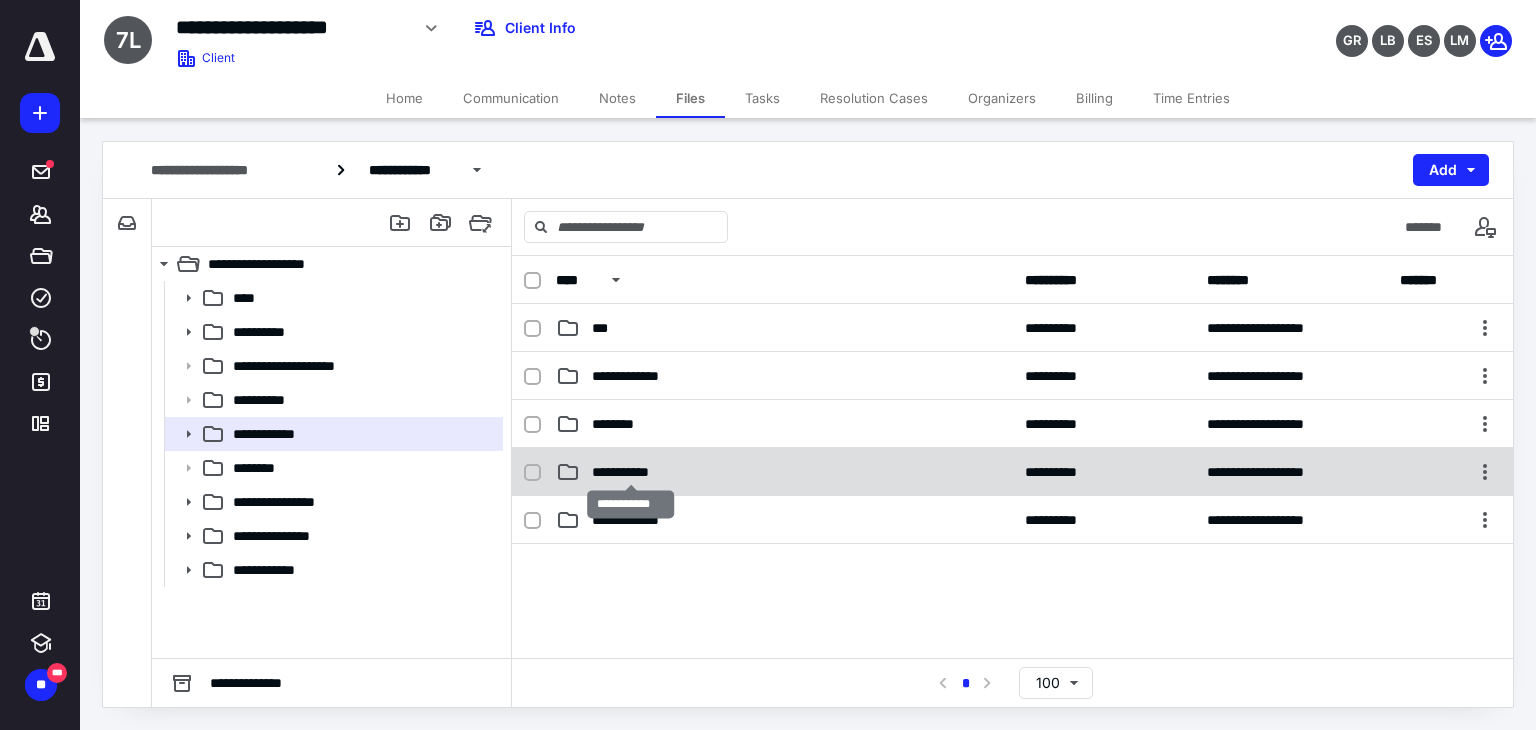 click on "**********" at bounding box center (630, 472) 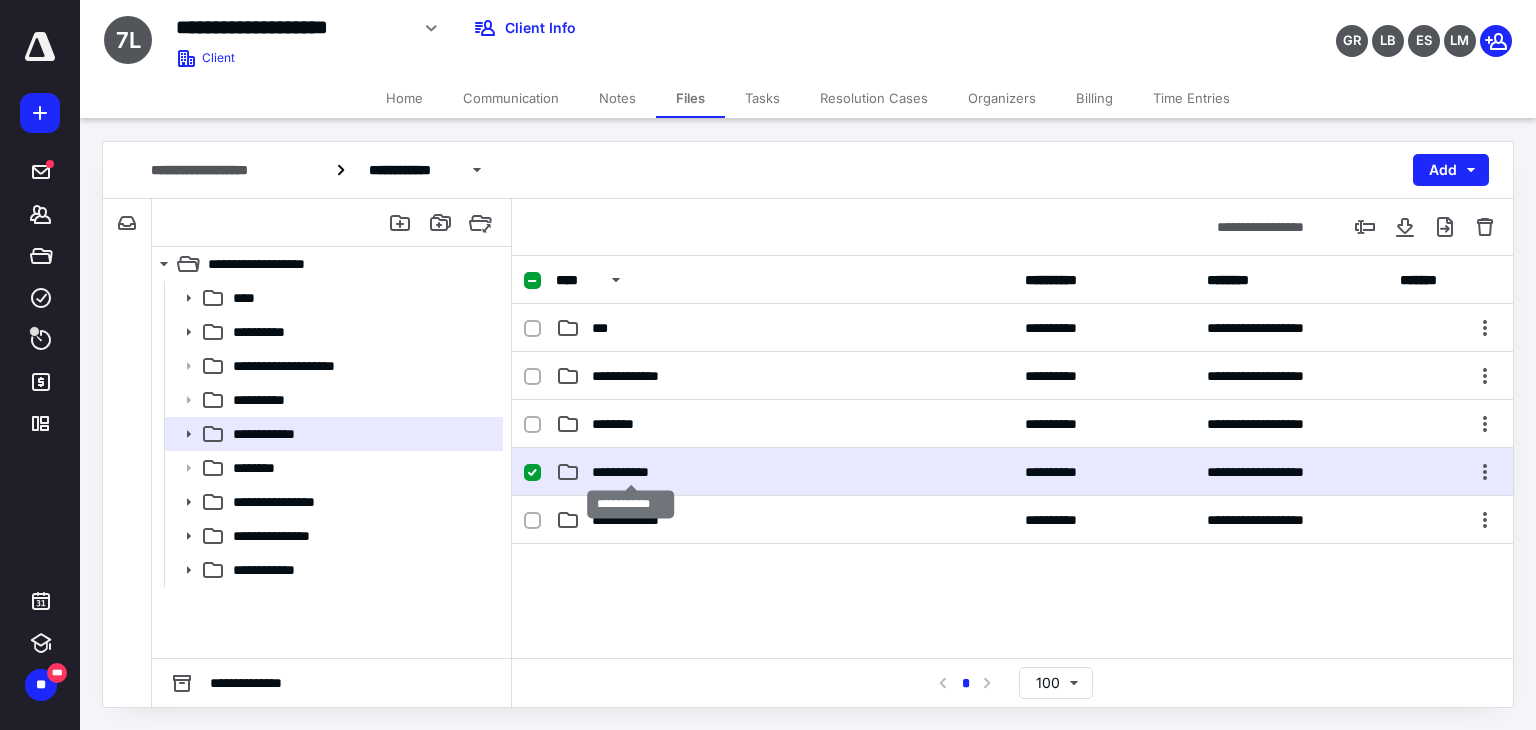 click on "**********" at bounding box center [630, 472] 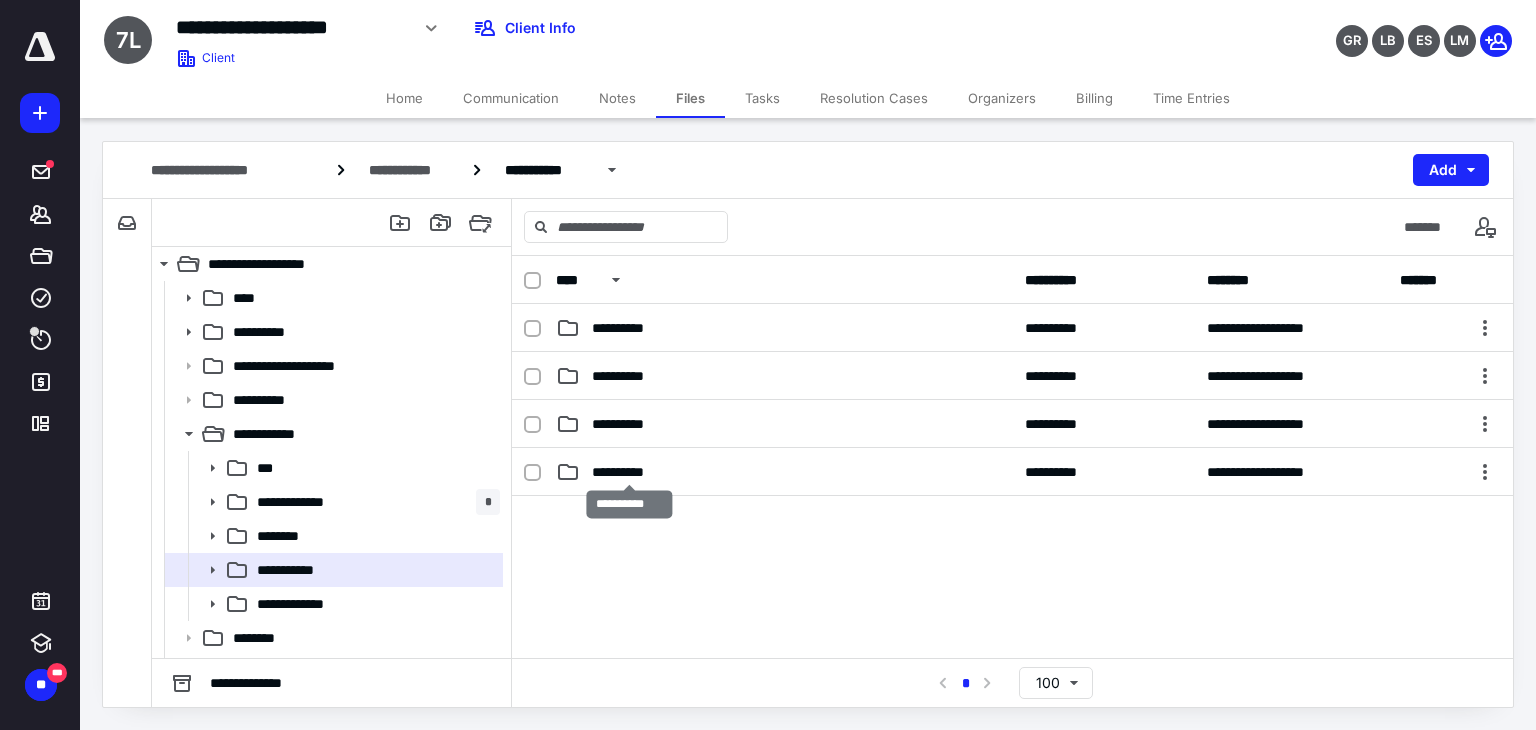 click on "**********" at bounding box center [629, 472] 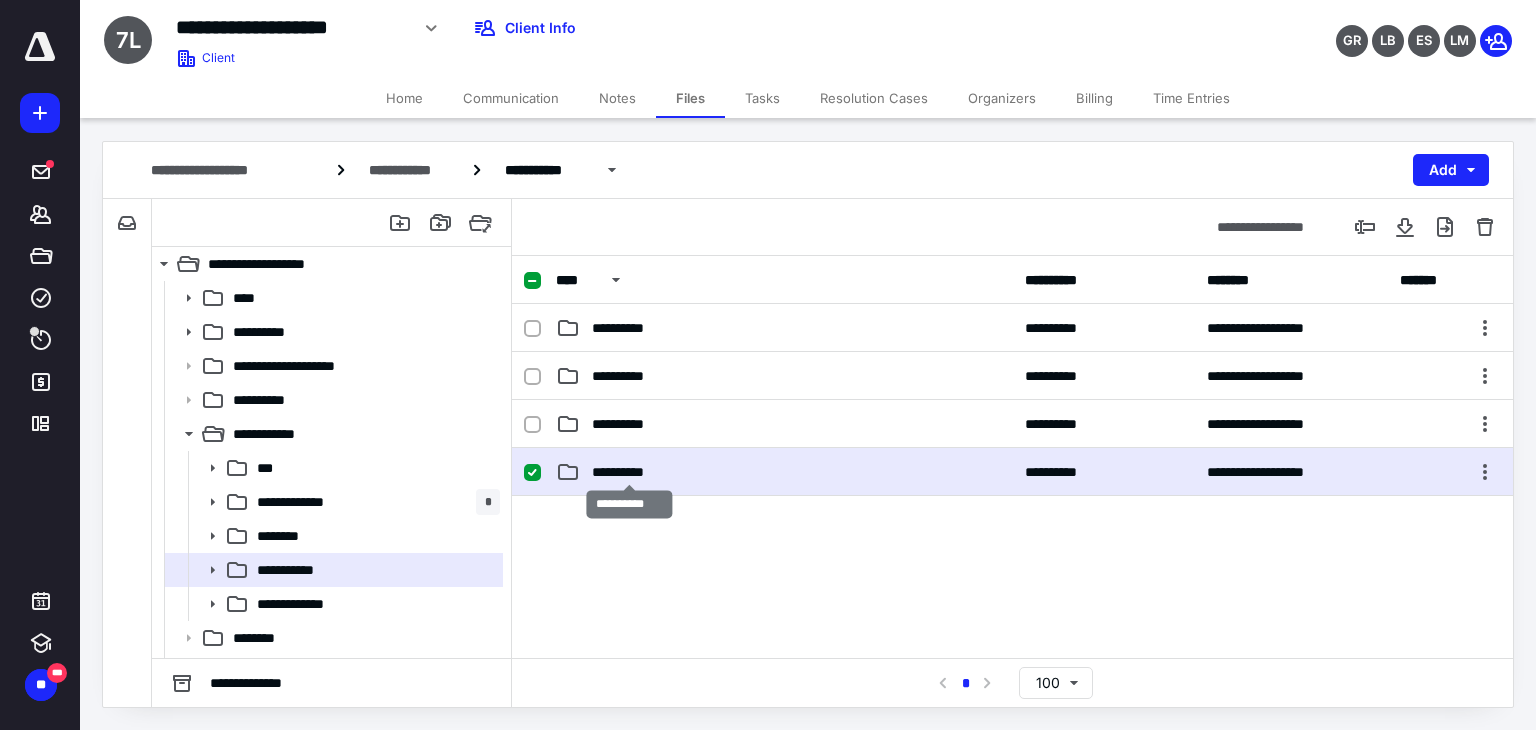 click on "**********" at bounding box center (629, 472) 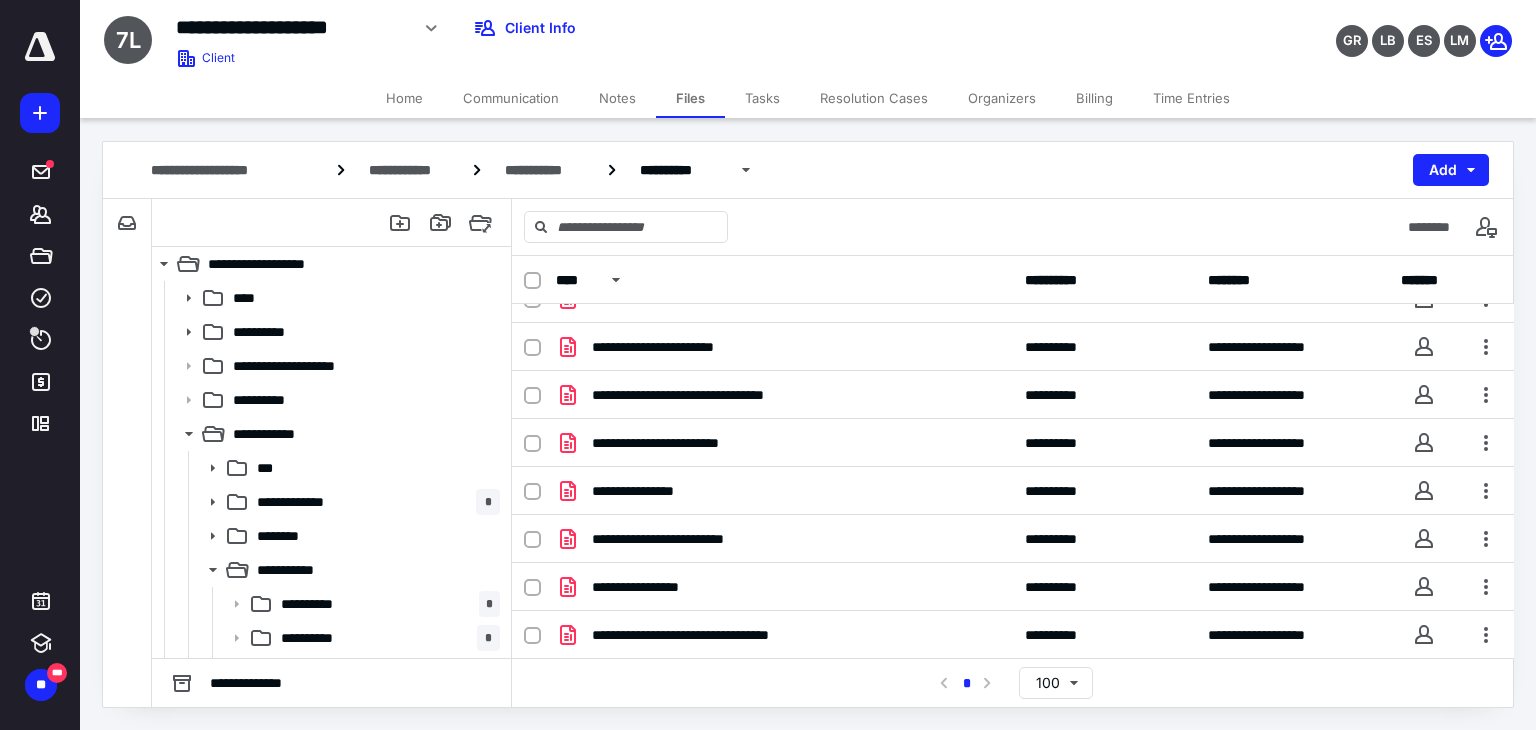 scroll, scrollTop: 227, scrollLeft: 0, axis: vertical 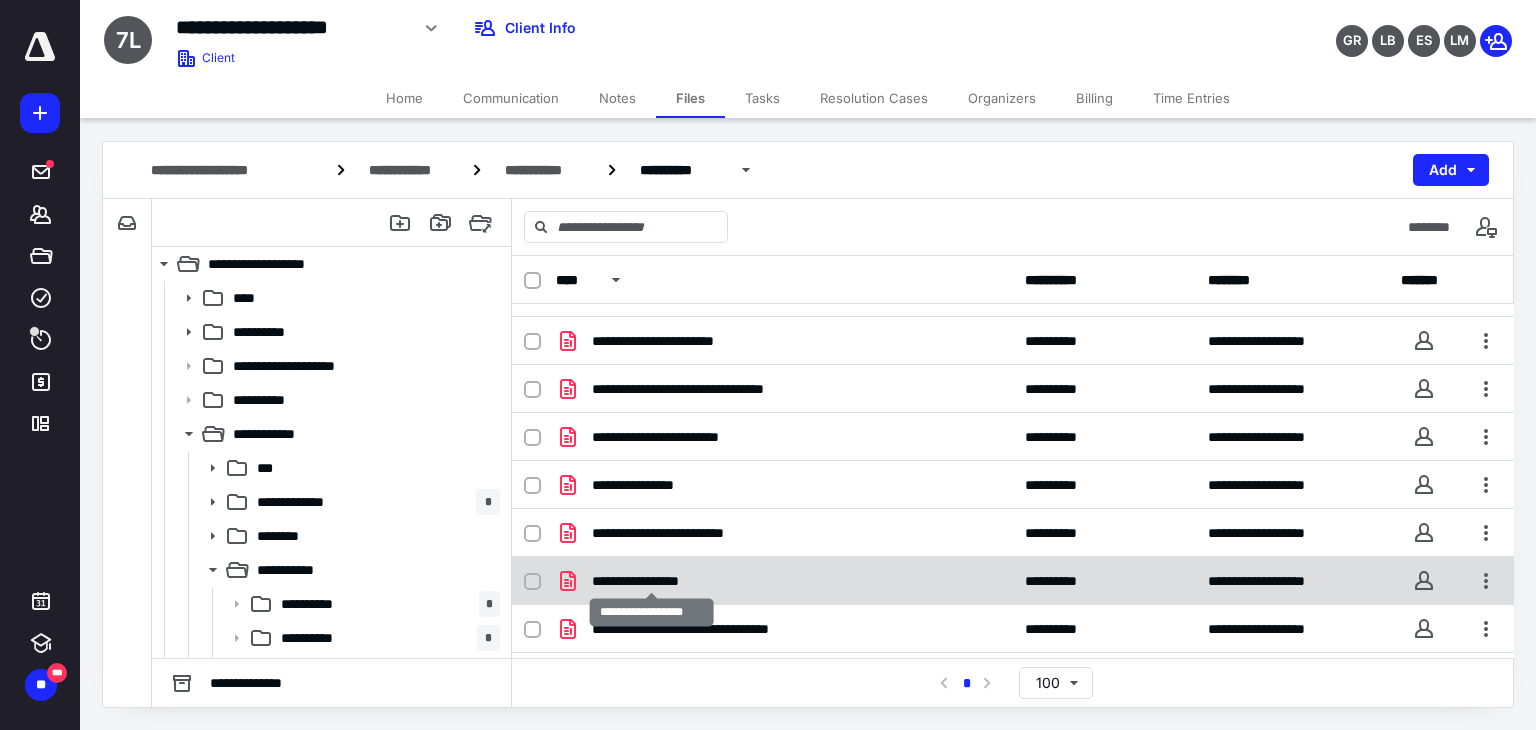 click on "**********" at bounding box center (652, 581) 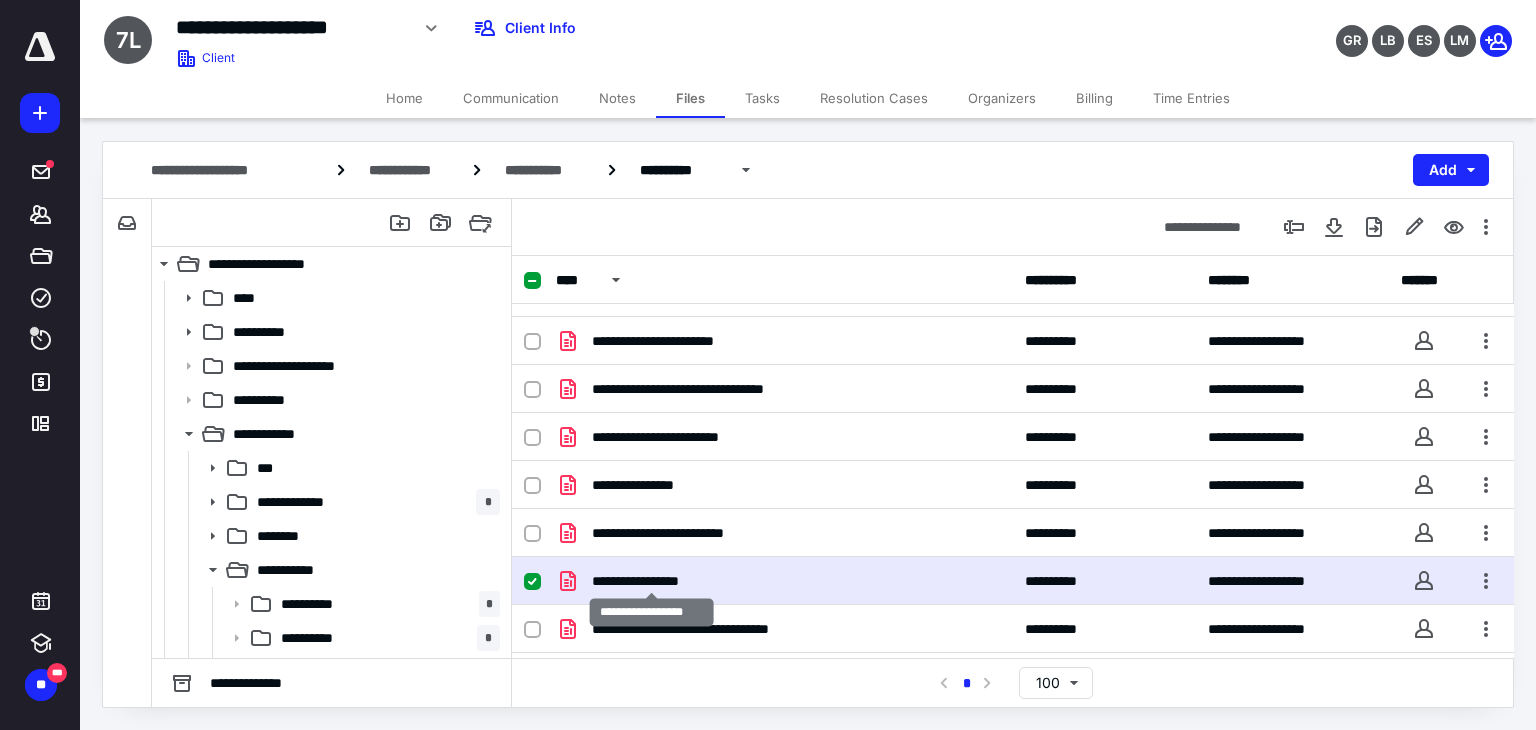 click on "**********" at bounding box center (652, 581) 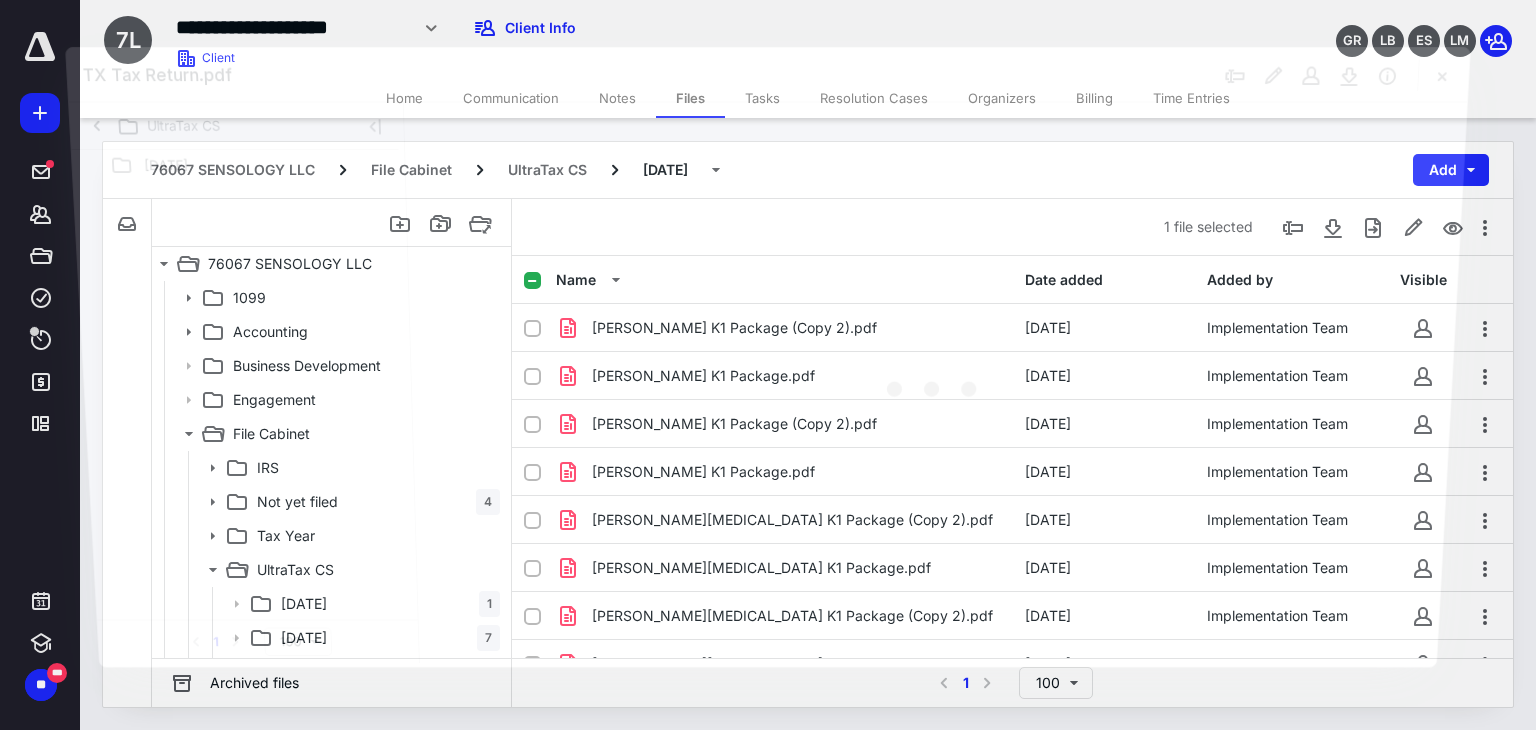 scroll, scrollTop: 227, scrollLeft: 0, axis: vertical 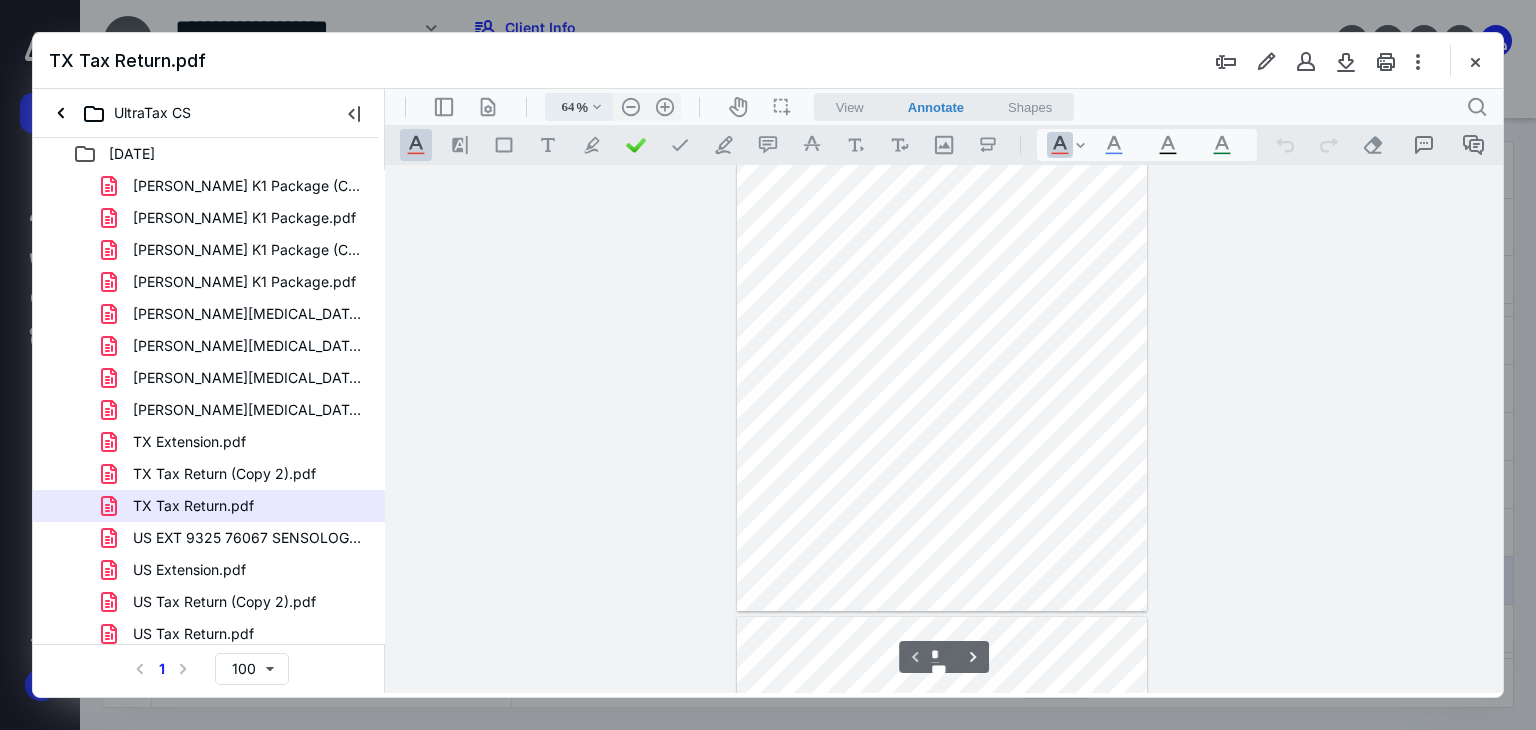 click on ".cls-1{fill:#abb0c4;} icon - chevron - down" at bounding box center [597, 107] 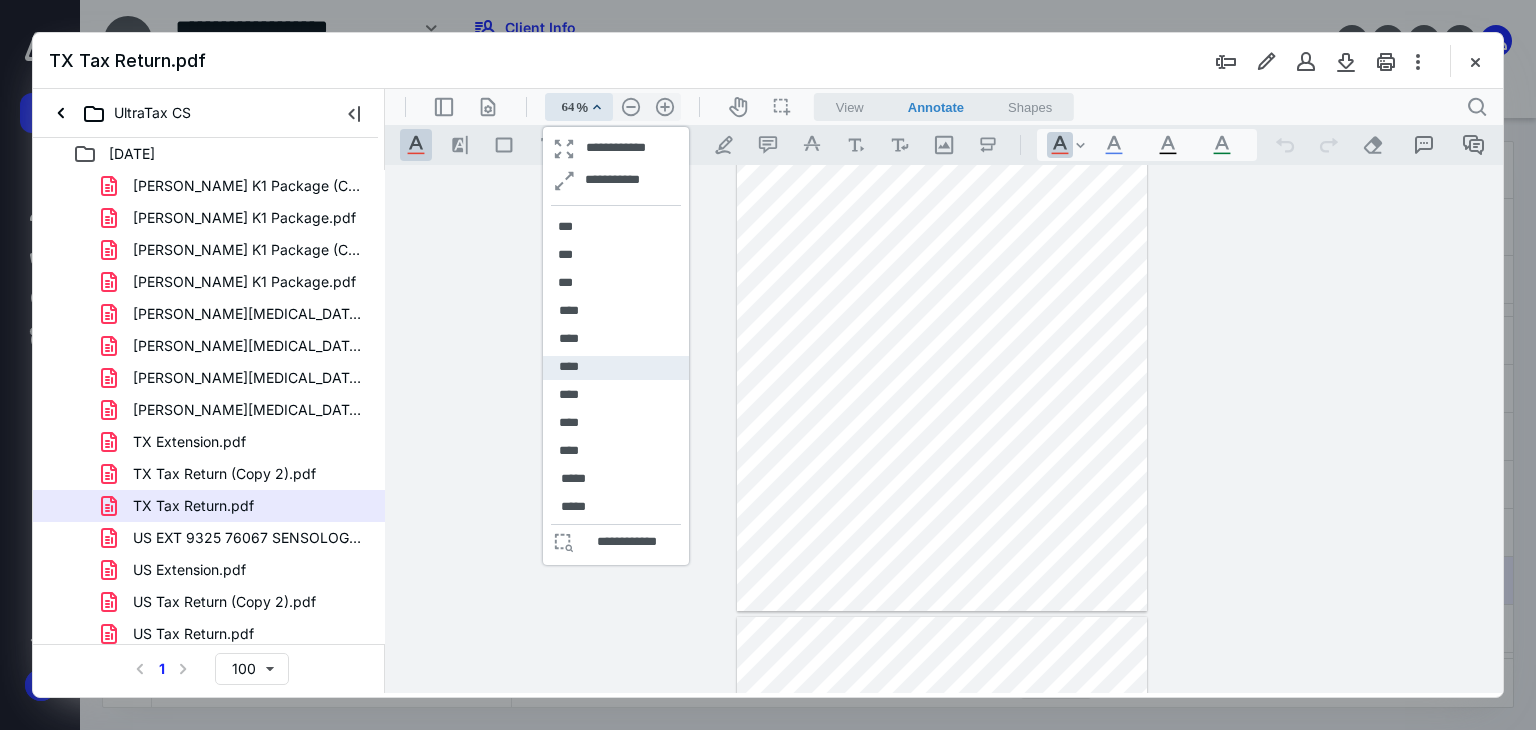 click on "****" at bounding box center [569, 367] 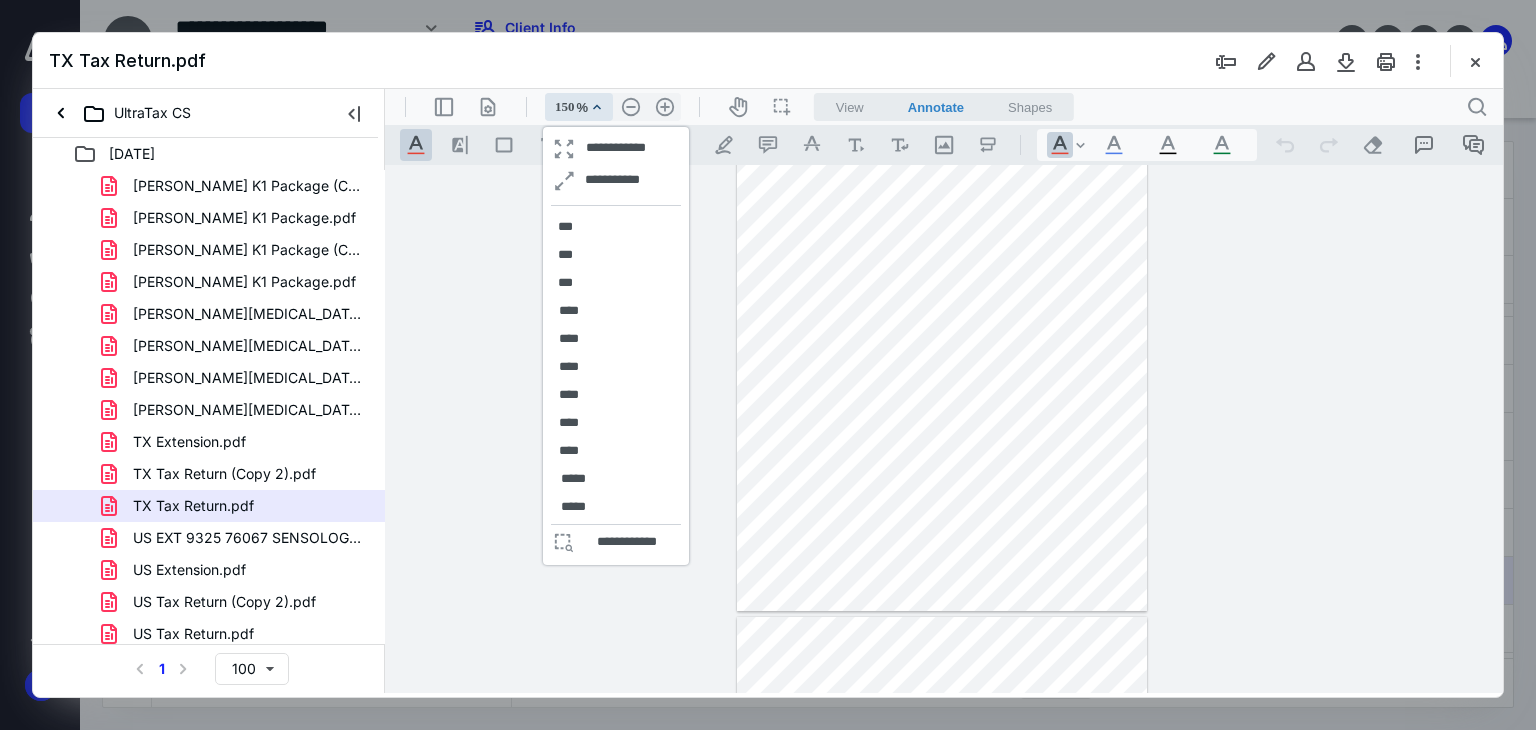 scroll, scrollTop: 496, scrollLeft: 0, axis: vertical 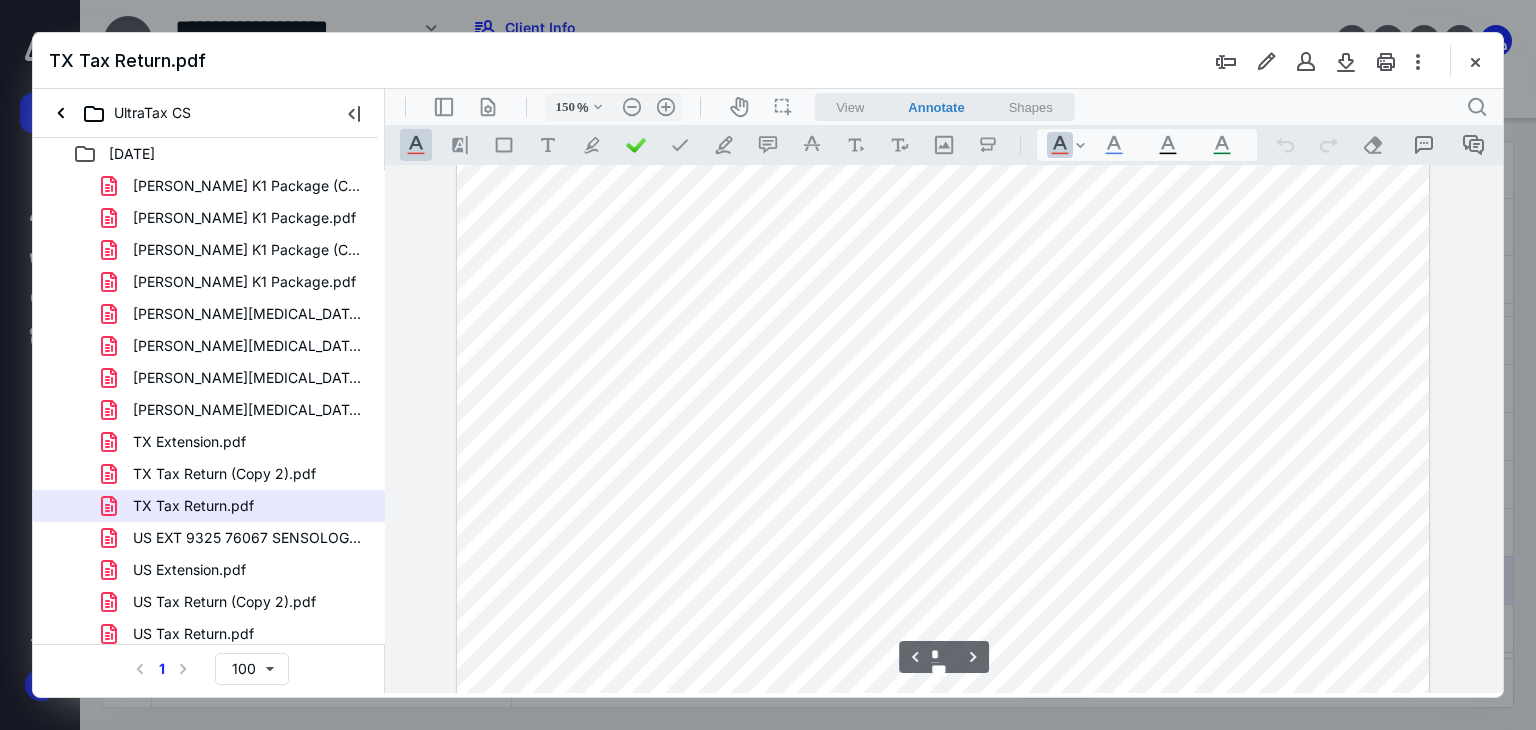 type on "*" 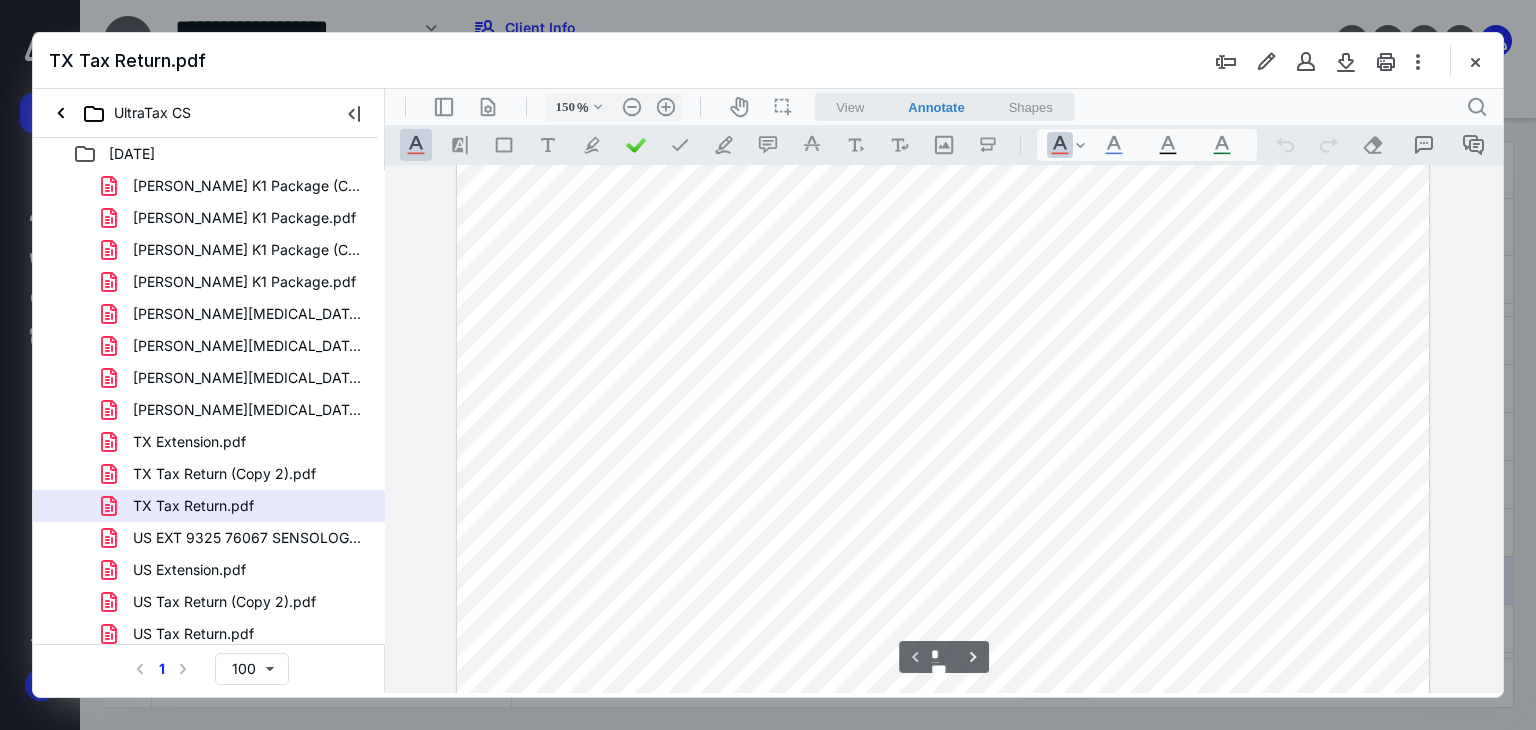 scroll, scrollTop: 0, scrollLeft: 0, axis: both 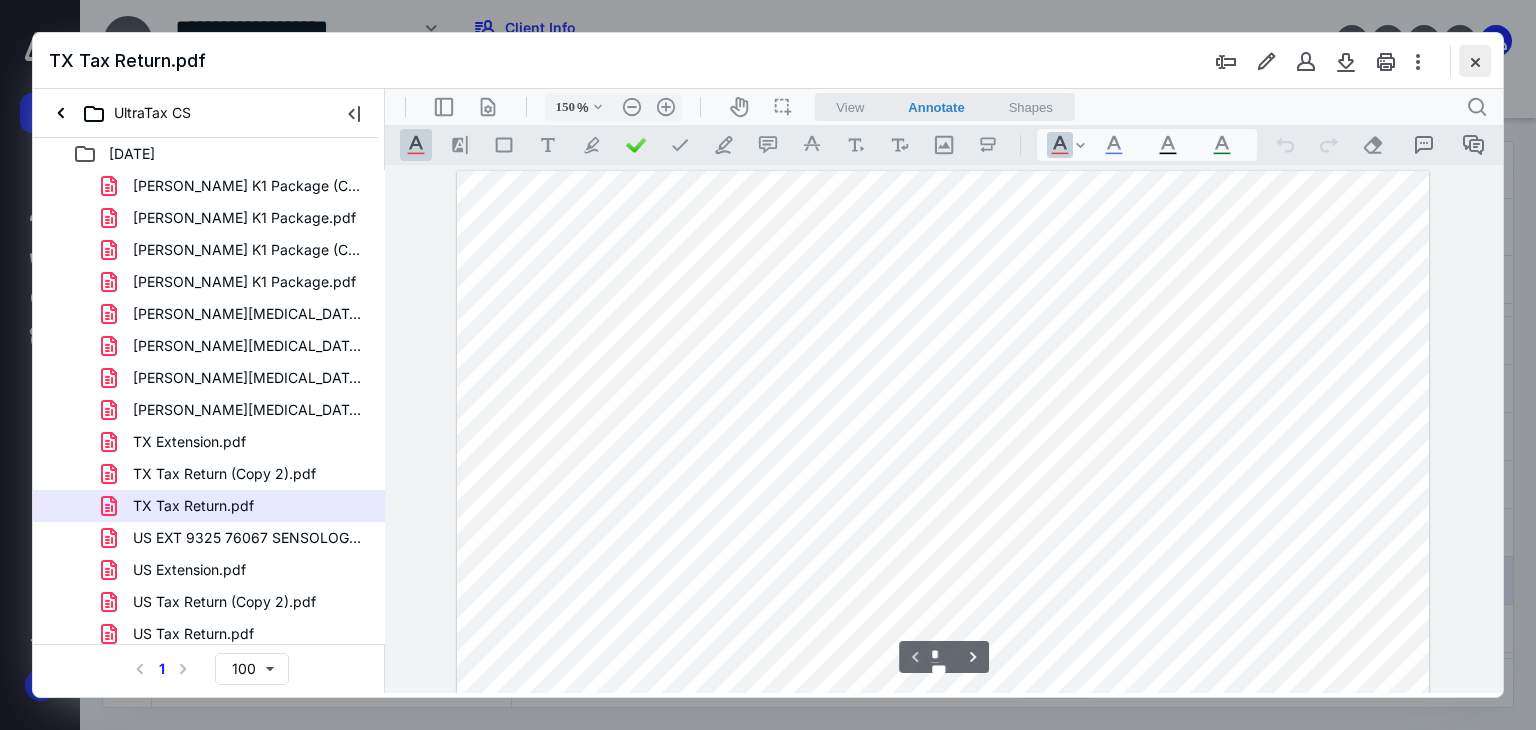 click at bounding box center [1475, 61] 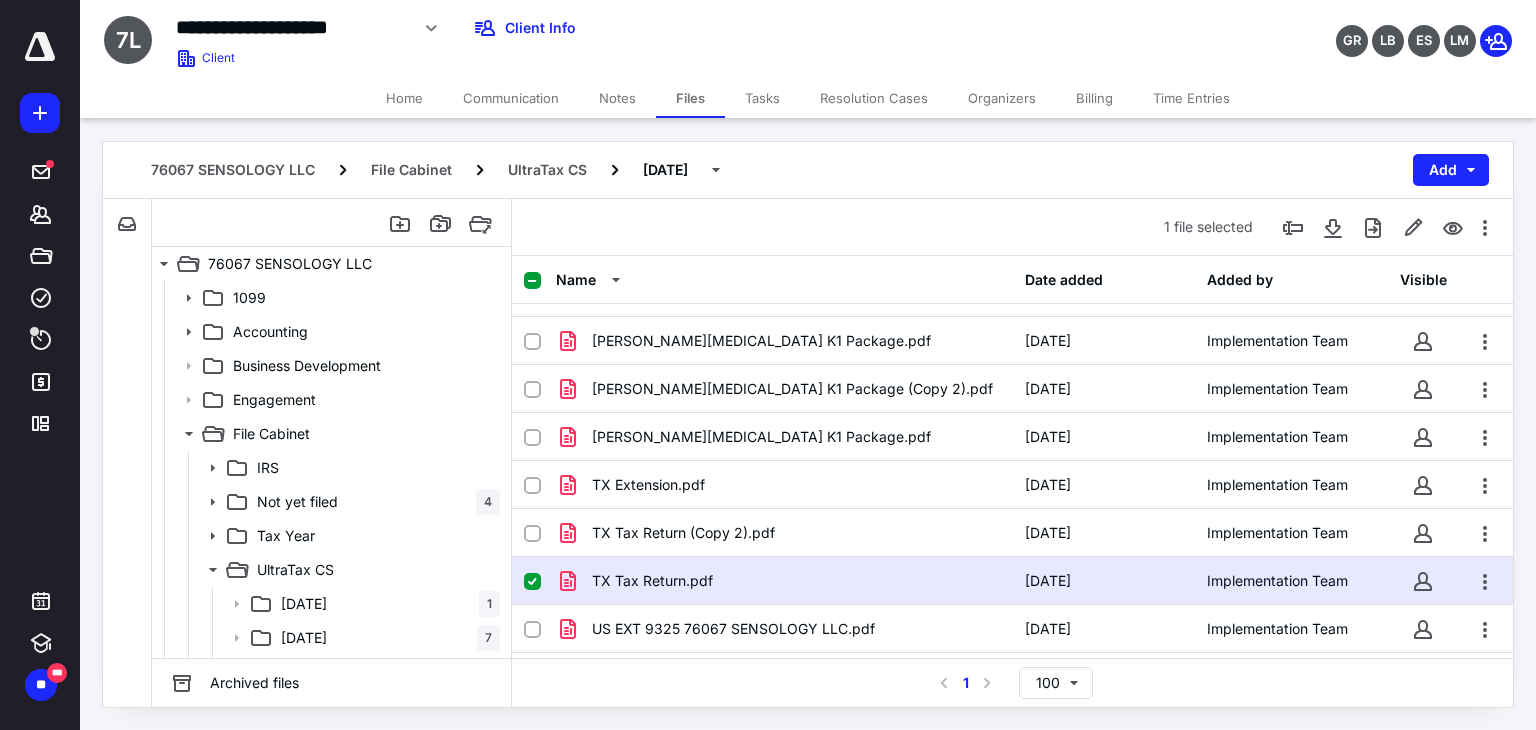 scroll, scrollTop: 362, scrollLeft: 0, axis: vertical 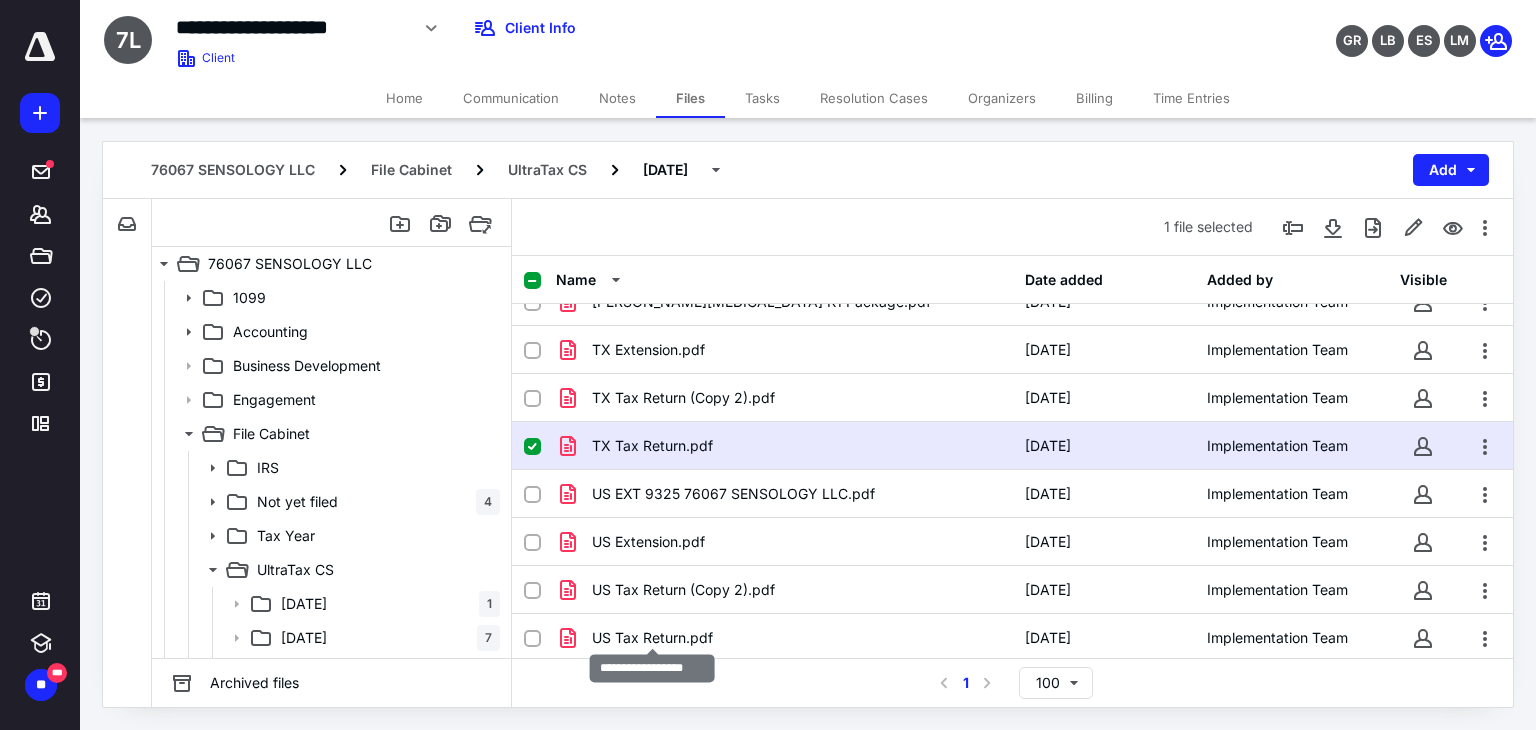 click on "US Tax Return.pdf" at bounding box center (652, 638) 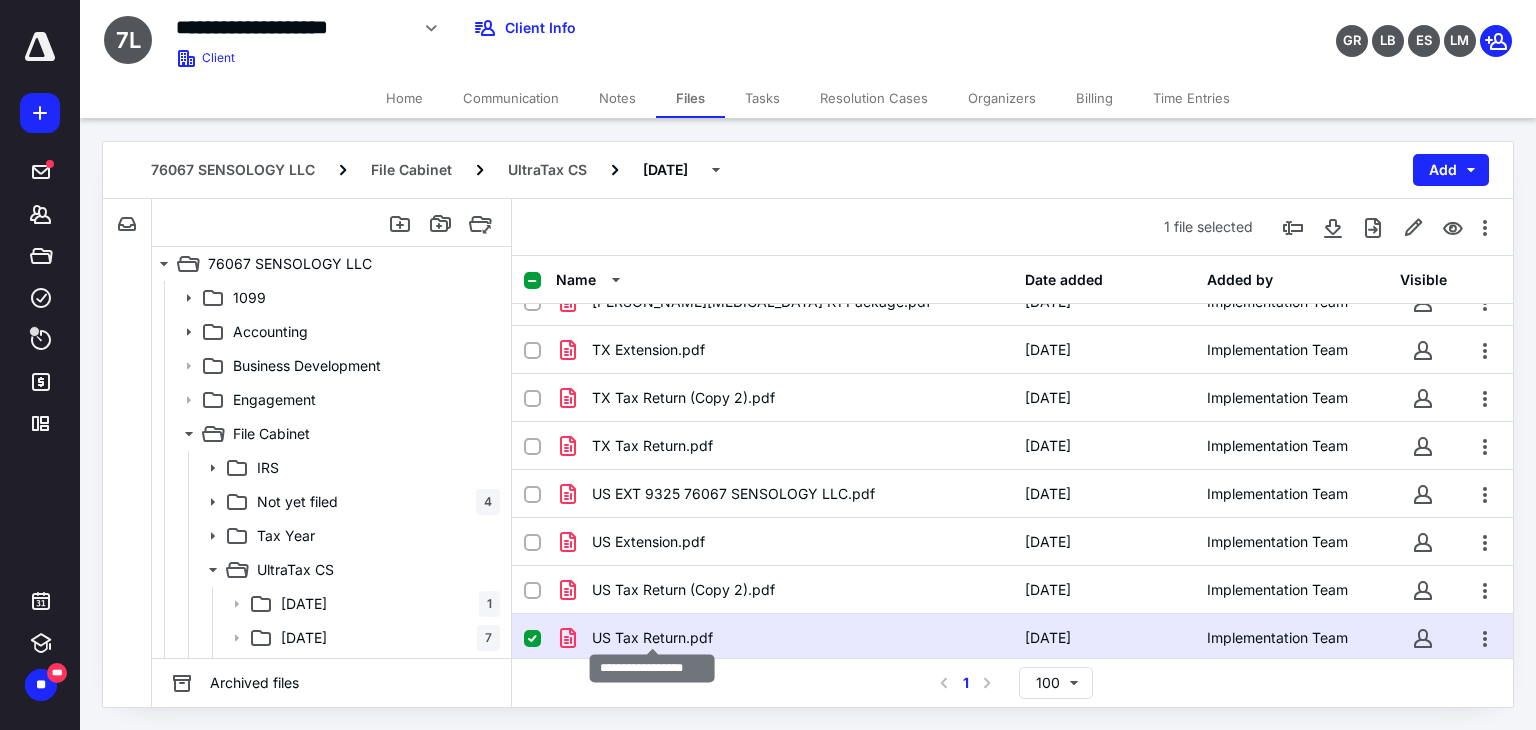 click on "US Tax Return.pdf" at bounding box center (652, 638) 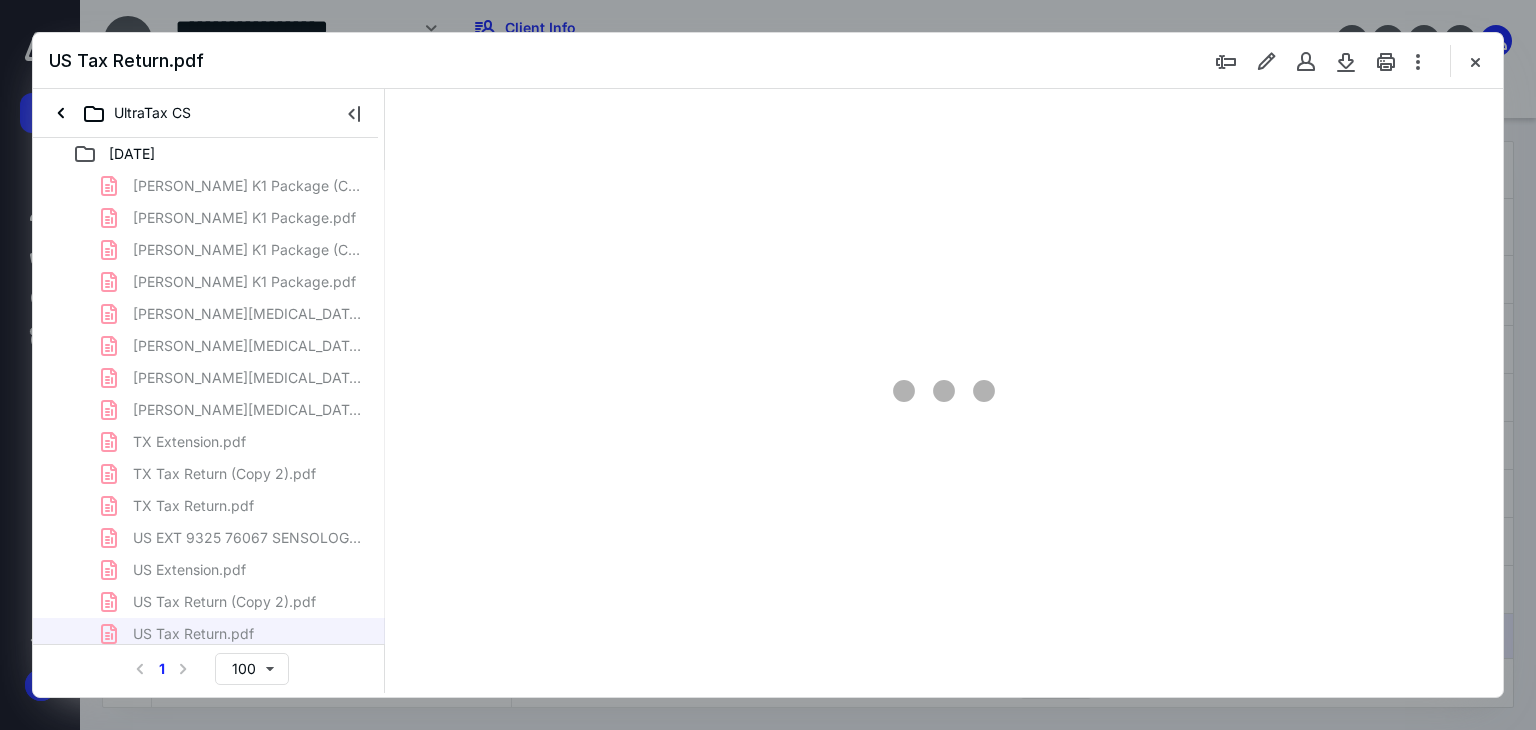 scroll, scrollTop: 0, scrollLeft: 0, axis: both 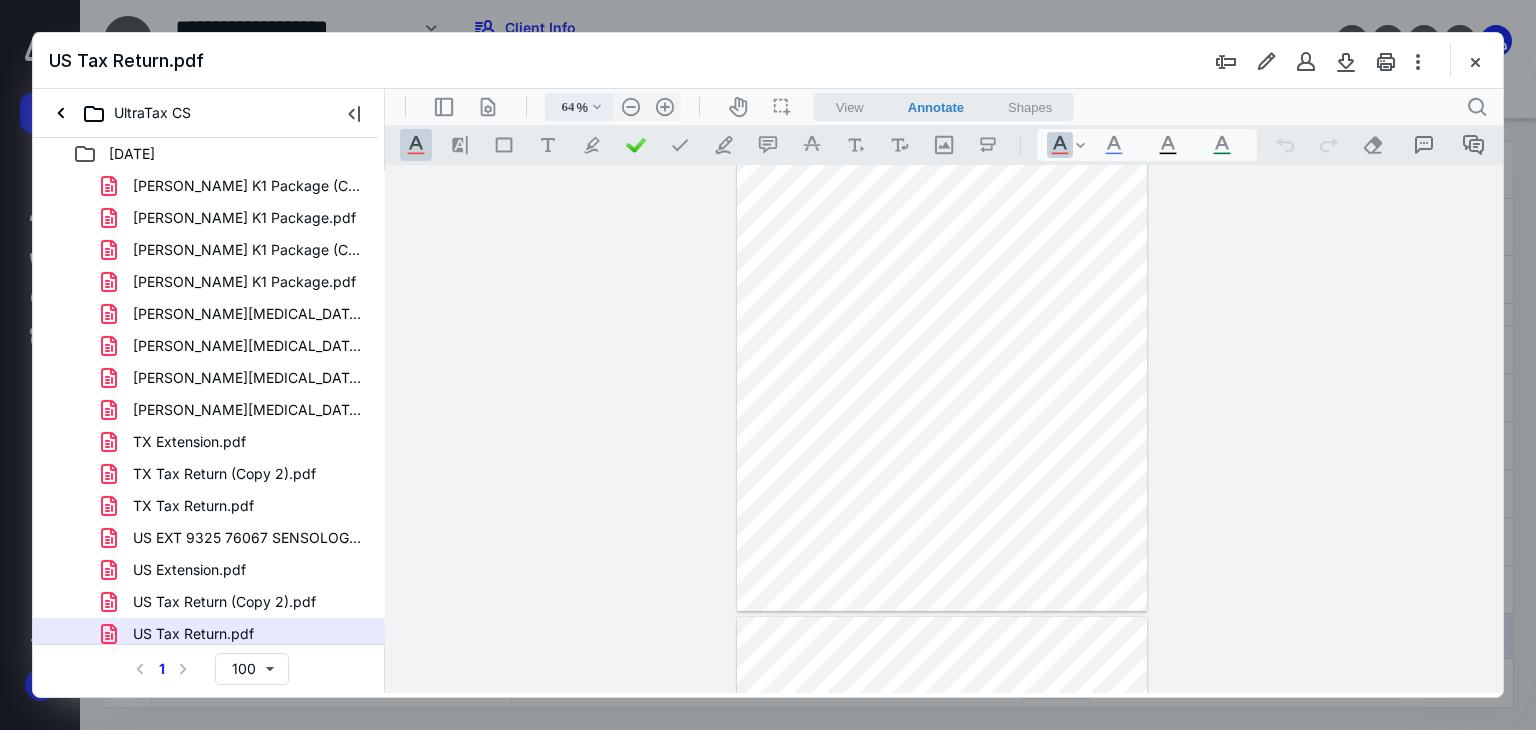 click on ".cls-1{fill:#abb0c4;} icon - chevron - down" at bounding box center (597, 107) 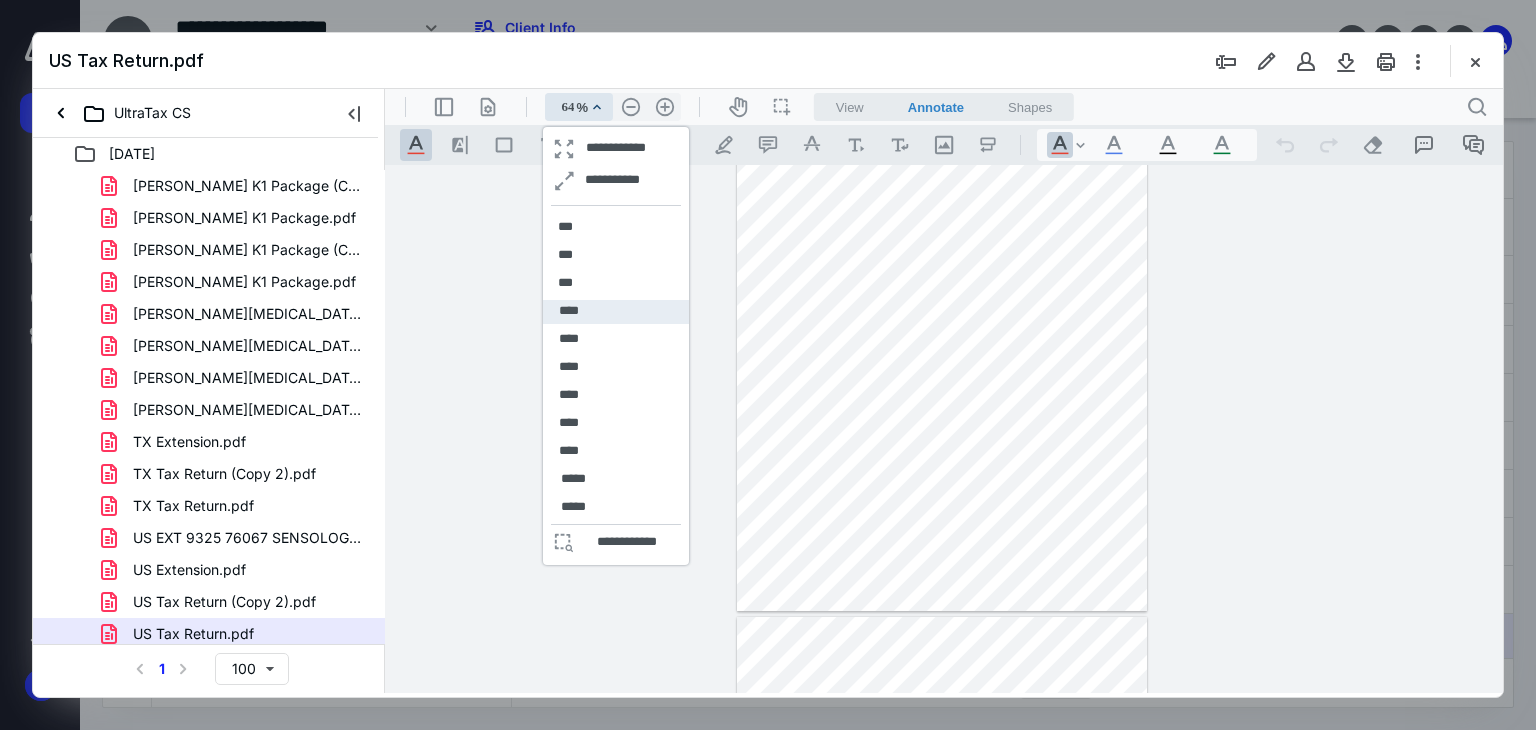 click on "****" at bounding box center [569, 311] 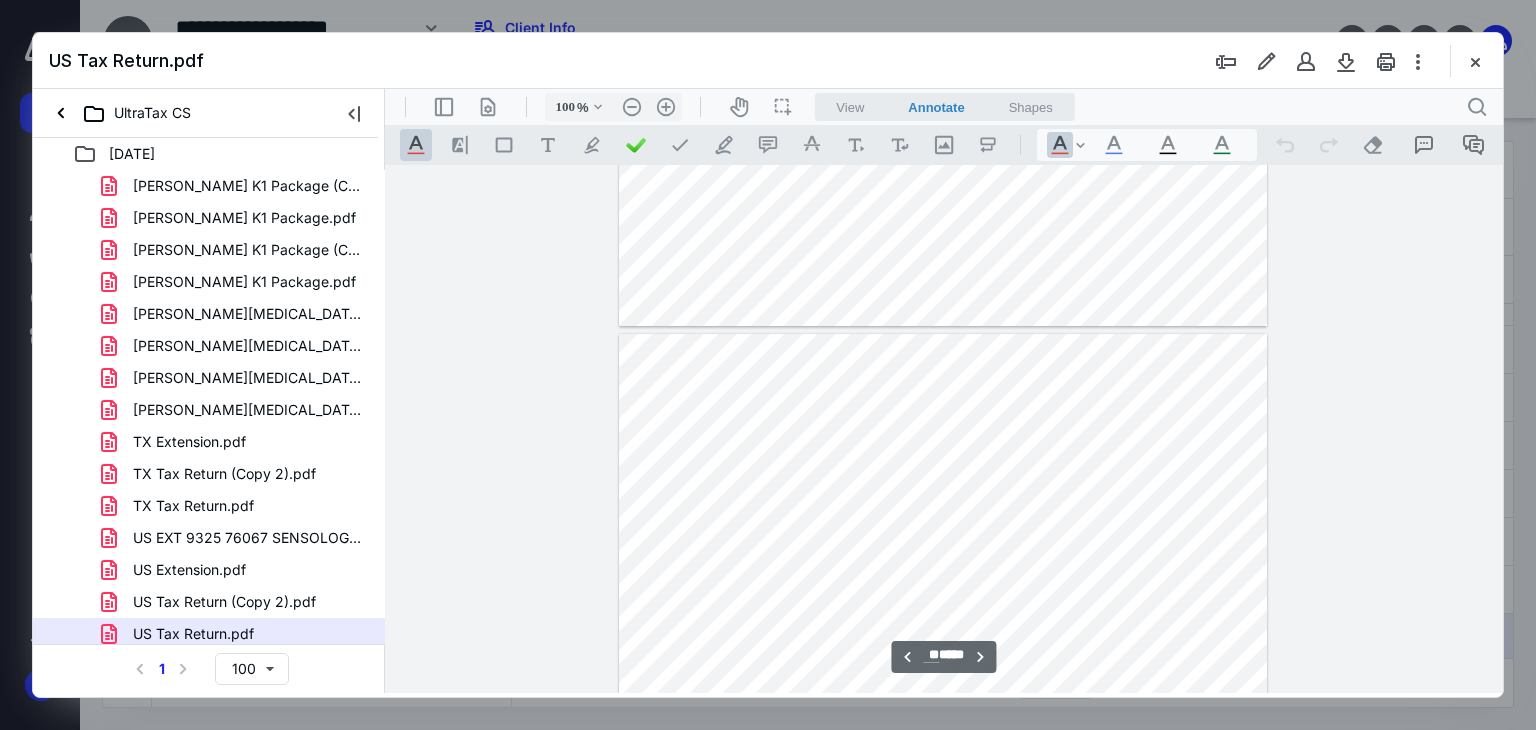 scroll, scrollTop: 10982, scrollLeft: 0, axis: vertical 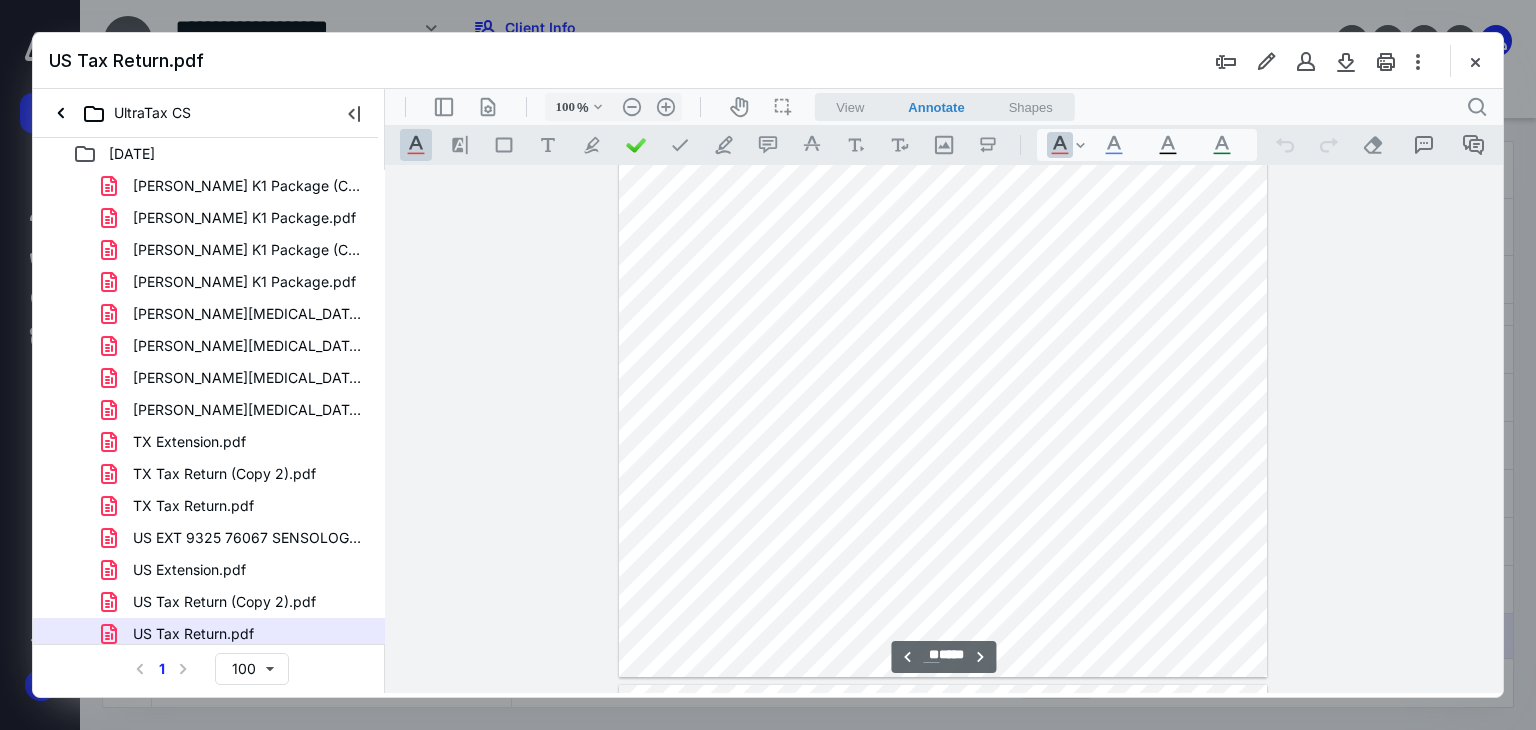 type on "**" 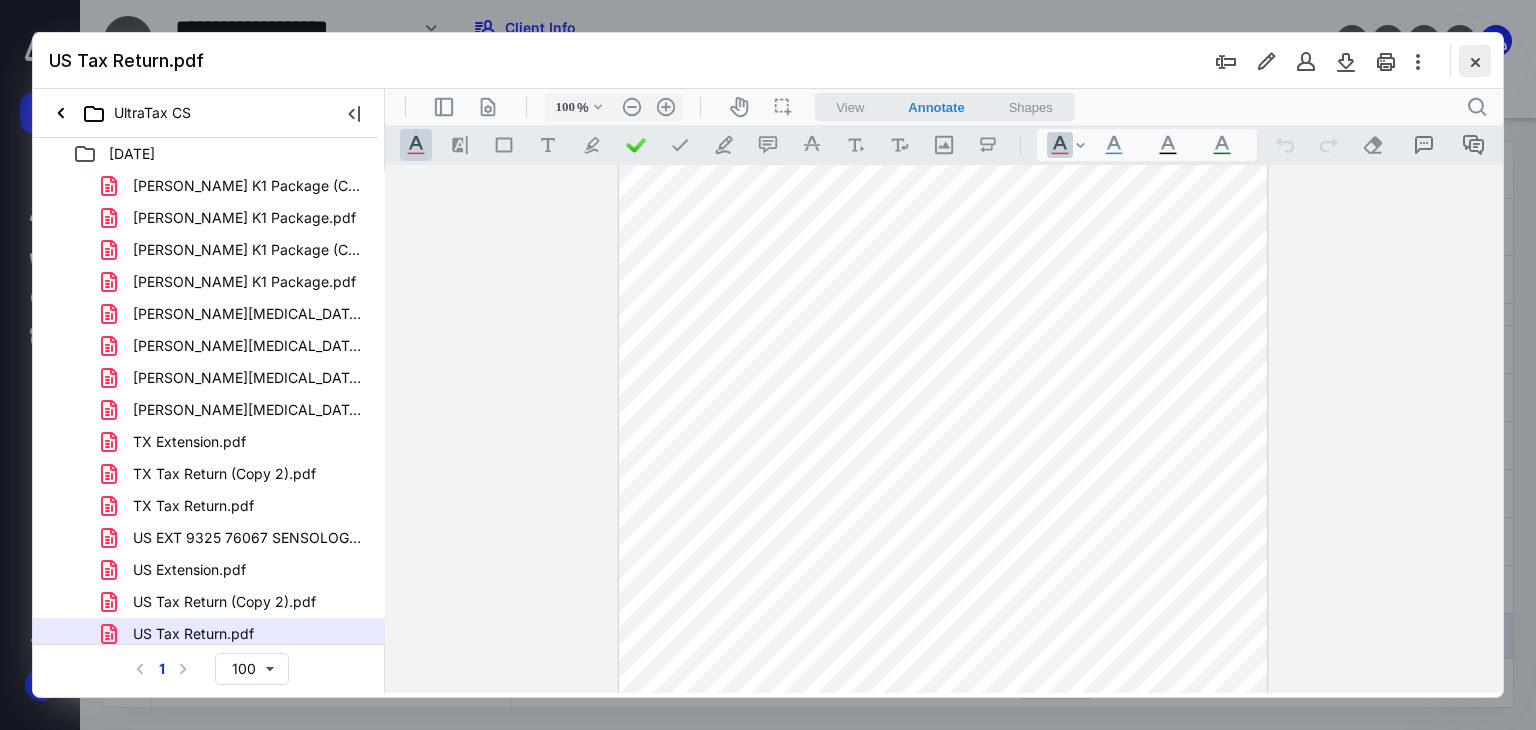 click at bounding box center [1475, 61] 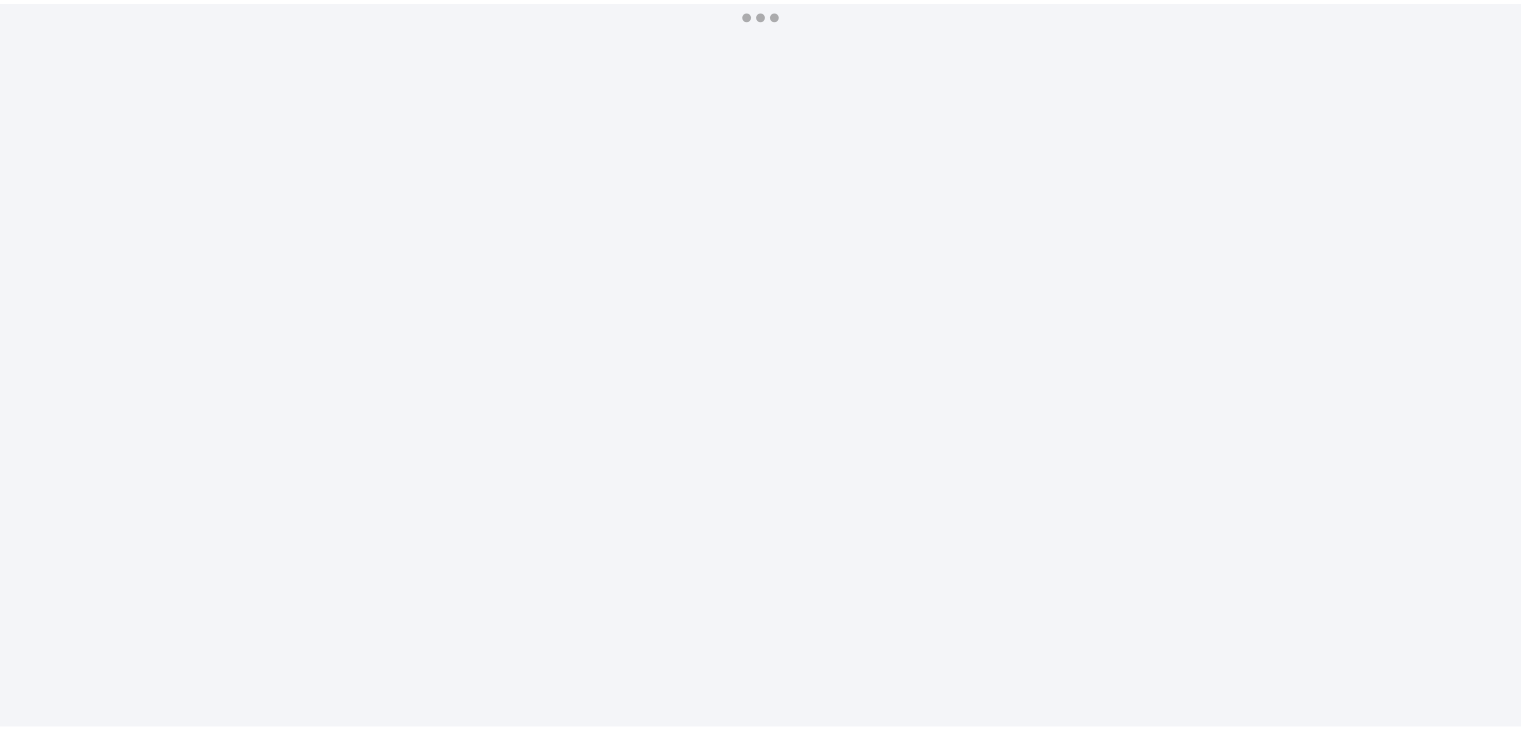 scroll, scrollTop: 0, scrollLeft: 0, axis: both 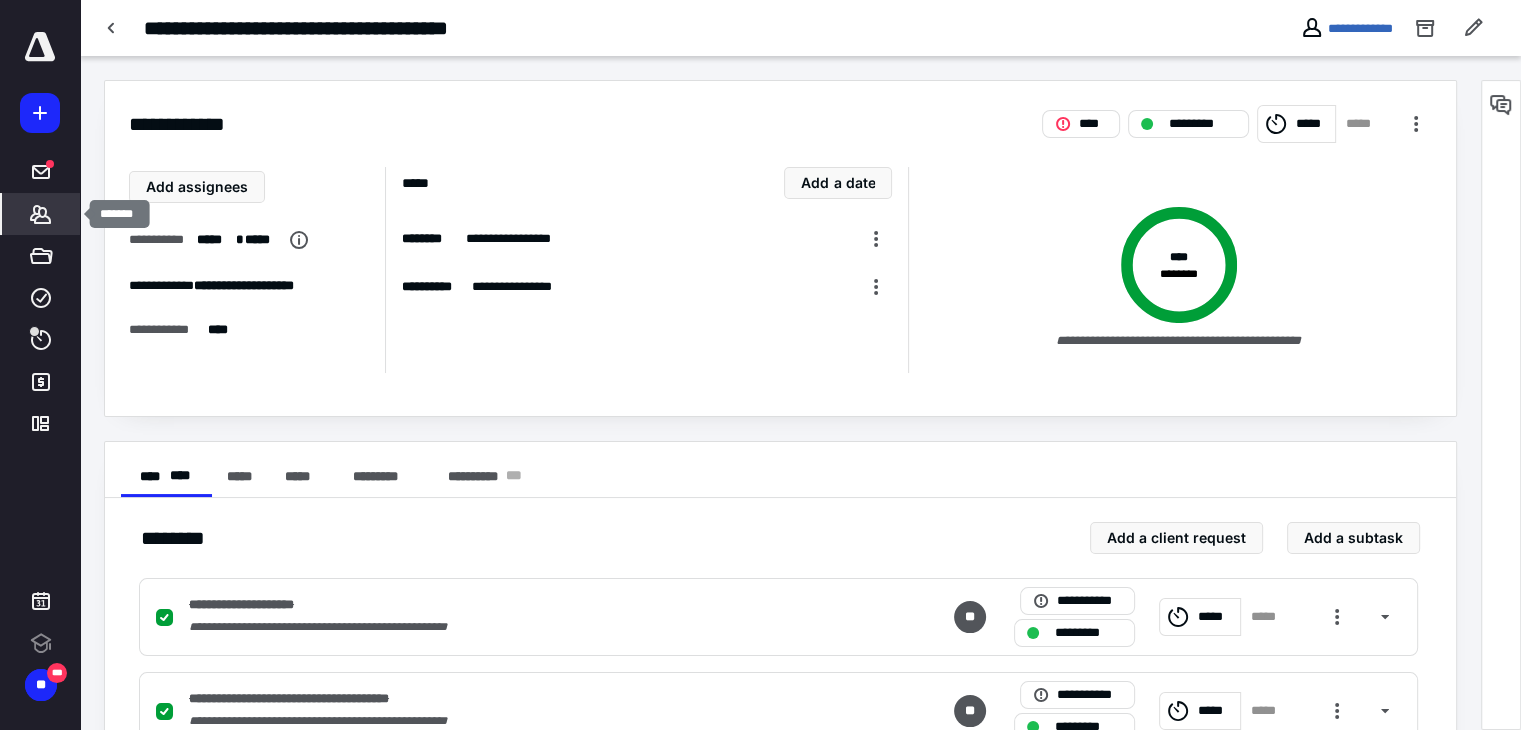 click 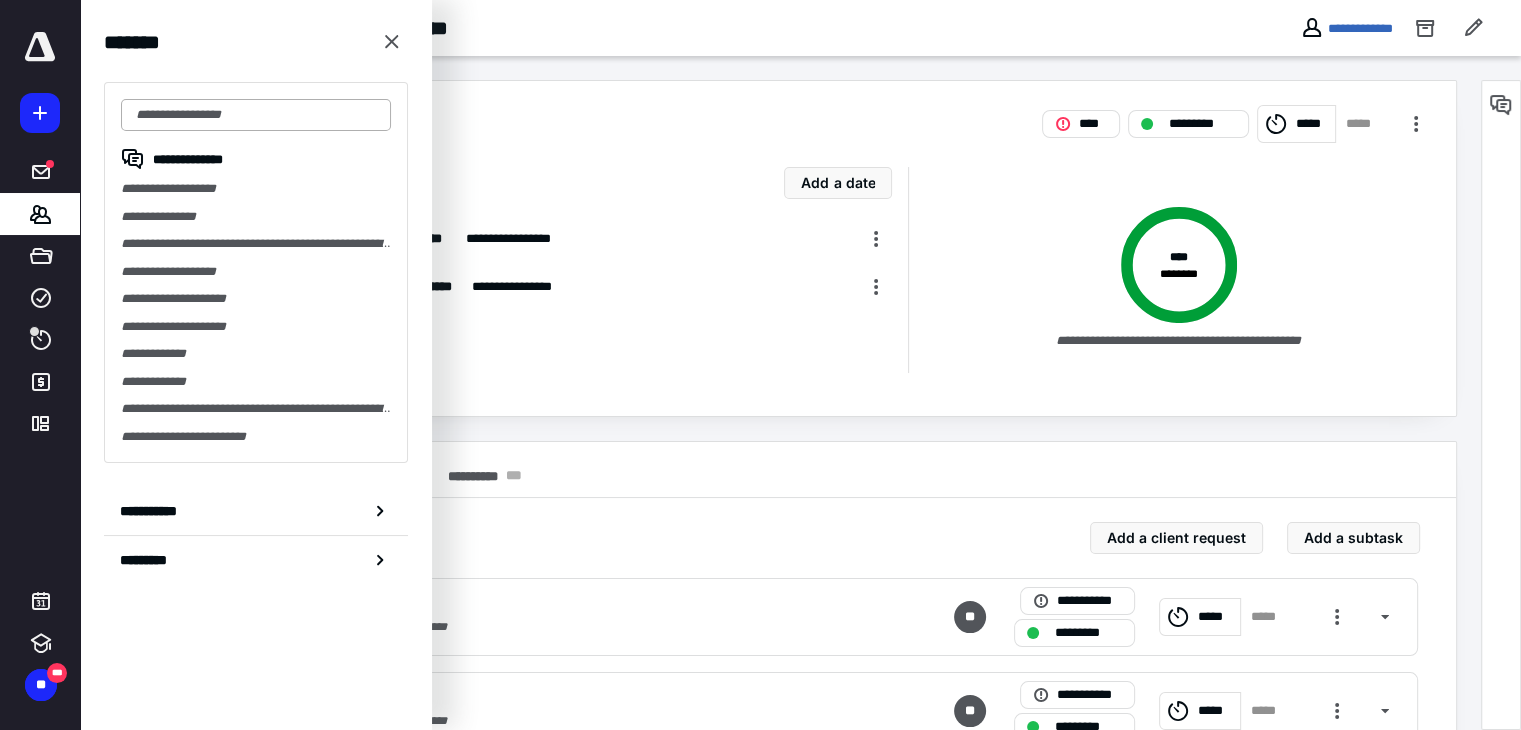 click at bounding box center (256, 115) 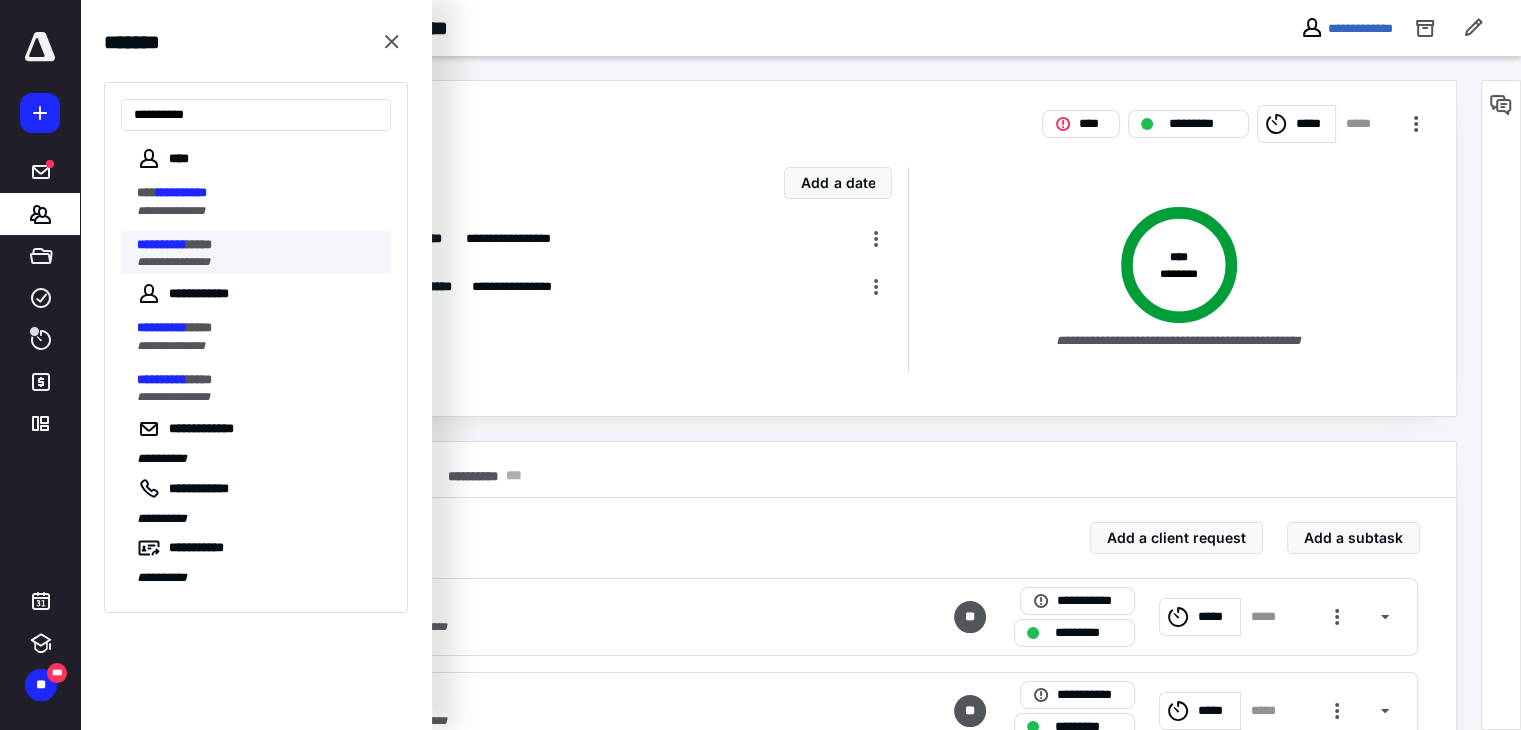 type on "**********" 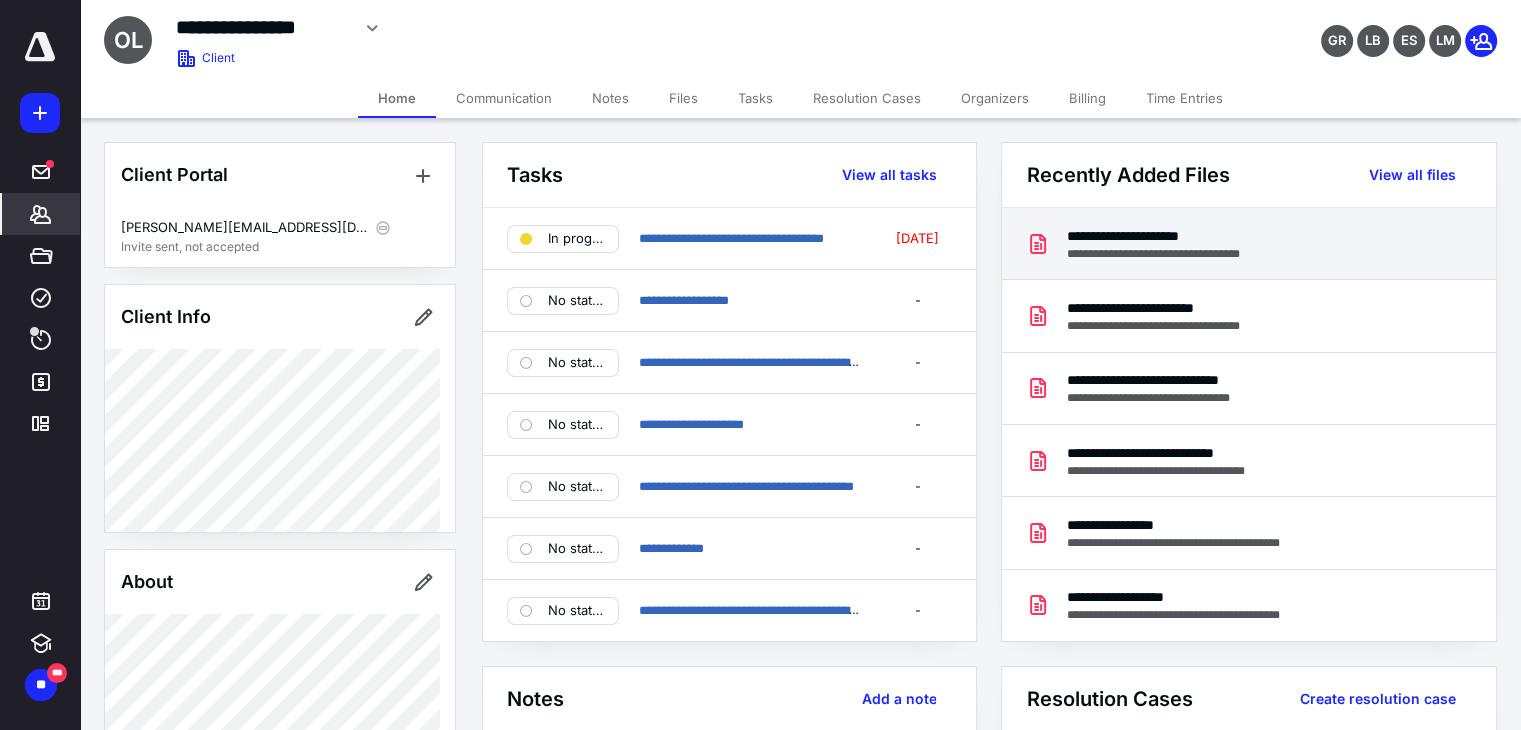 click on "**********" at bounding box center [1166, 254] 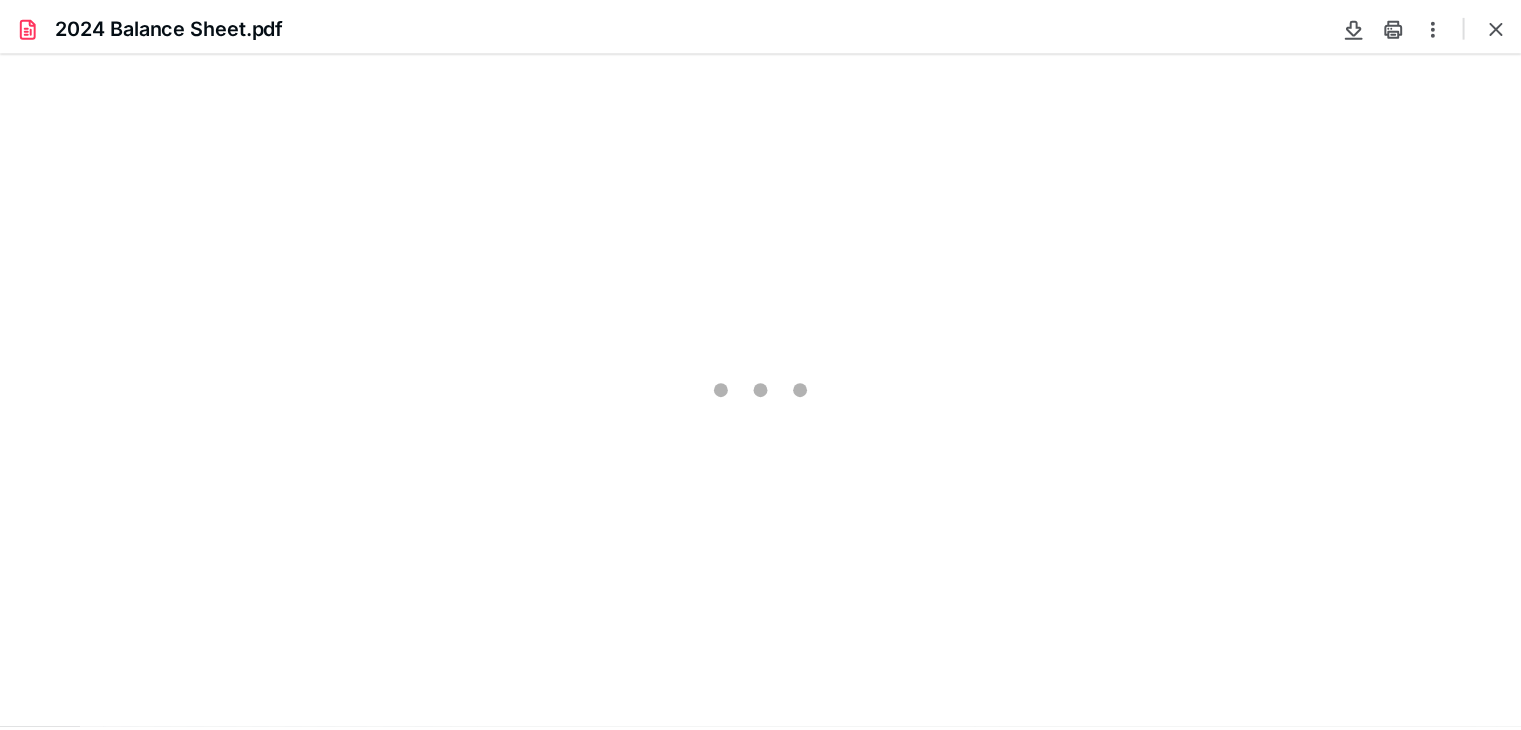 scroll, scrollTop: 0, scrollLeft: 0, axis: both 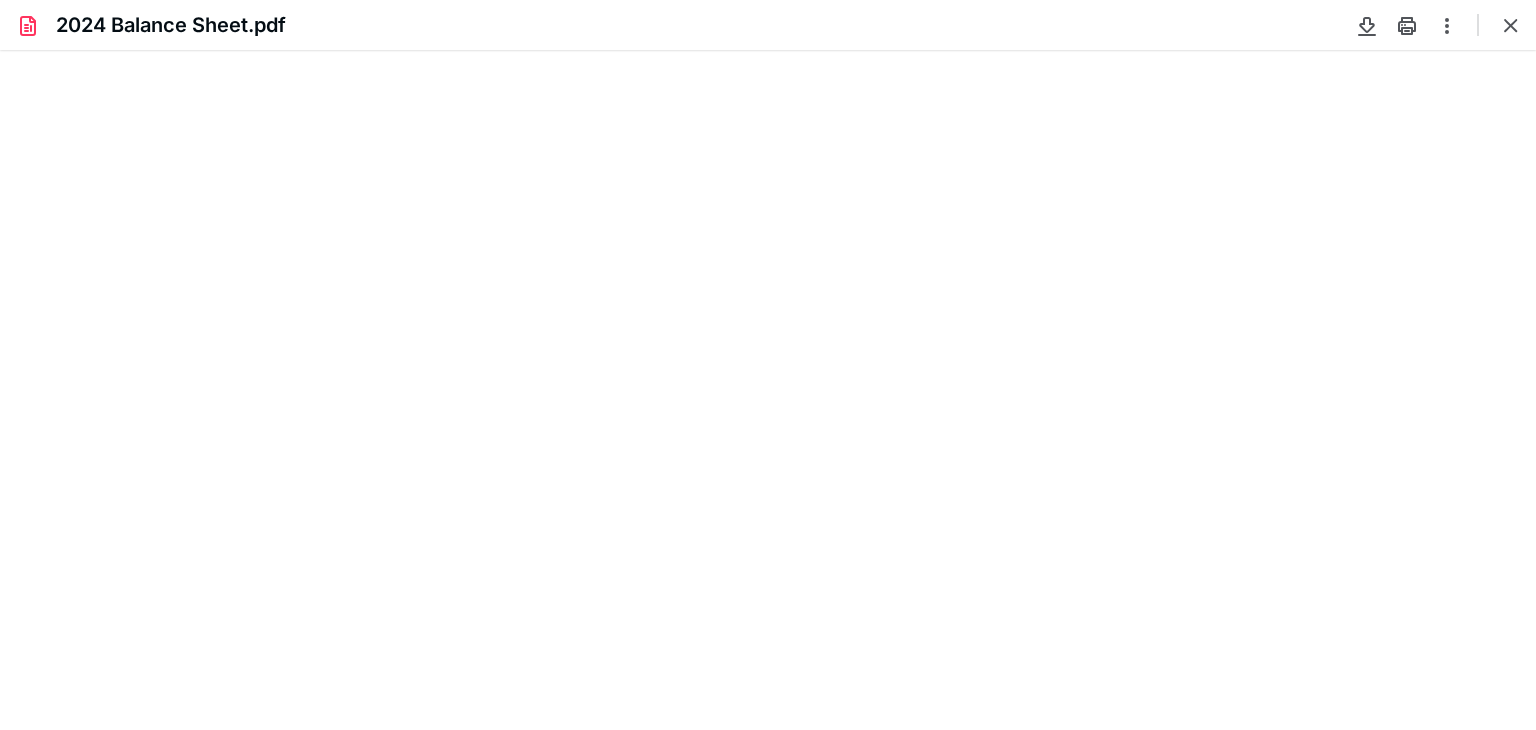 type on "81" 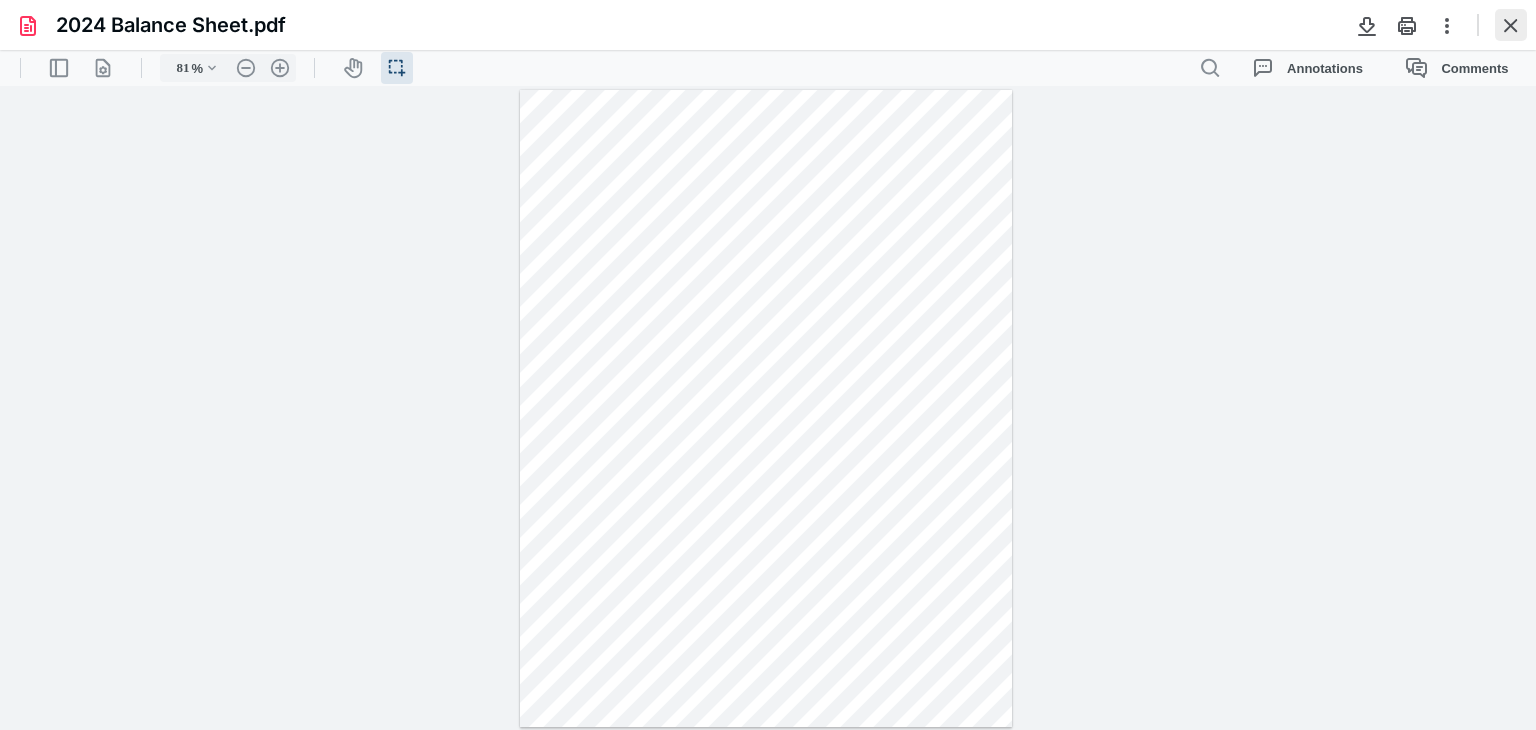click at bounding box center [1511, 25] 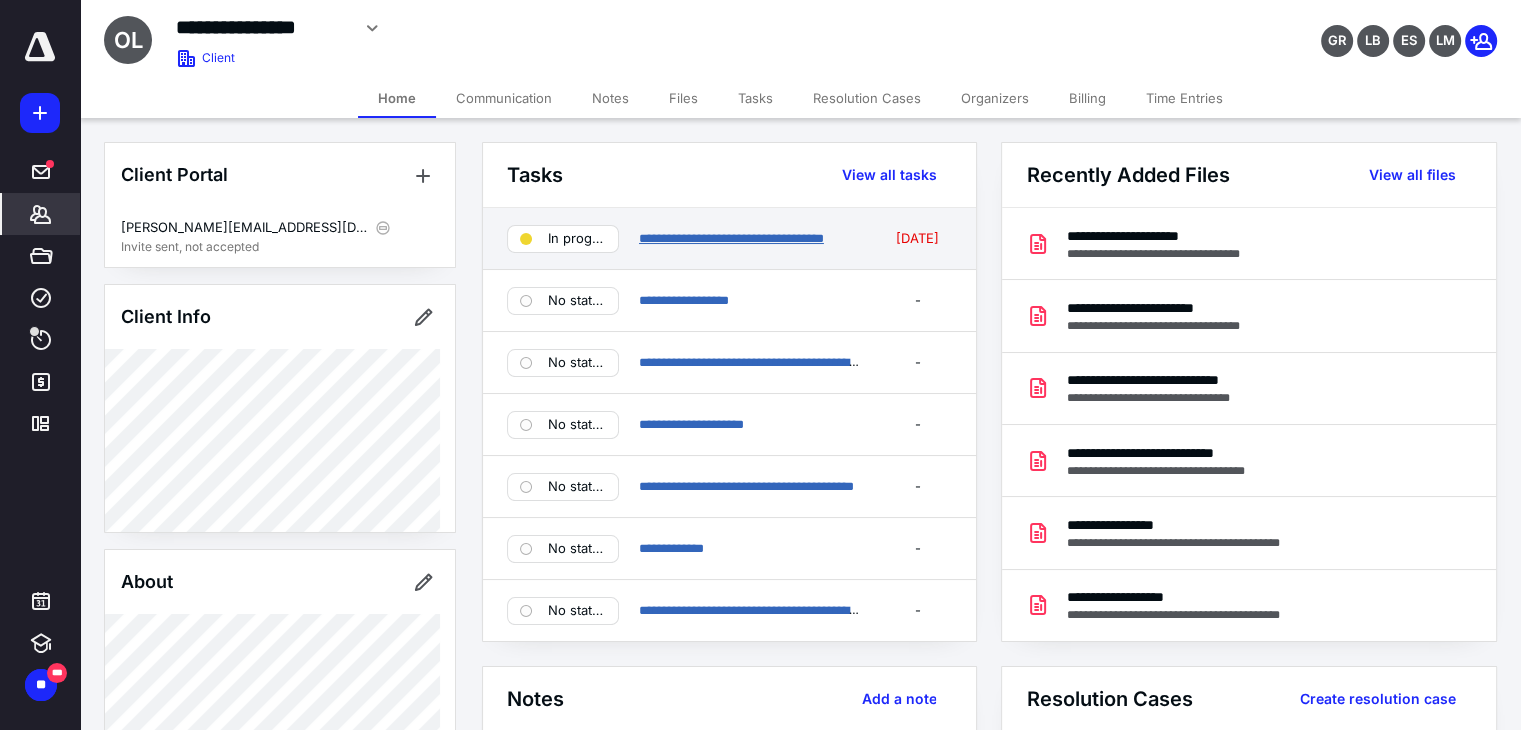 click on "**********" at bounding box center [731, 238] 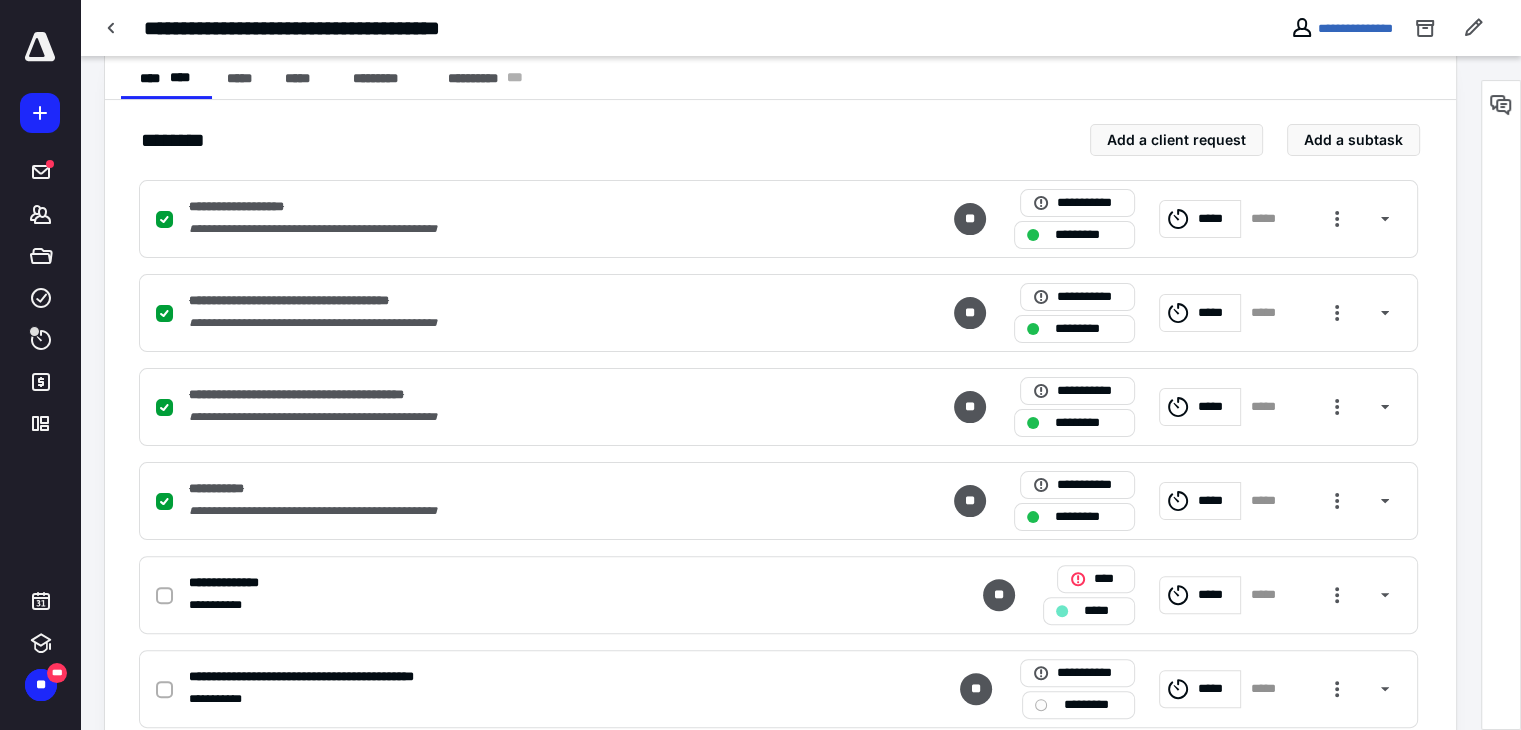 scroll, scrollTop: 375, scrollLeft: 0, axis: vertical 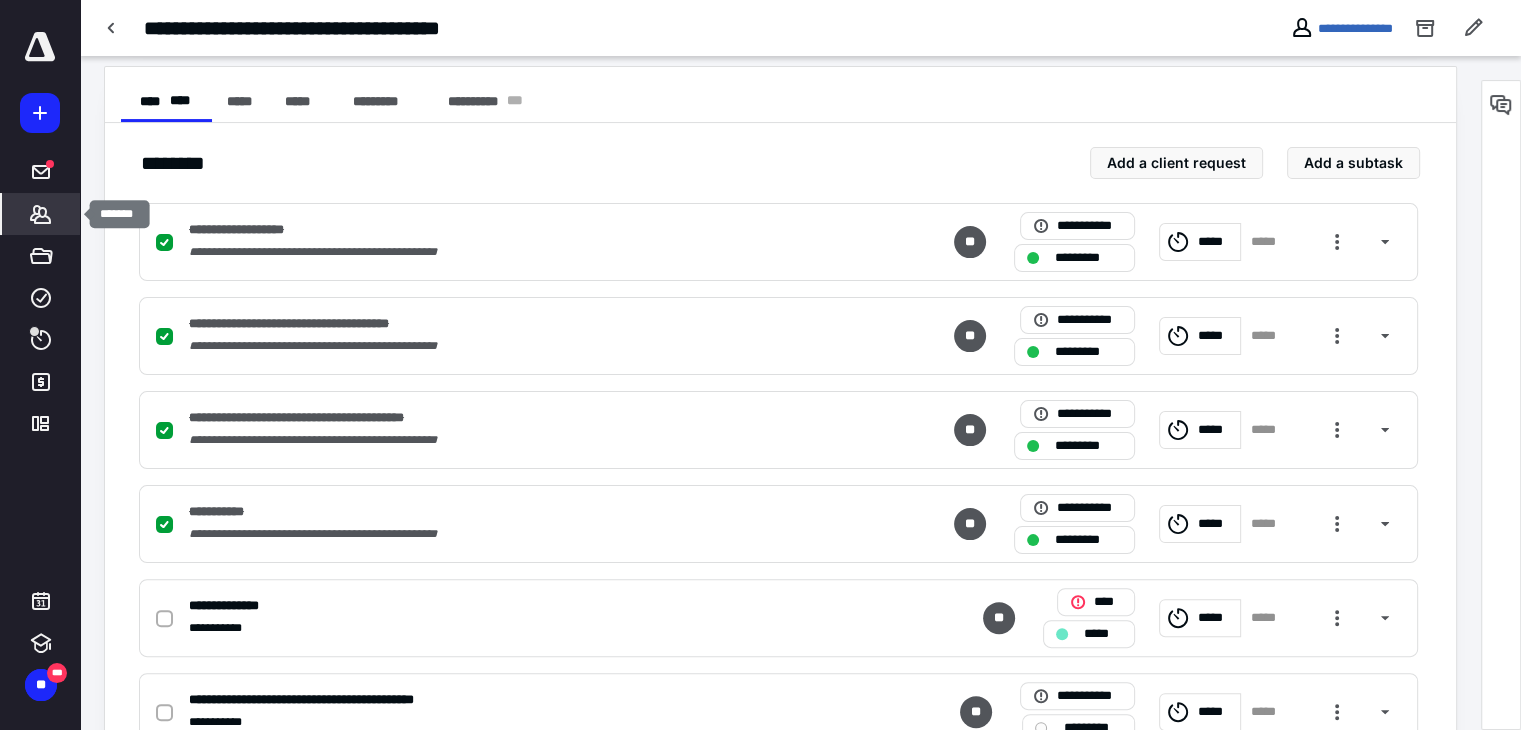 click 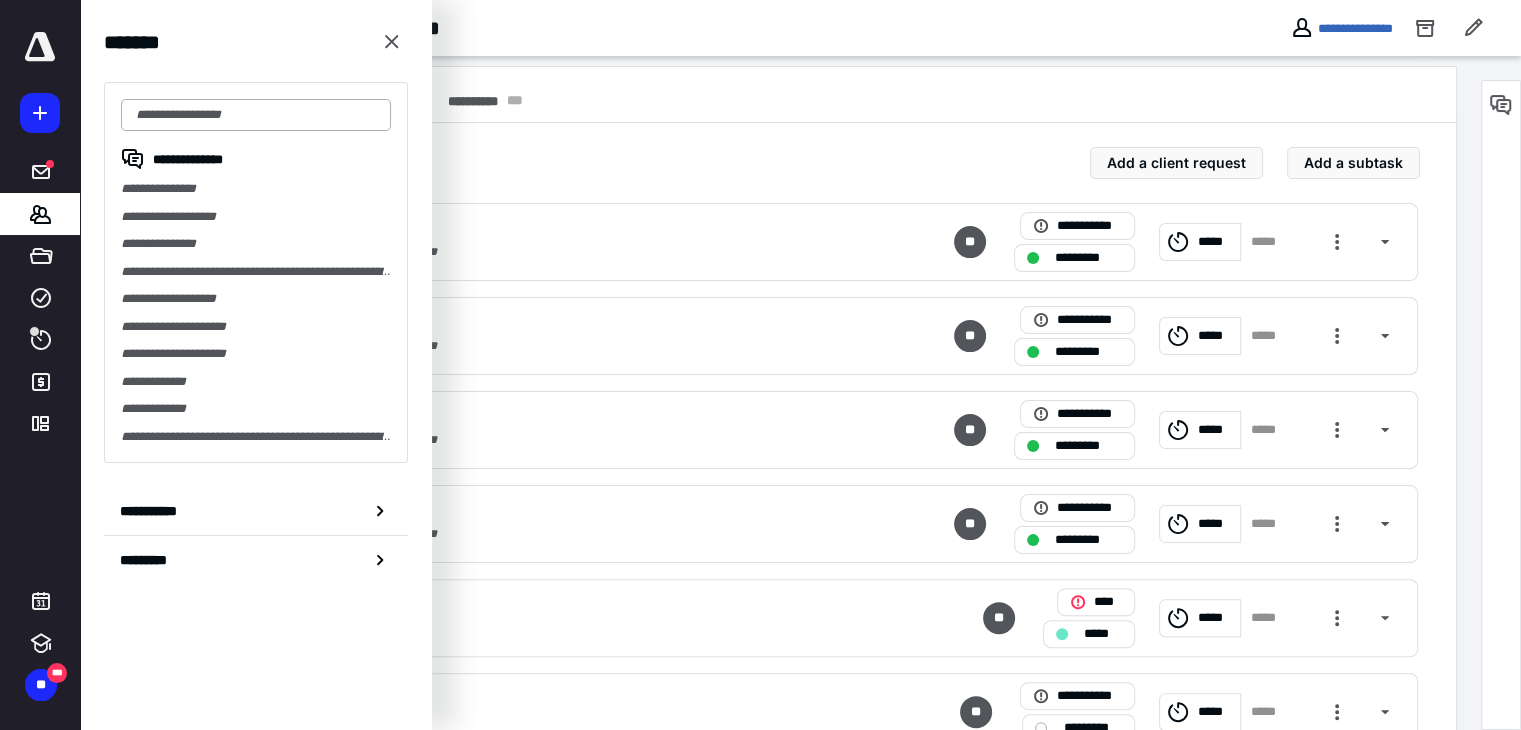 click at bounding box center [256, 115] 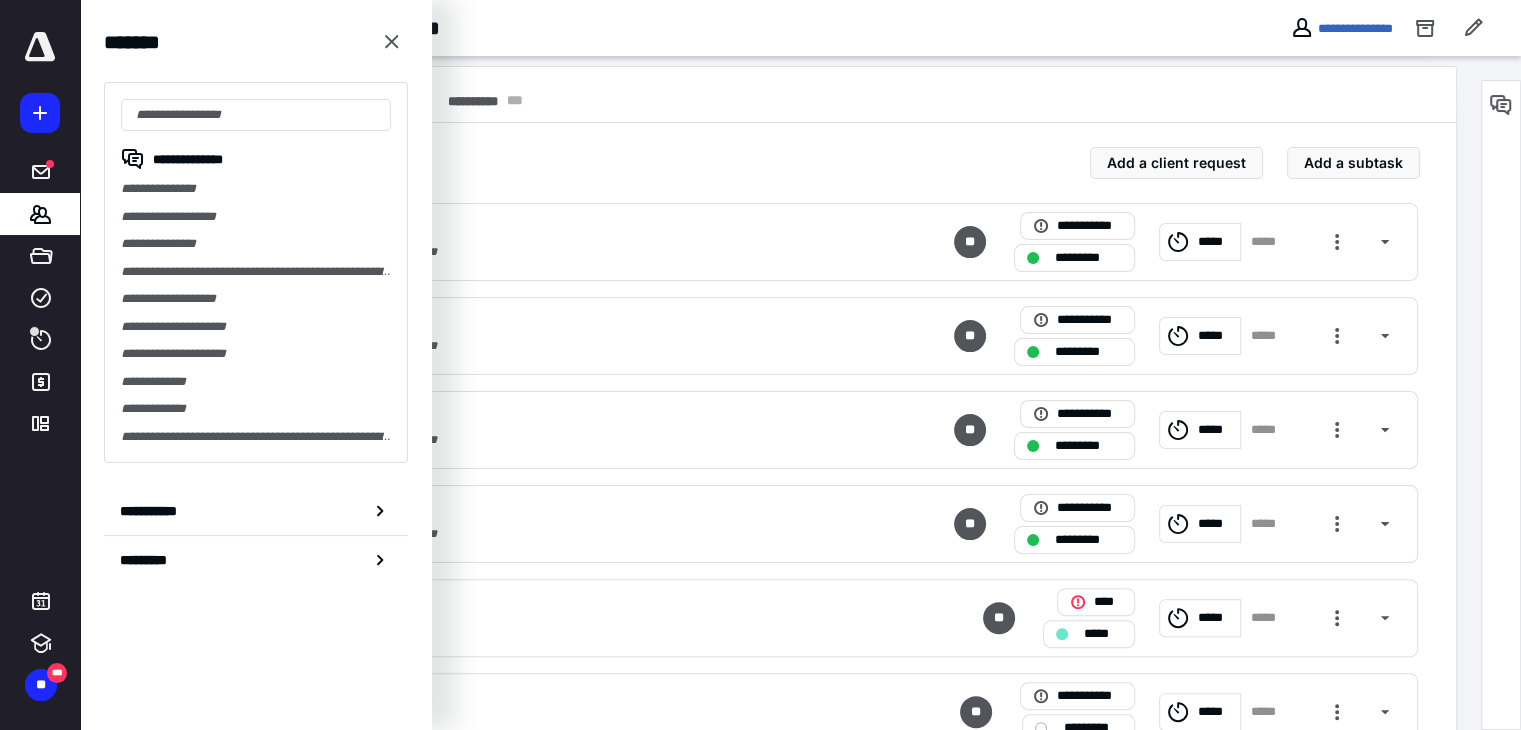 click on "**********" at bounding box center [780, 872] 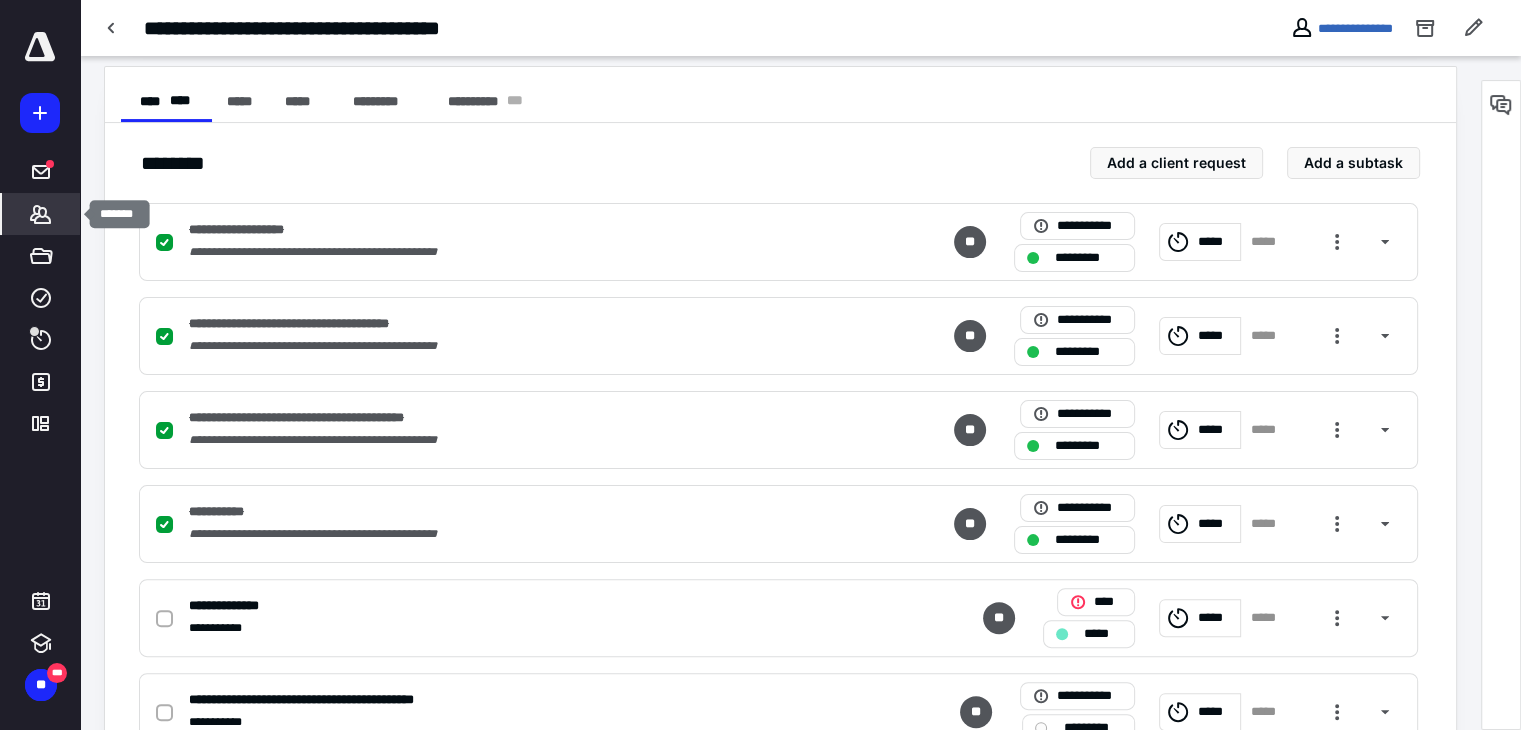 click 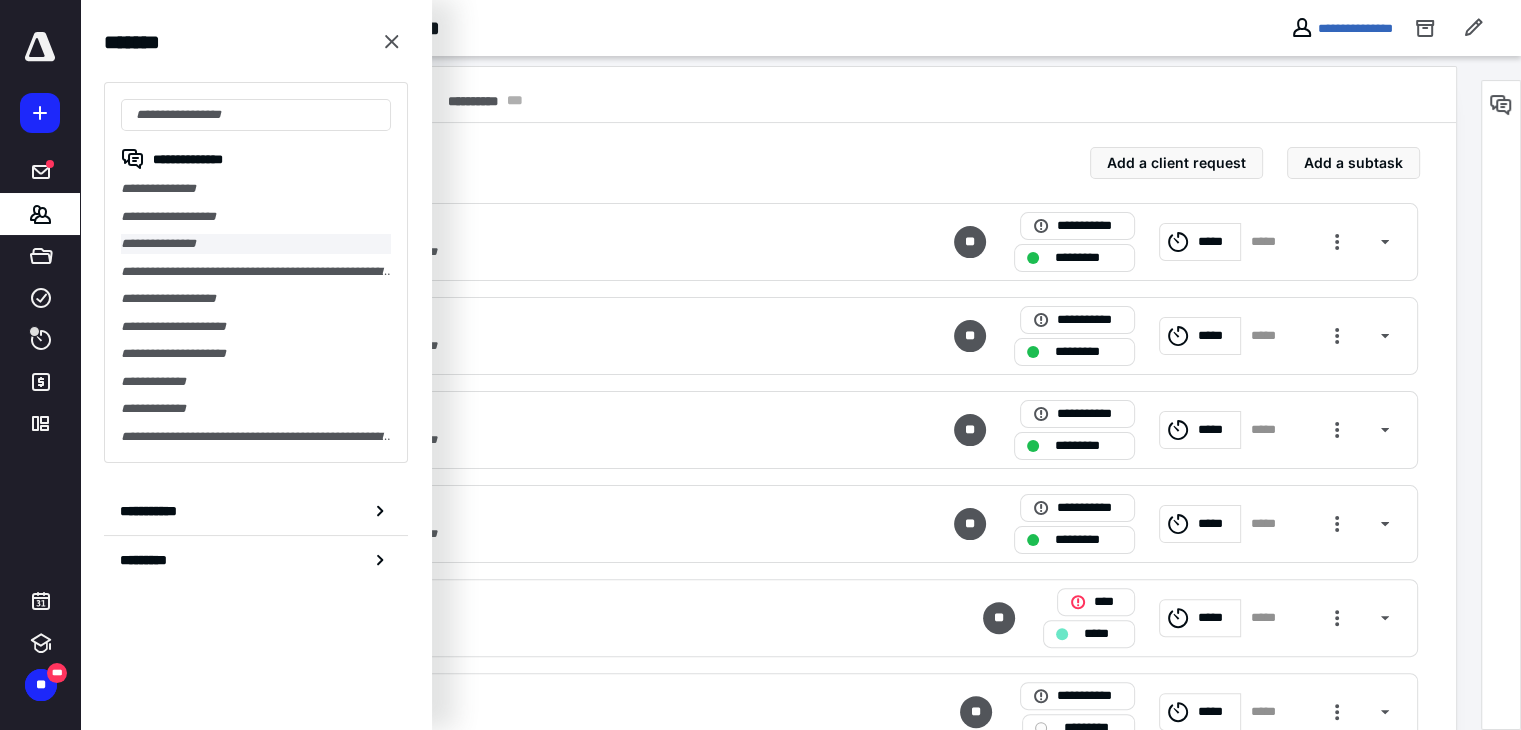 click on "**********" at bounding box center (256, 244) 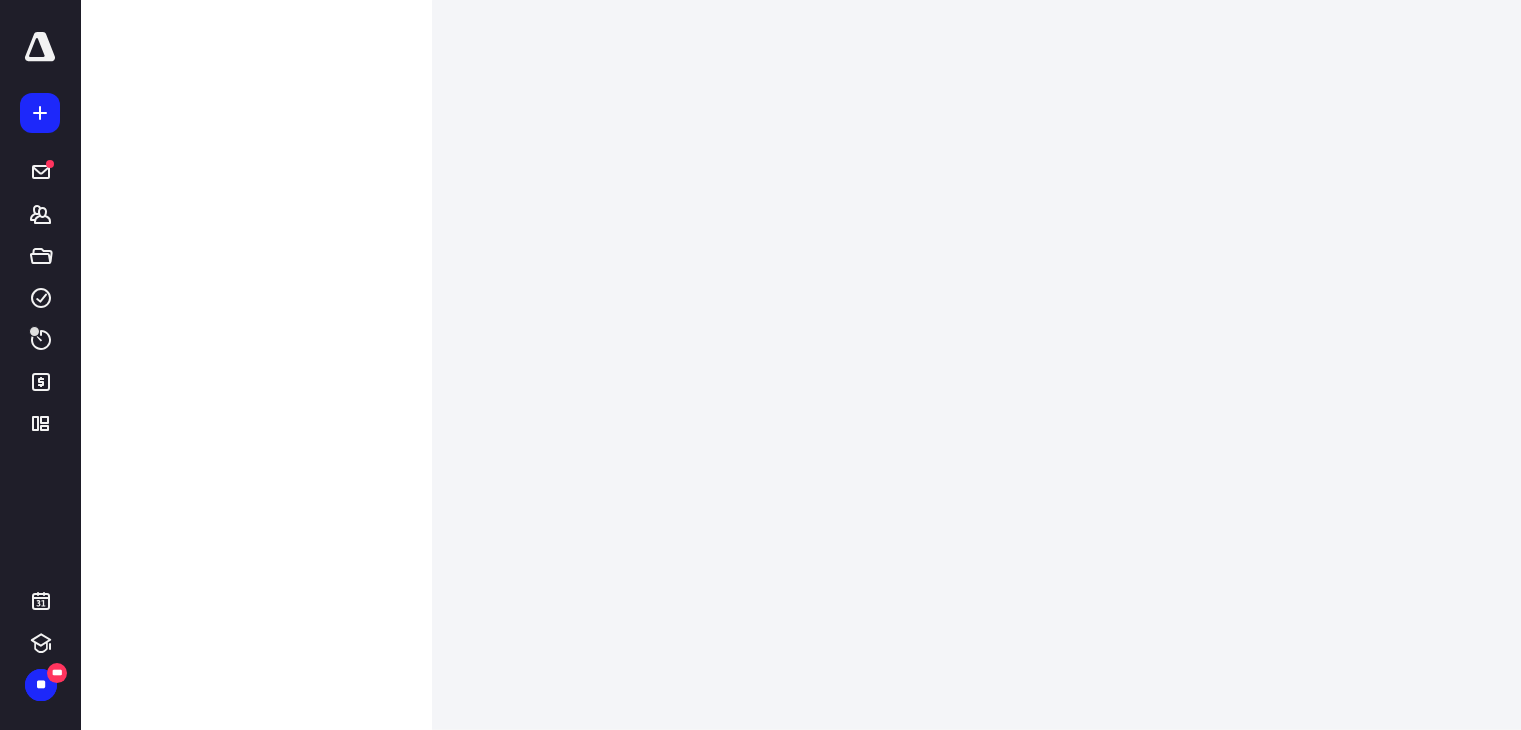 scroll, scrollTop: 0, scrollLeft: 0, axis: both 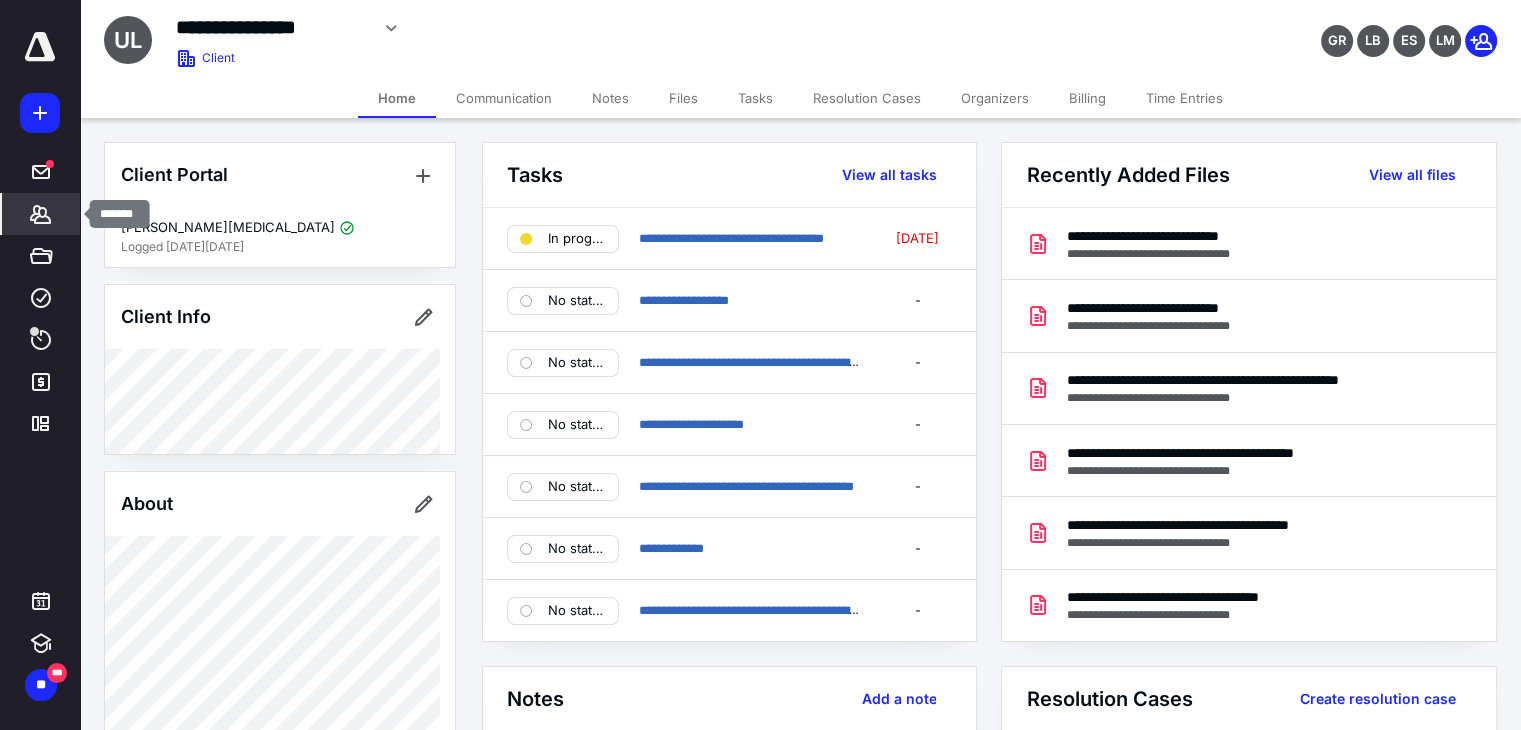 click 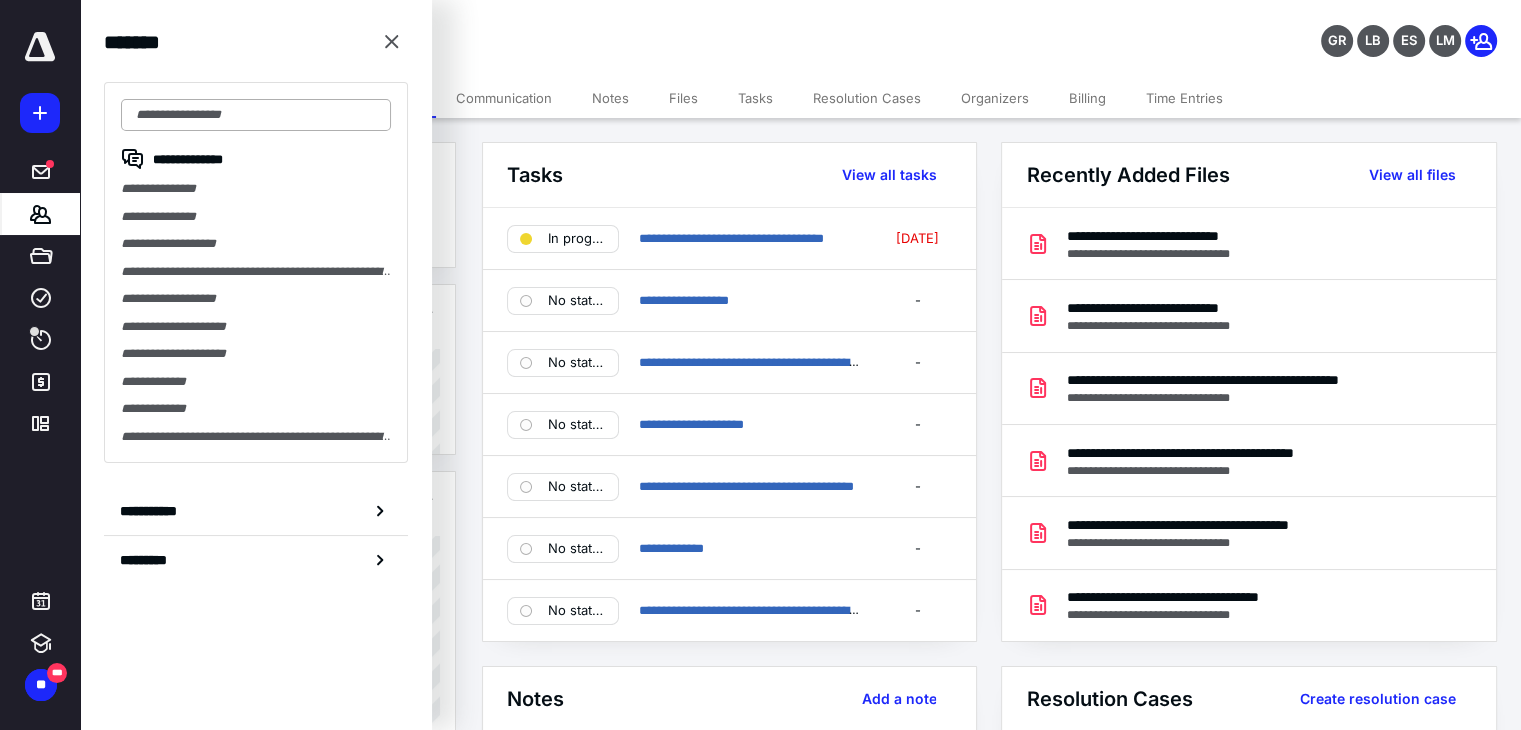 click at bounding box center [256, 115] 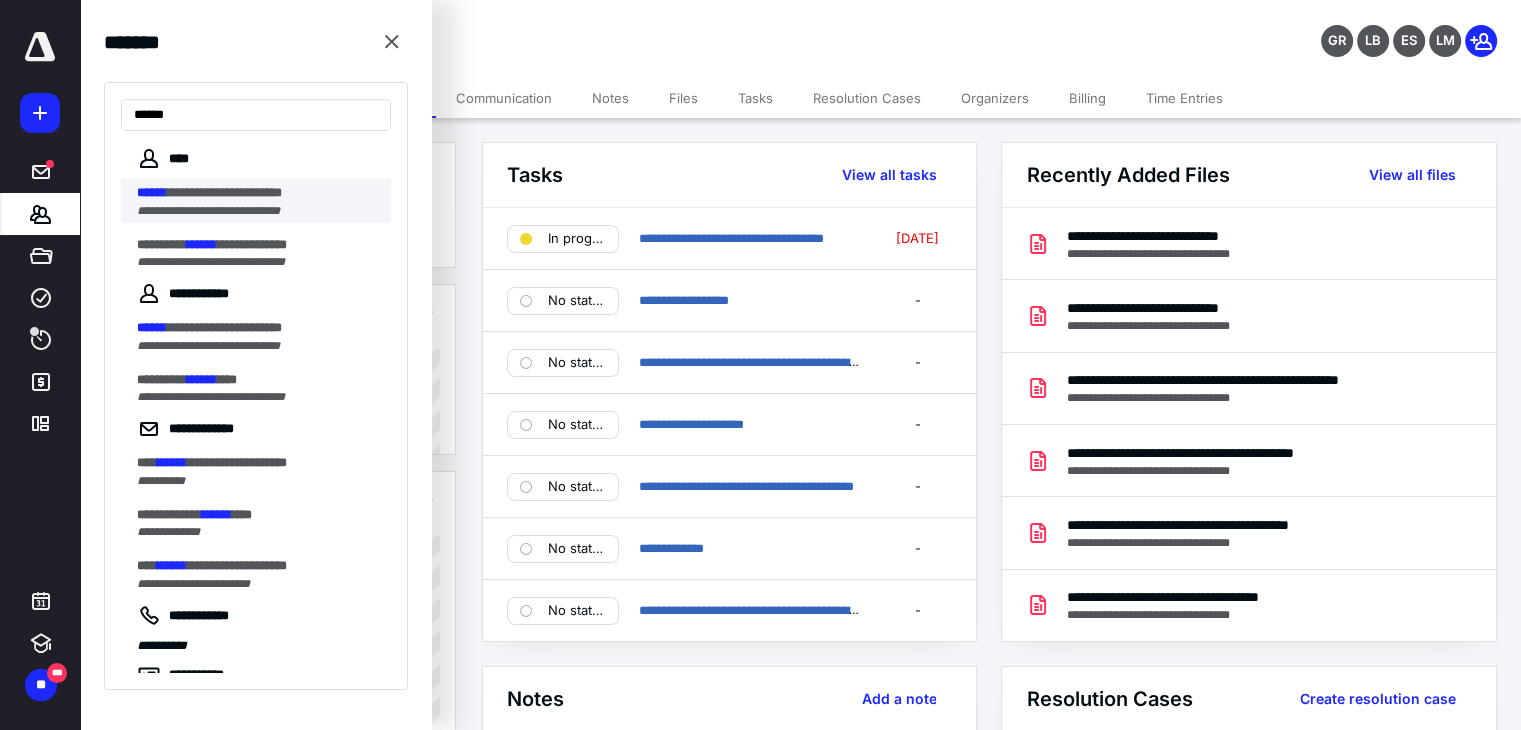 type on "******" 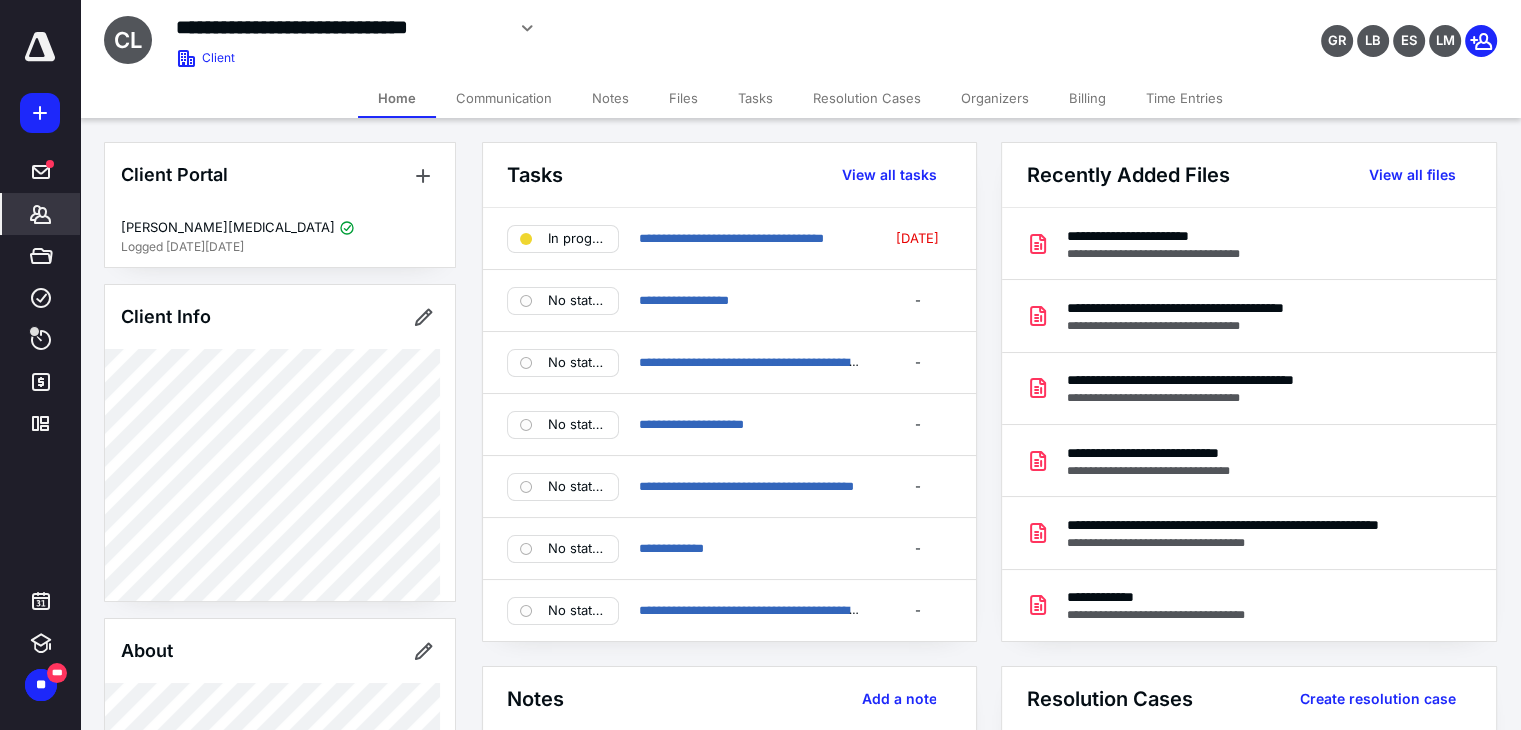 click on "Tasks" at bounding box center [755, 98] 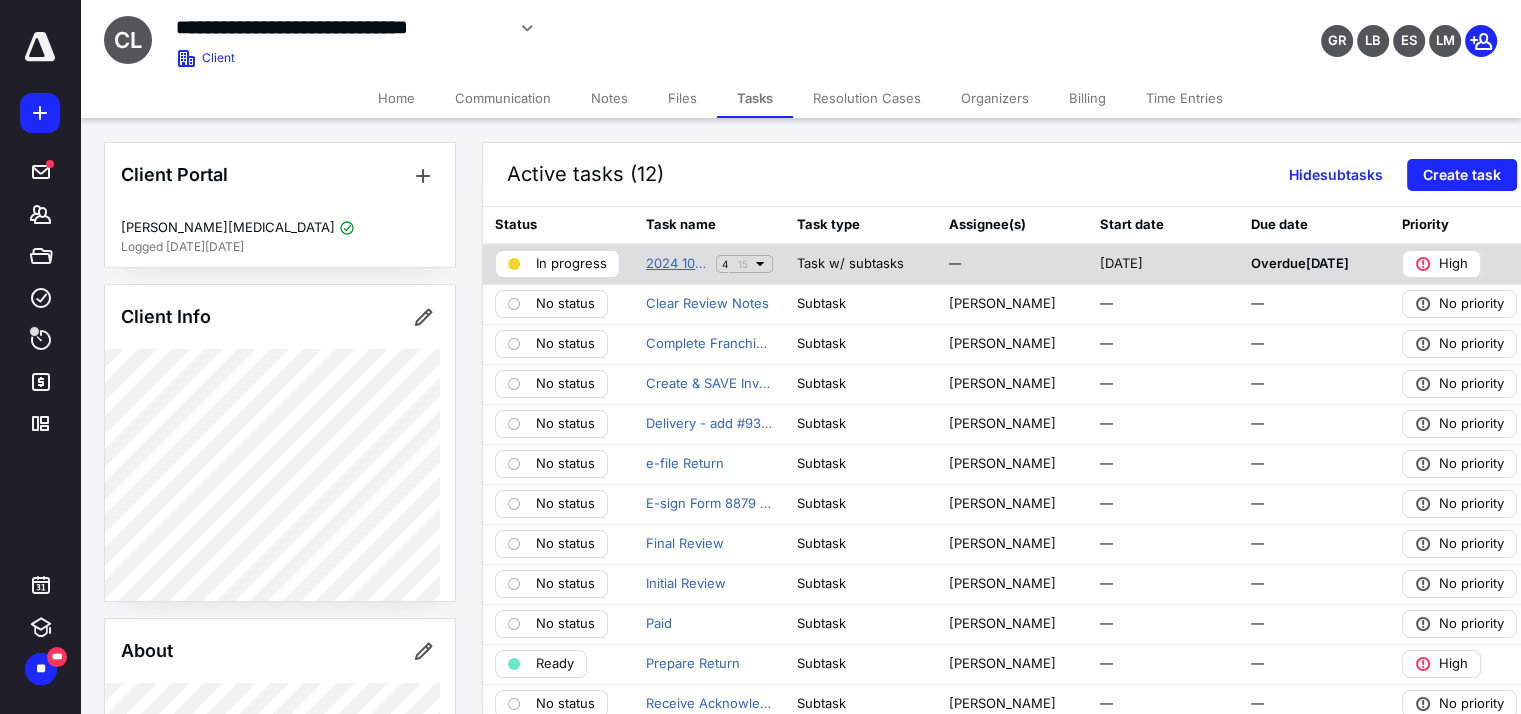 click on "2024 1065 Partnership Tax Return Task" at bounding box center (677, 264) 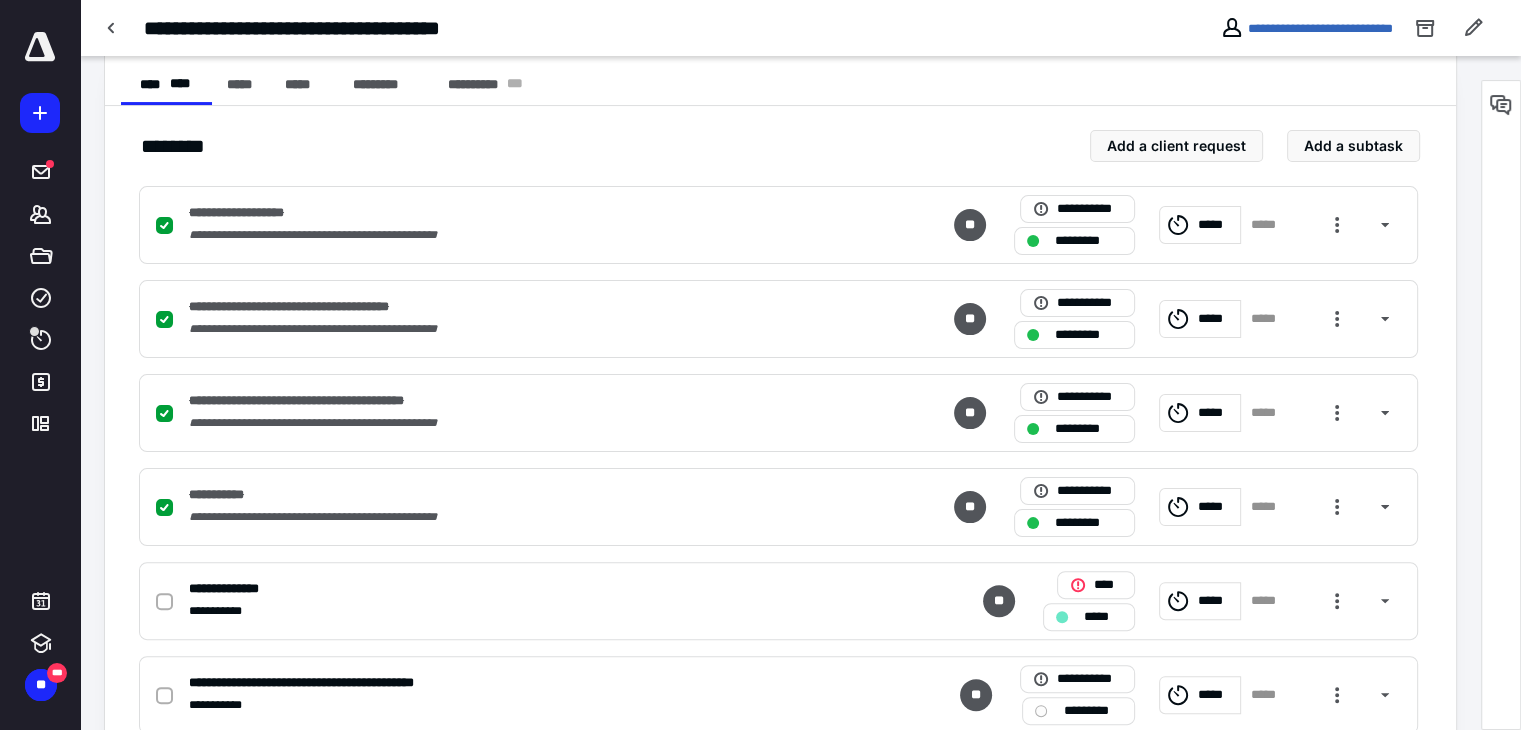 scroll, scrollTop: 293, scrollLeft: 0, axis: vertical 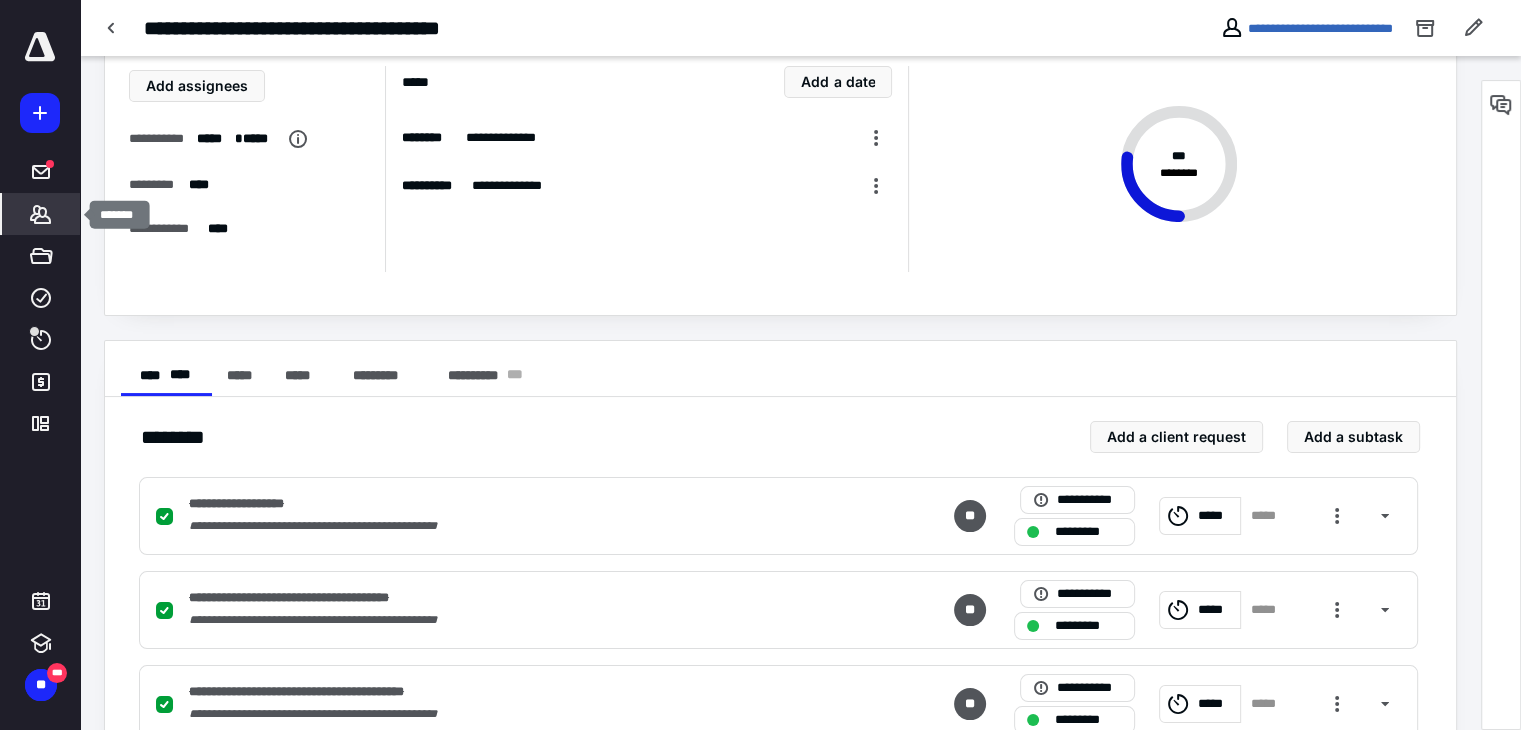 click 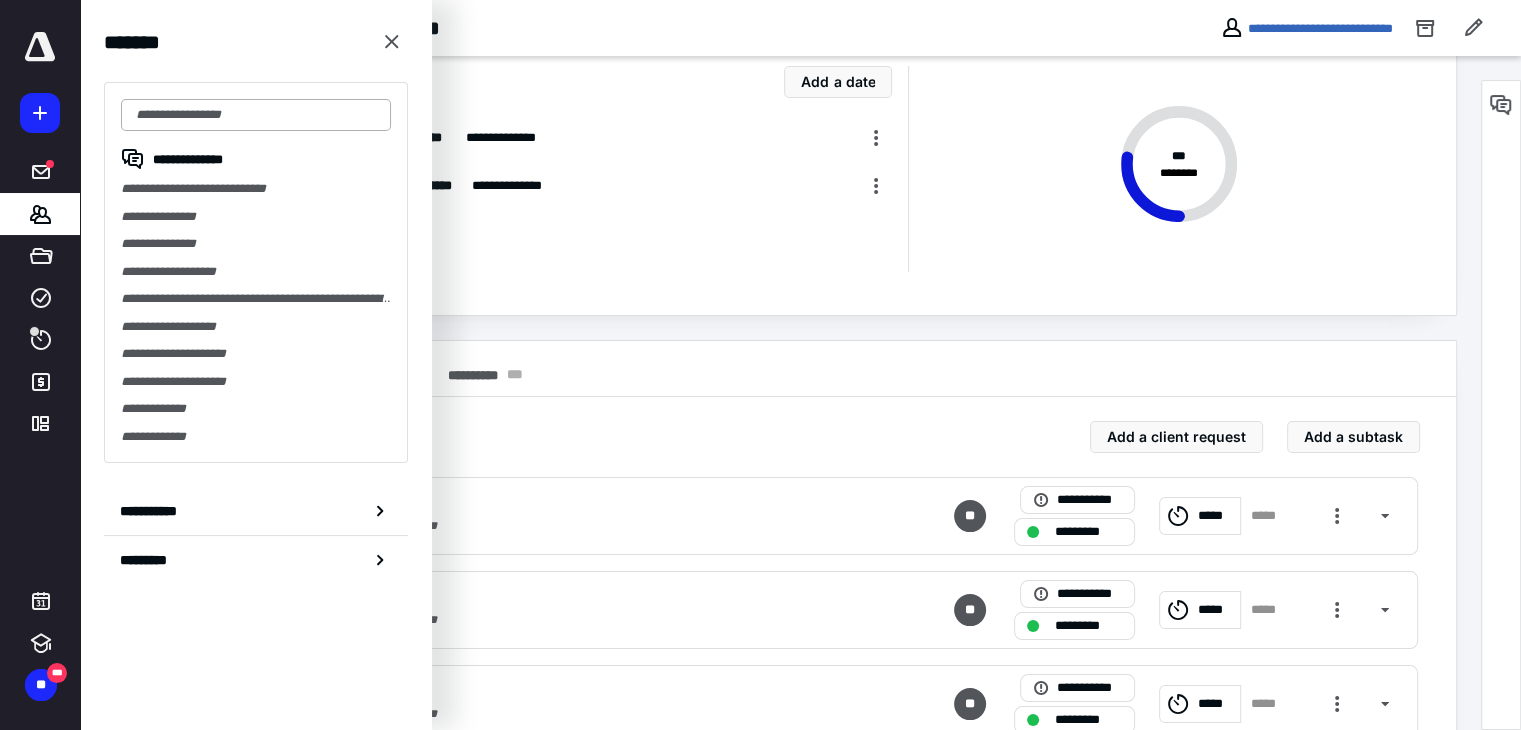 click at bounding box center (256, 115) 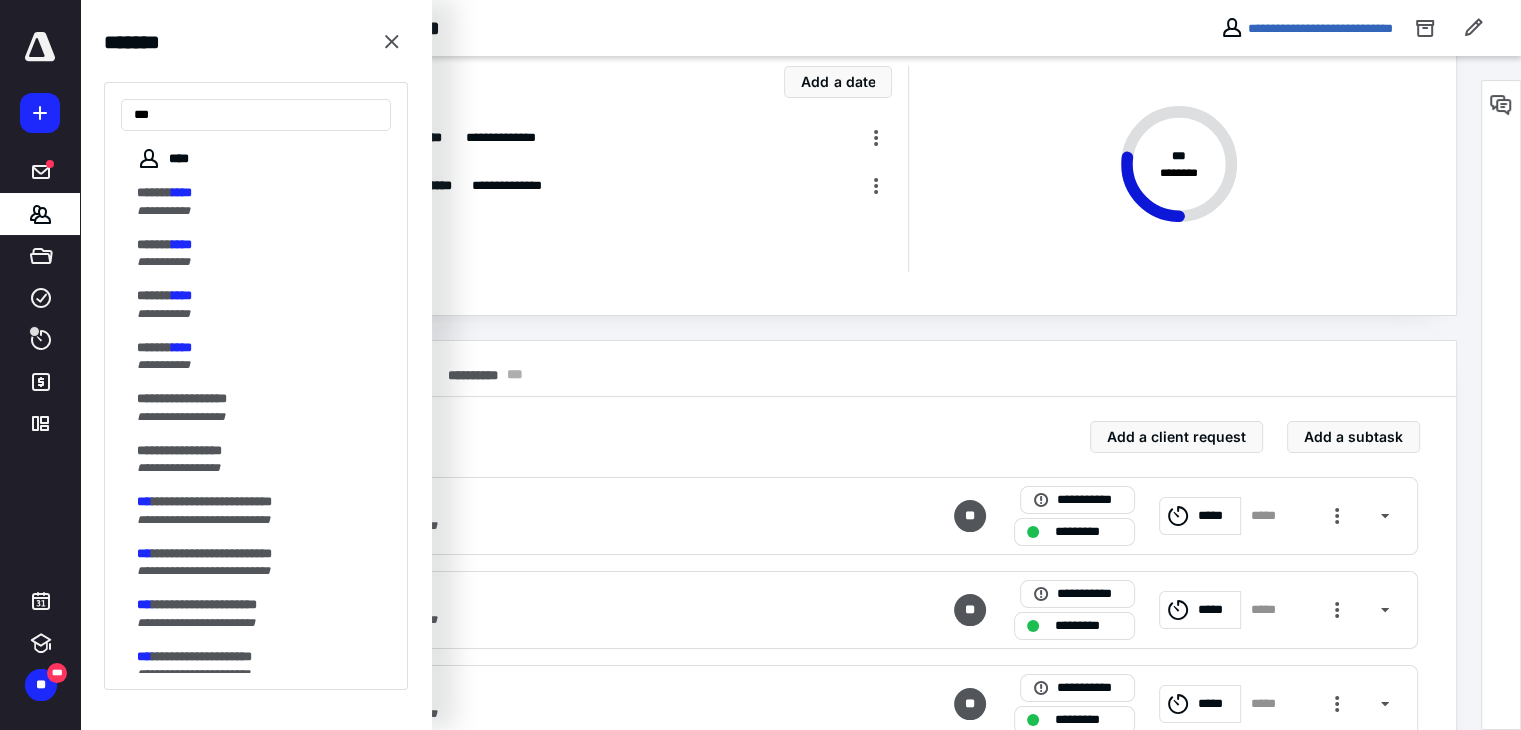 type on "***" 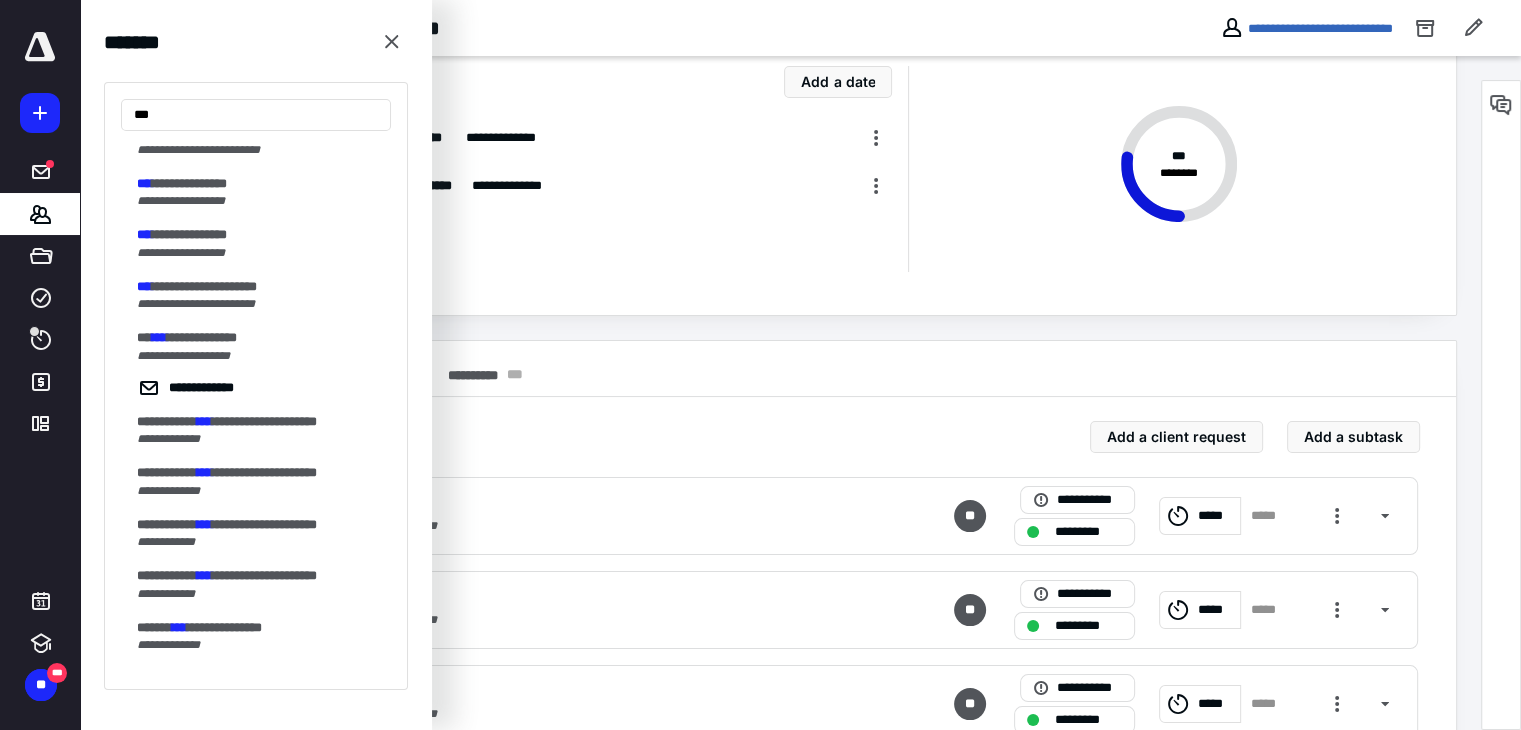 scroll, scrollTop: 1882, scrollLeft: 0, axis: vertical 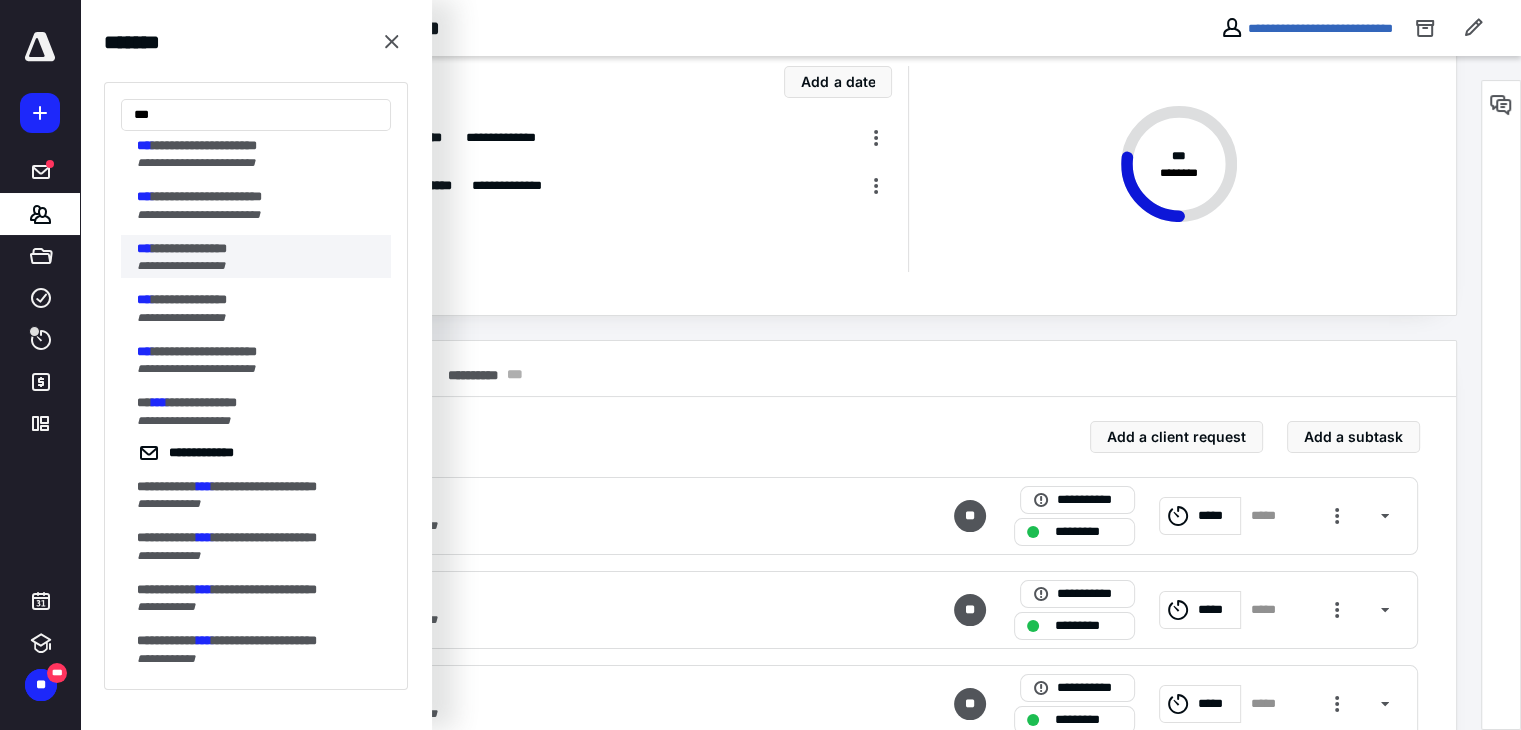 click on "**********" at bounding box center [189, 248] 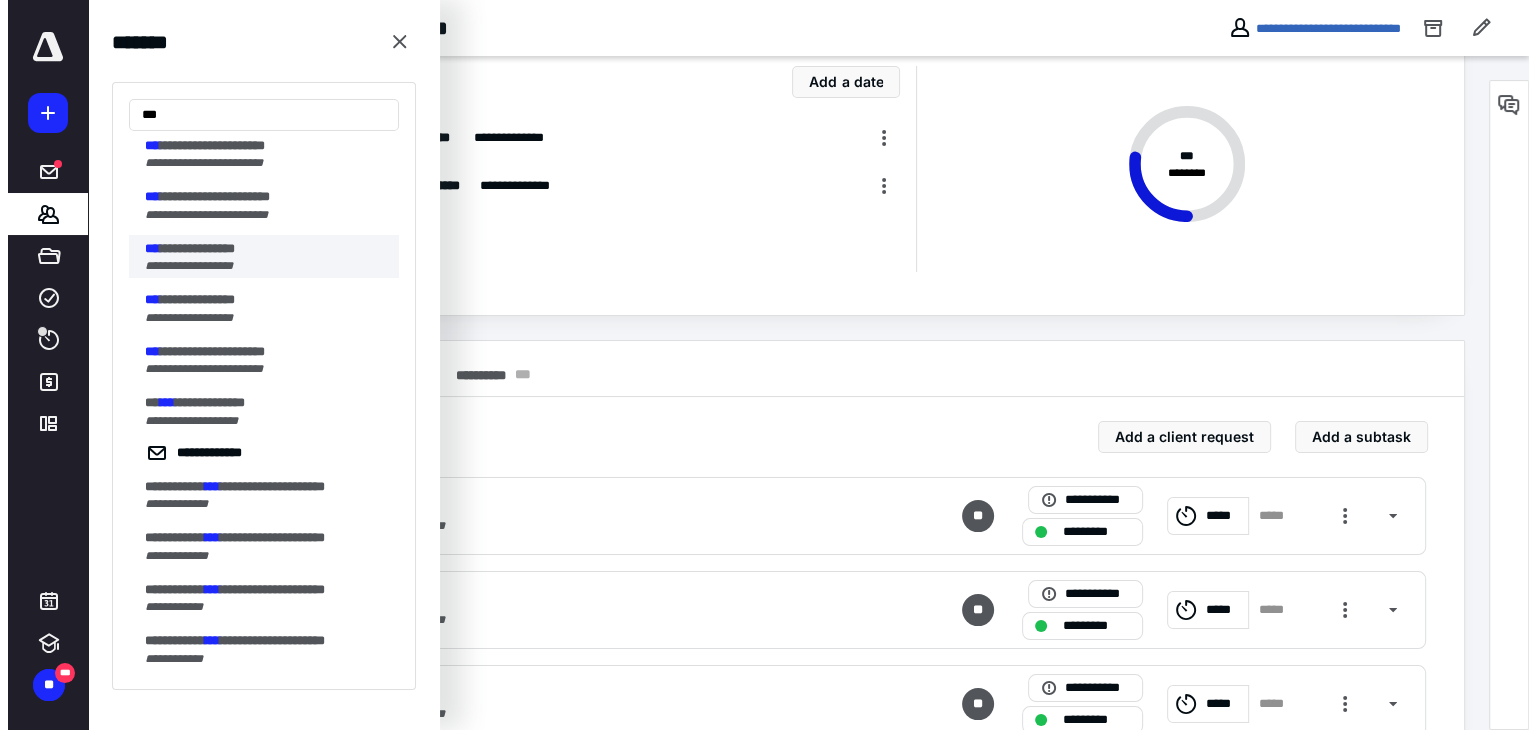 scroll, scrollTop: 0, scrollLeft: 0, axis: both 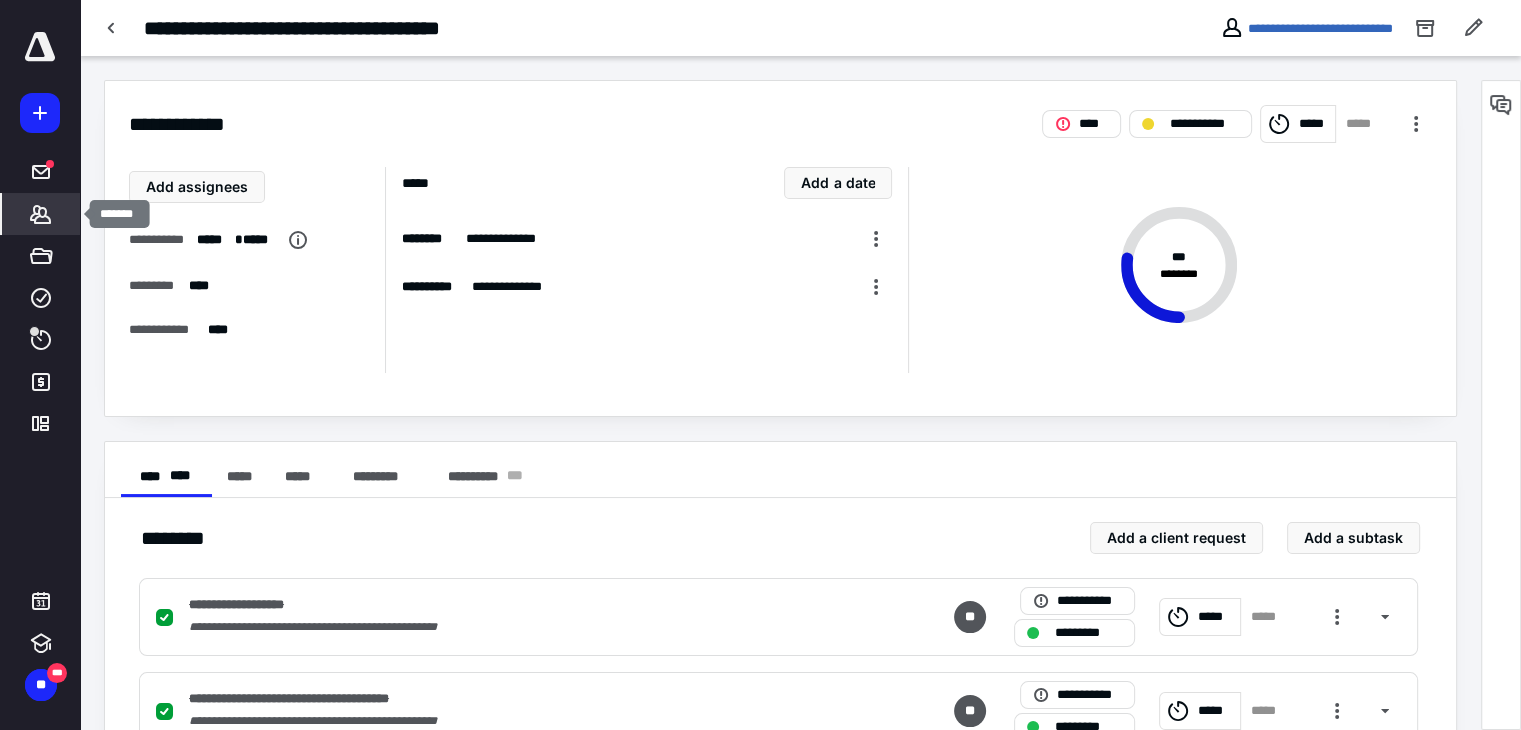 click on "*******" at bounding box center [41, 214] 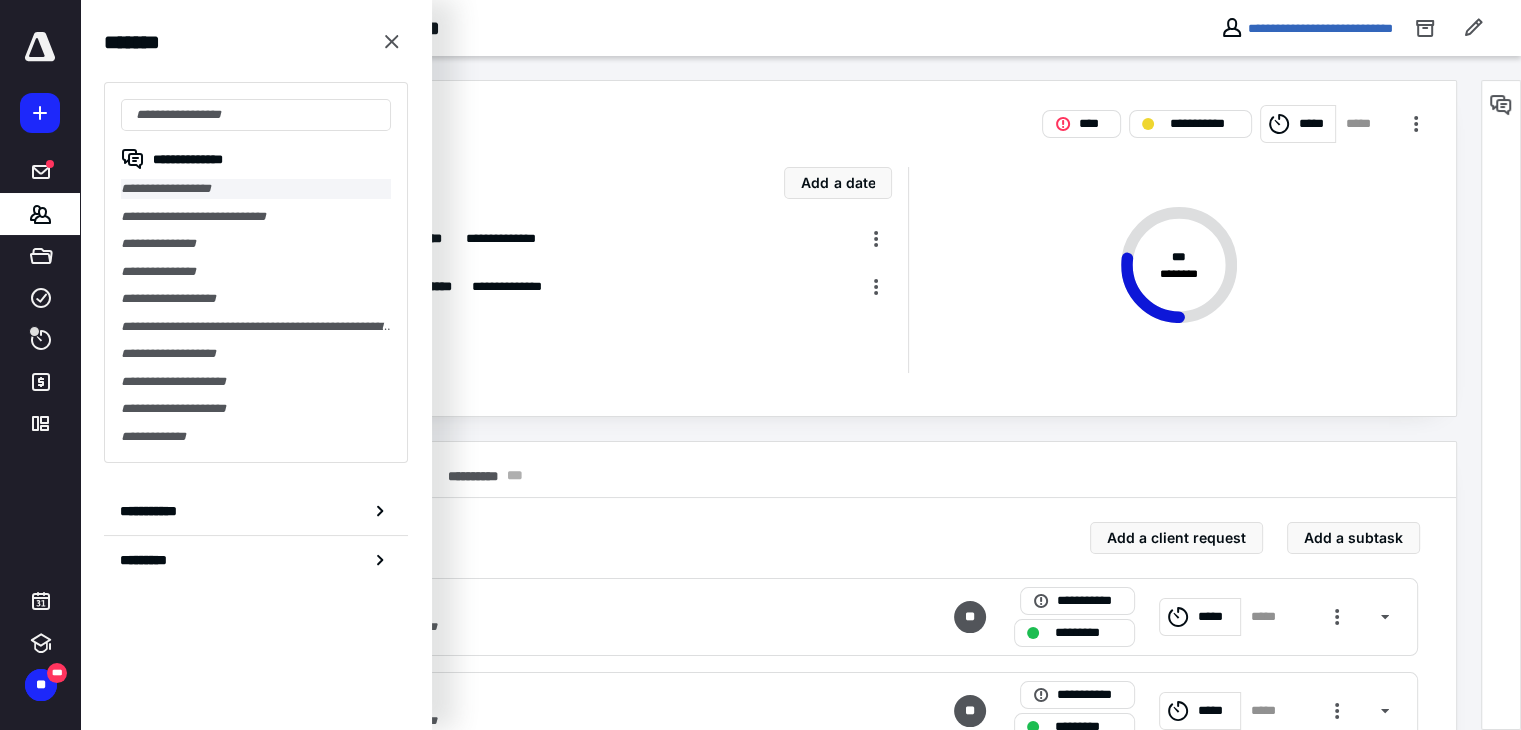 click on "**********" at bounding box center (256, 189) 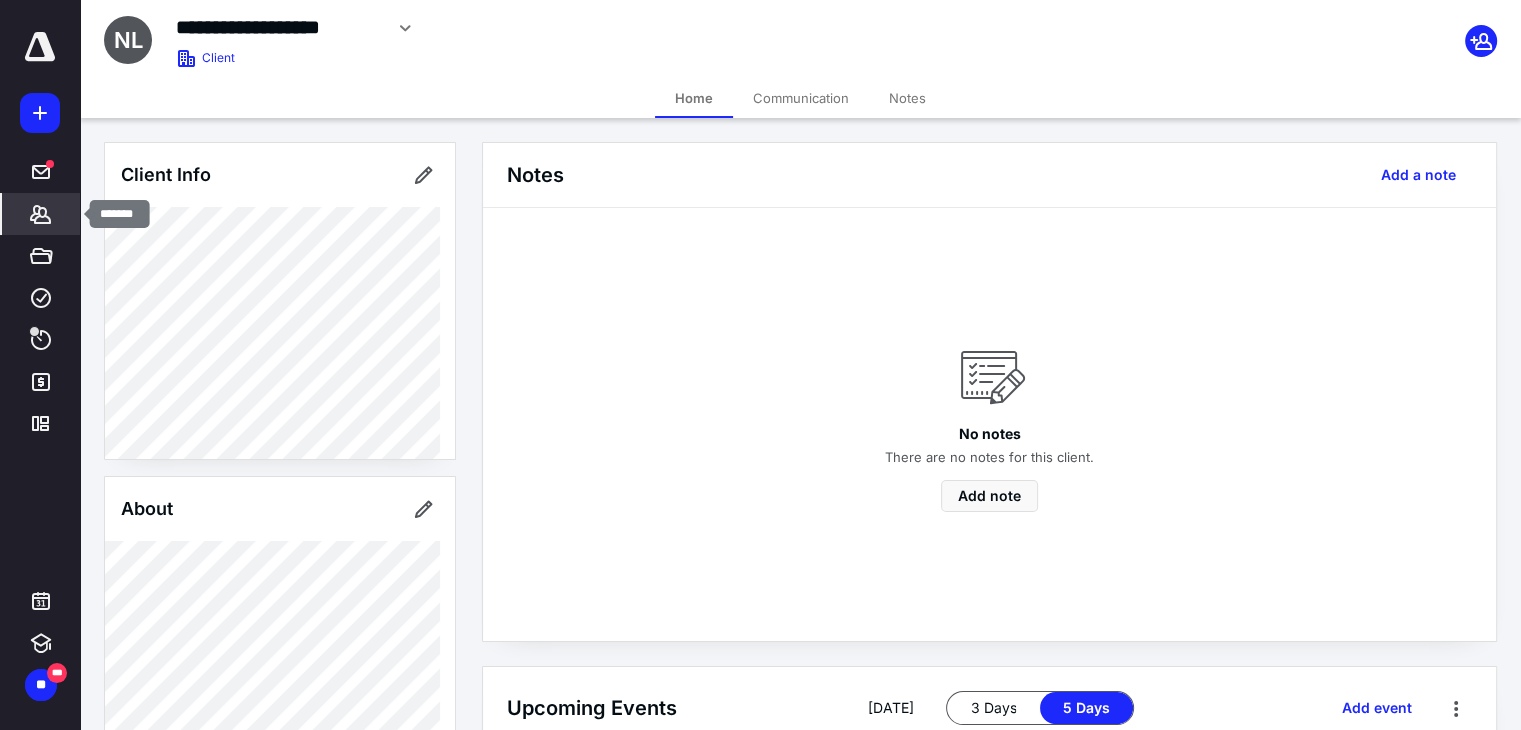 click 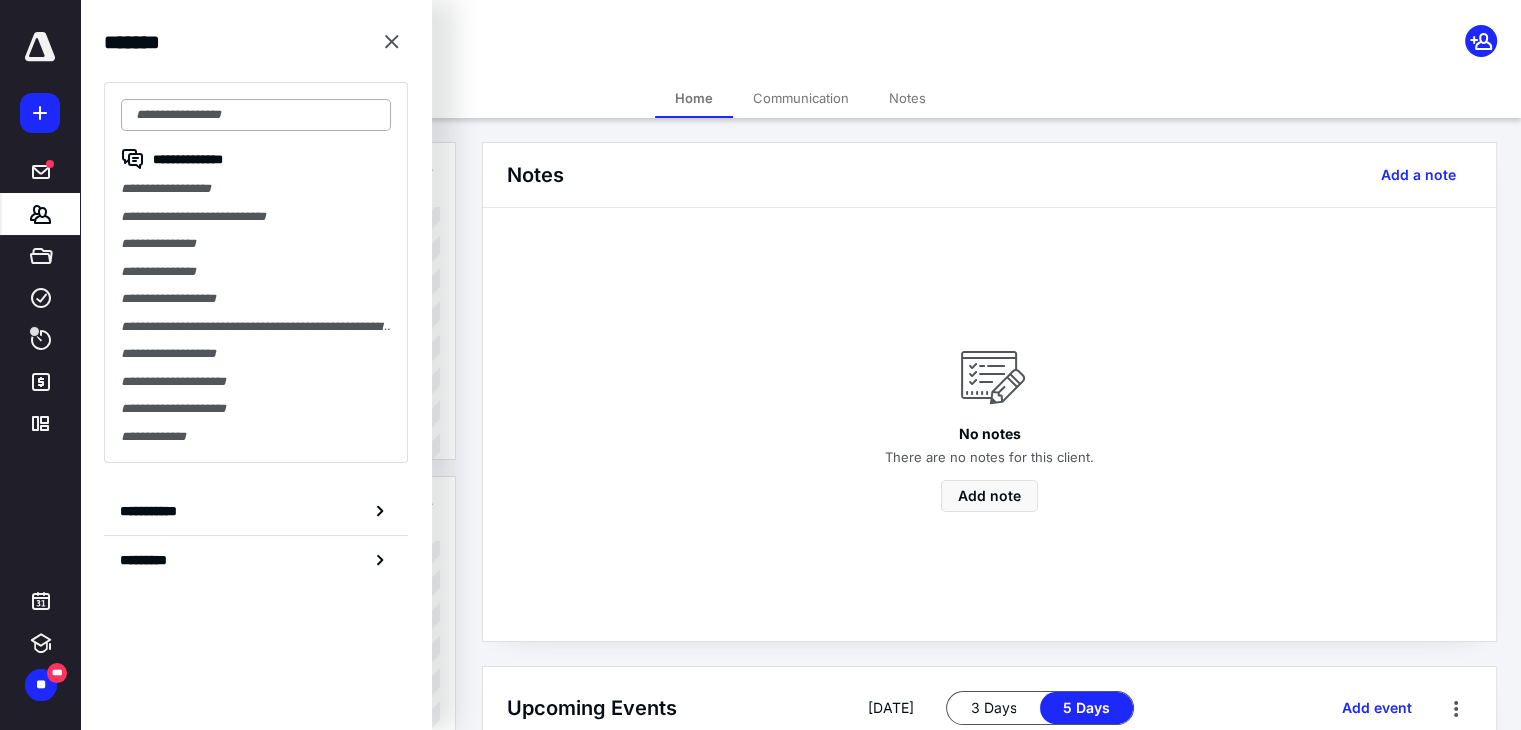 click at bounding box center [256, 115] 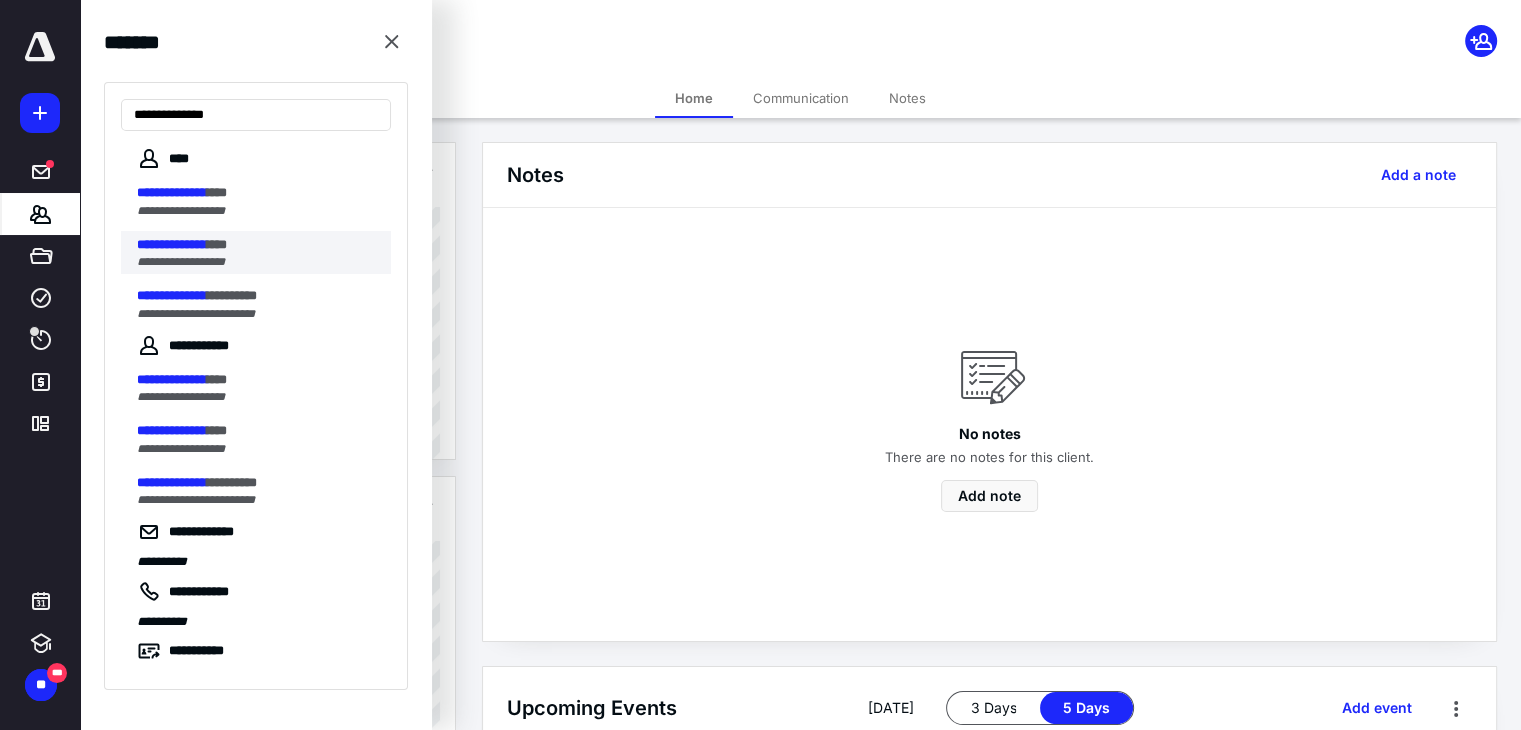 type on "**********" 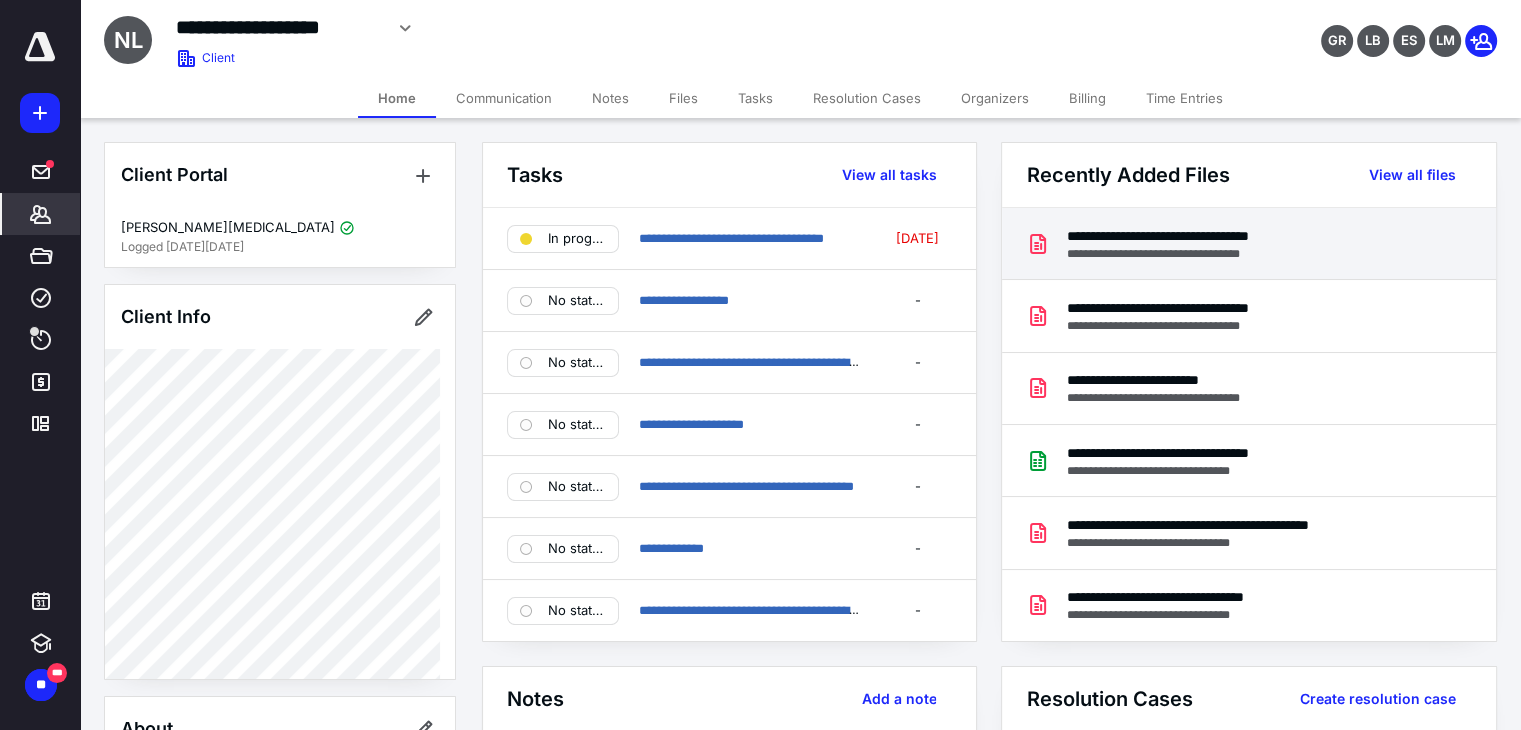 click on "**********" at bounding box center [1186, 254] 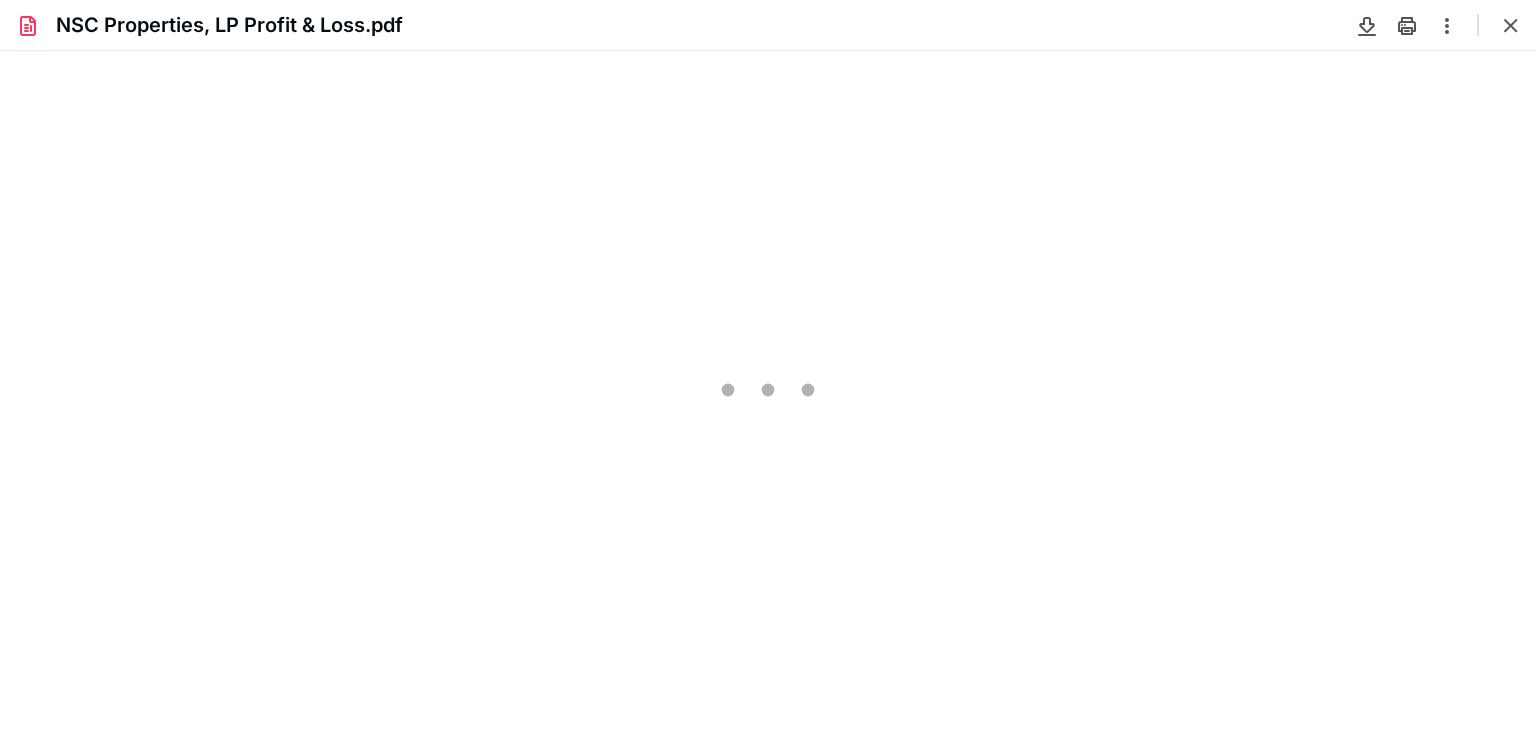 scroll, scrollTop: 0, scrollLeft: 0, axis: both 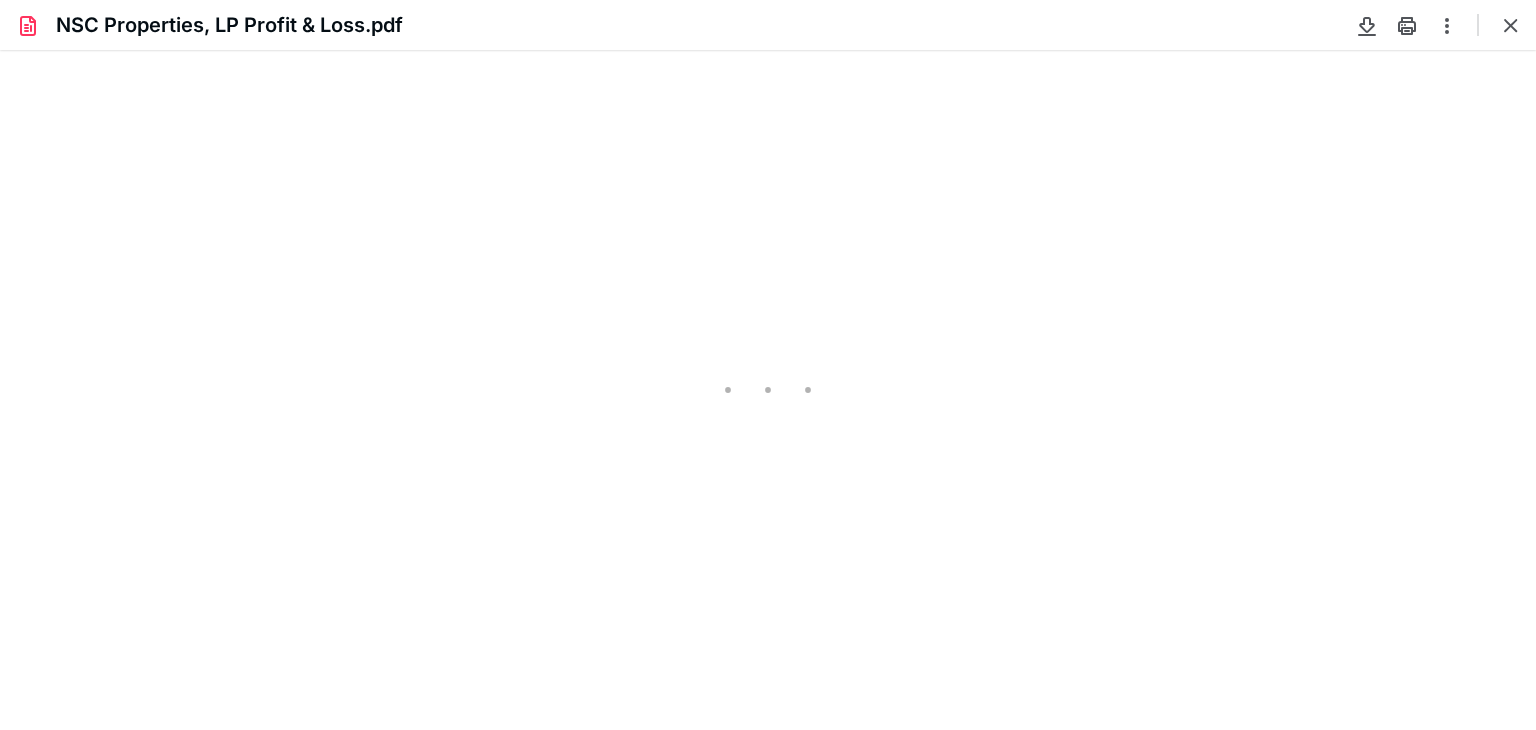 type on "81" 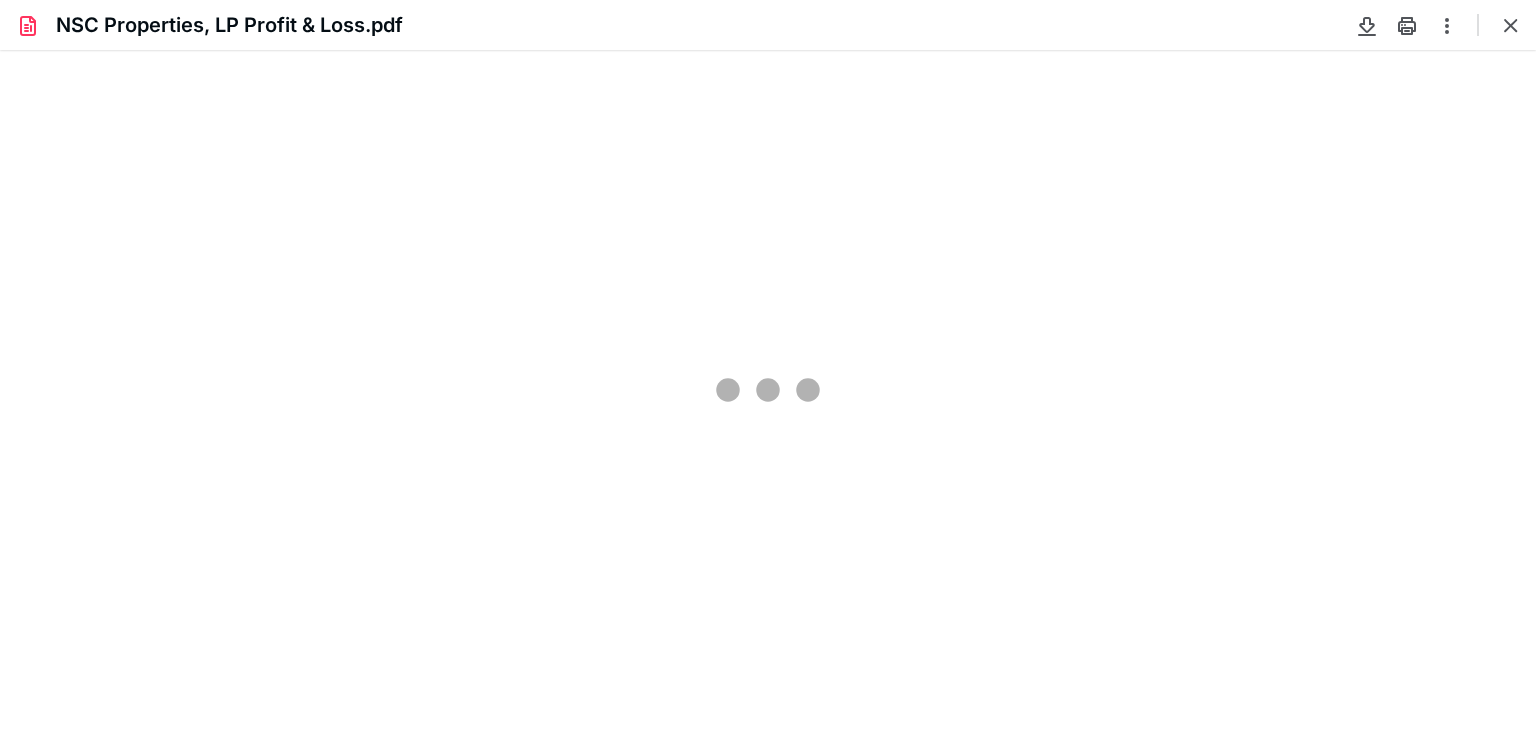 scroll, scrollTop: 39, scrollLeft: 0, axis: vertical 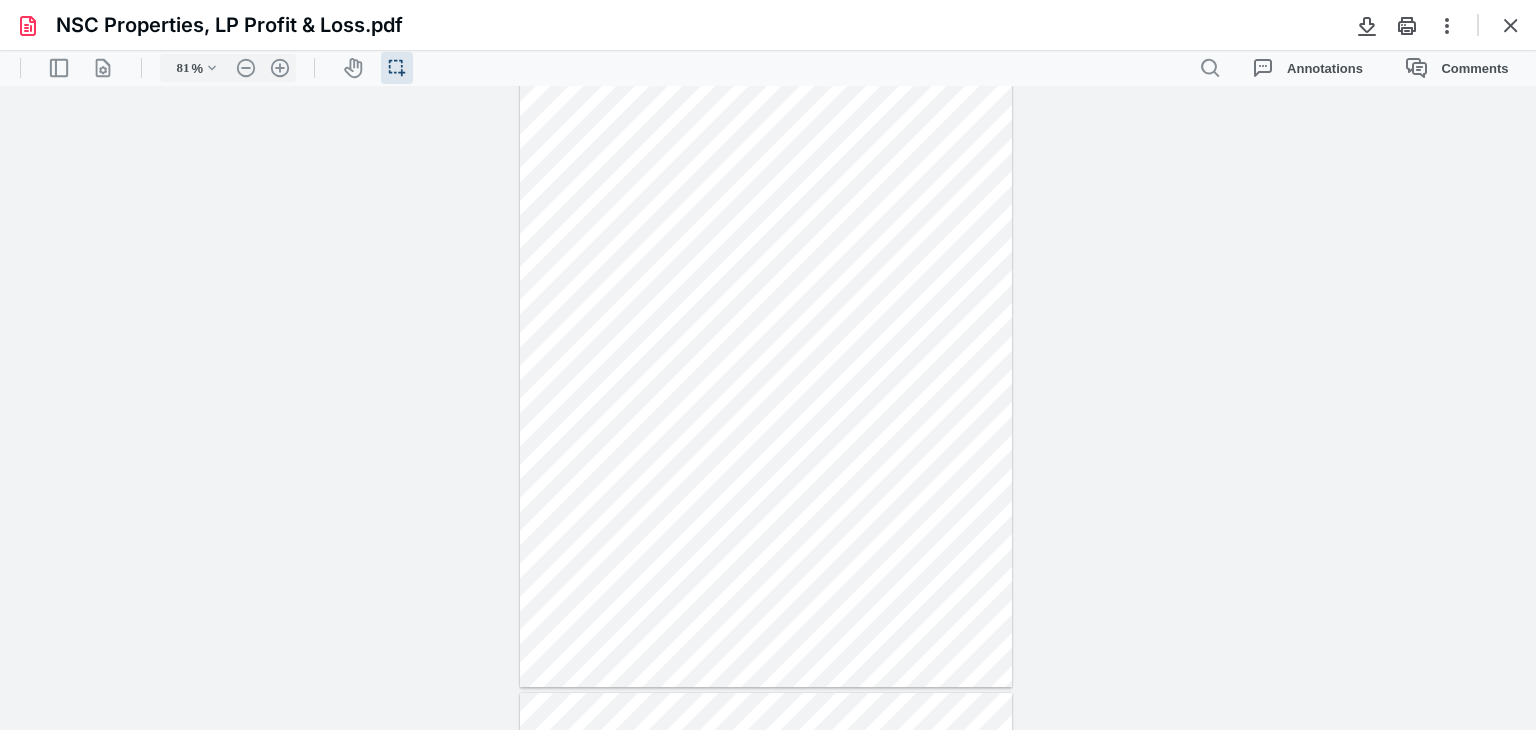 drag, startPoint x: 1534, startPoint y: 136, endPoint x: 1534, endPoint y: 152, distance: 16 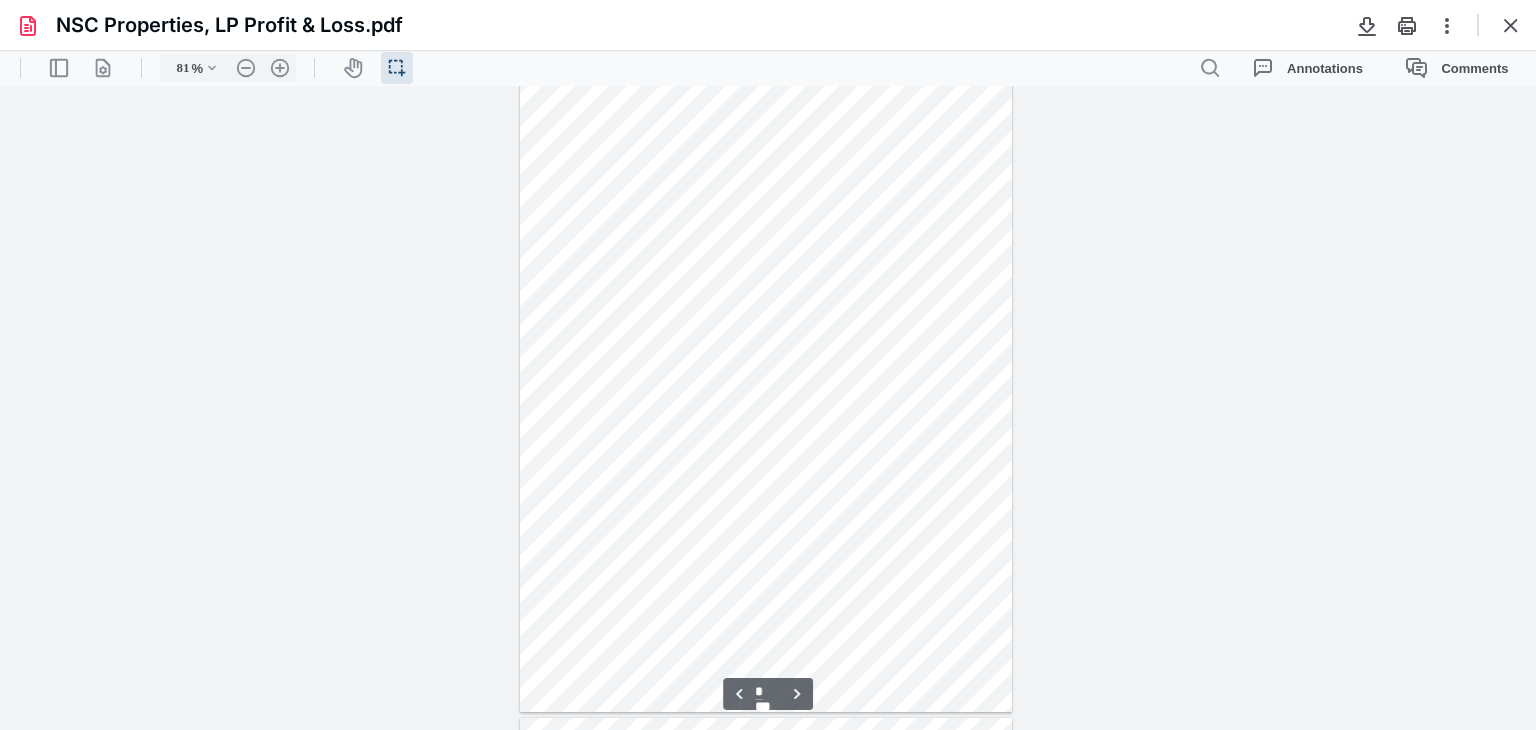 scroll, scrollTop: 2119, scrollLeft: 0, axis: vertical 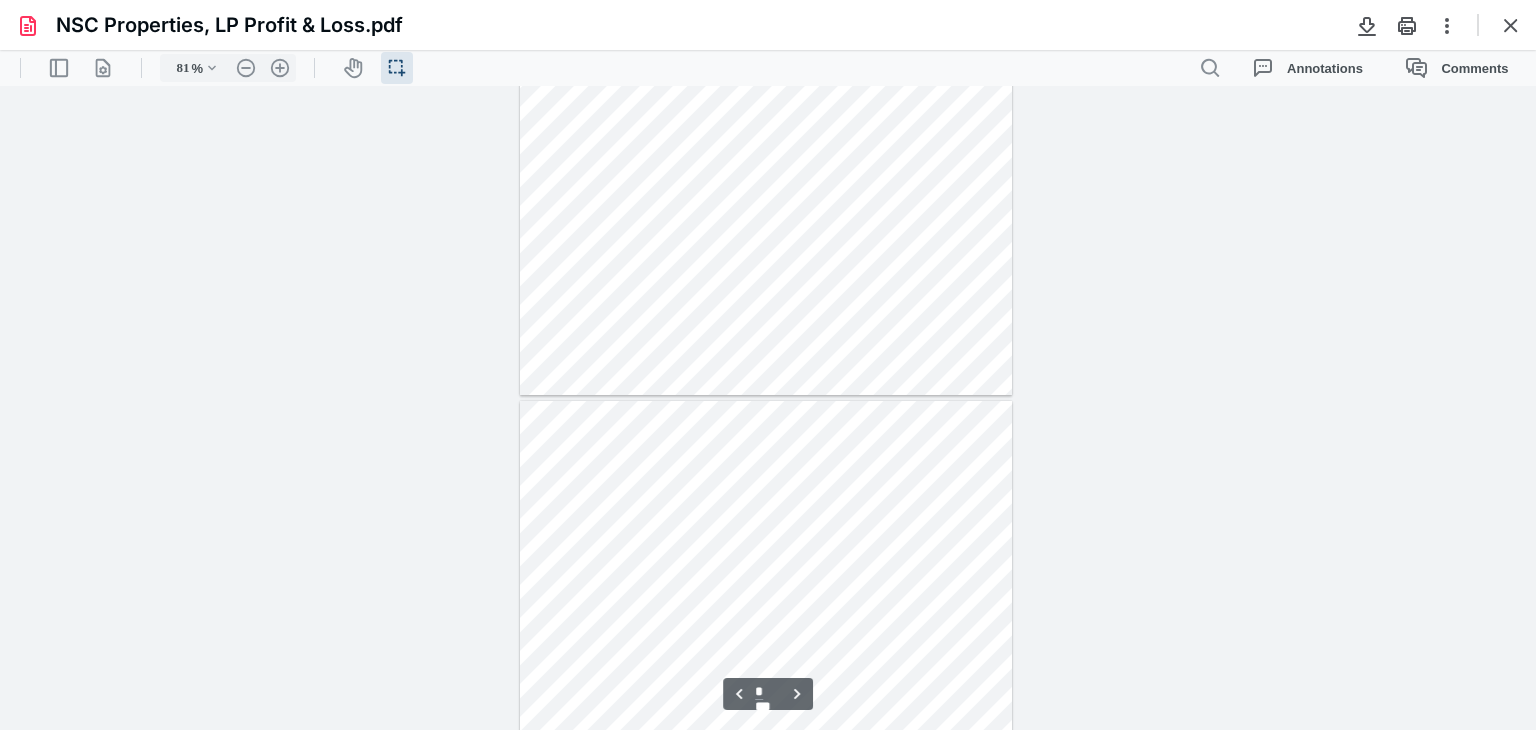 type on "*" 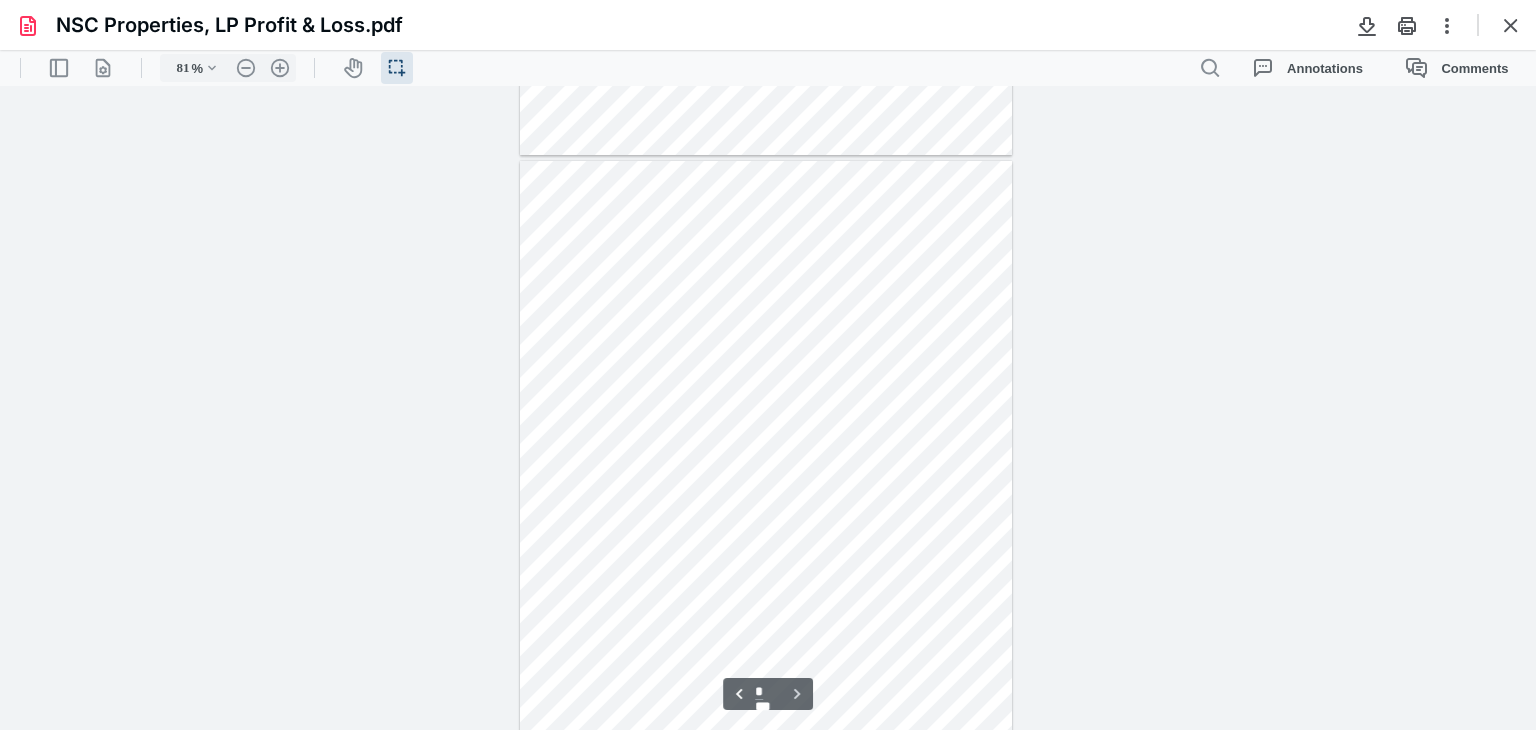 scroll, scrollTop: 2571, scrollLeft: 0, axis: vertical 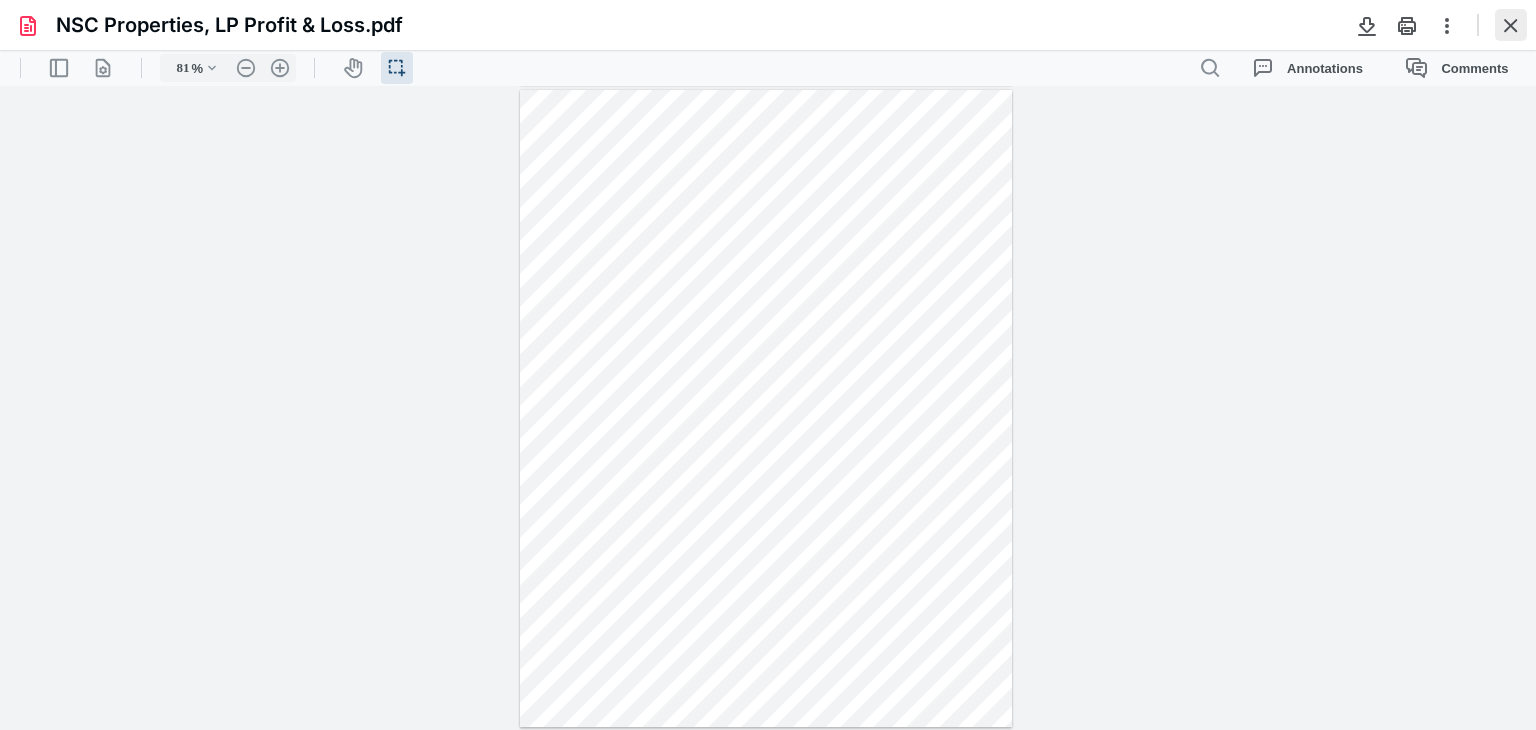 click at bounding box center [1511, 25] 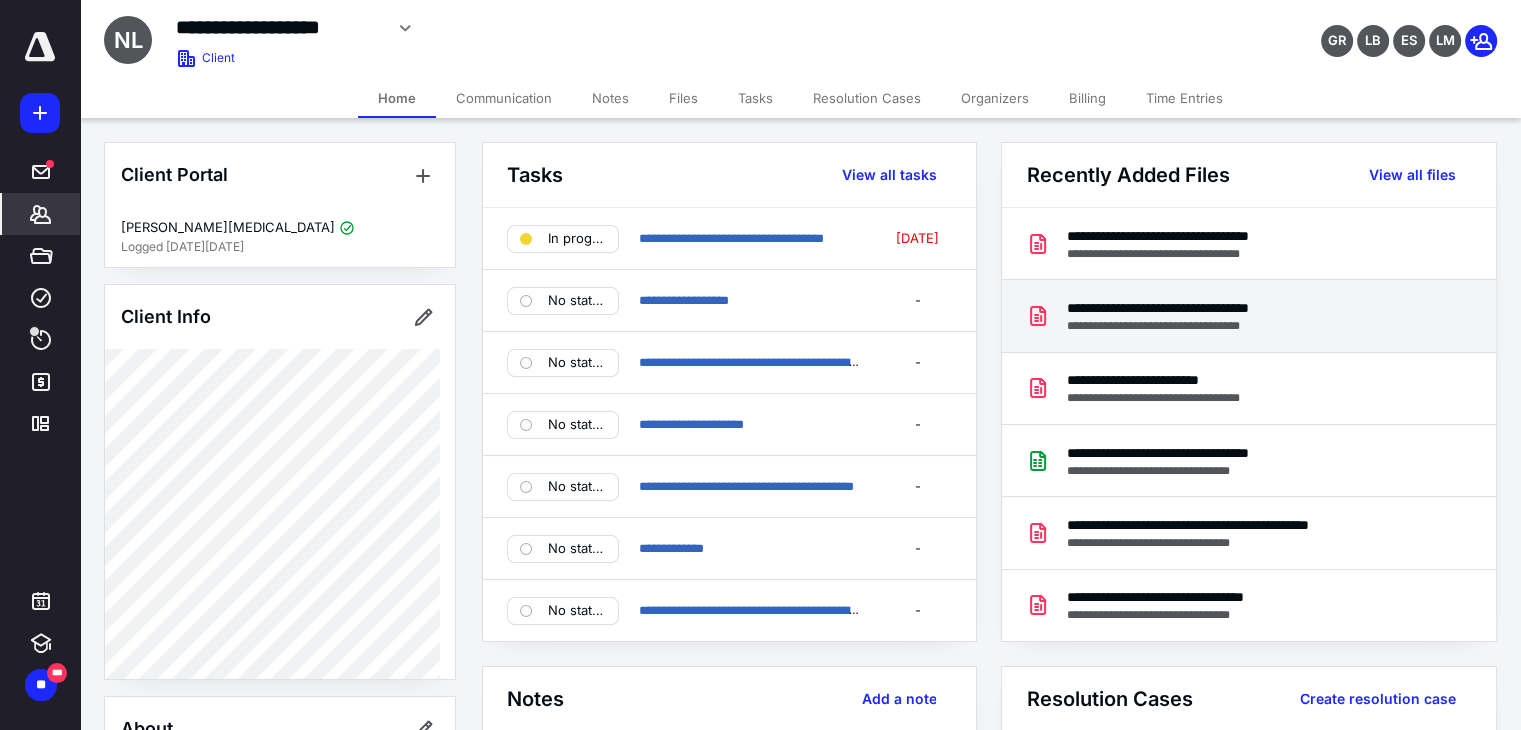 click on "**********" at bounding box center (1192, 308) 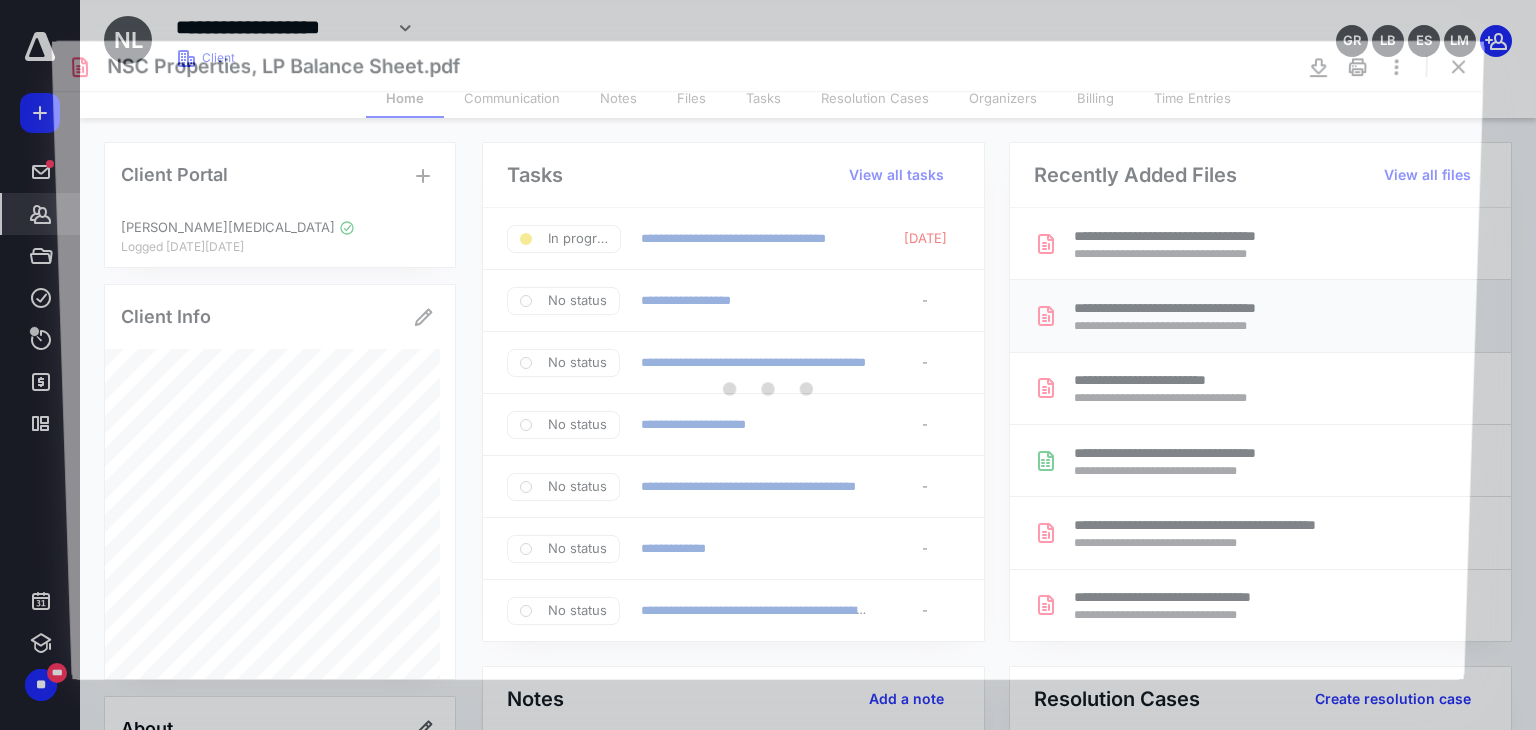 click at bounding box center (768, 385) 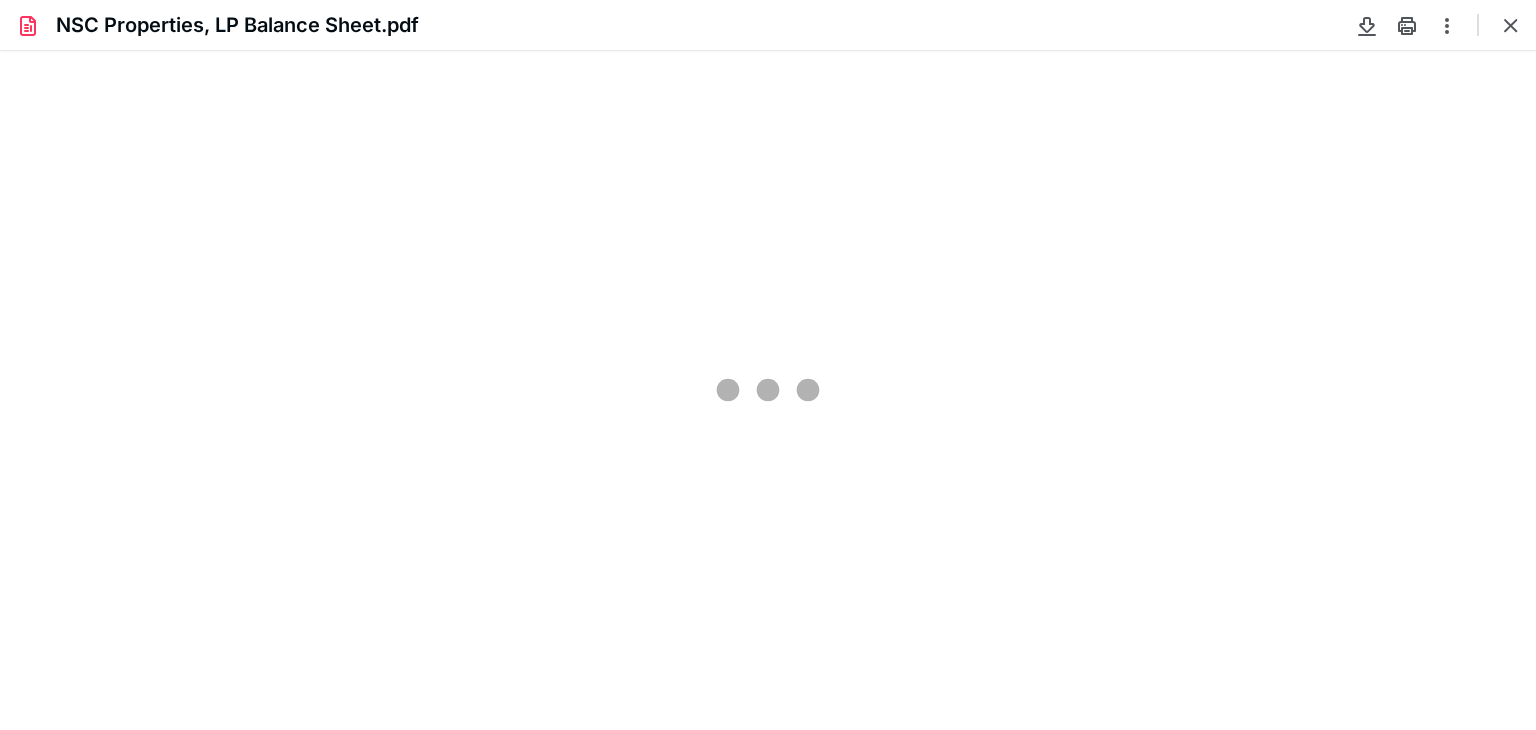 scroll, scrollTop: 0, scrollLeft: 0, axis: both 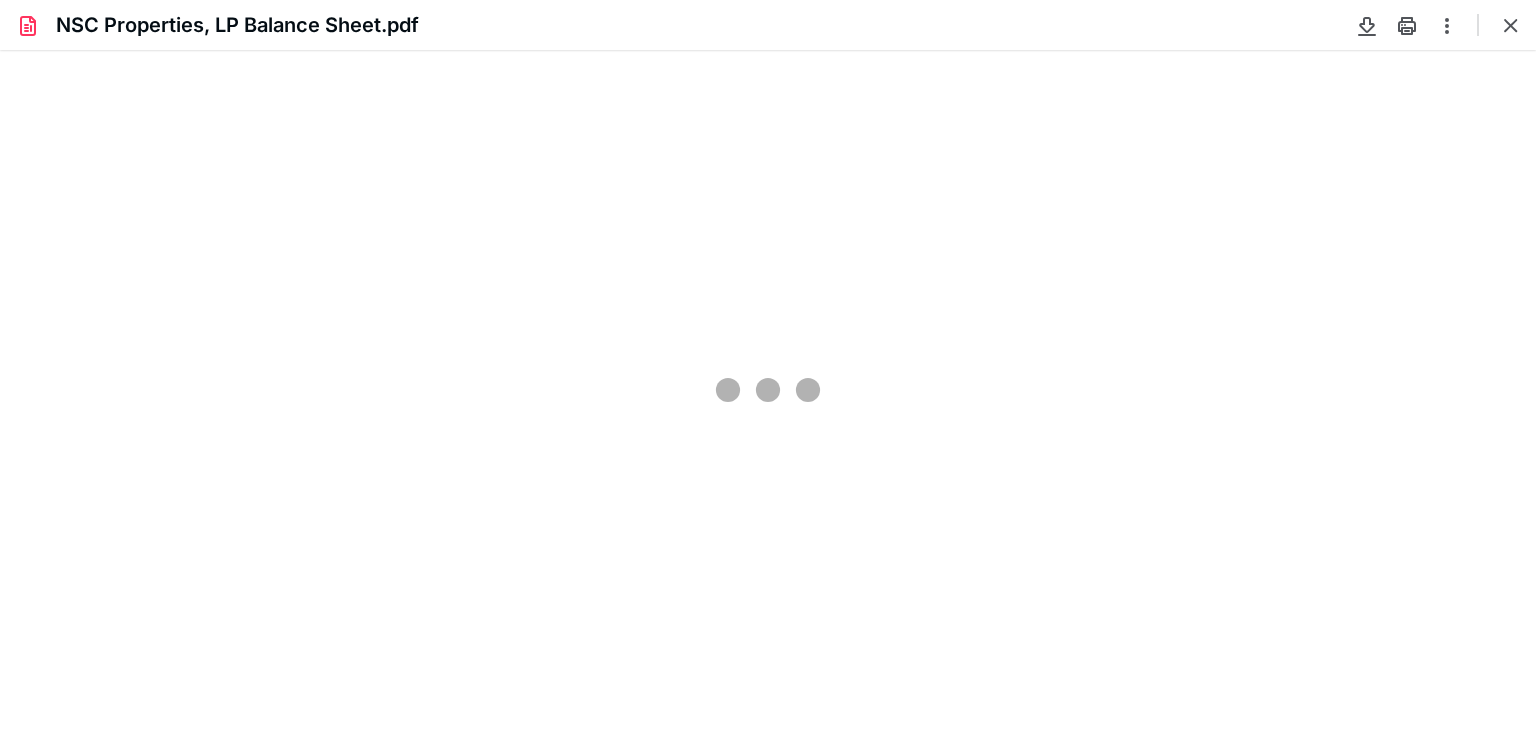 type on "81" 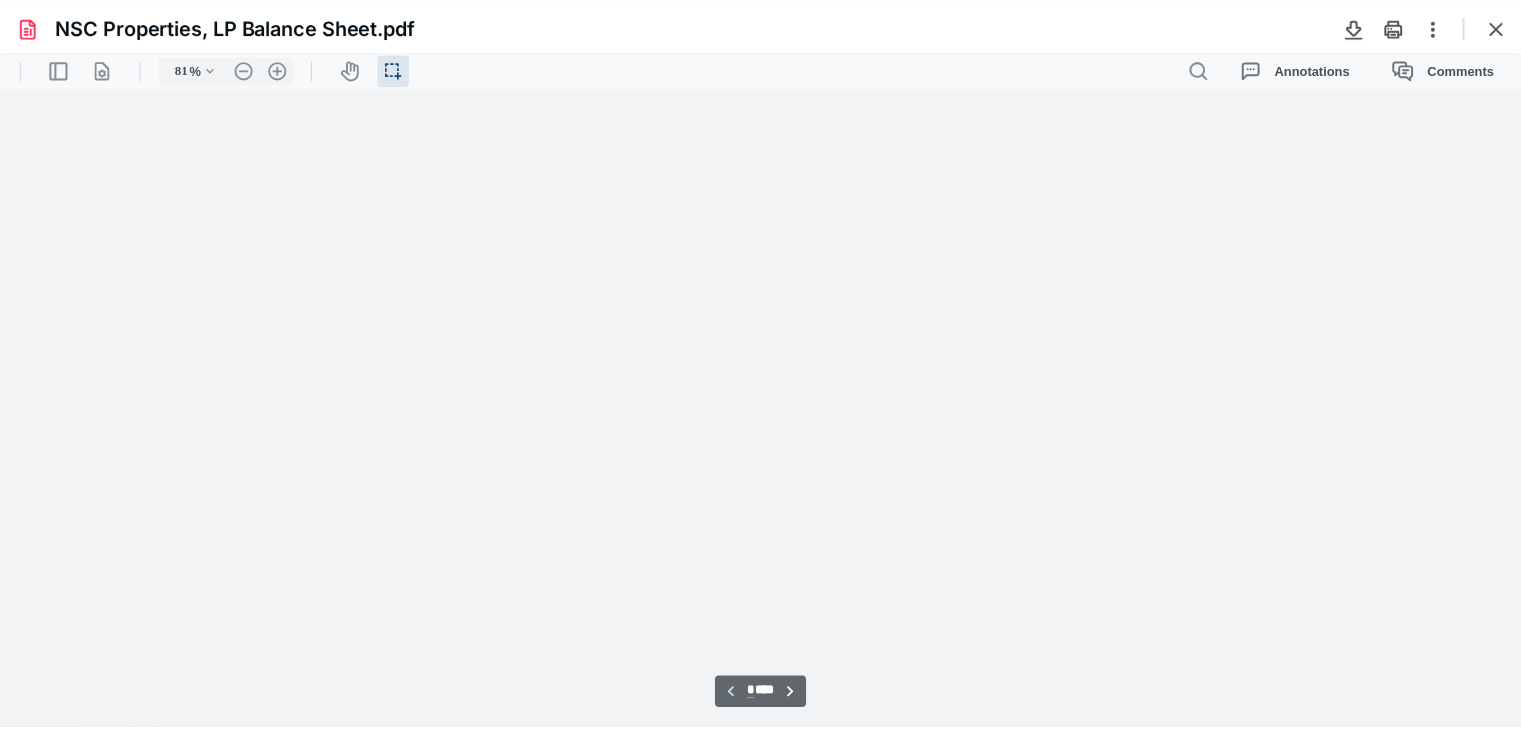 scroll, scrollTop: 39, scrollLeft: 0, axis: vertical 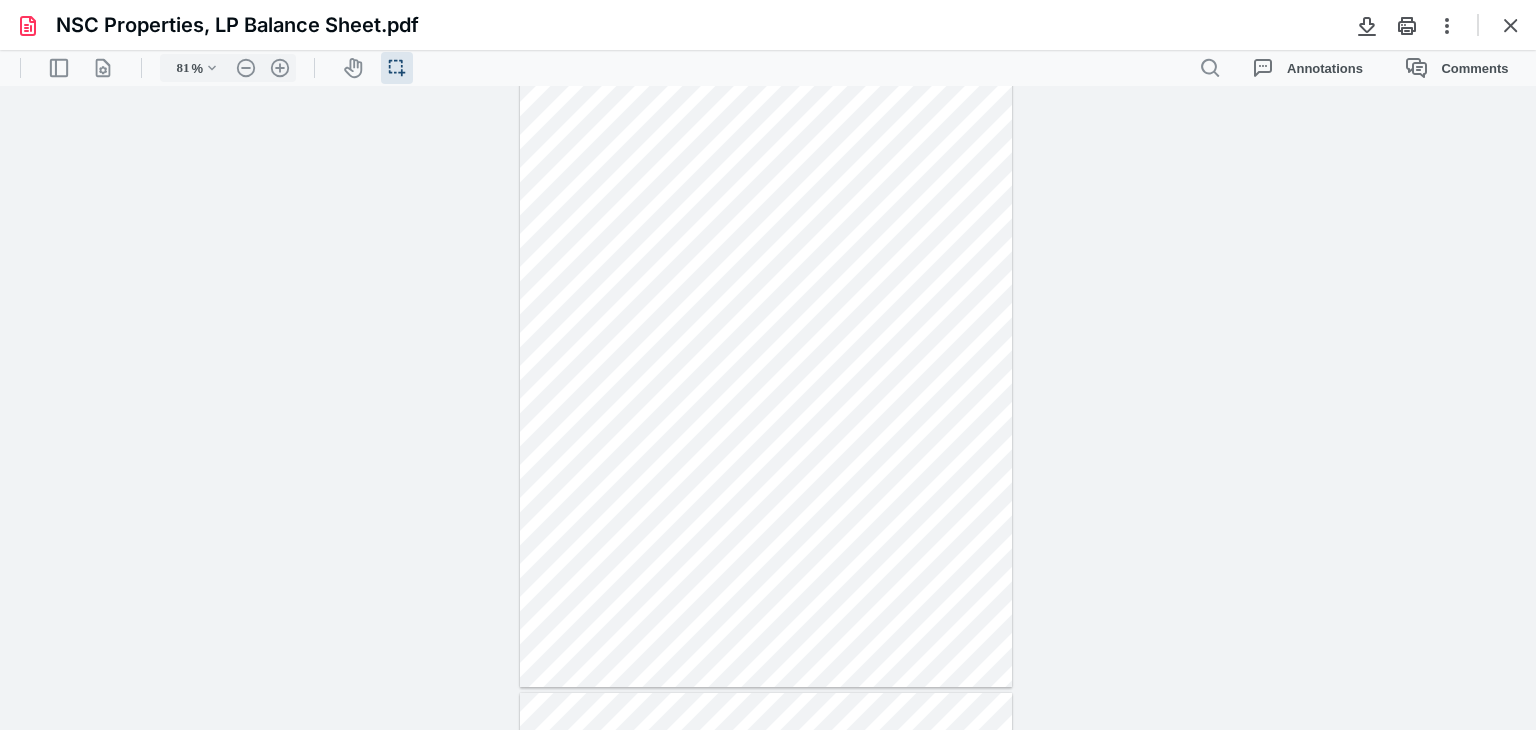 drag, startPoint x: 1526, startPoint y: 144, endPoint x: 1527, endPoint y: 317, distance: 173.00288 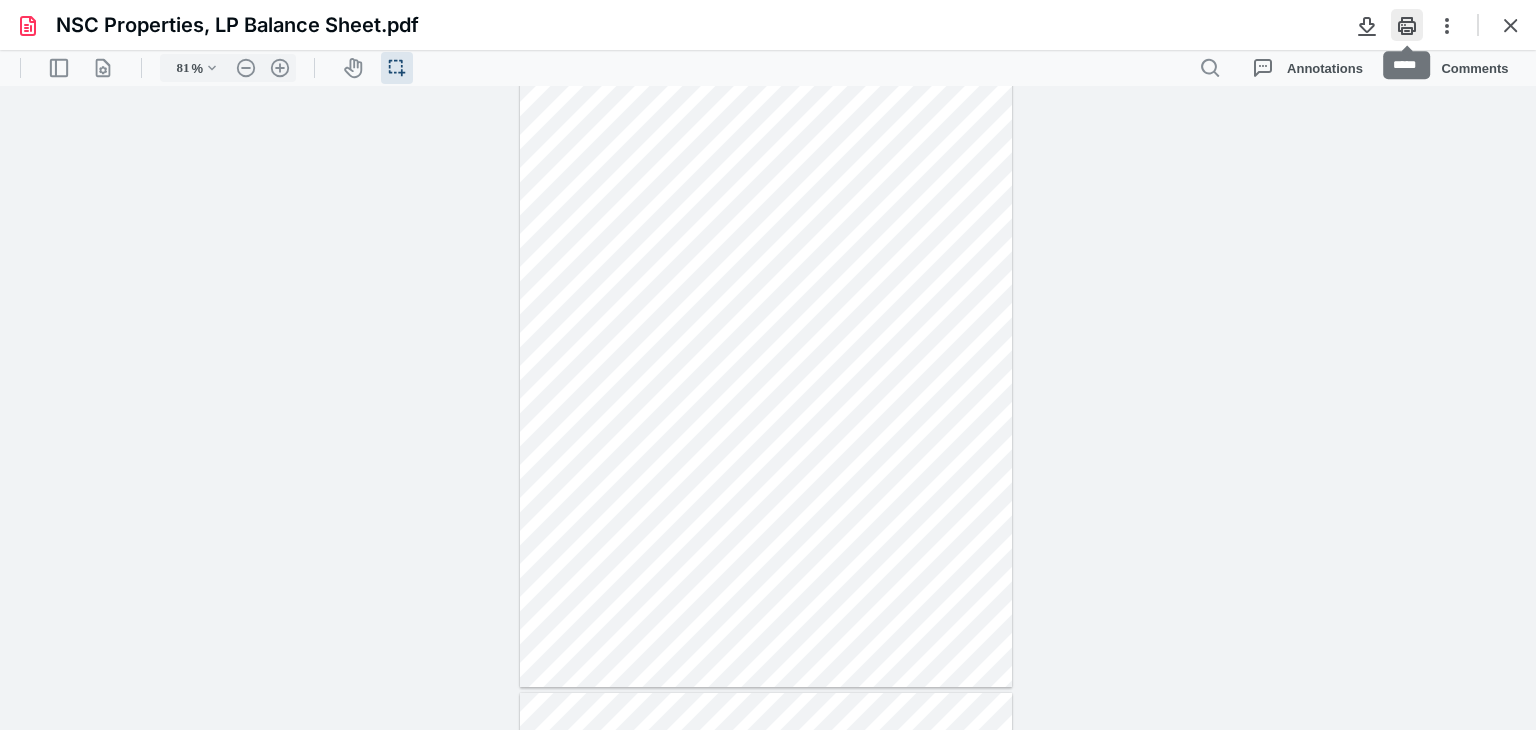 click at bounding box center (1407, 25) 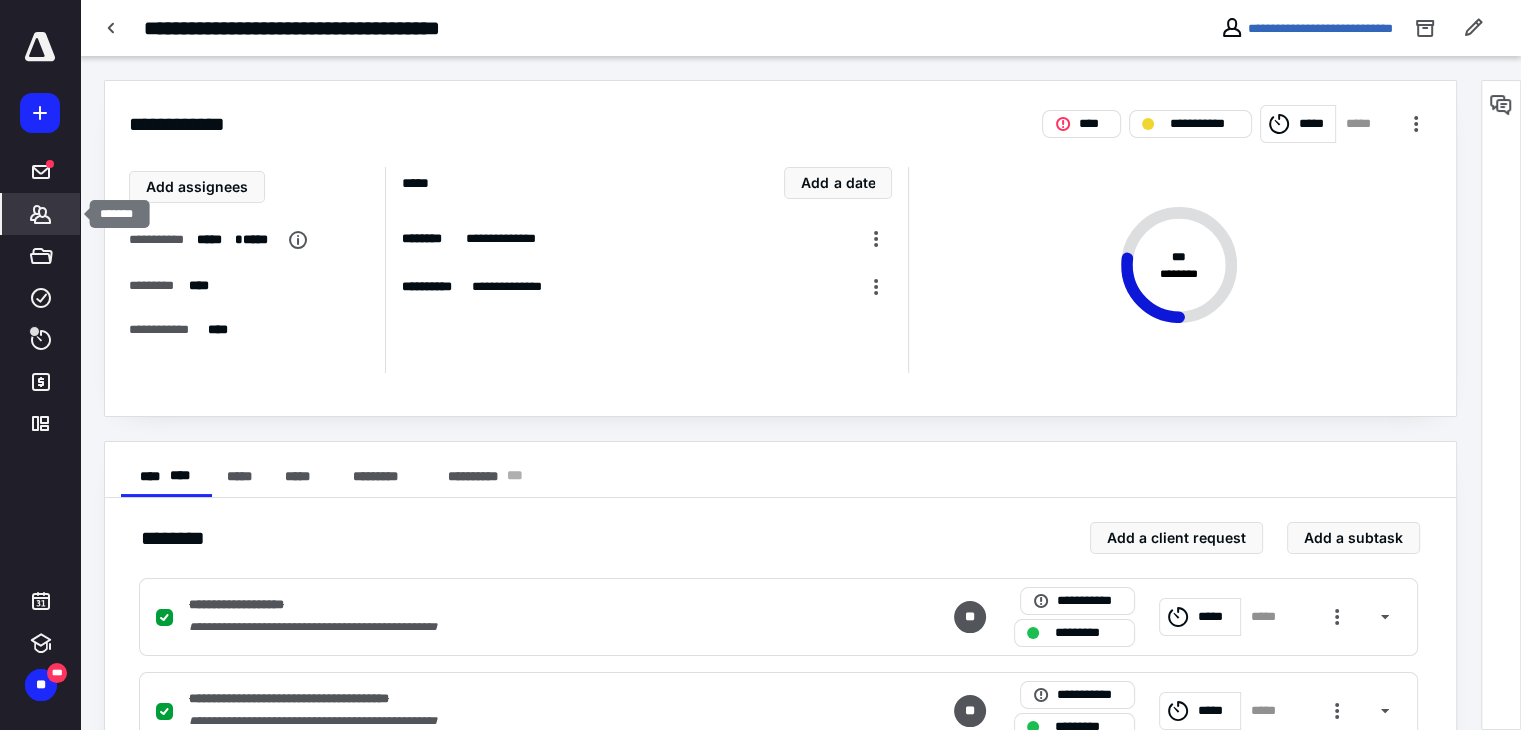 click 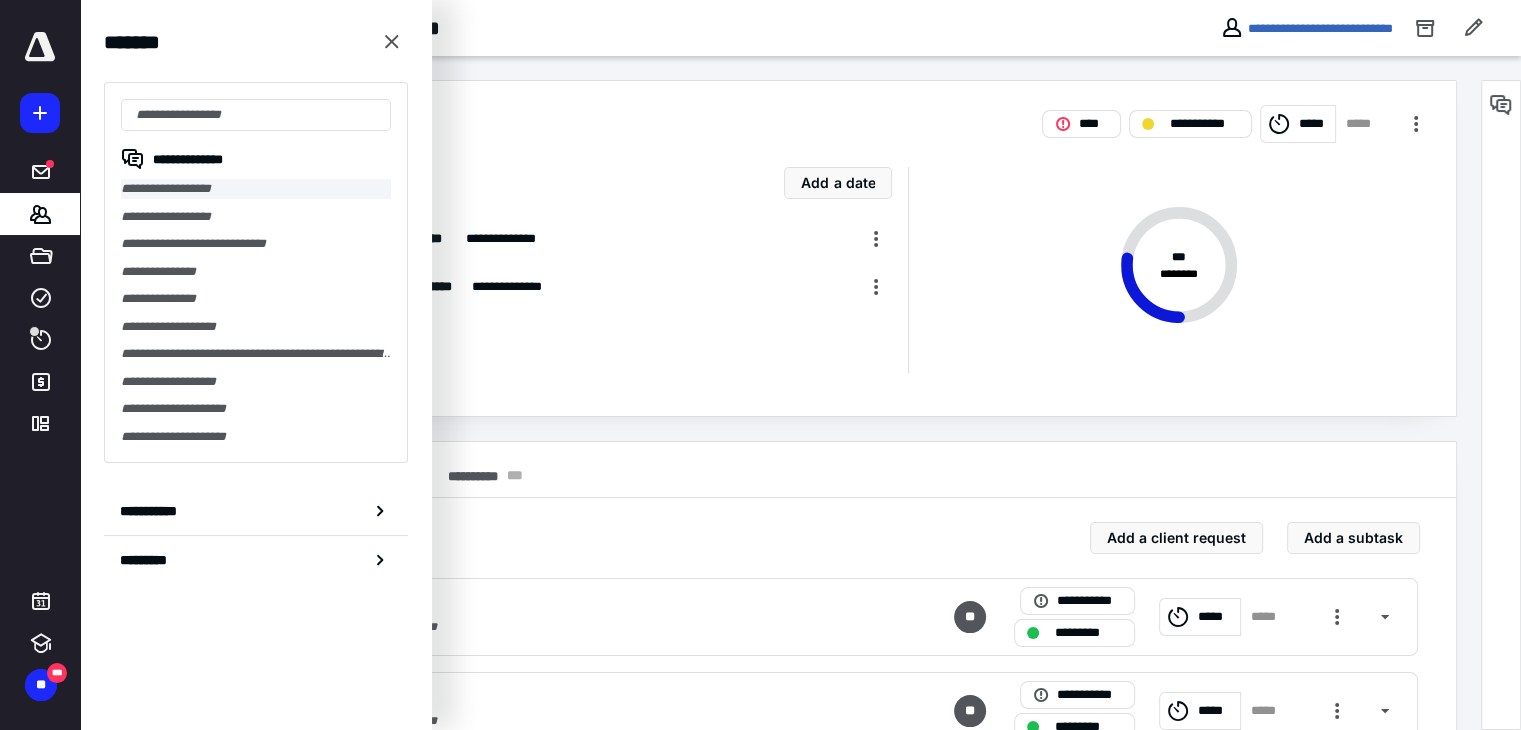 click on "**********" at bounding box center (256, 189) 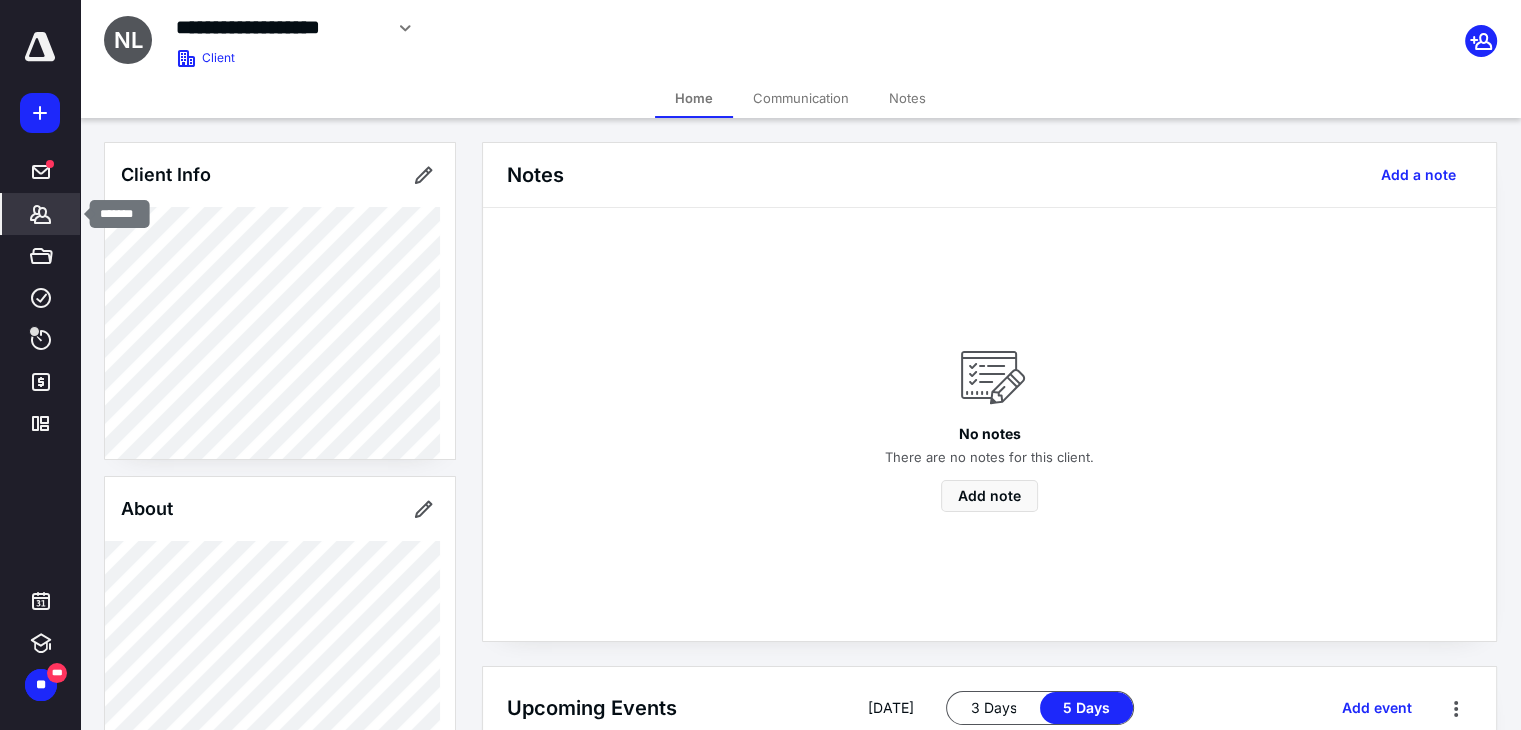 click 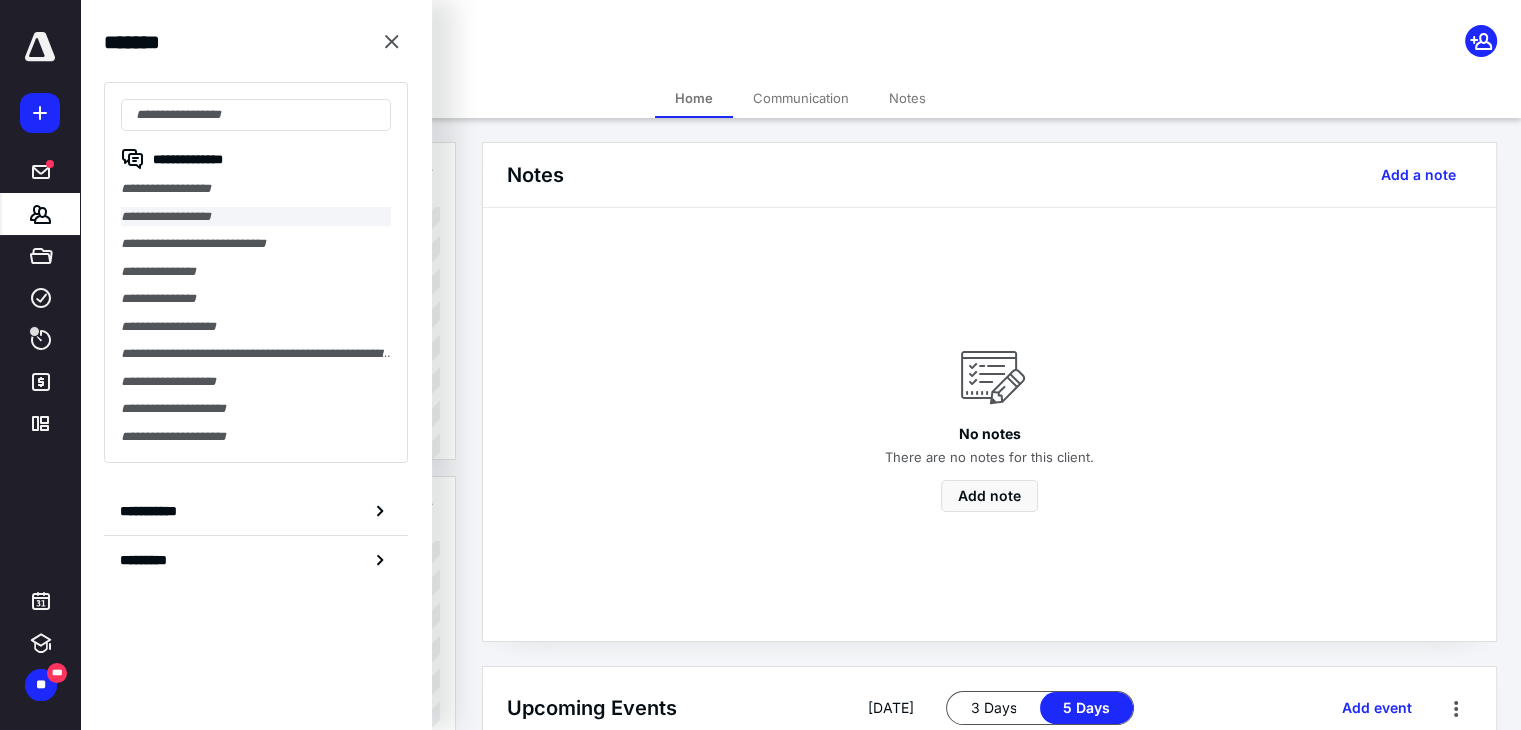 click on "**********" at bounding box center (256, 217) 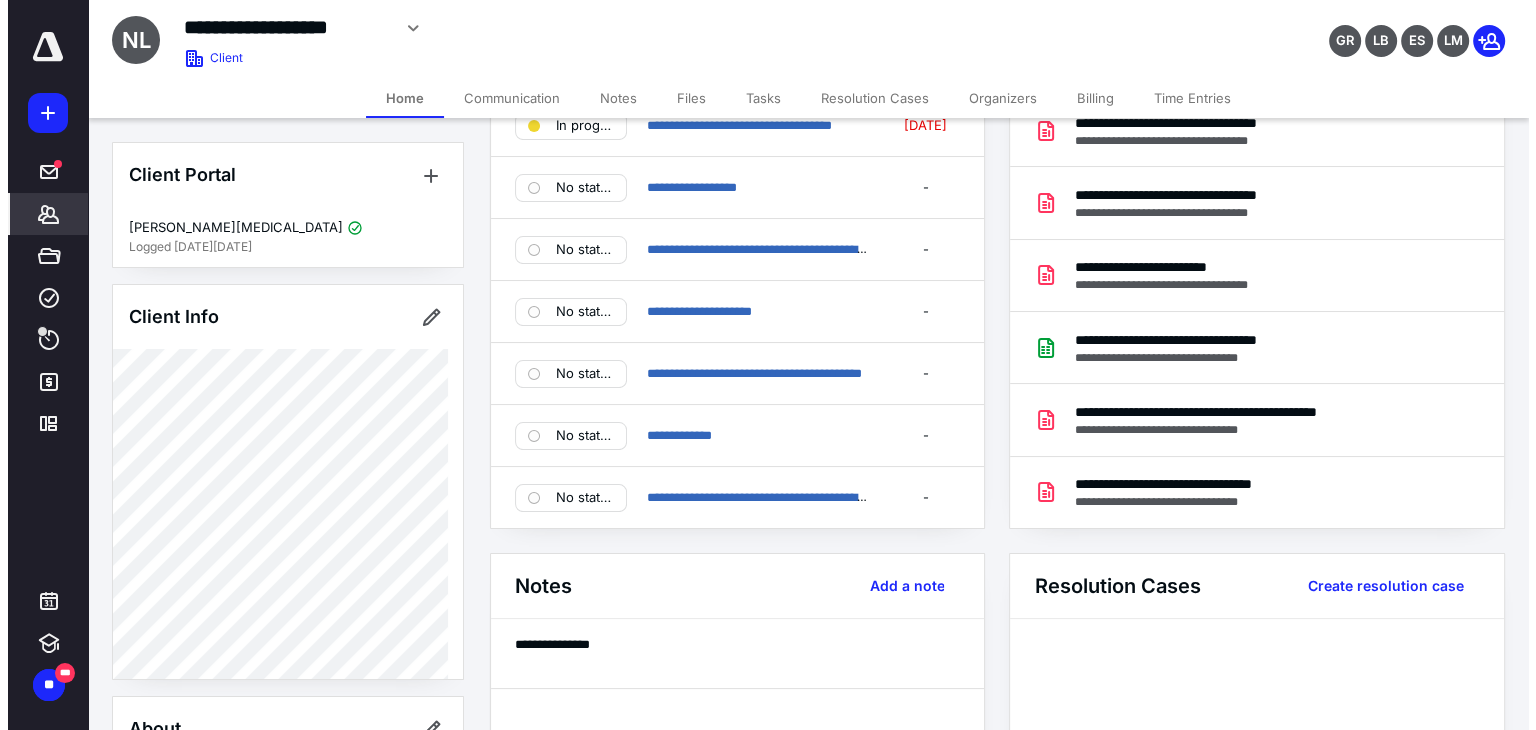 scroll, scrollTop: 0, scrollLeft: 0, axis: both 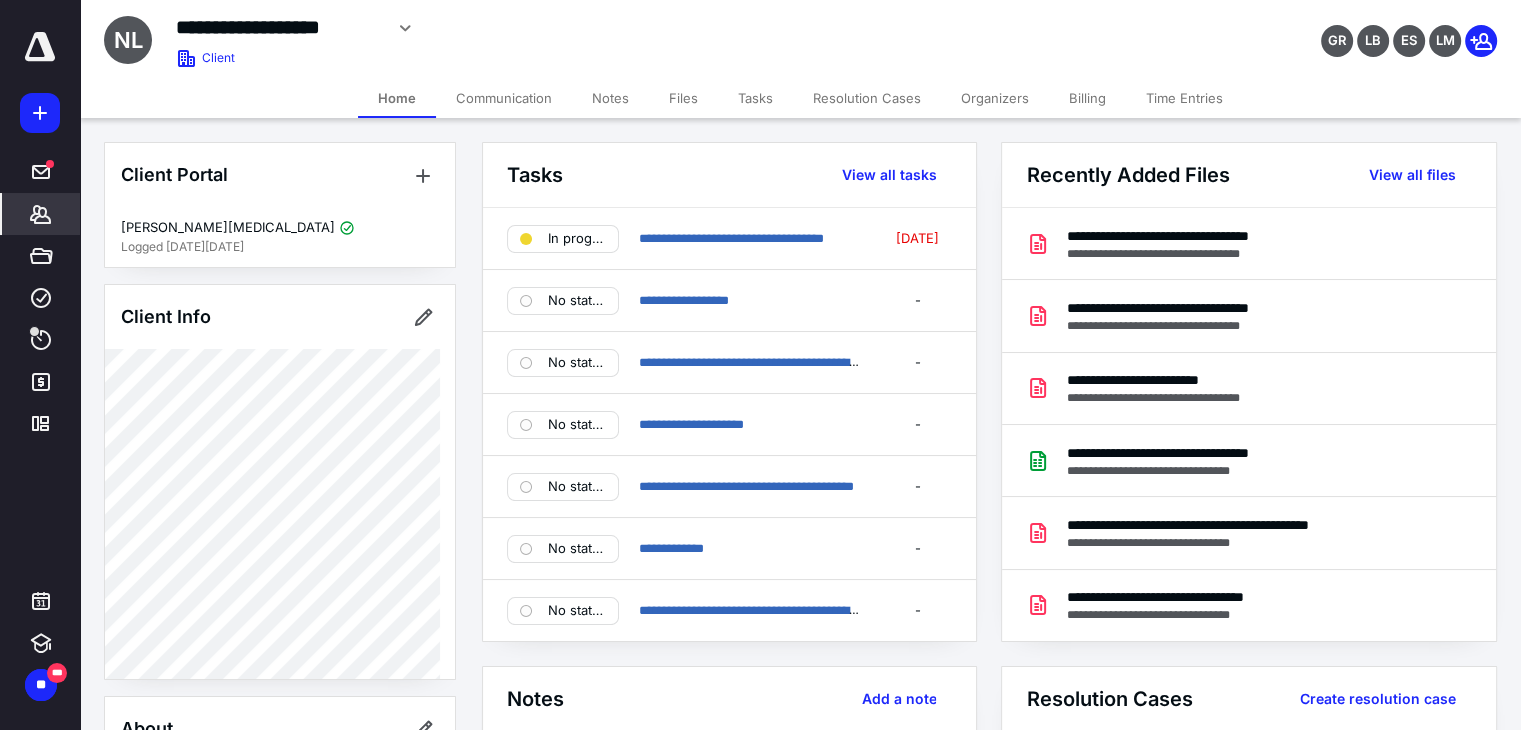 click on "Files" at bounding box center (683, 98) 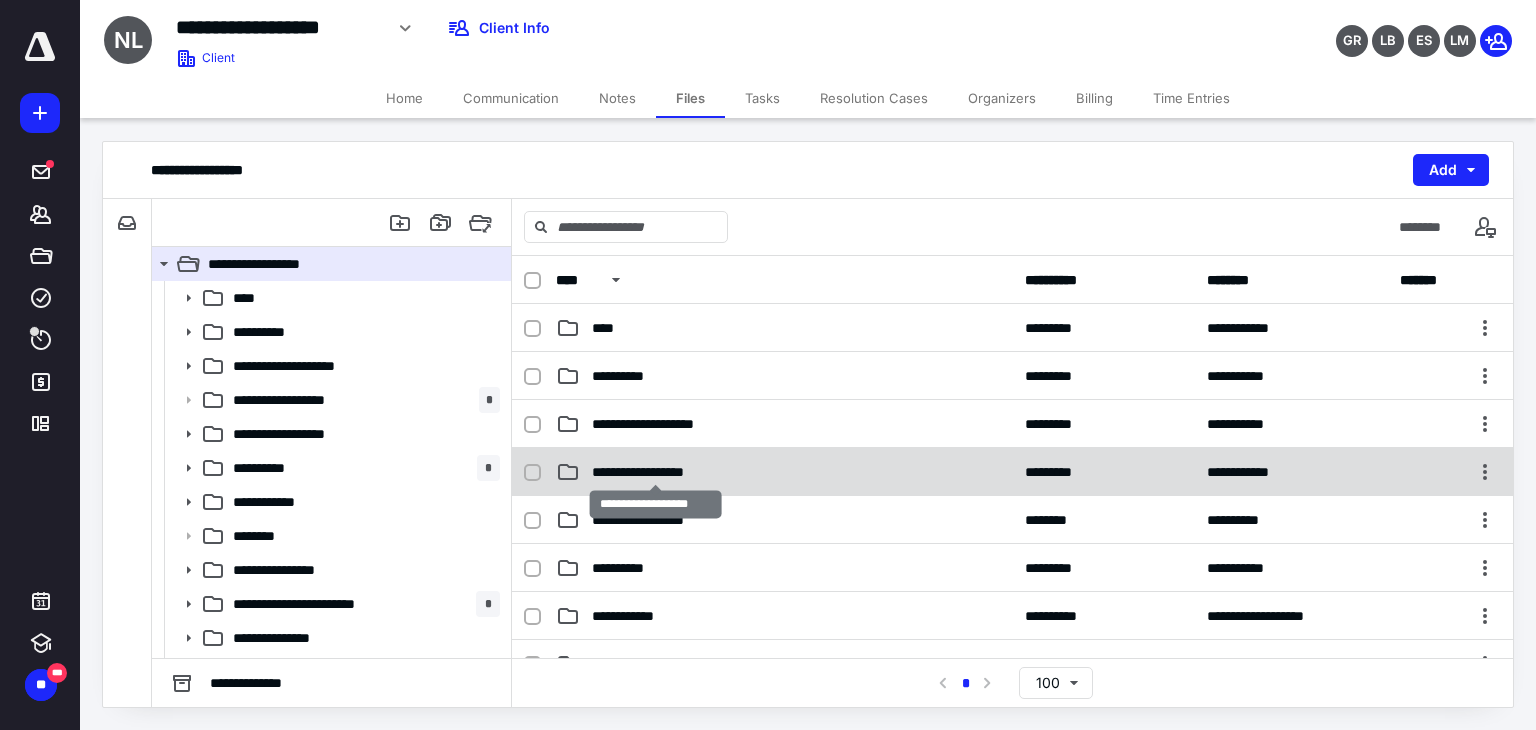click on "**********" at bounding box center (656, 472) 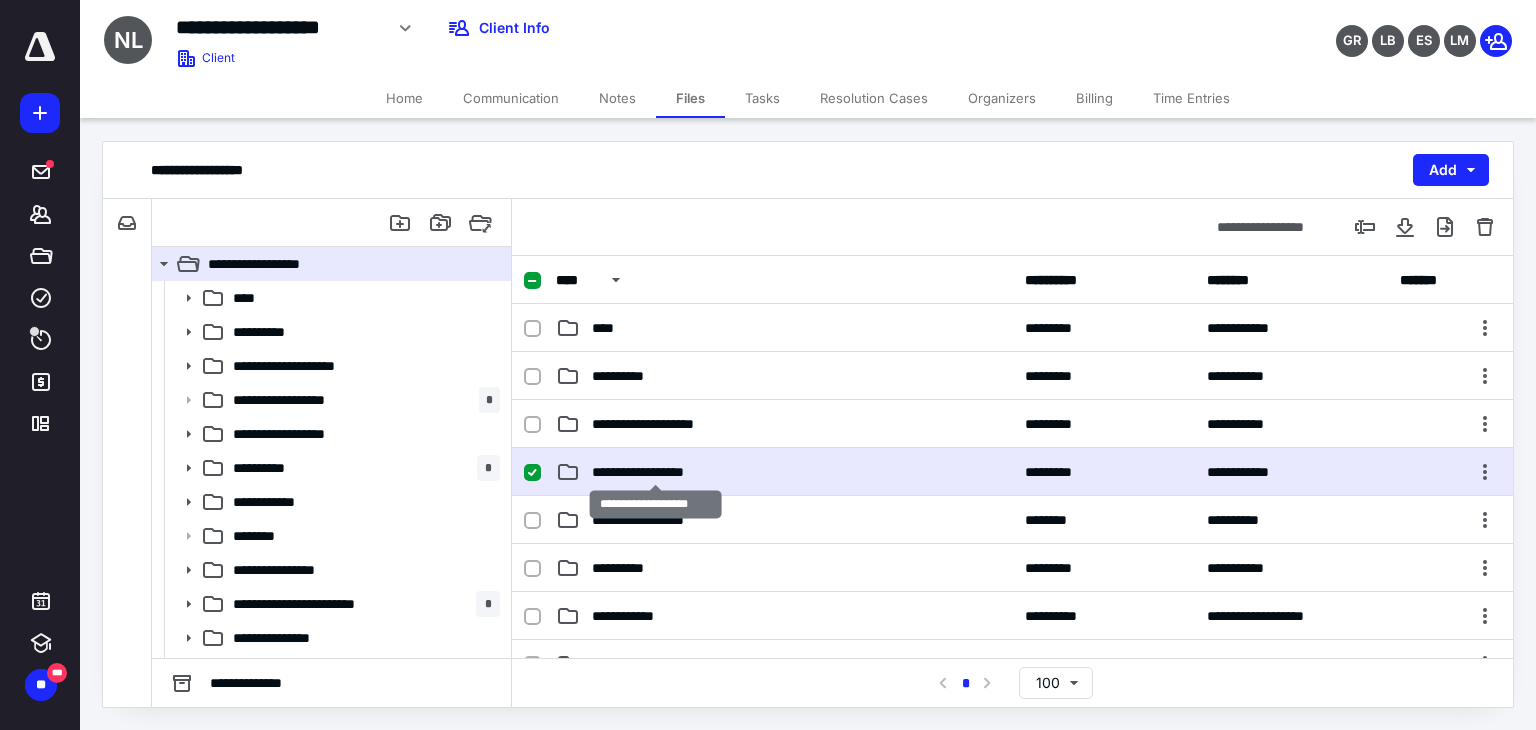 click on "**********" at bounding box center (656, 472) 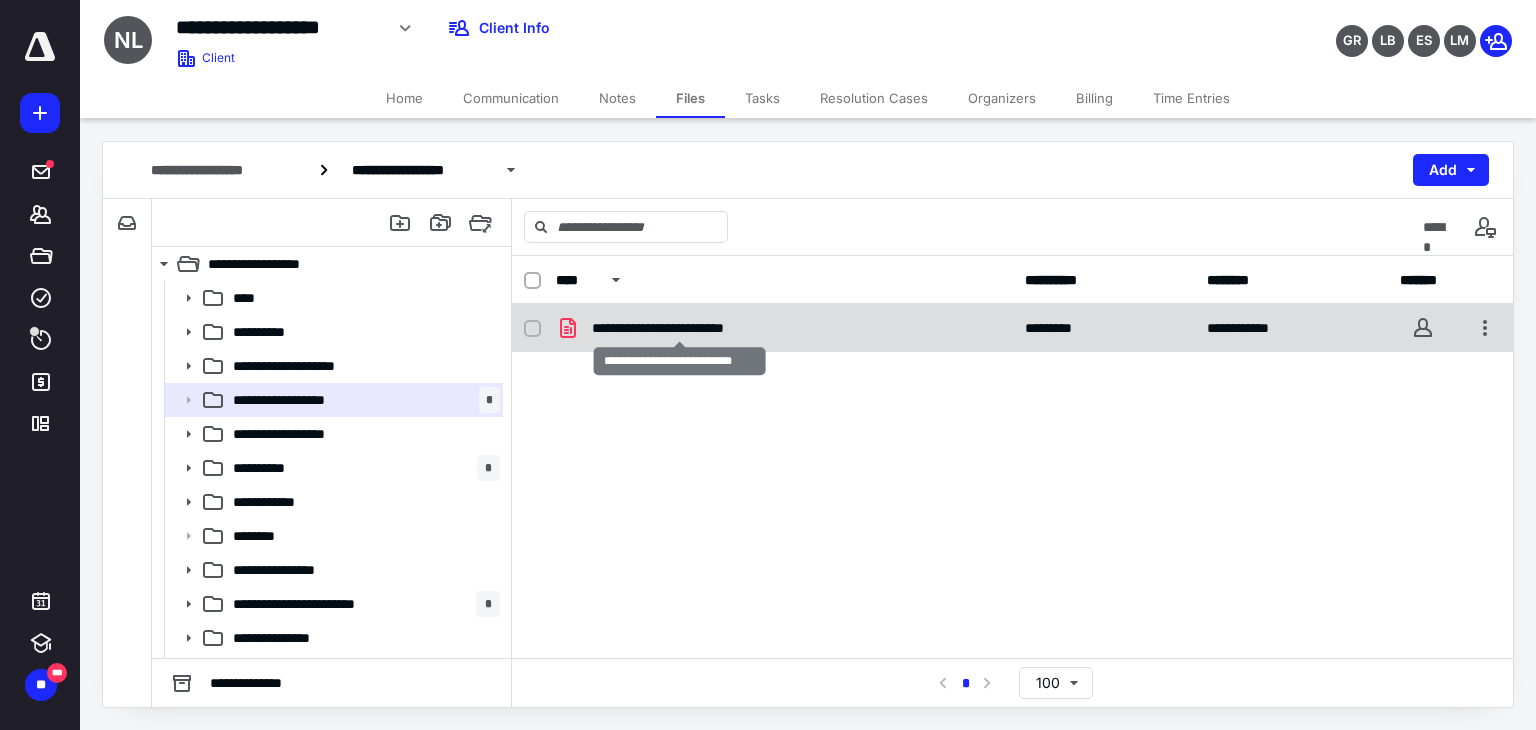 click on "**********" at bounding box center (680, 328) 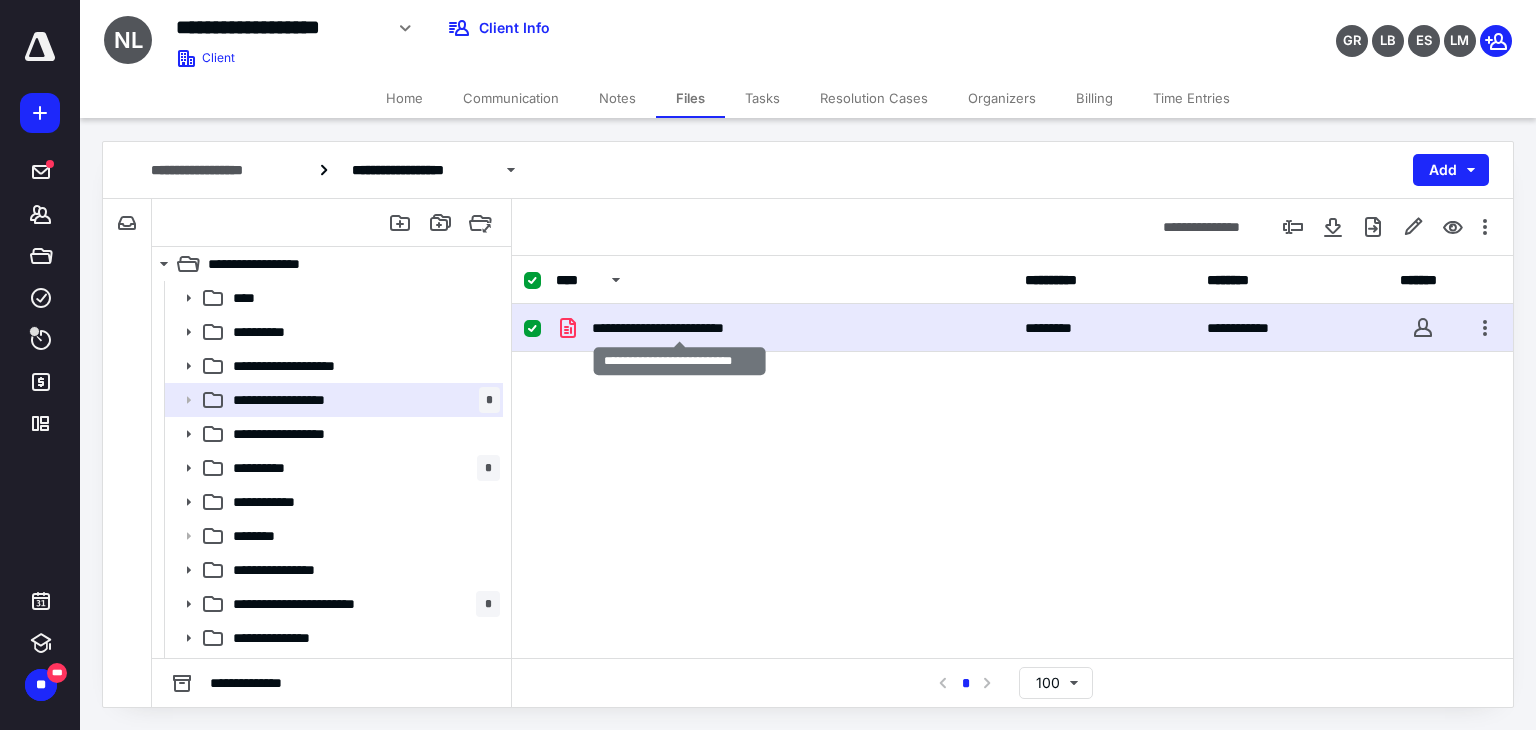 click on "**********" at bounding box center [680, 328] 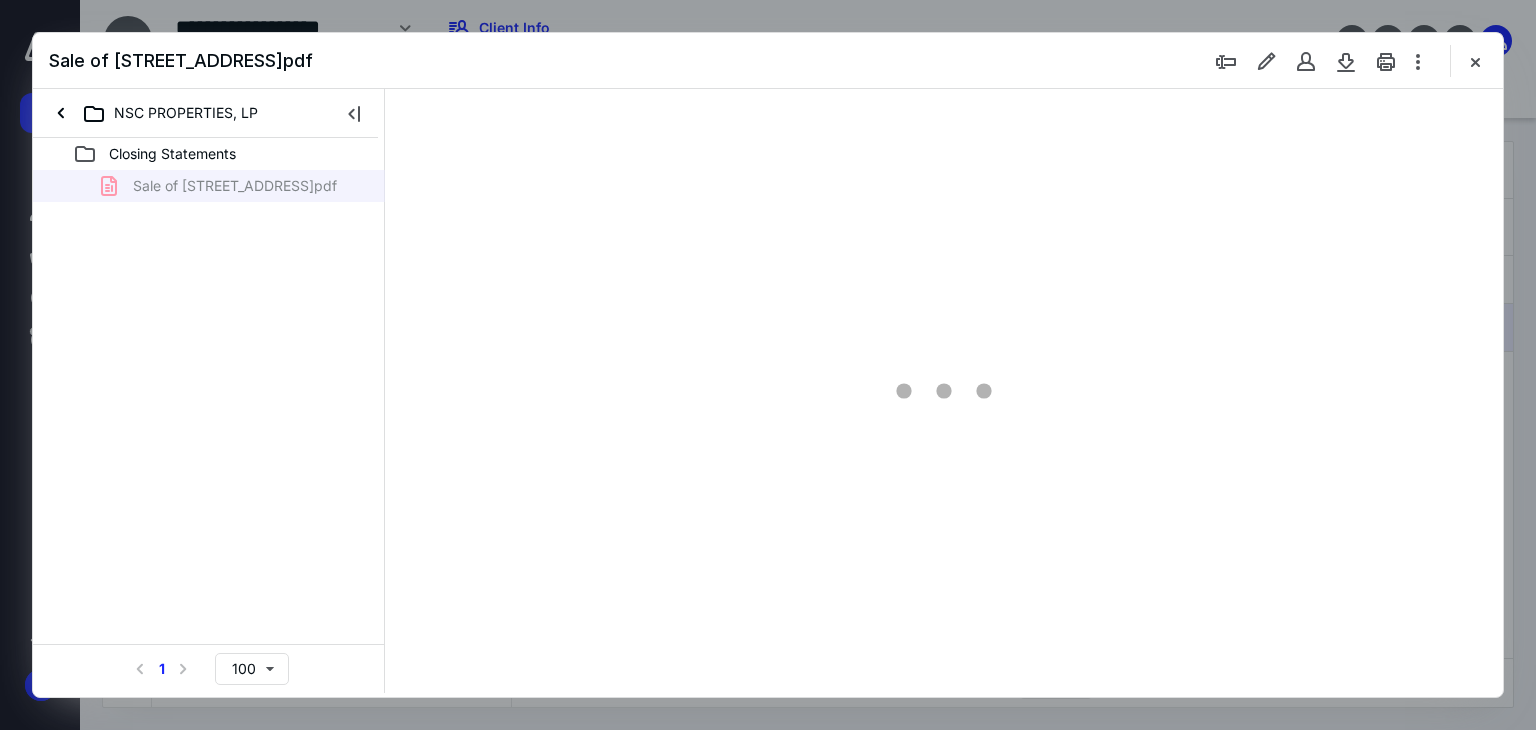 scroll, scrollTop: 0, scrollLeft: 0, axis: both 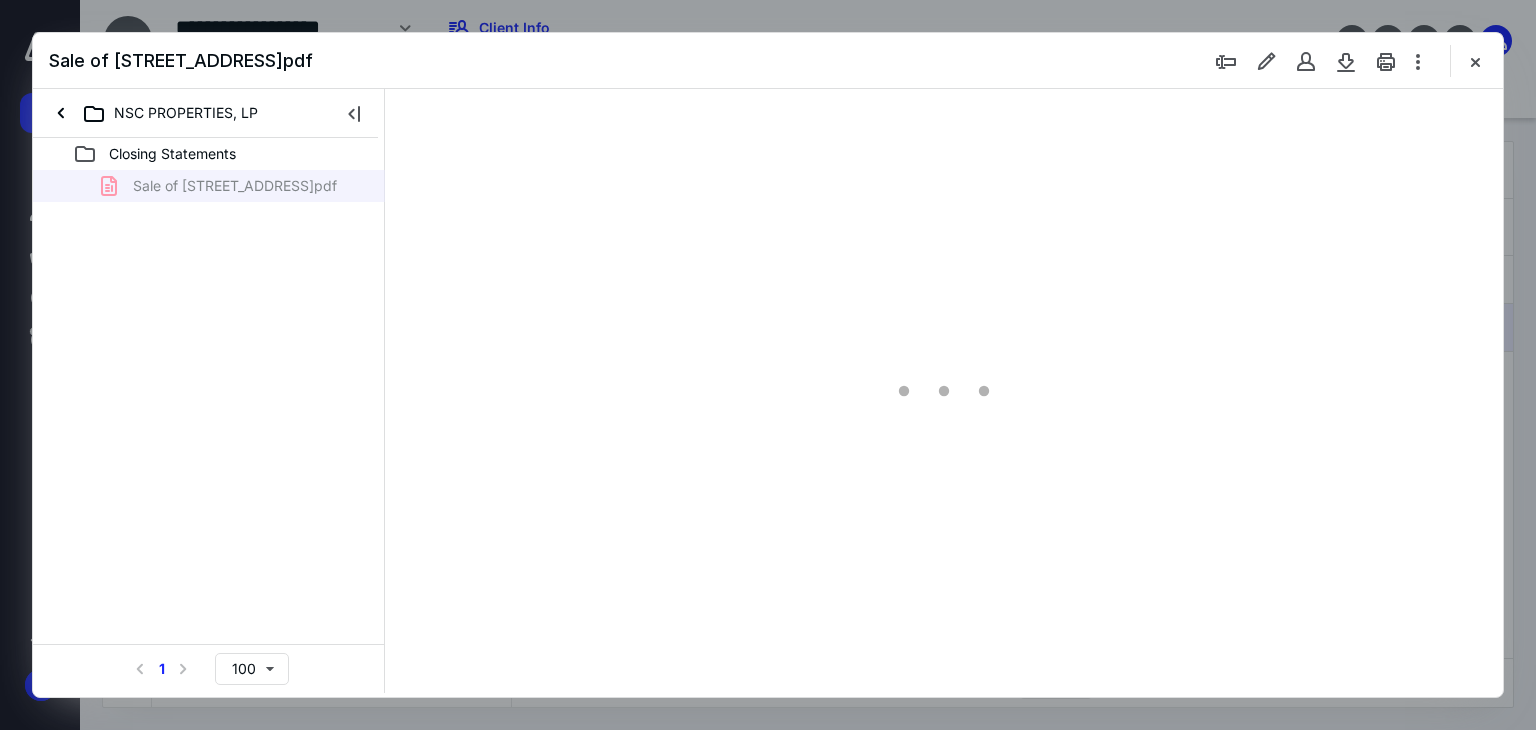 type on "66" 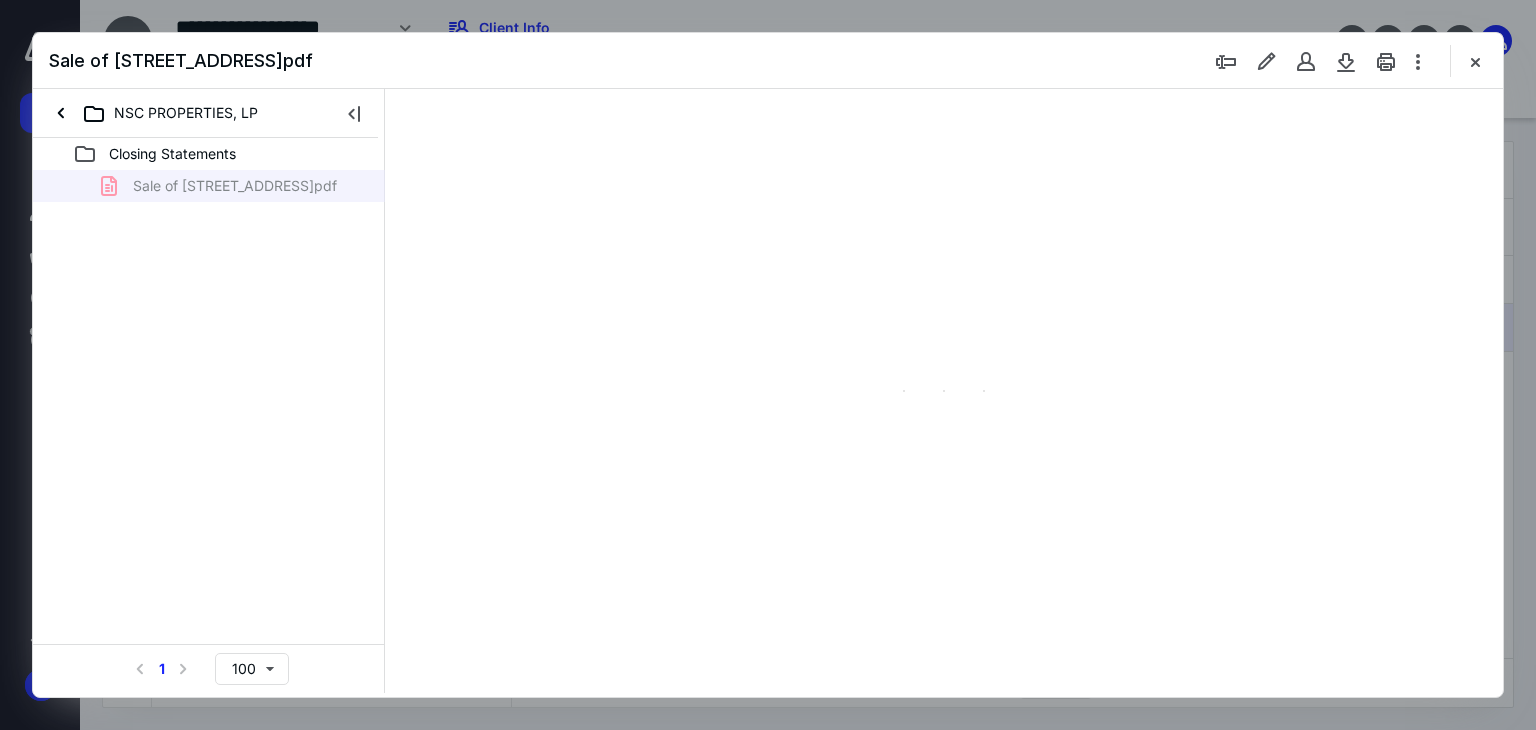 scroll, scrollTop: 79, scrollLeft: 0, axis: vertical 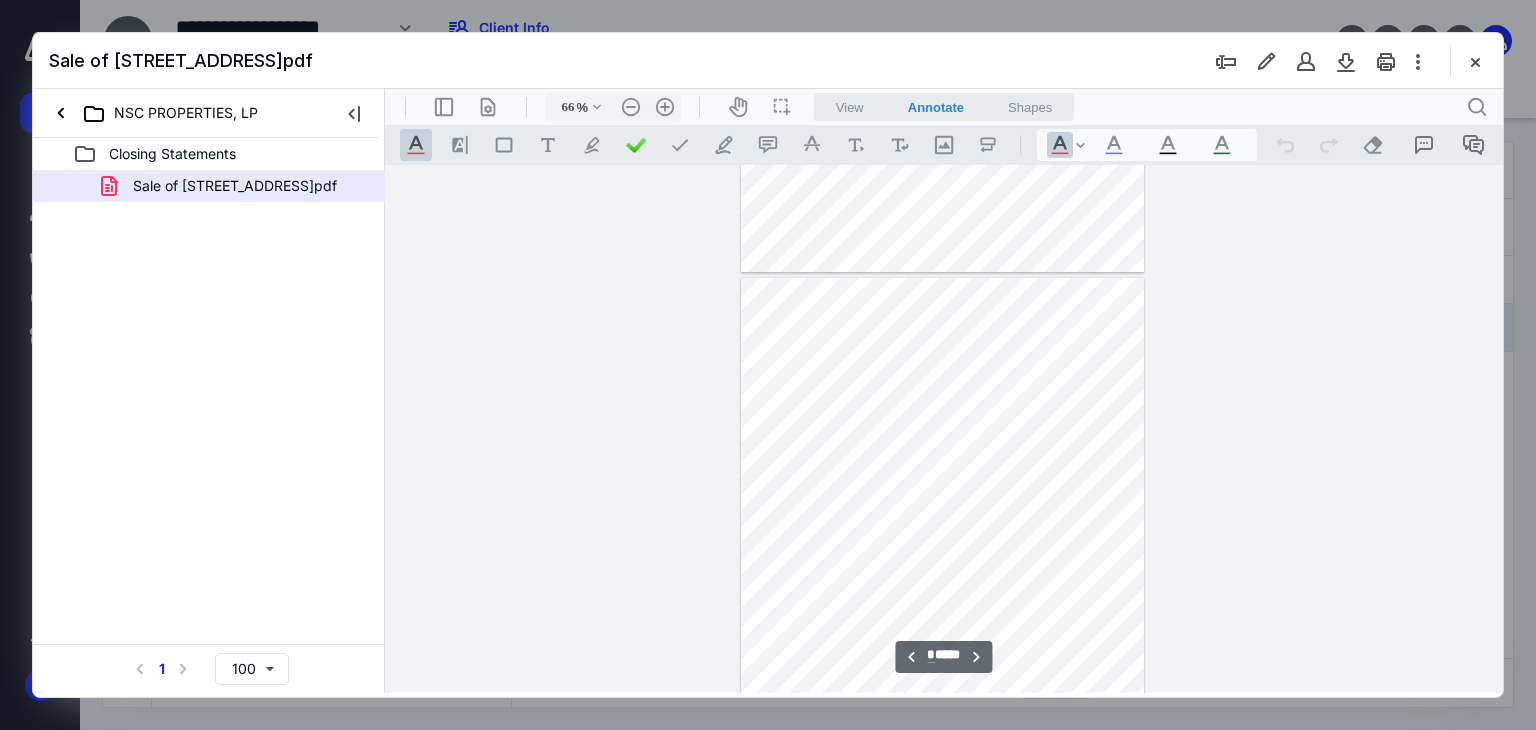 type on "*" 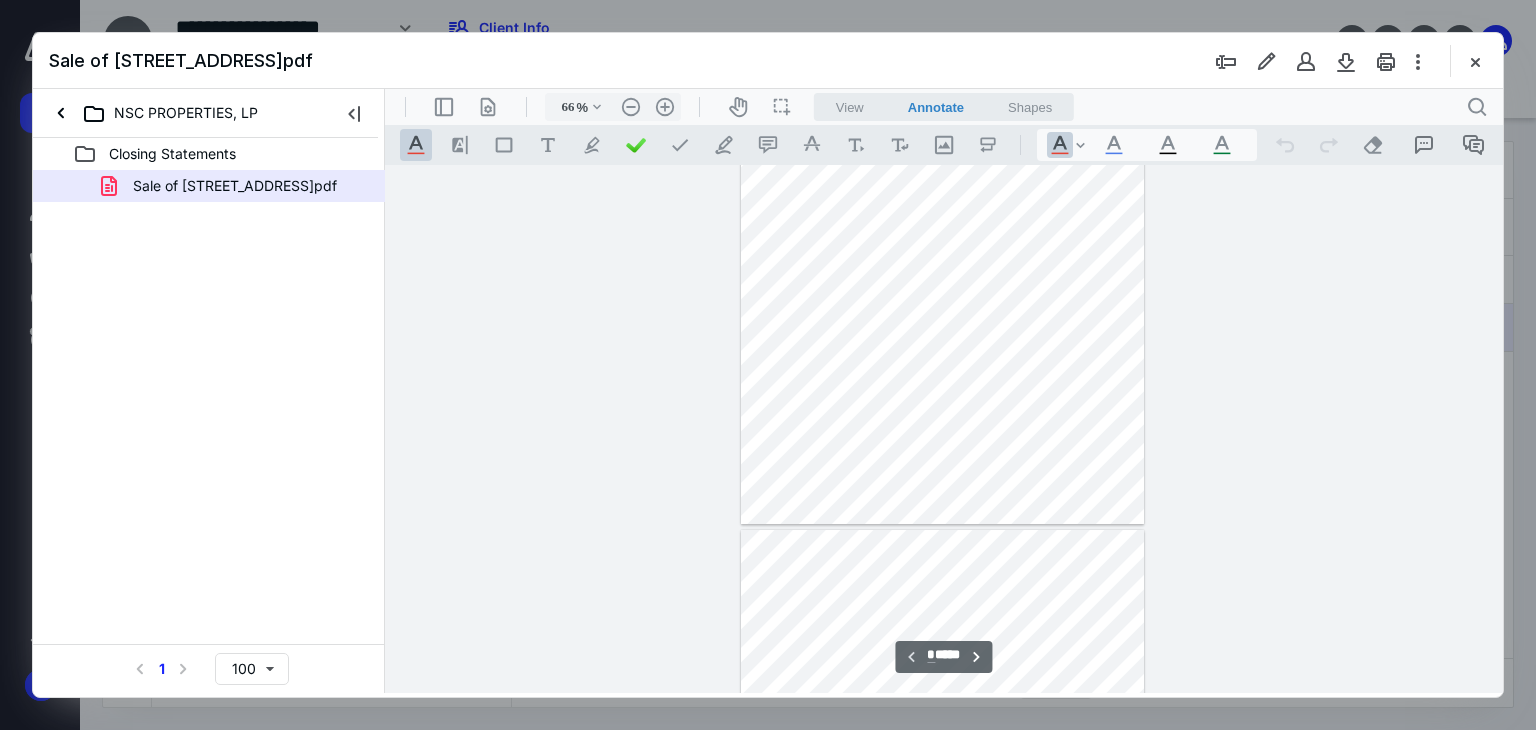scroll, scrollTop: 0, scrollLeft: 0, axis: both 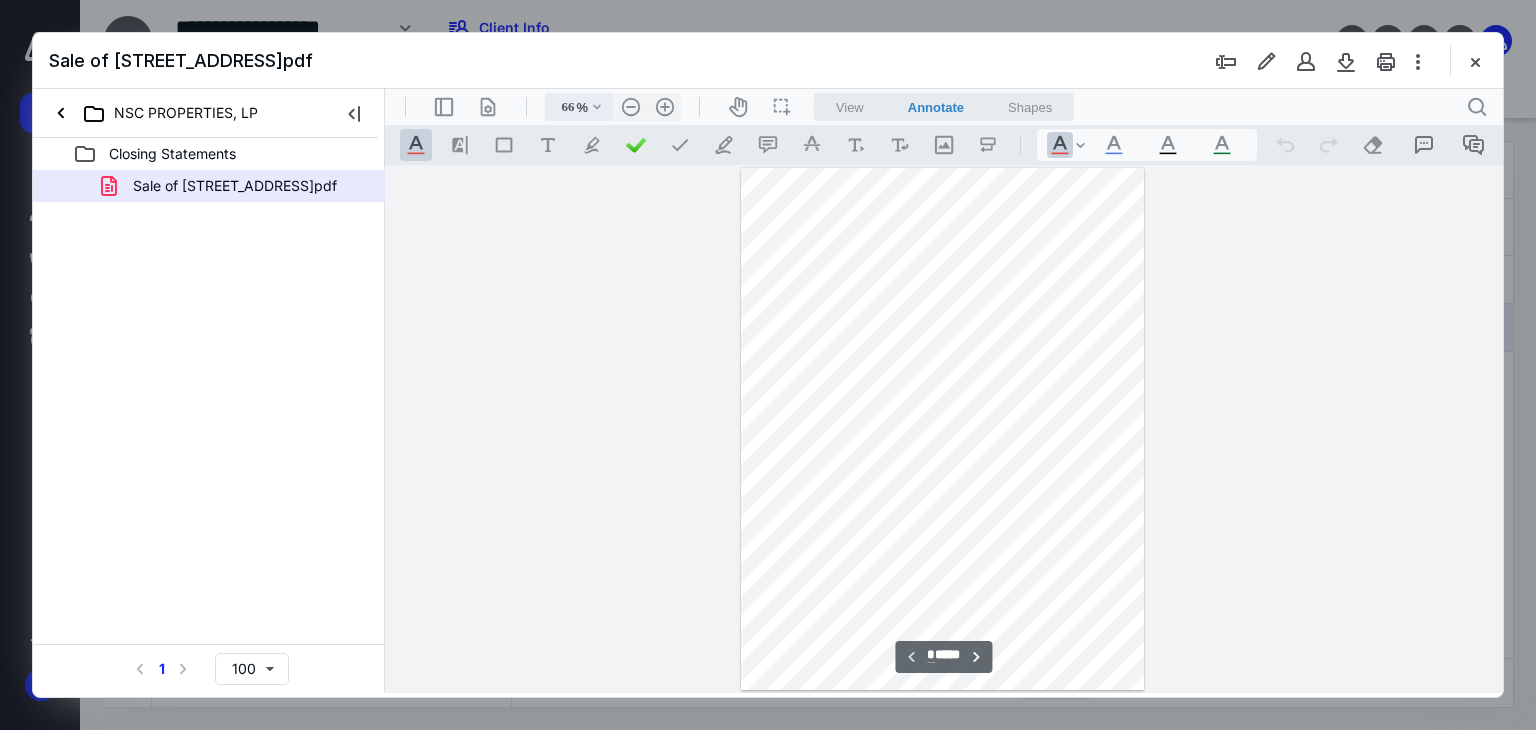 click on ".cls-1{fill:#abb0c4;} icon - chevron - down" at bounding box center [597, 107] 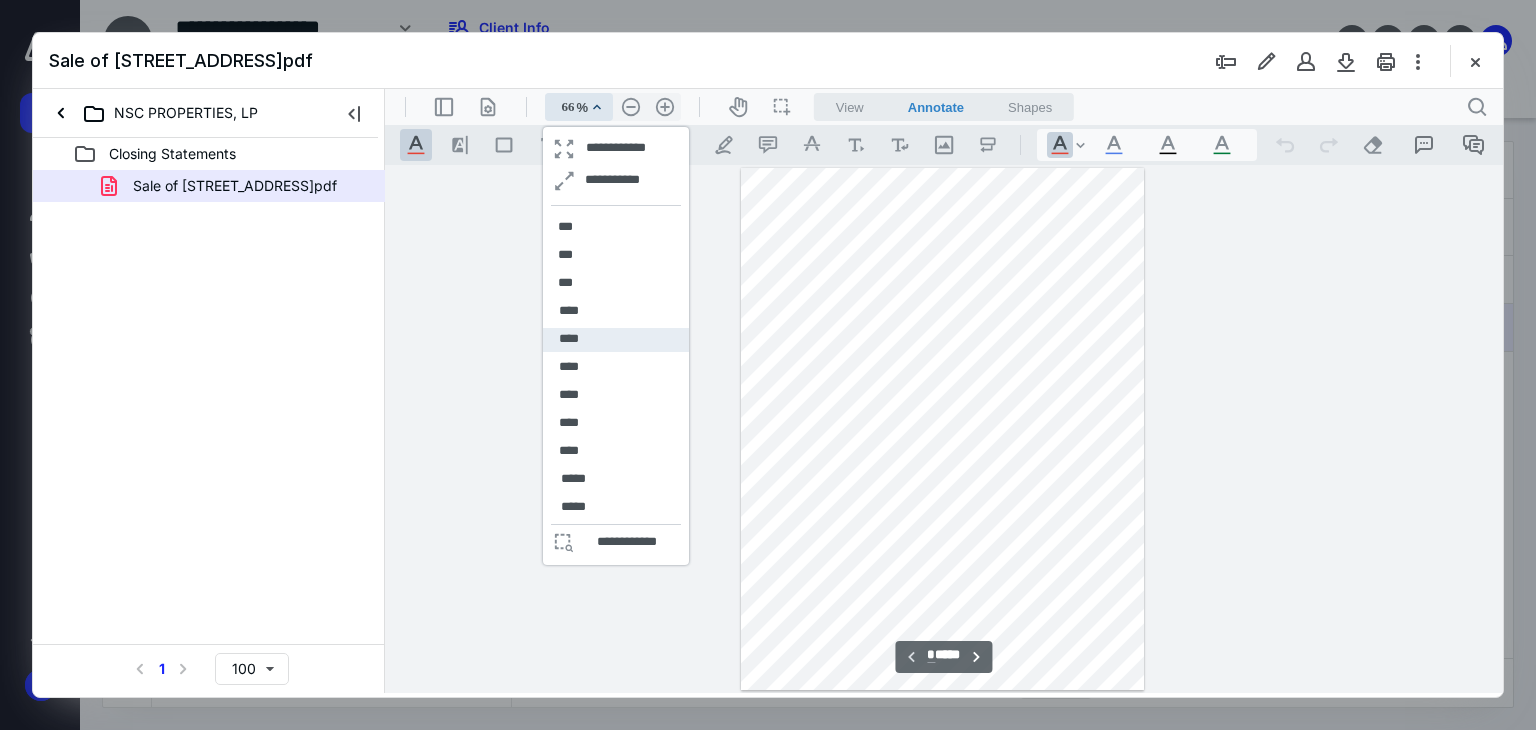 click on "****" at bounding box center (569, 339) 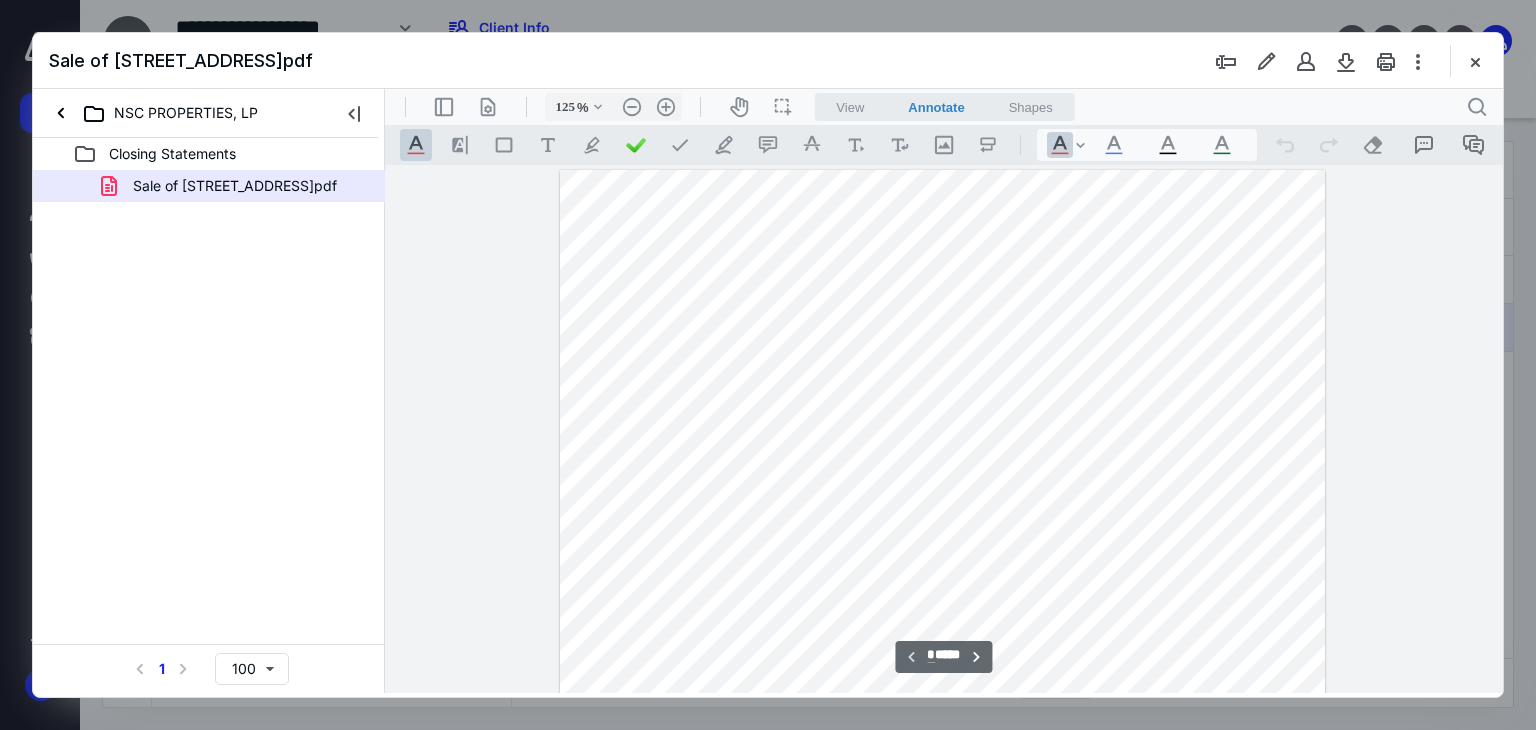 scroll, scrollTop: 202, scrollLeft: 0, axis: vertical 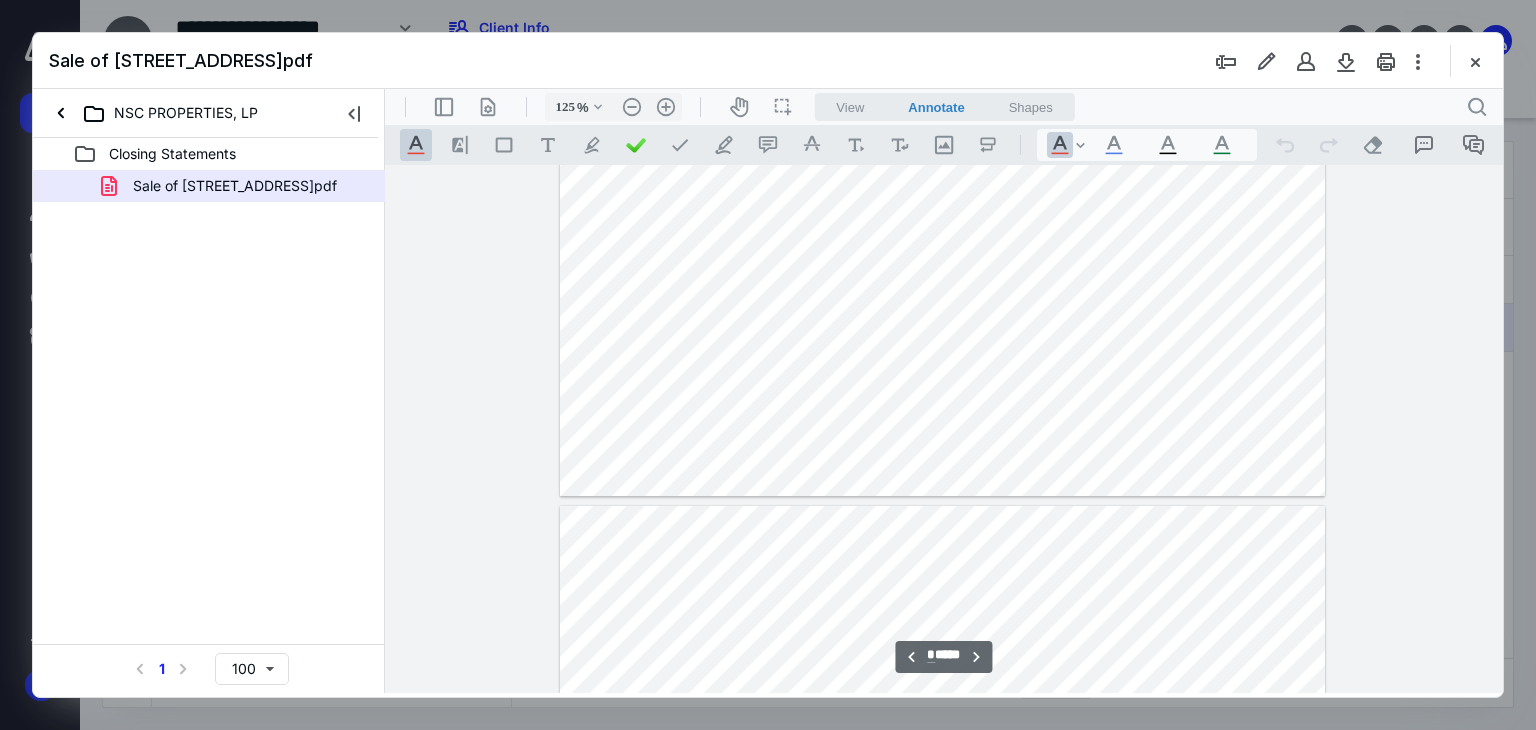 type on "*" 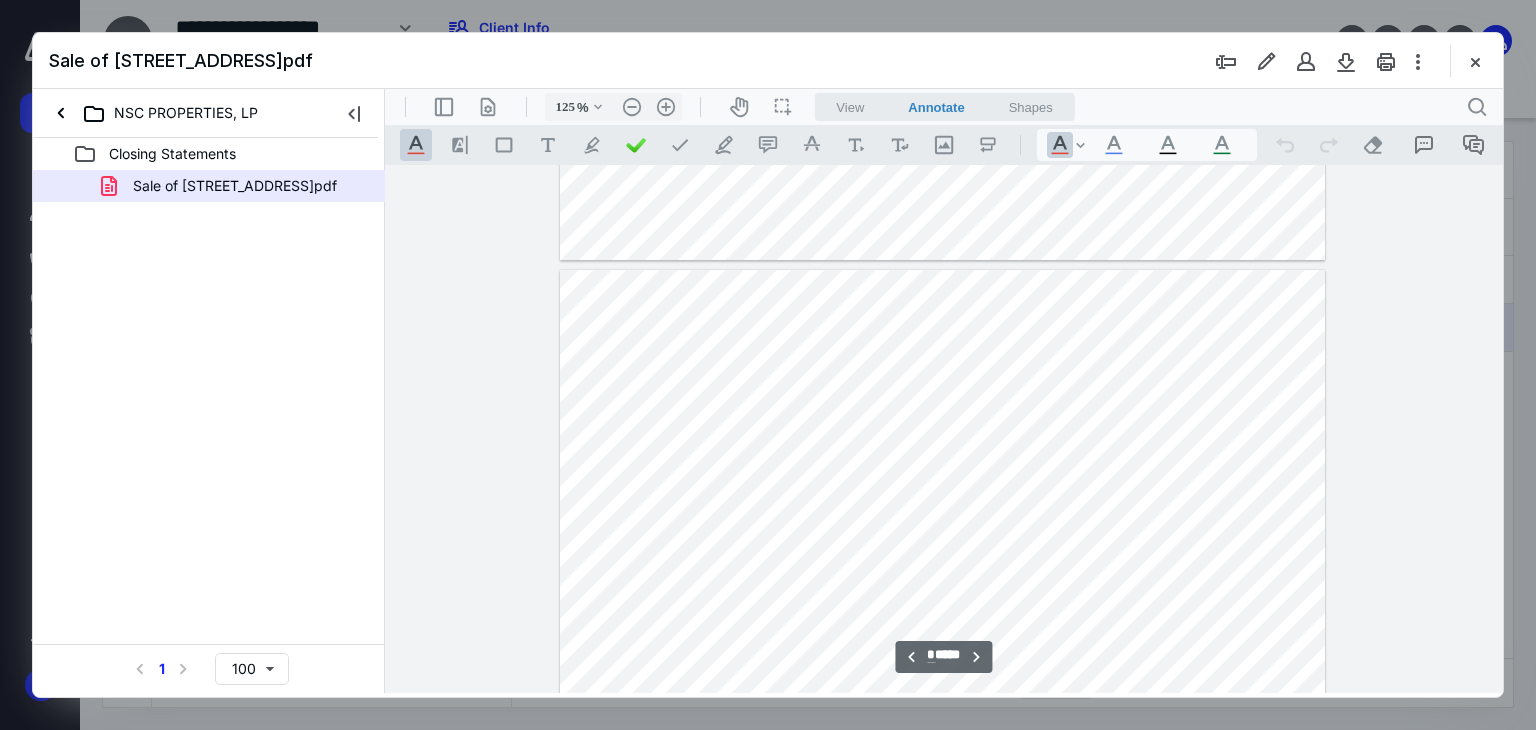 scroll, scrollTop: 3999, scrollLeft: 0, axis: vertical 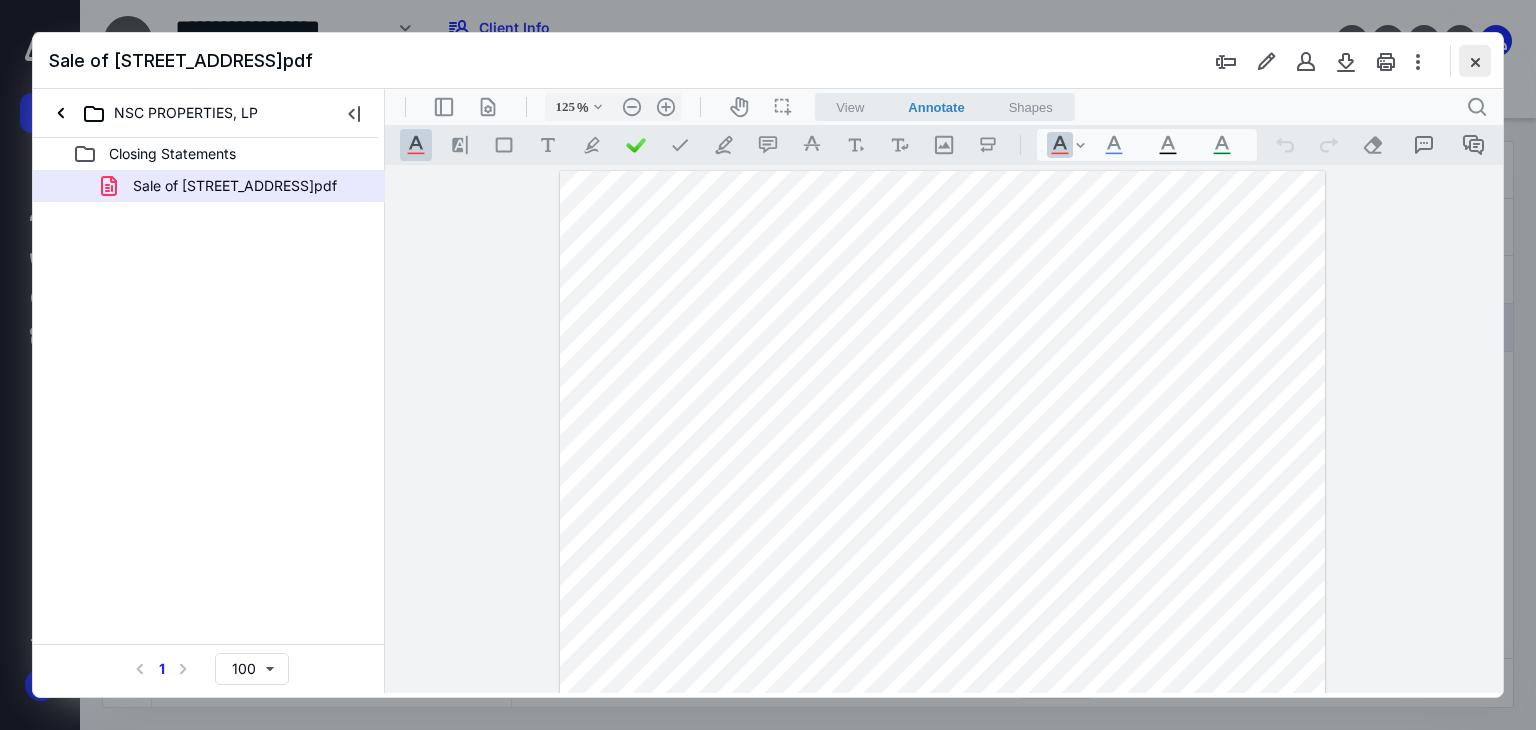 click at bounding box center (1475, 61) 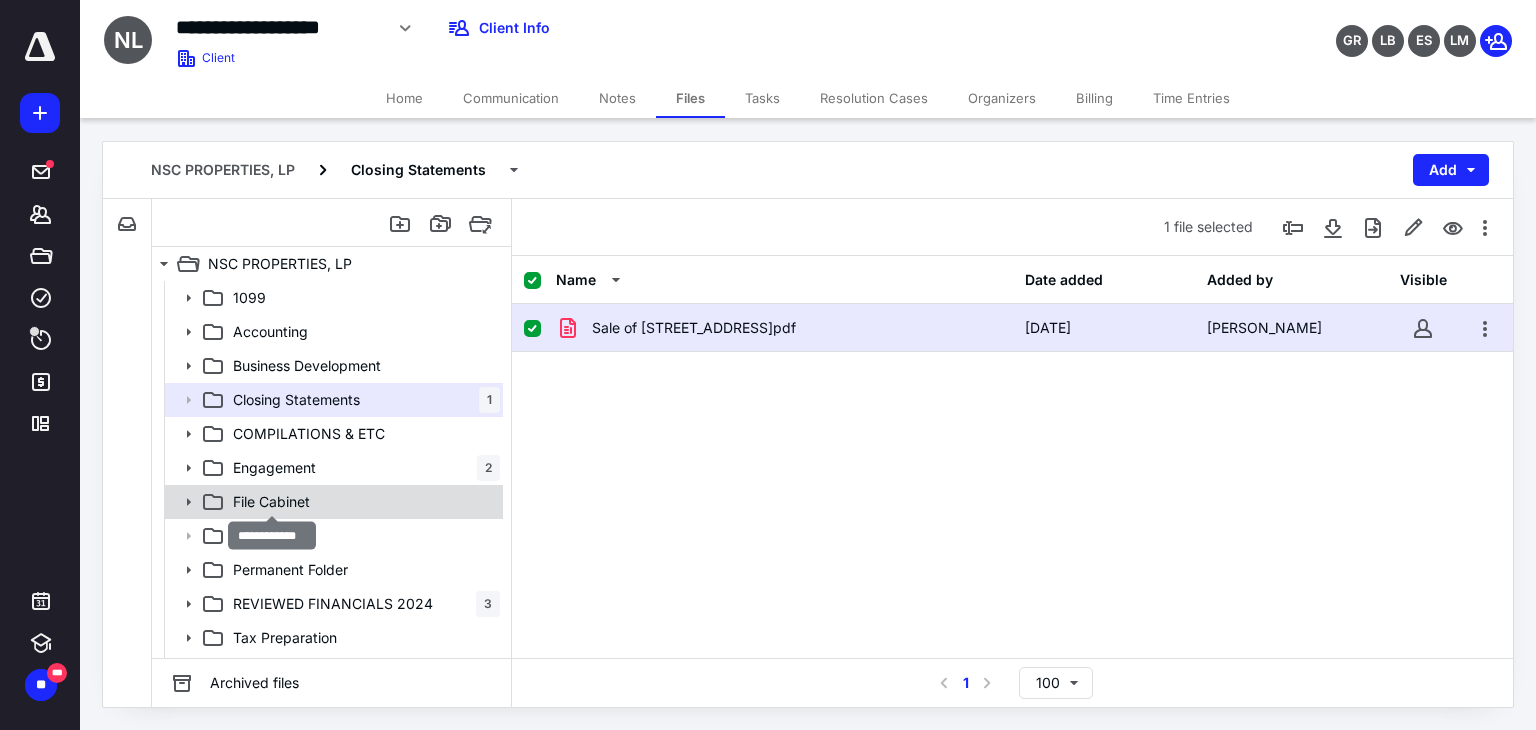 click on "File Cabinet" at bounding box center [271, 502] 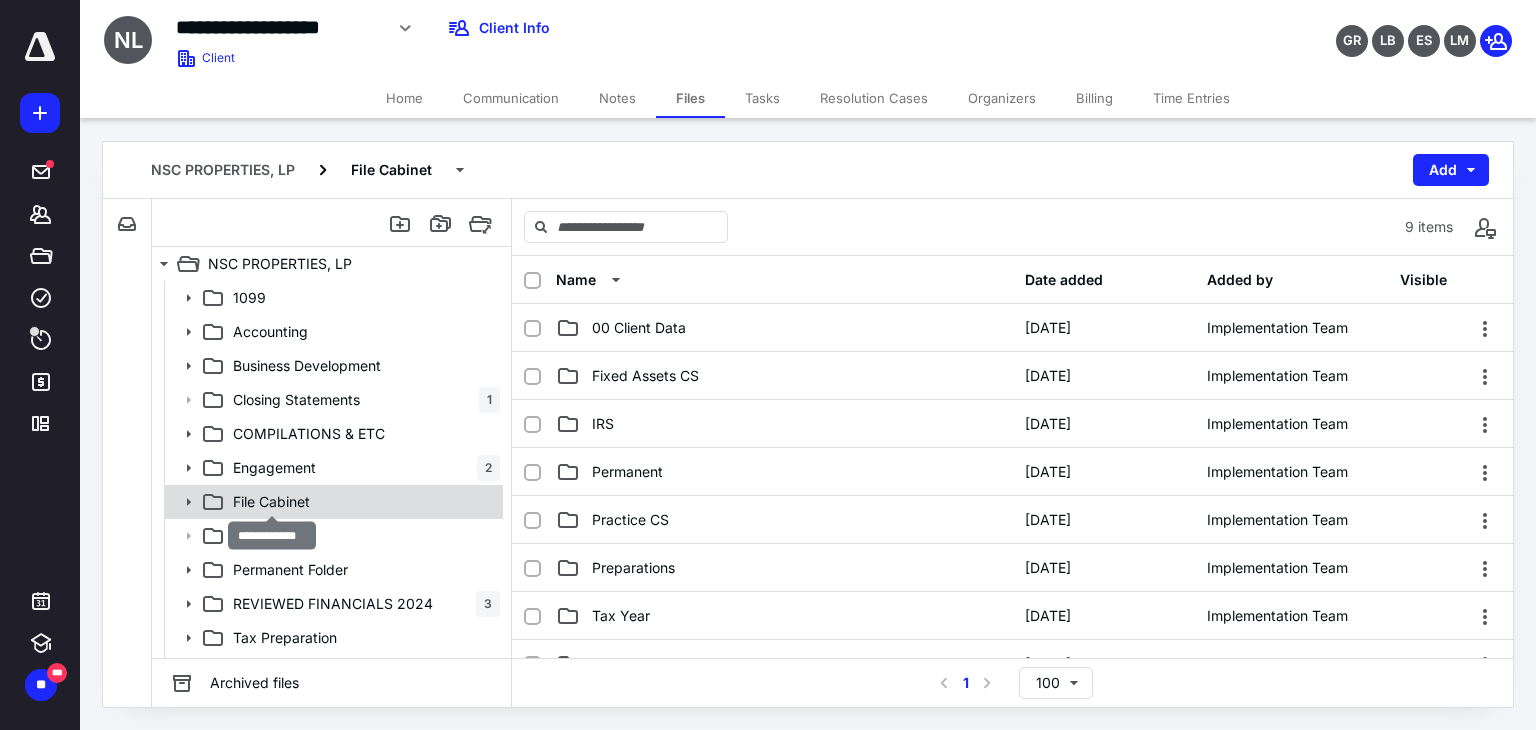 click on "File Cabinet" at bounding box center (271, 502) 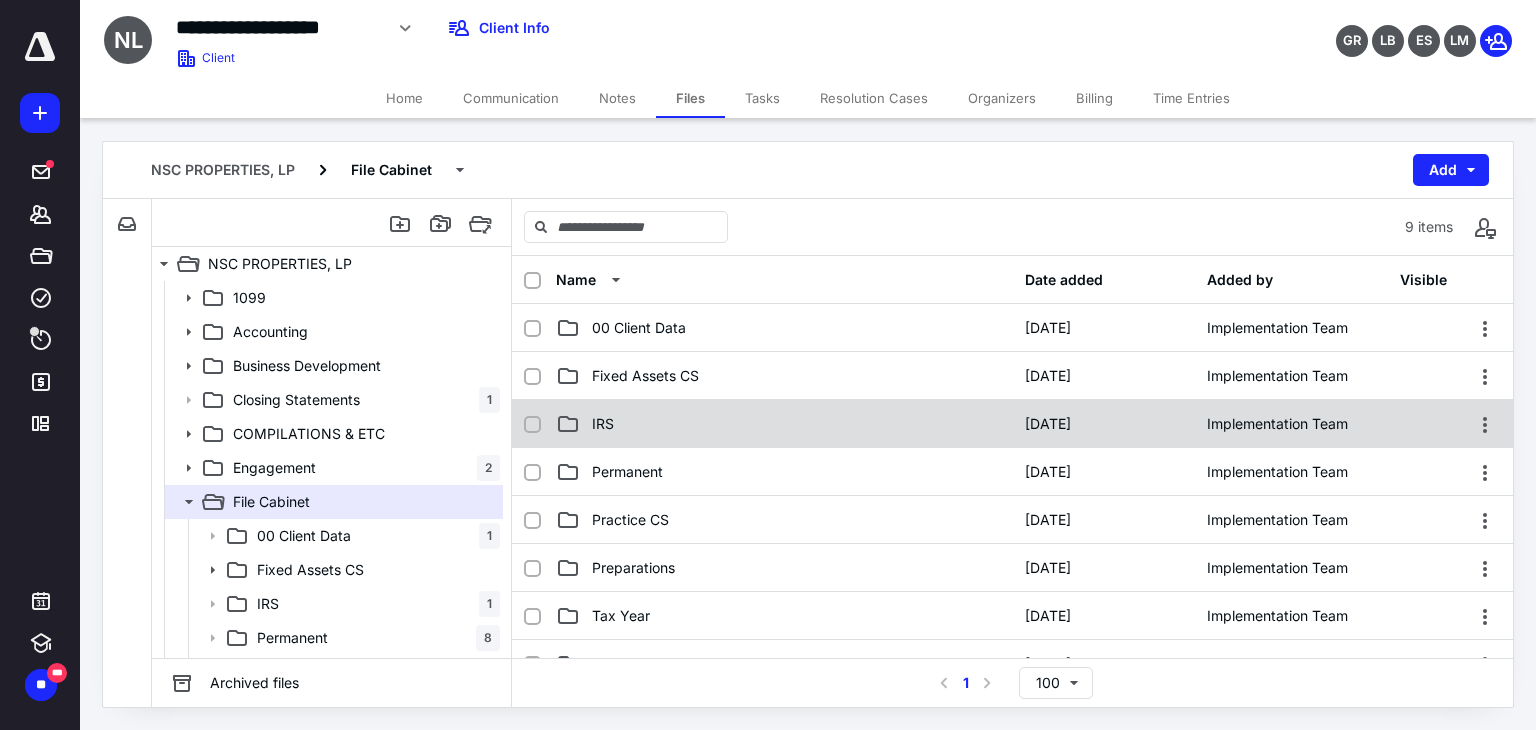 click on "IRS" at bounding box center (784, 424) 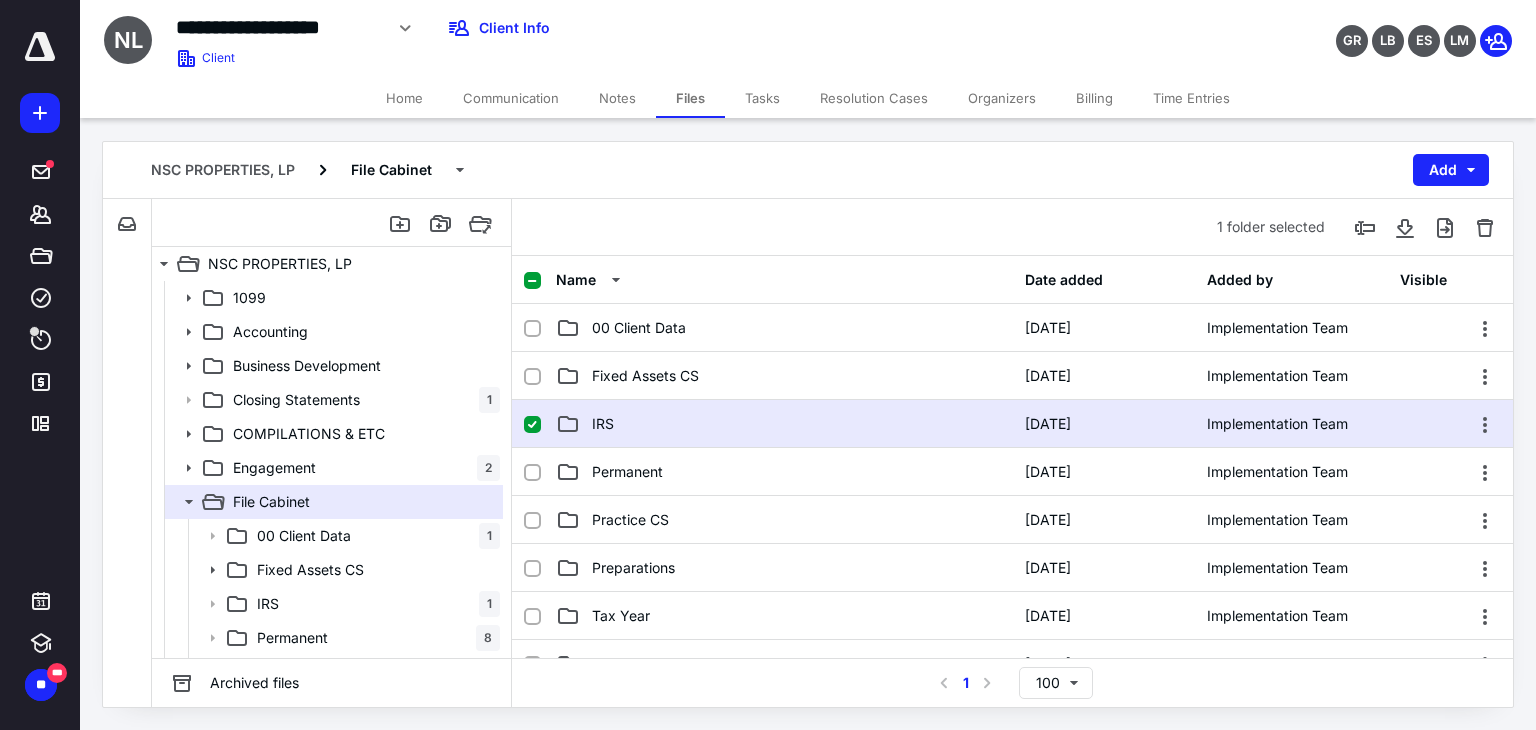 click on "IRS" at bounding box center [784, 424] 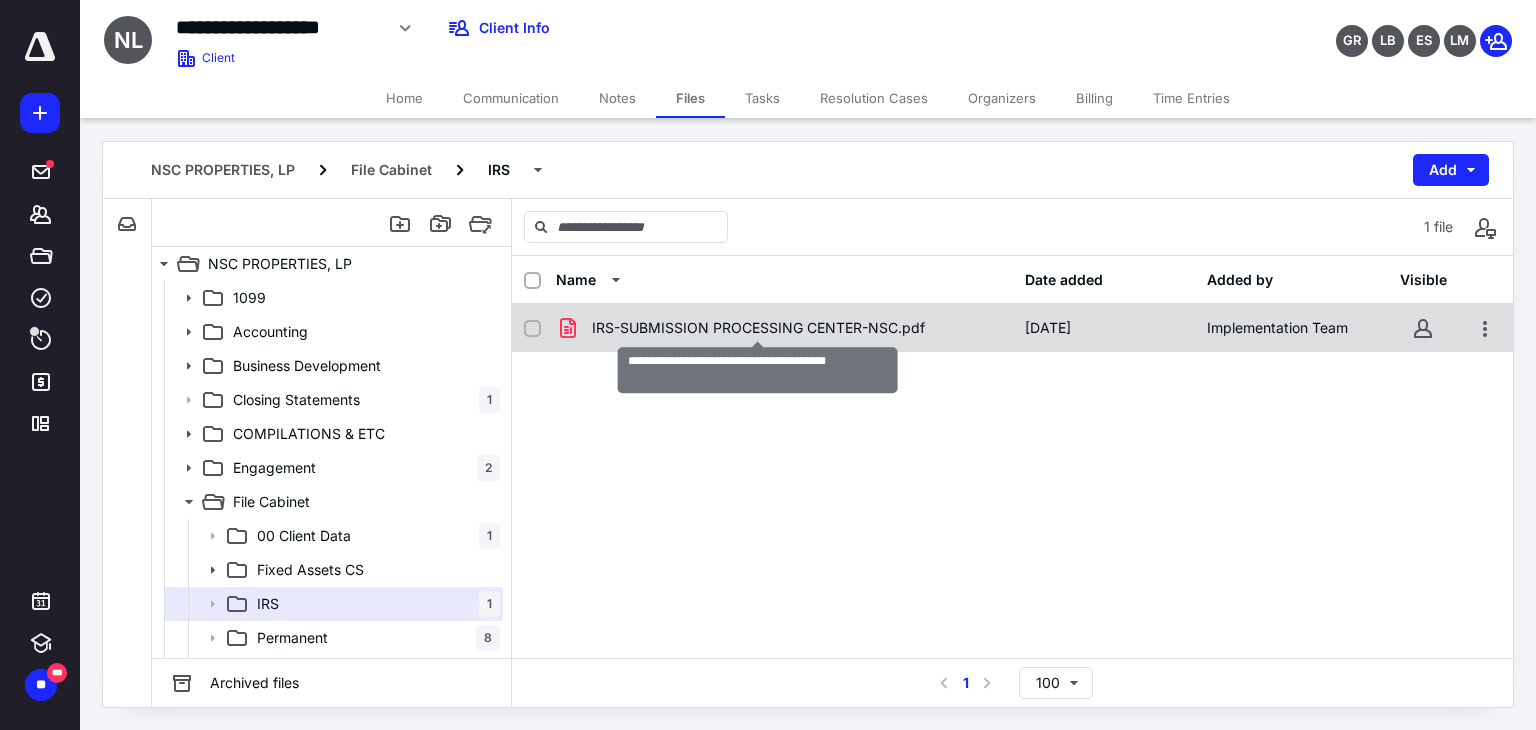 click on "IRS-SUBMISSION PROCESSING CENTER-NSC.pdf" at bounding box center [758, 328] 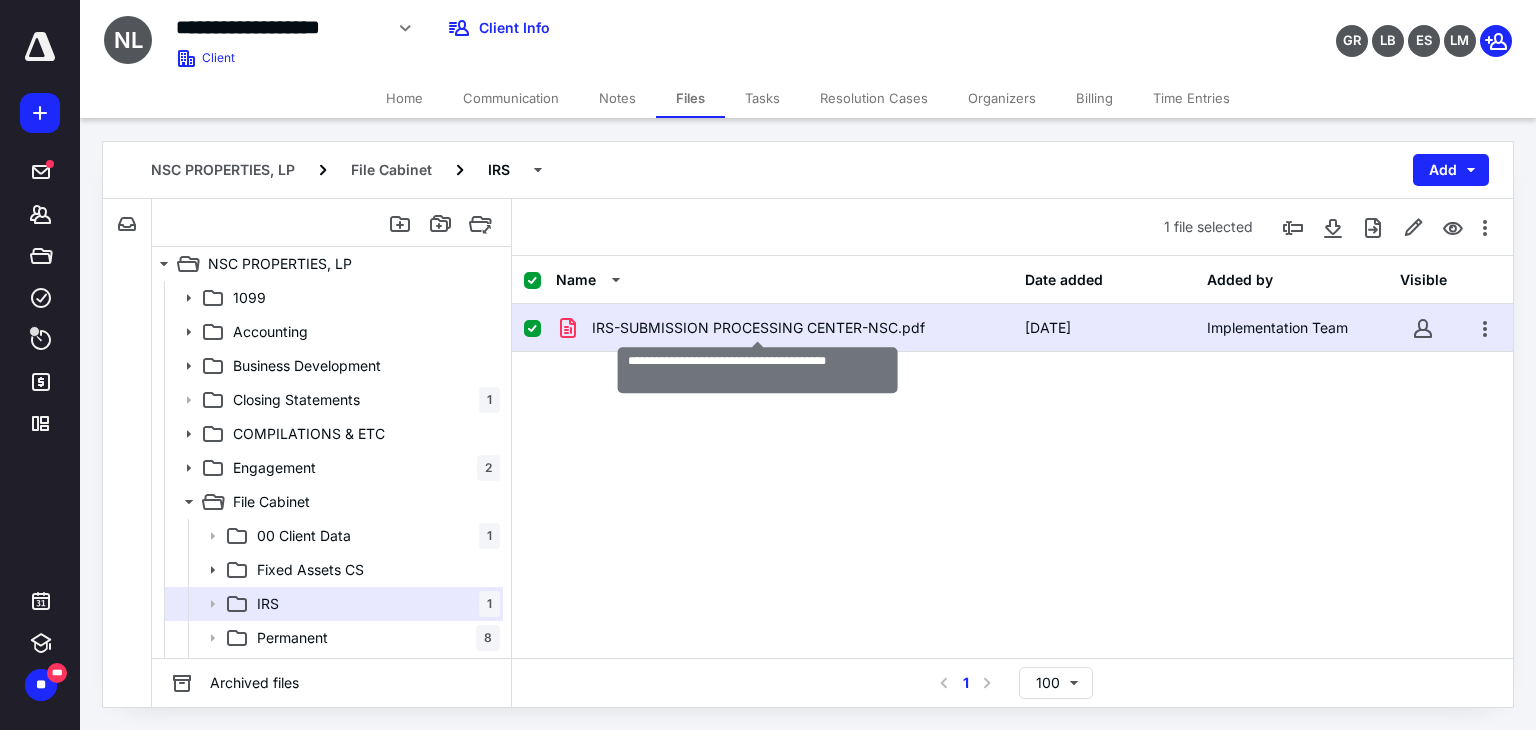 click on "IRS-SUBMISSION PROCESSING CENTER-NSC.pdf" at bounding box center [758, 328] 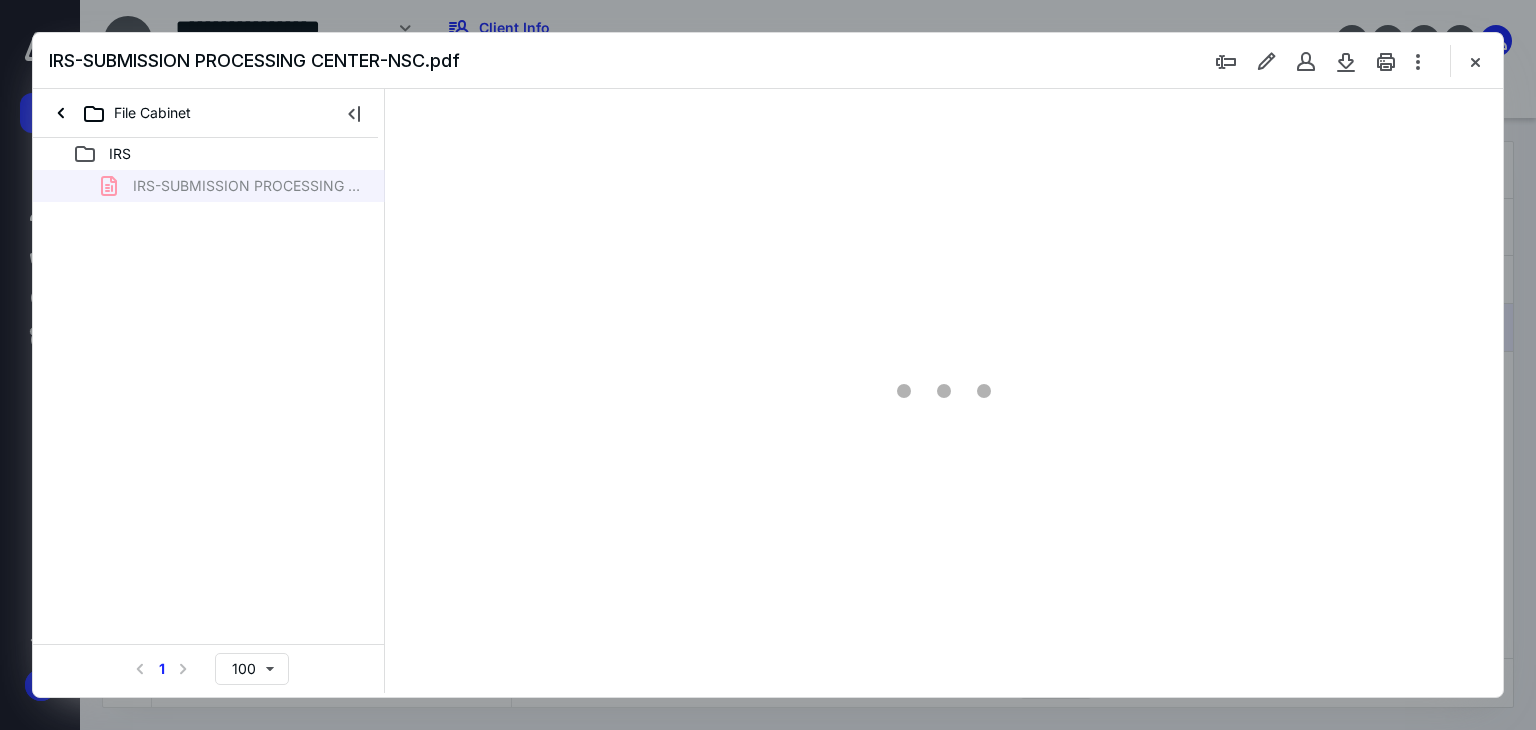 scroll, scrollTop: 0, scrollLeft: 0, axis: both 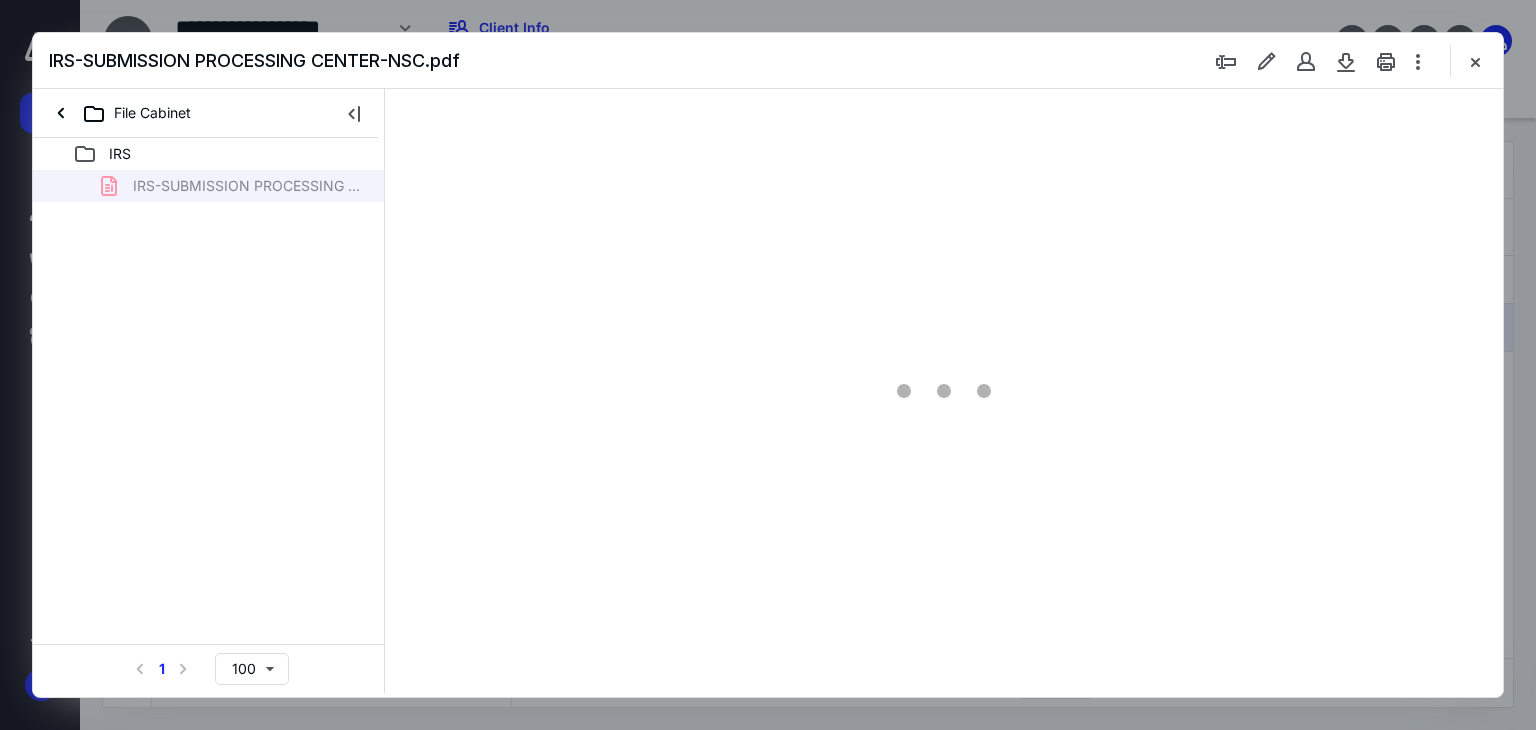 type on "85" 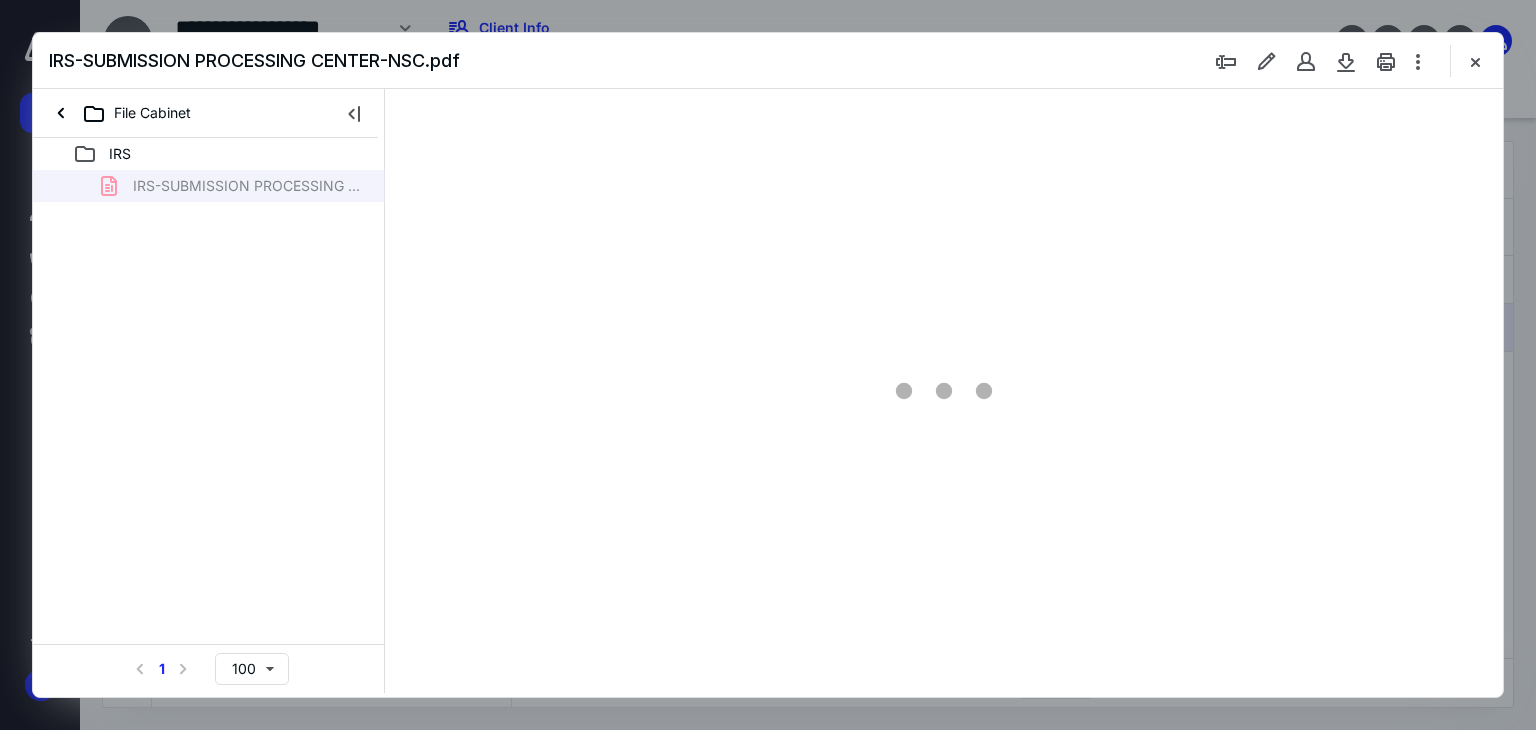 scroll, scrollTop: 79, scrollLeft: 0, axis: vertical 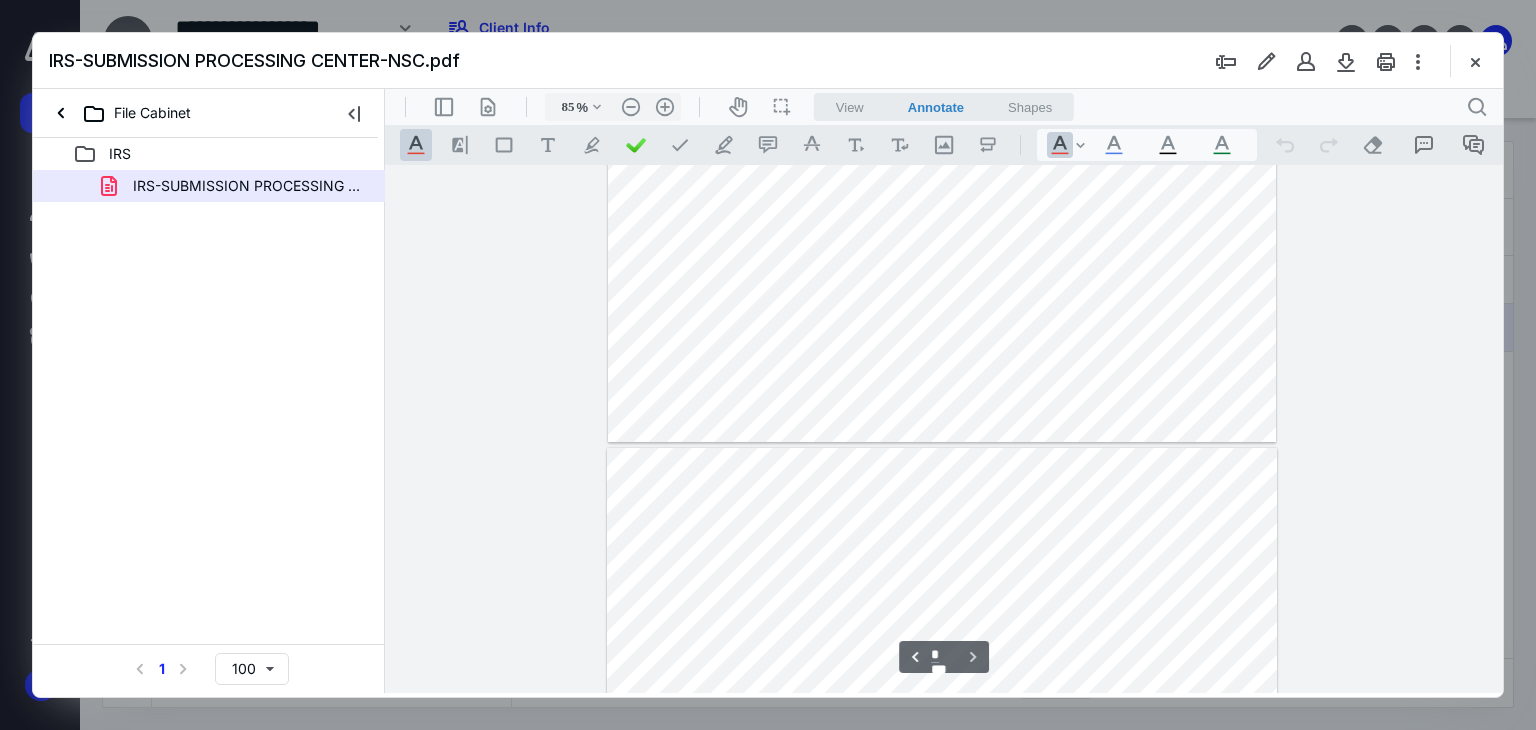 type on "*" 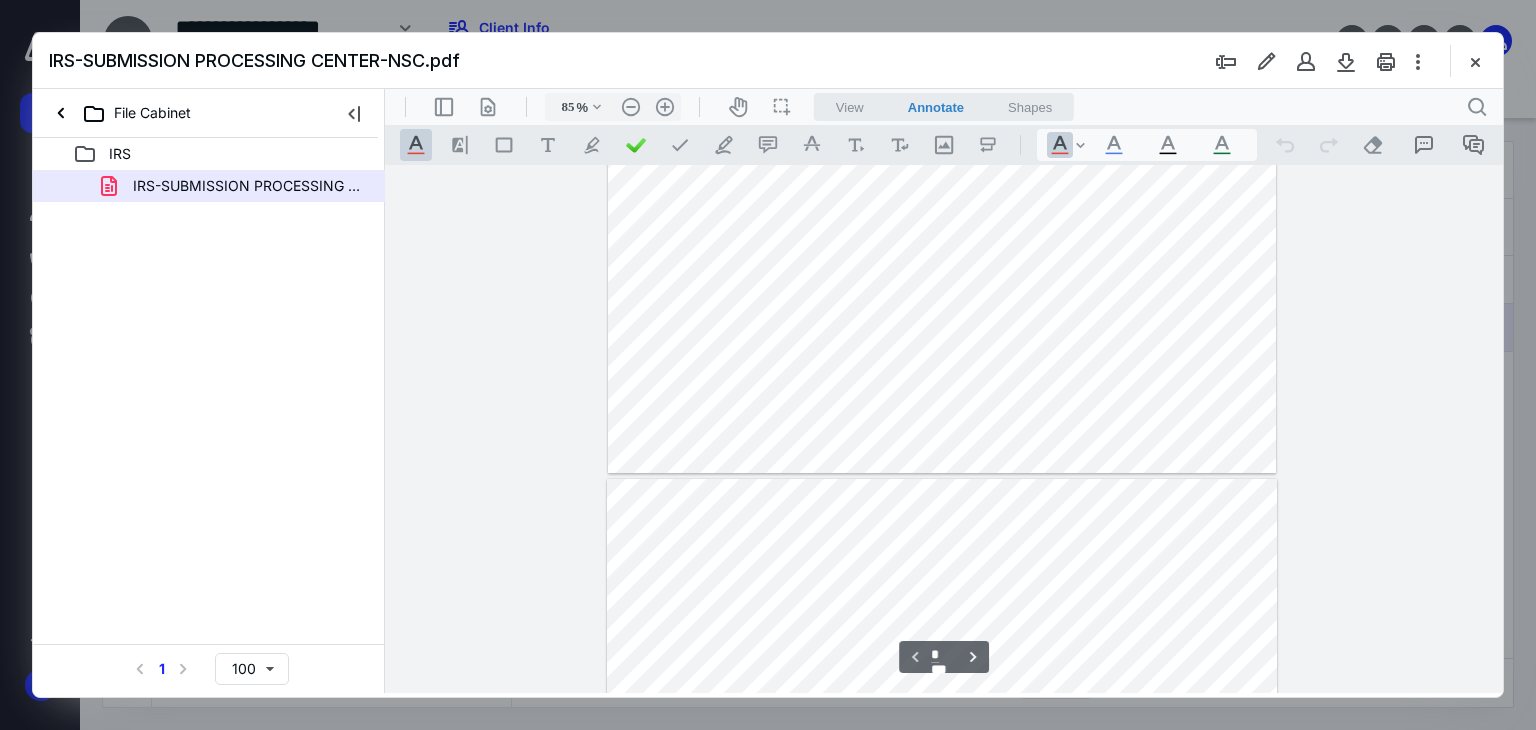scroll, scrollTop: 0, scrollLeft: 0, axis: both 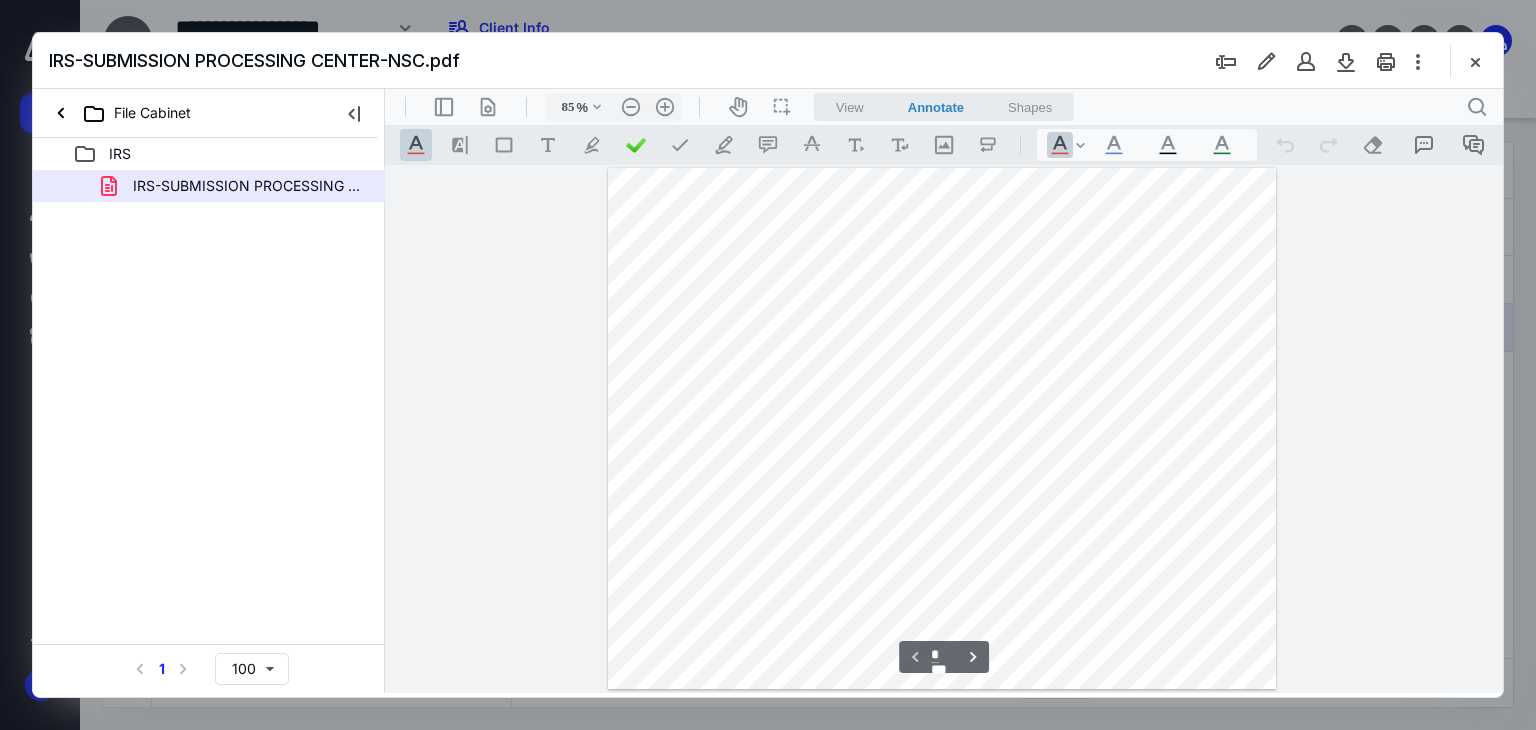 drag, startPoint x: 1497, startPoint y: 396, endPoint x: 1895, endPoint y: 381, distance: 398.28256 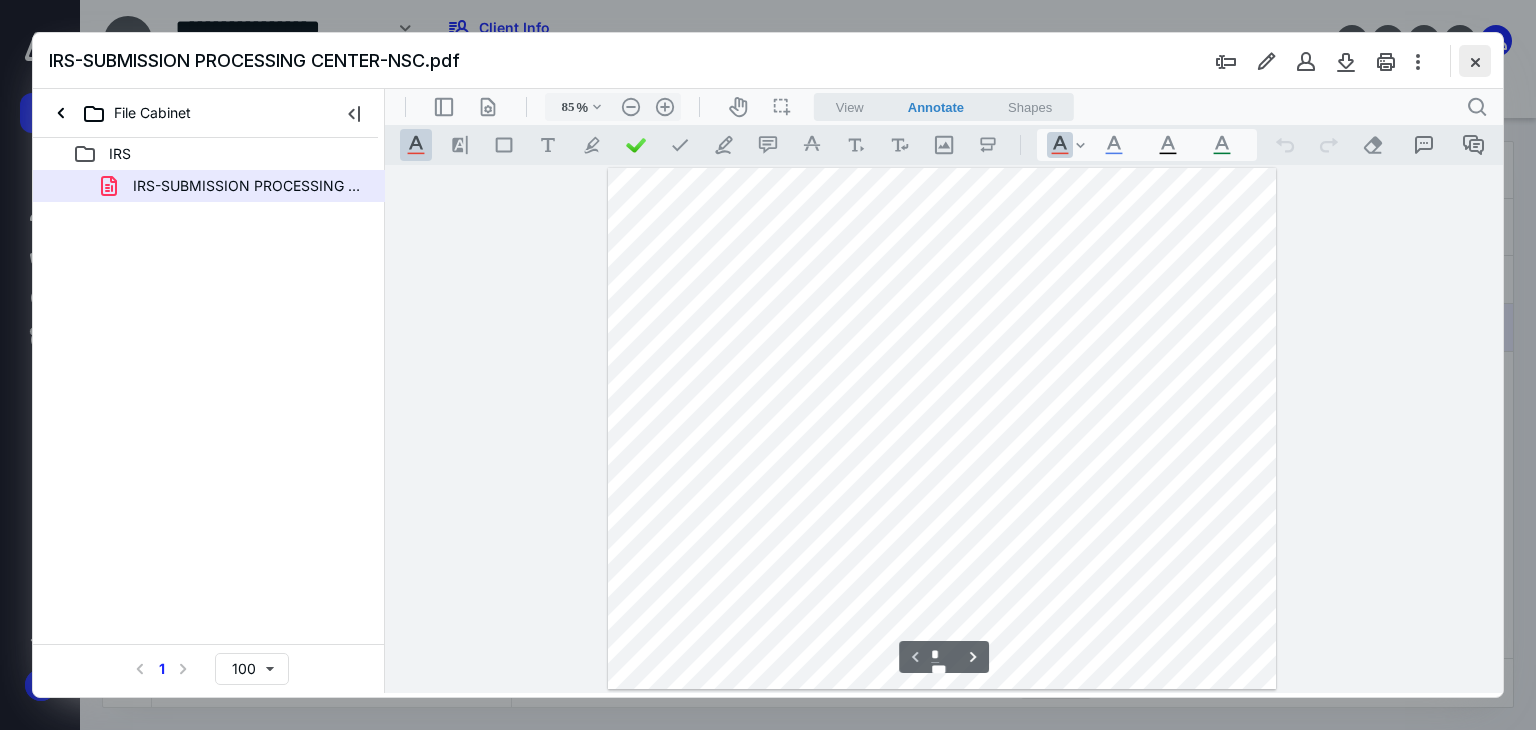 click at bounding box center [1475, 61] 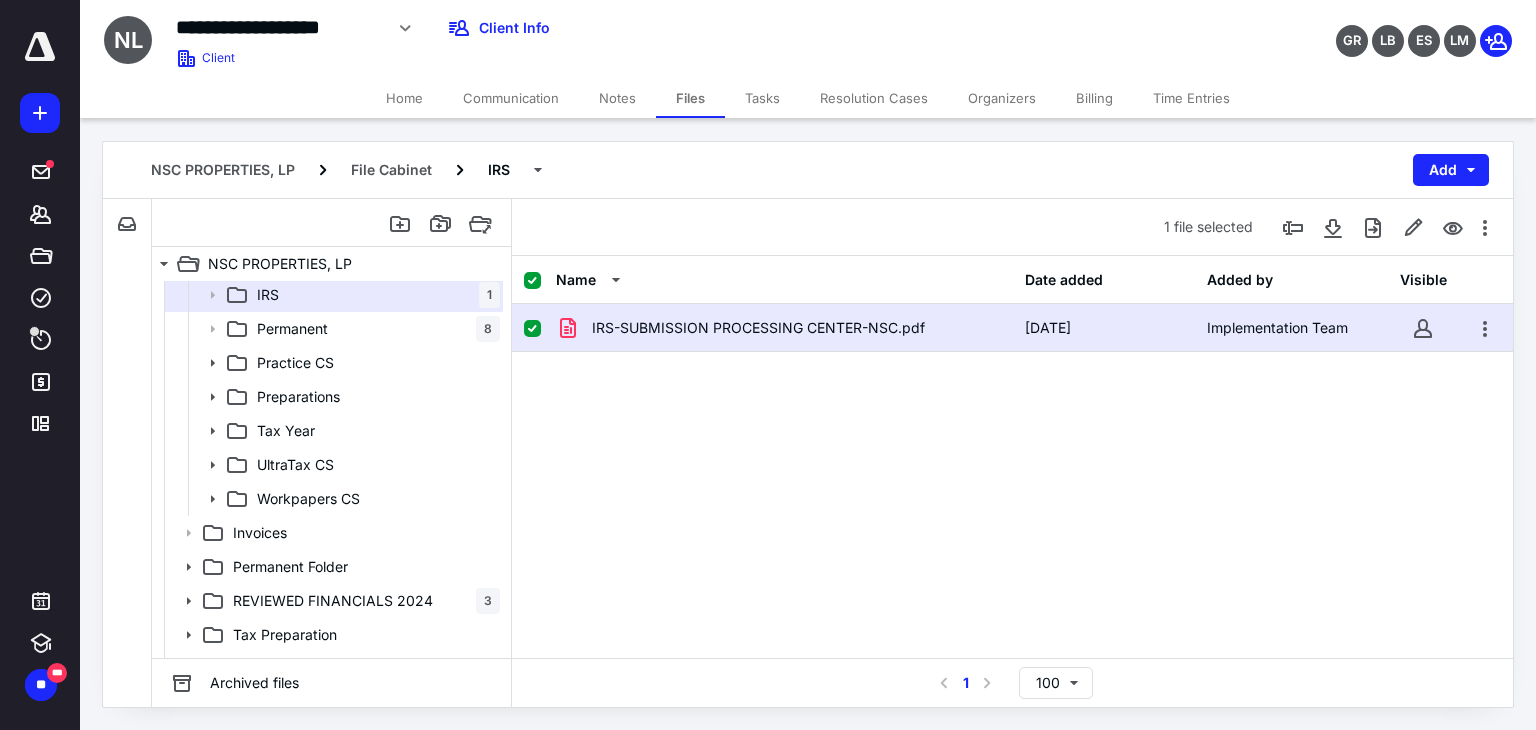 scroll, scrollTop: 316, scrollLeft: 0, axis: vertical 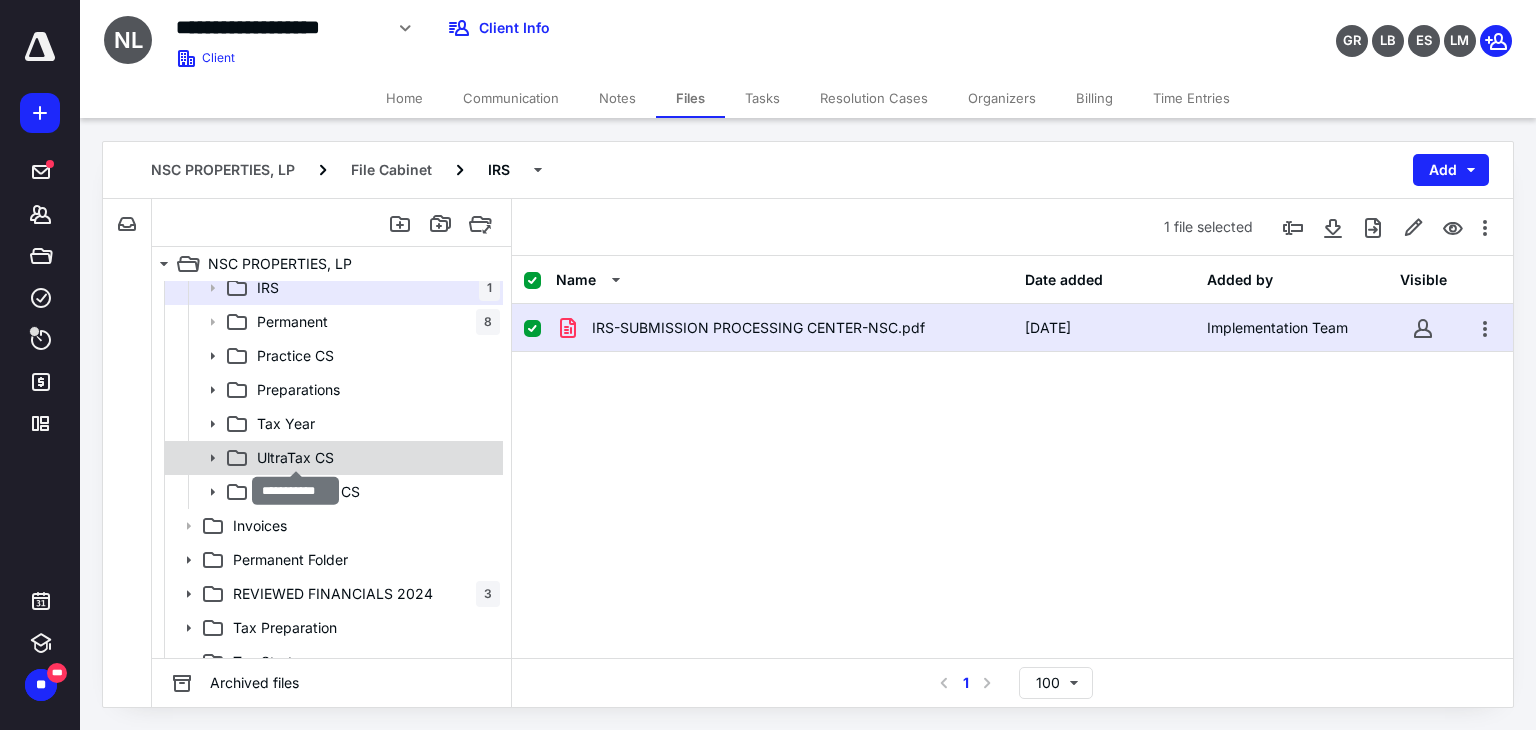 click on "UltraTax CS" at bounding box center [295, 458] 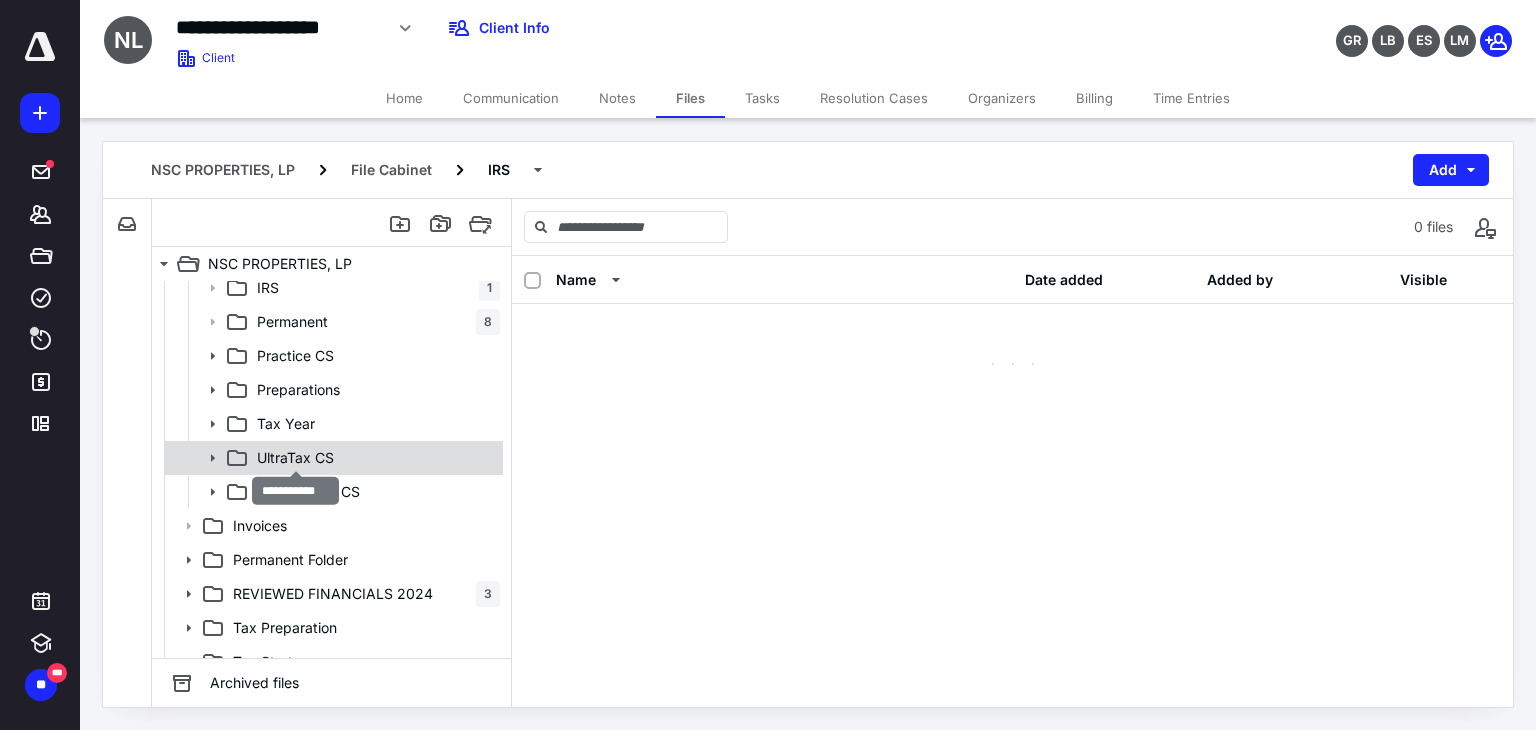 click on "UltraTax CS" at bounding box center (295, 458) 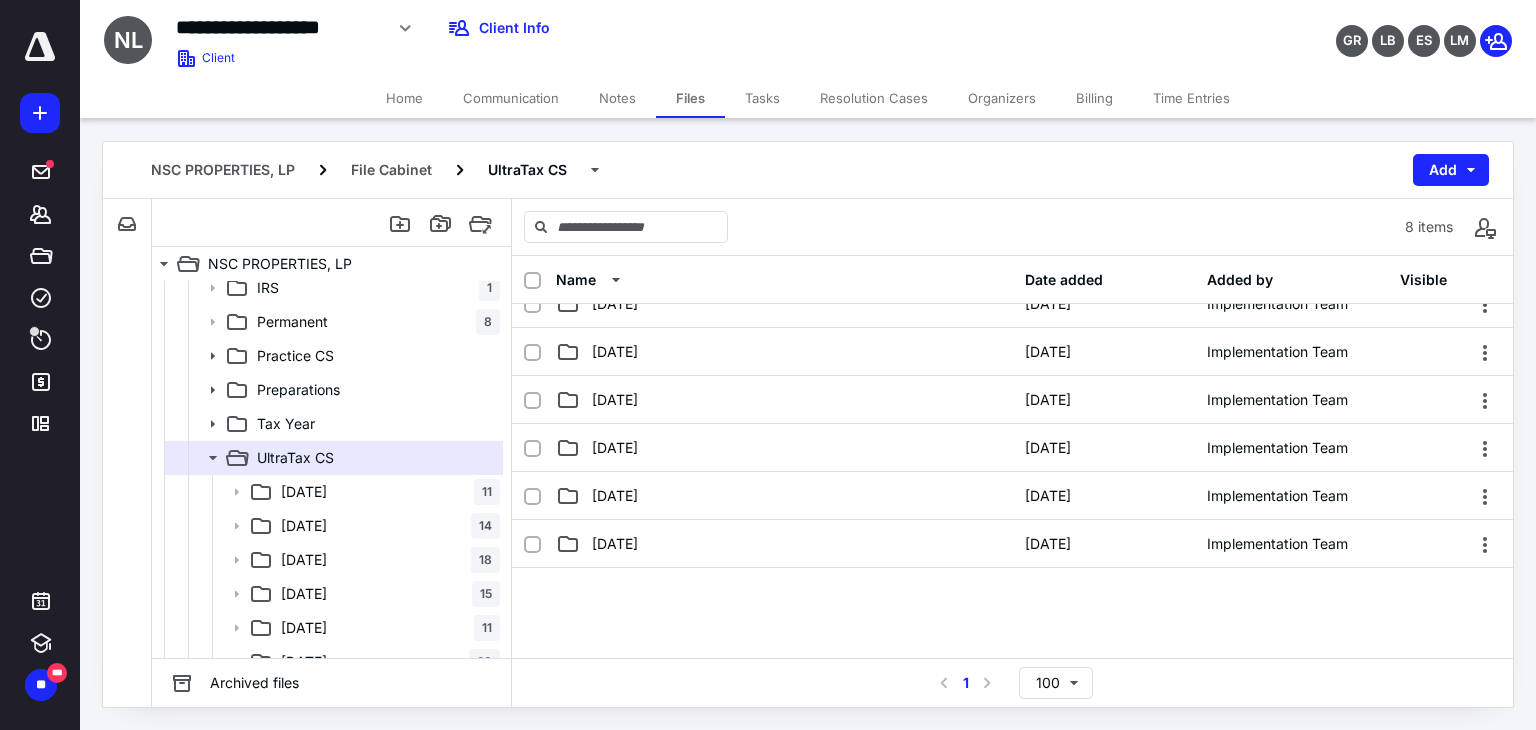 scroll, scrollTop: 140, scrollLeft: 0, axis: vertical 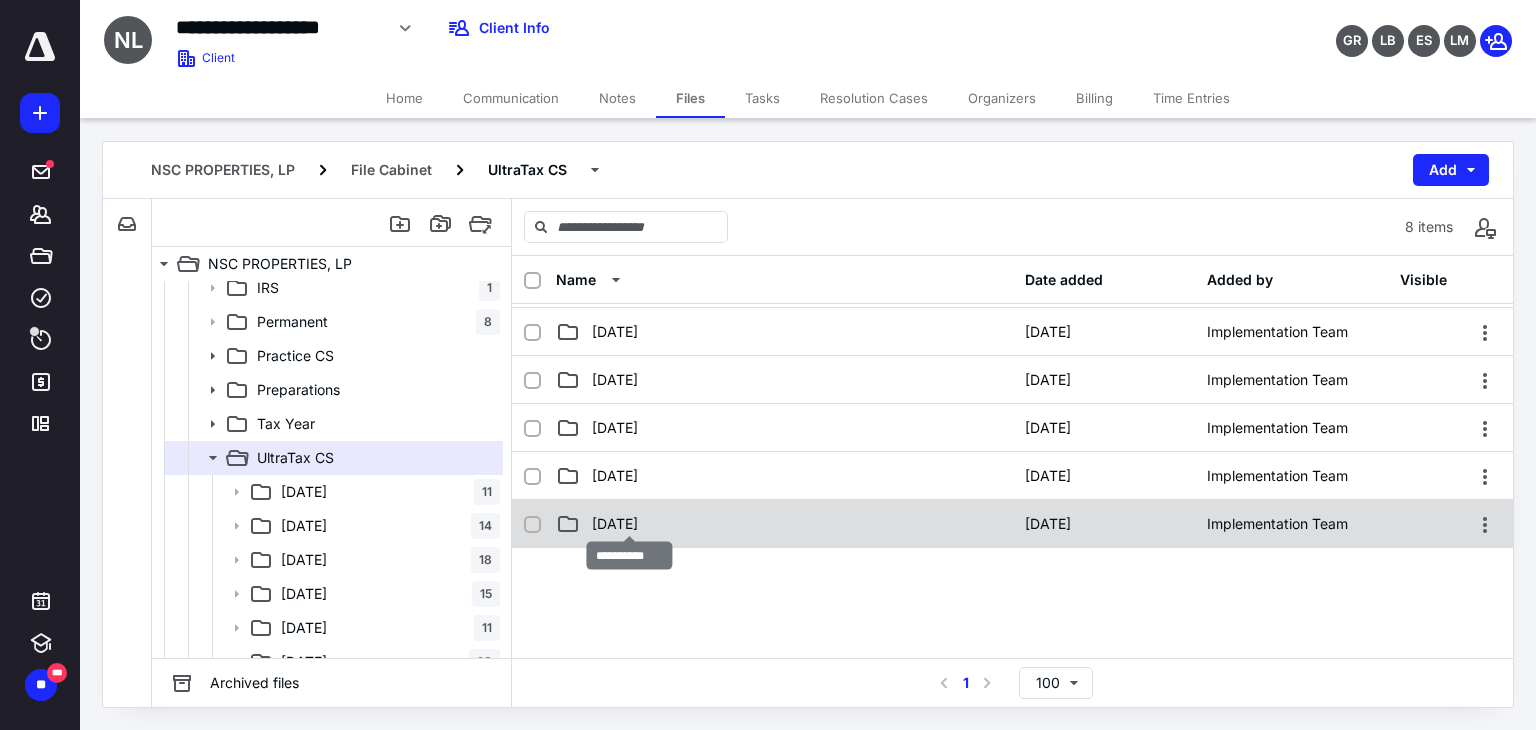 click on "12-31-2023" at bounding box center (615, 524) 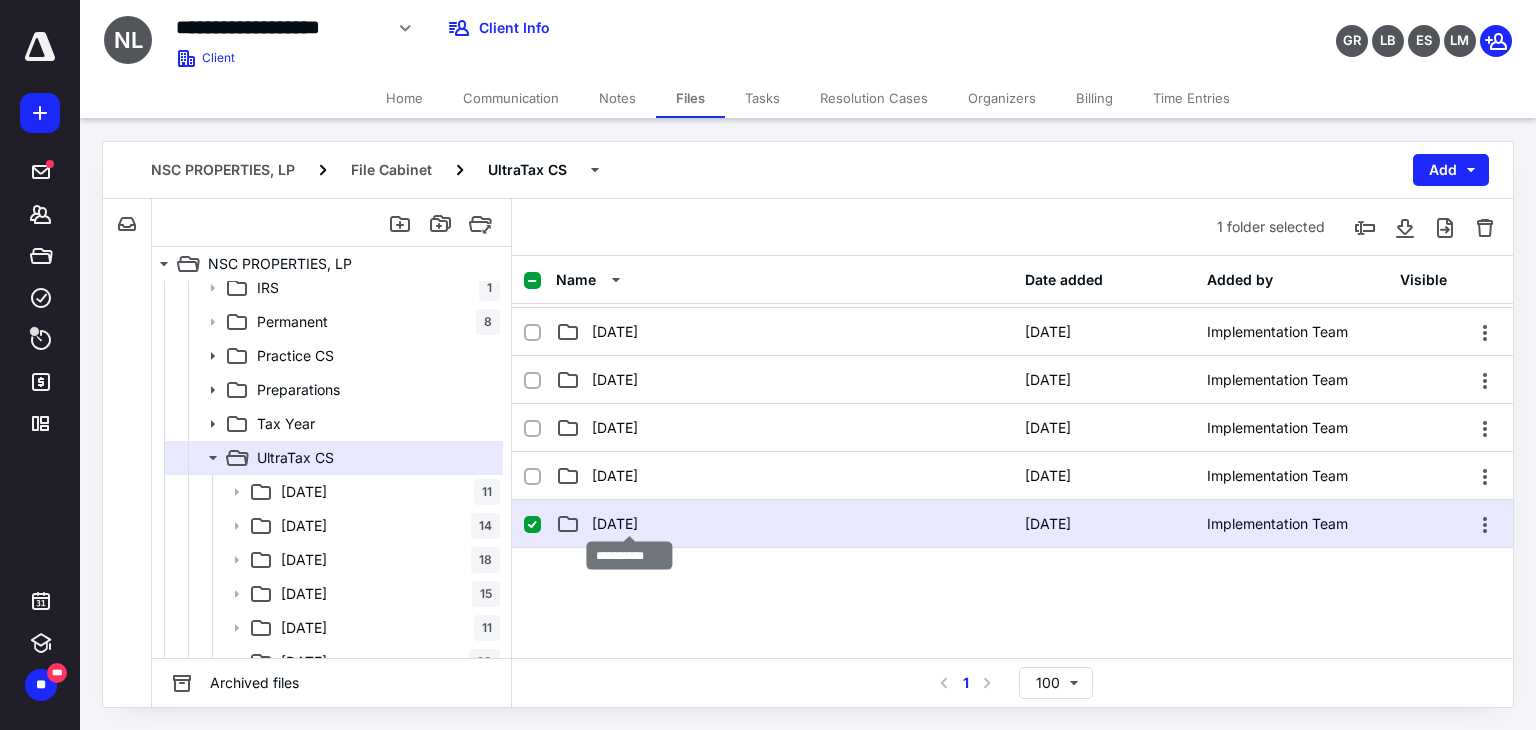 click on "12-31-2023" at bounding box center (615, 524) 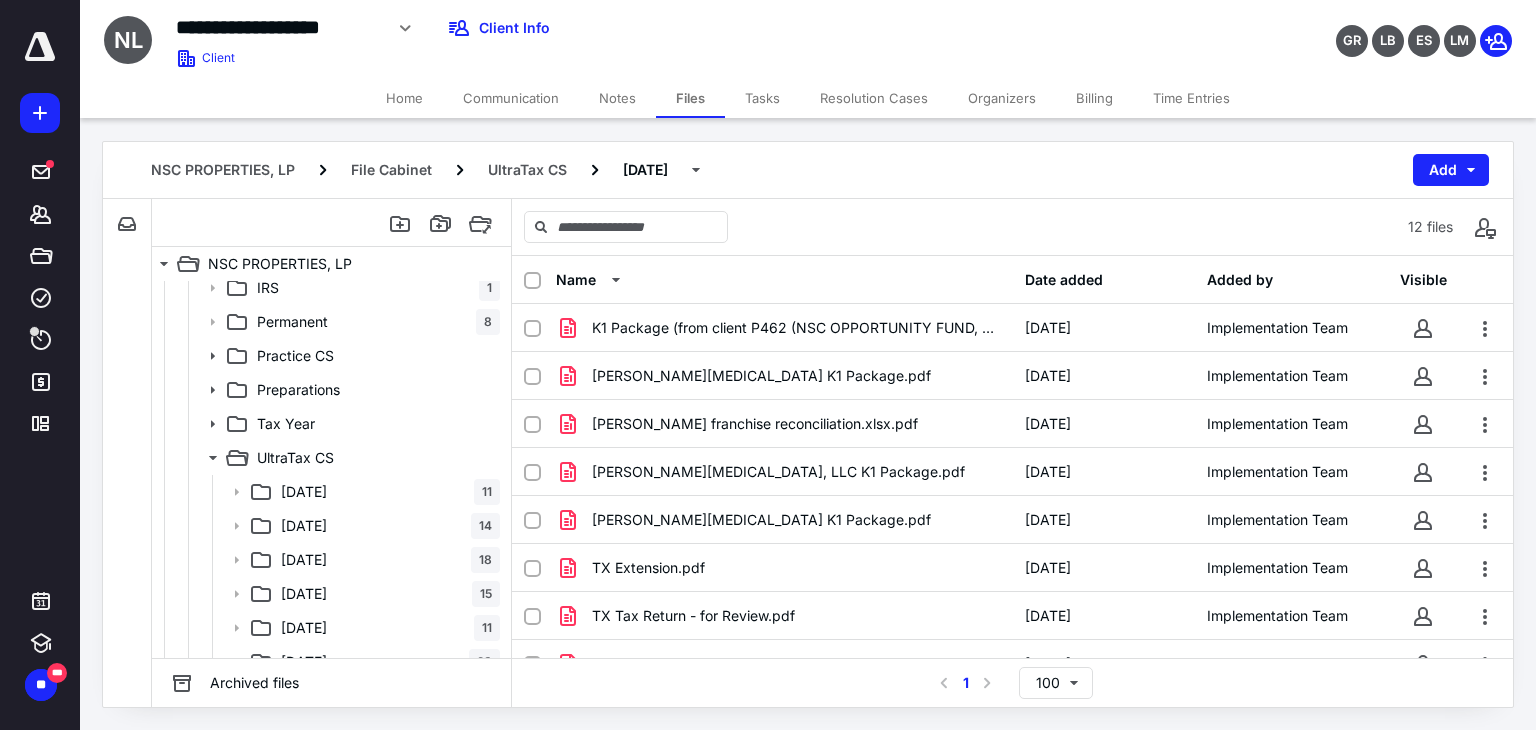 scroll, scrollTop: 0, scrollLeft: 0, axis: both 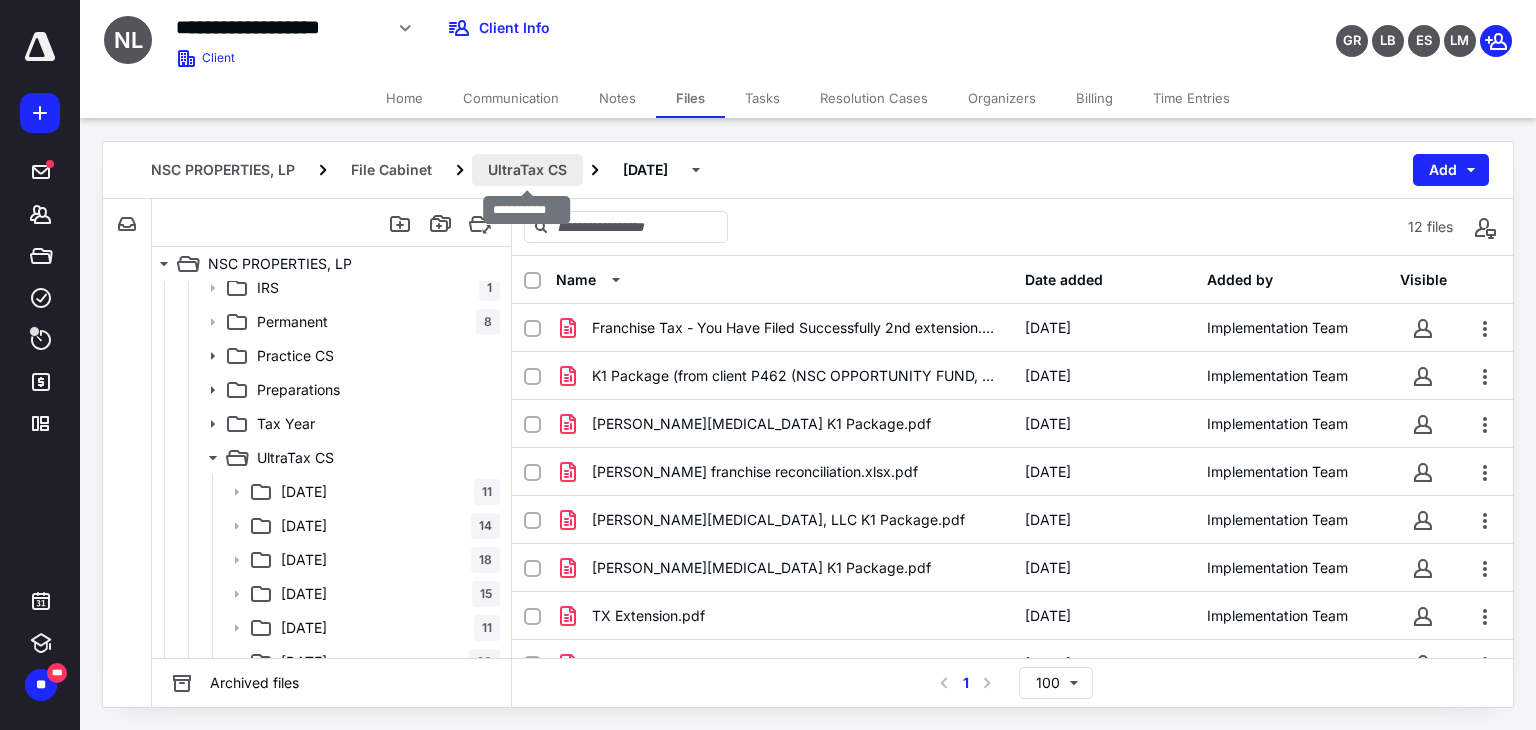 click on "UltraTax CS" at bounding box center [527, 170] 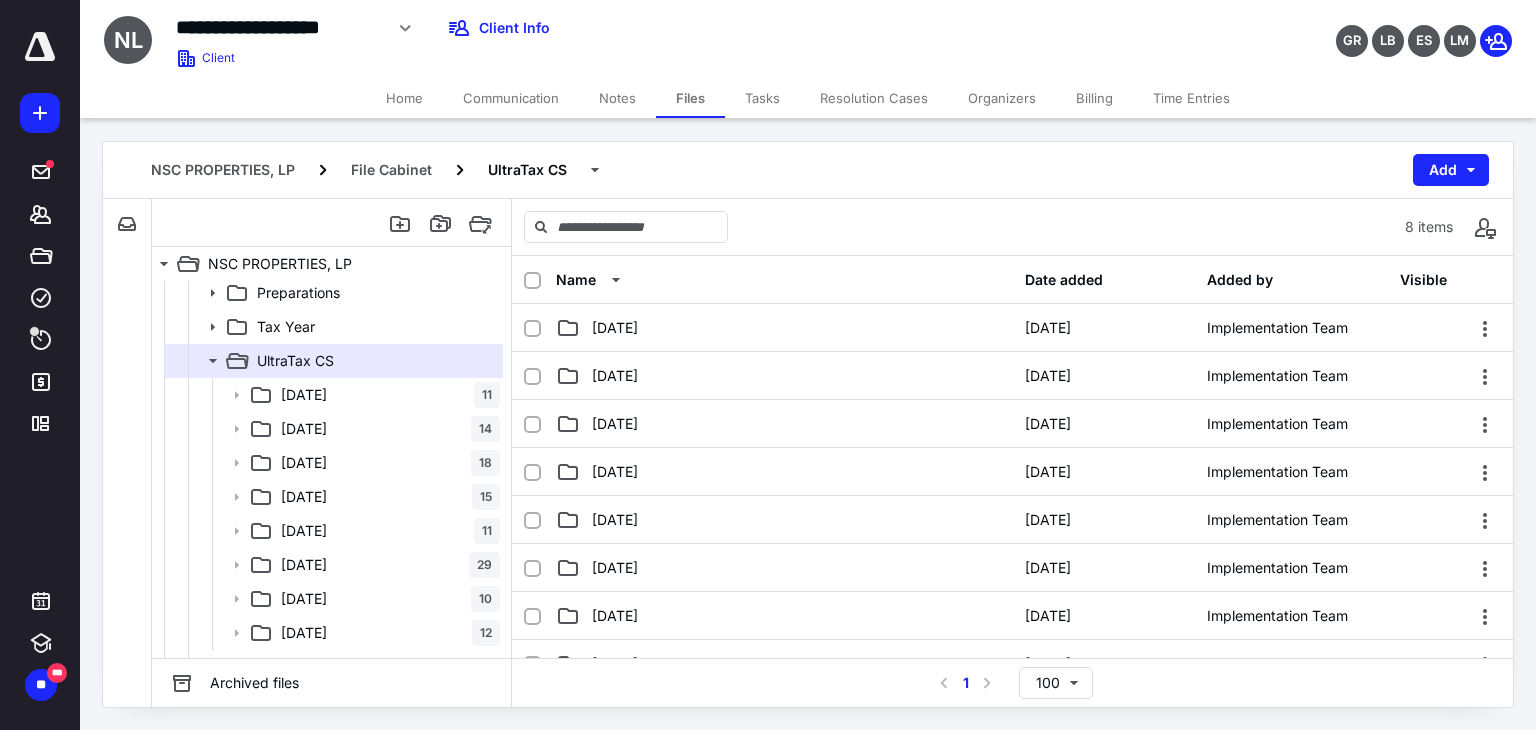 scroll, scrollTop: 490, scrollLeft: 0, axis: vertical 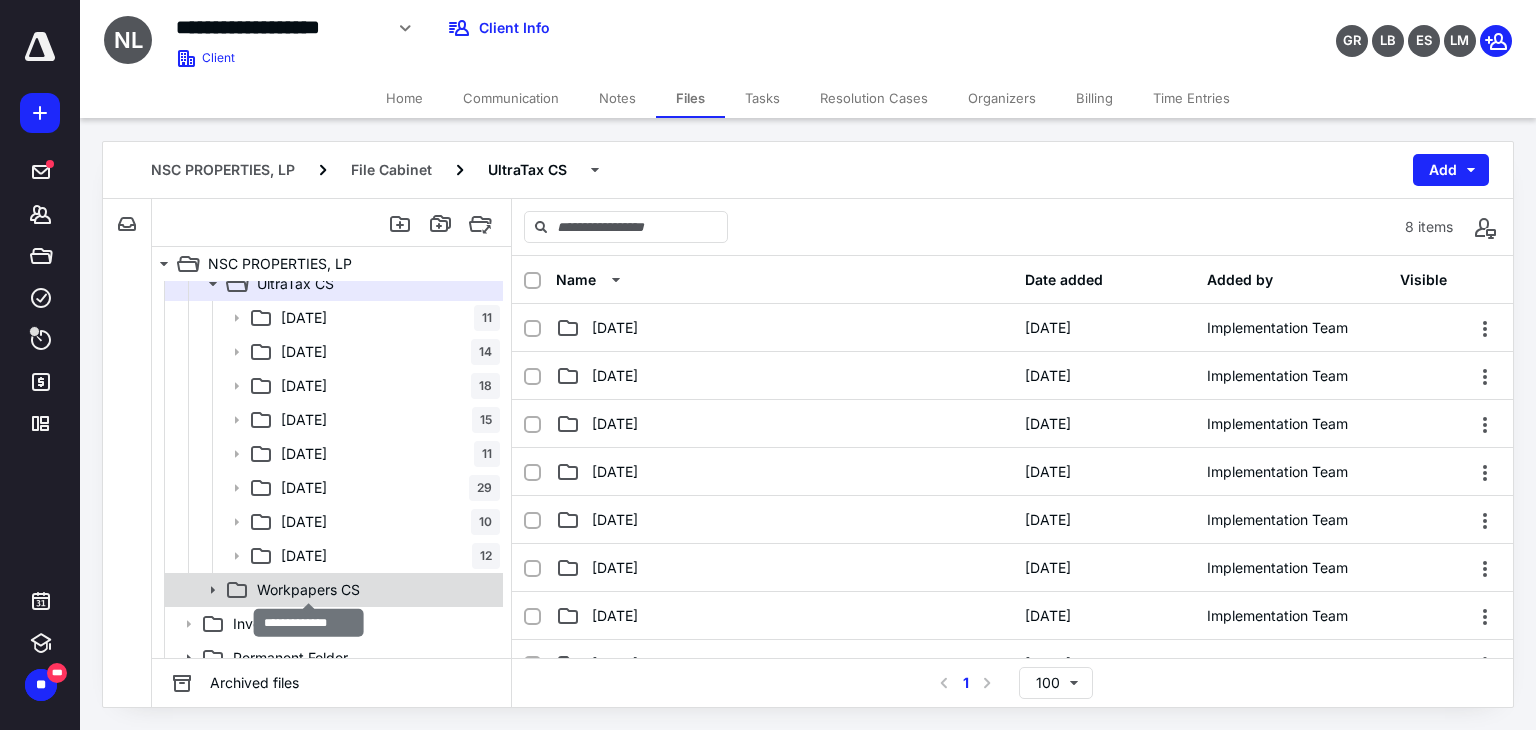 click on "Workpapers CS" at bounding box center [308, 590] 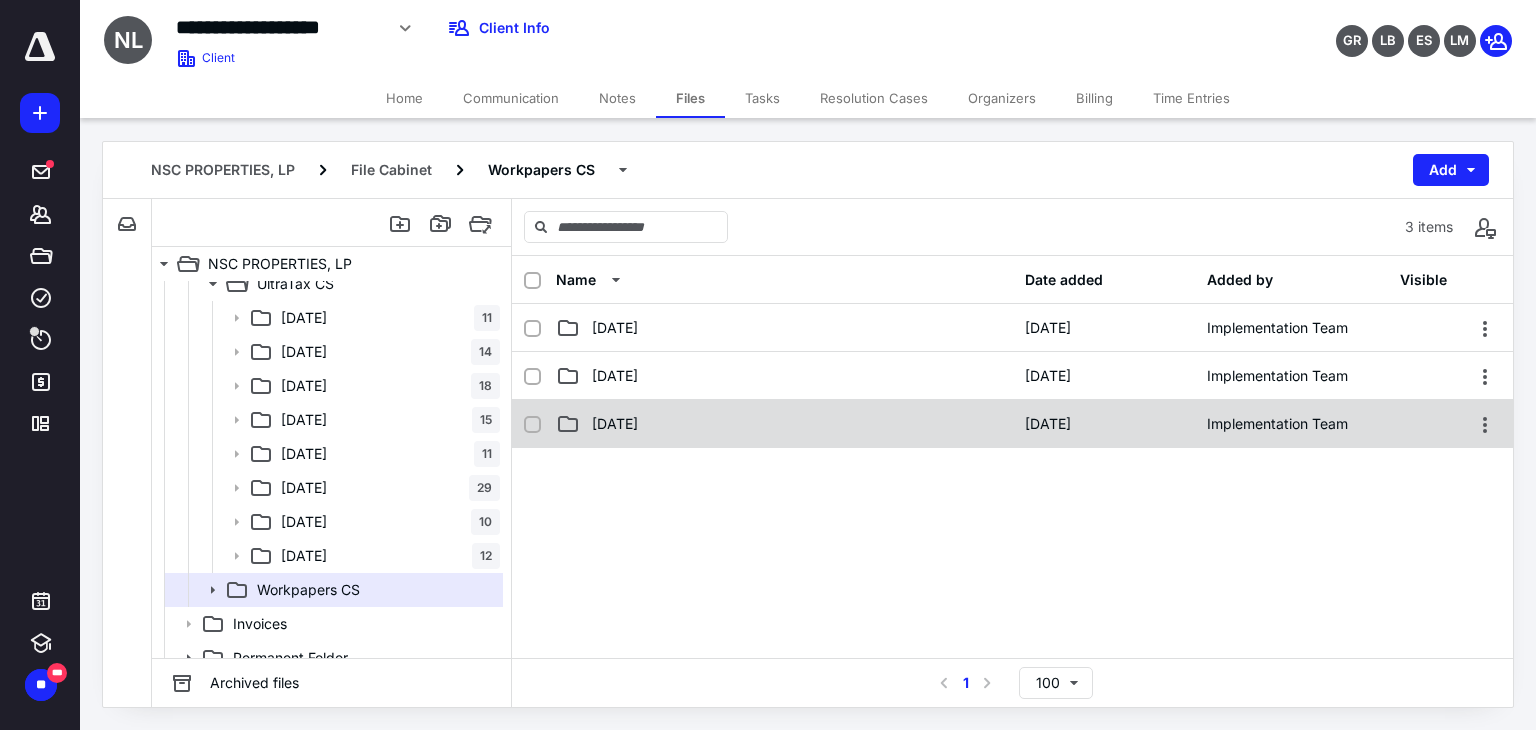click on "12-31-2023" at bounding box center [615, 424] 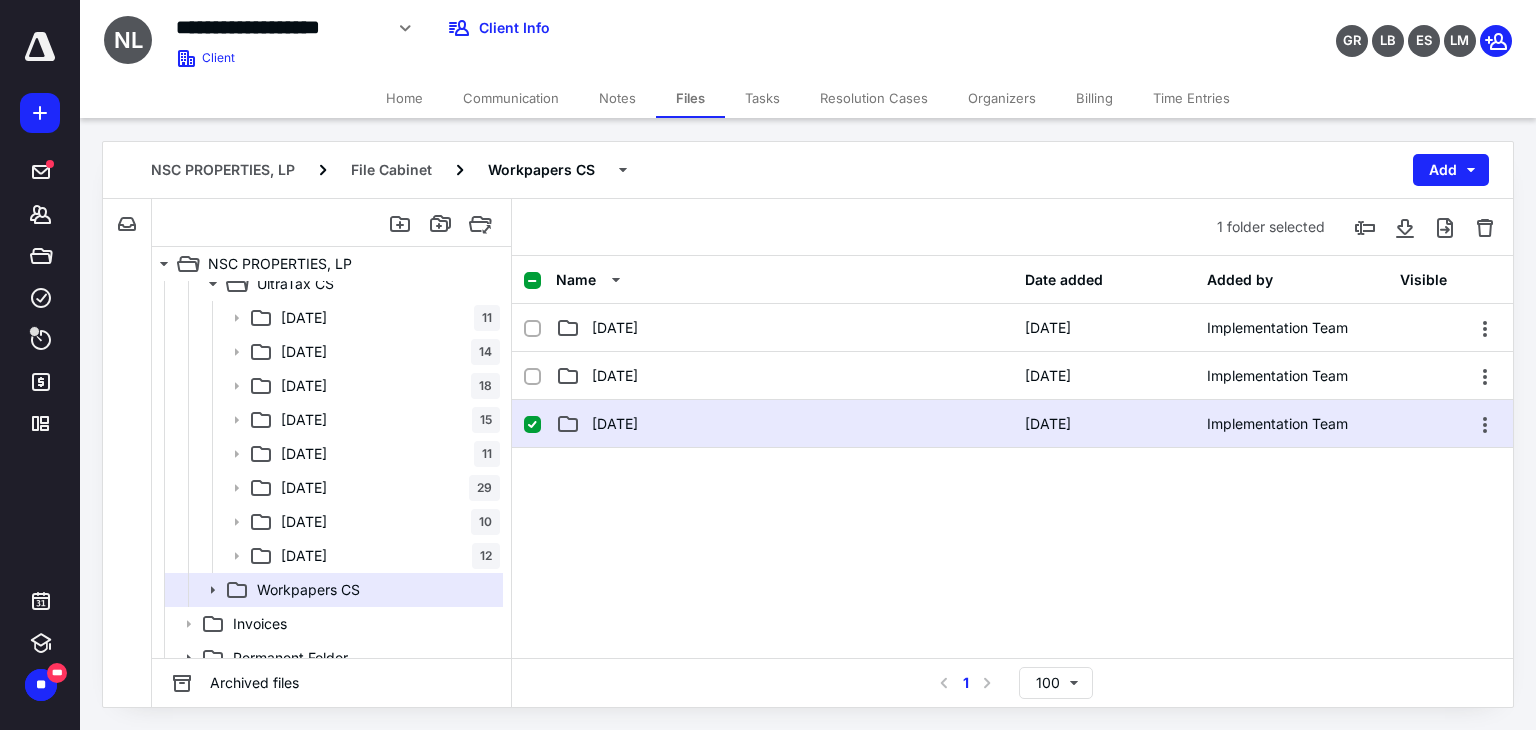 click on "12-31-2023" at bounding box center (615, 424) 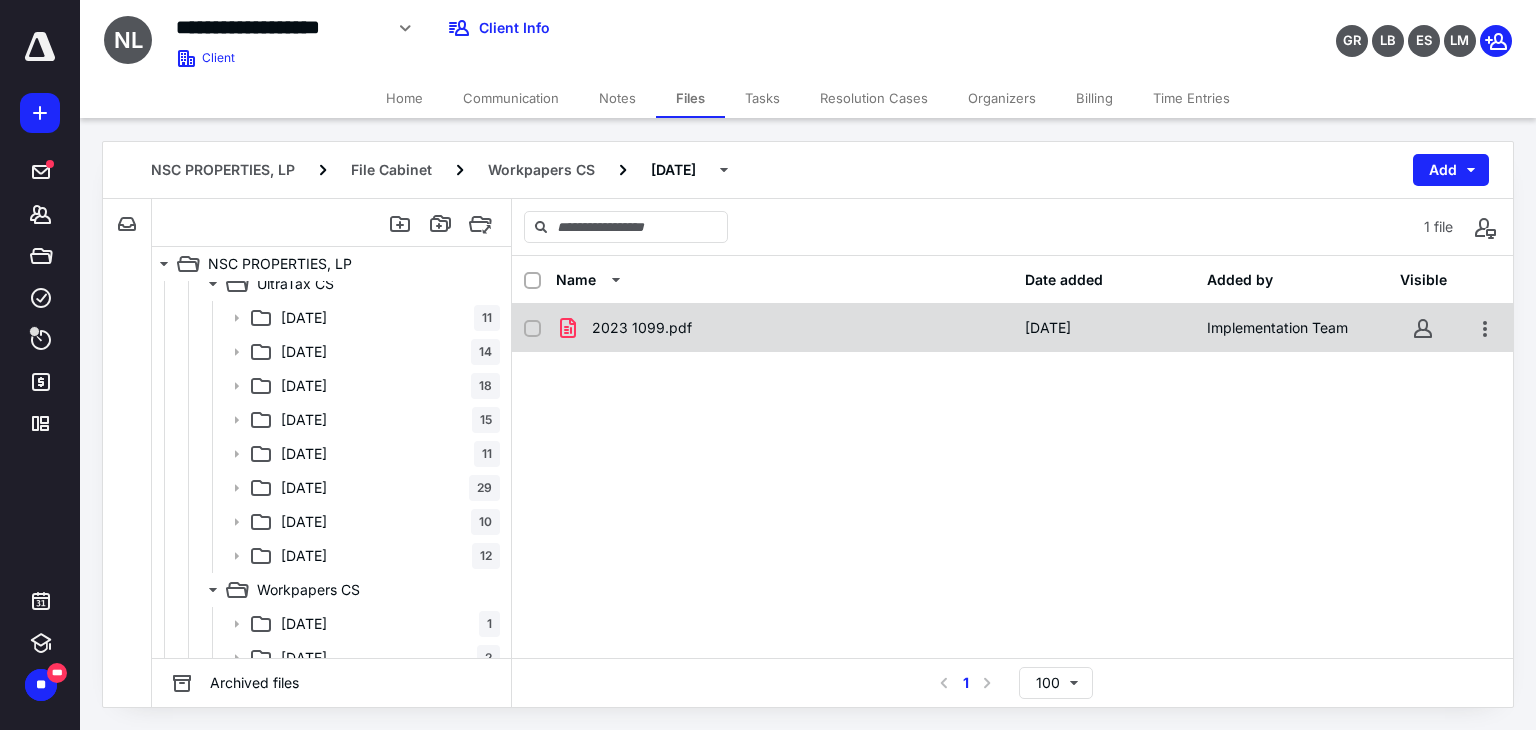 click on "2023 1099.pdf" at bounding box center [642, 328] 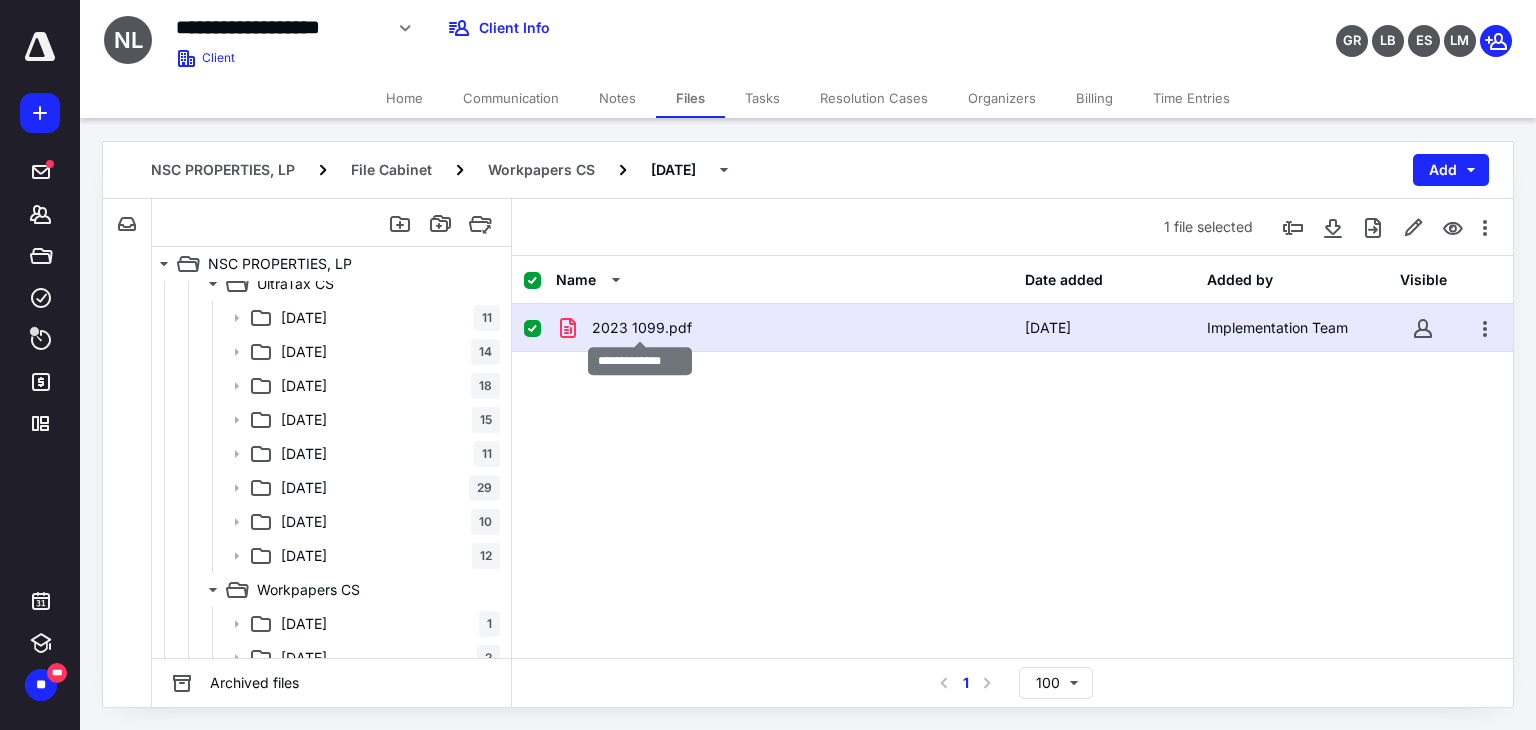 click on "2023 1099.pdf" at bounding box center [642, 328] 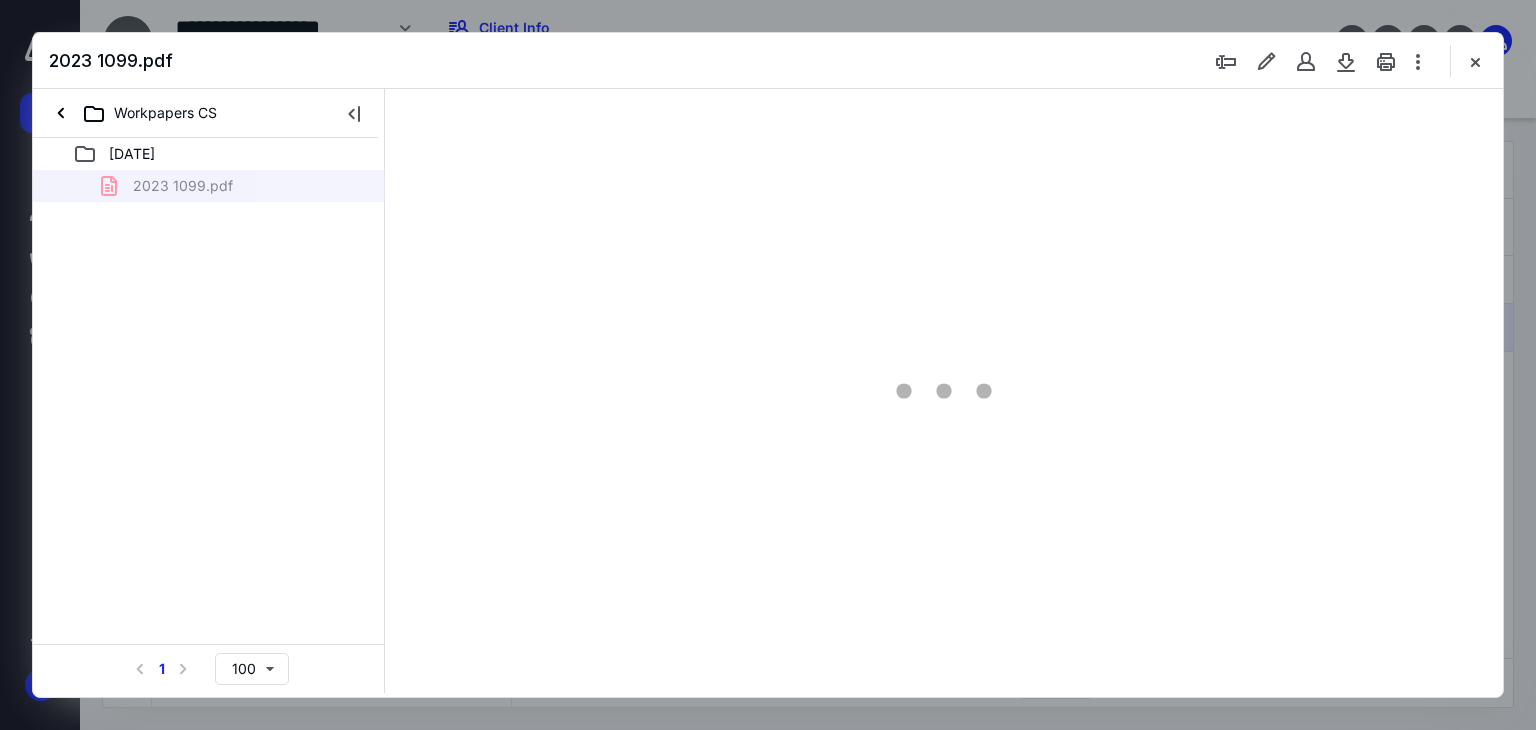 scroll, scrollTop: 0, scrollLeft: 0, axis: both 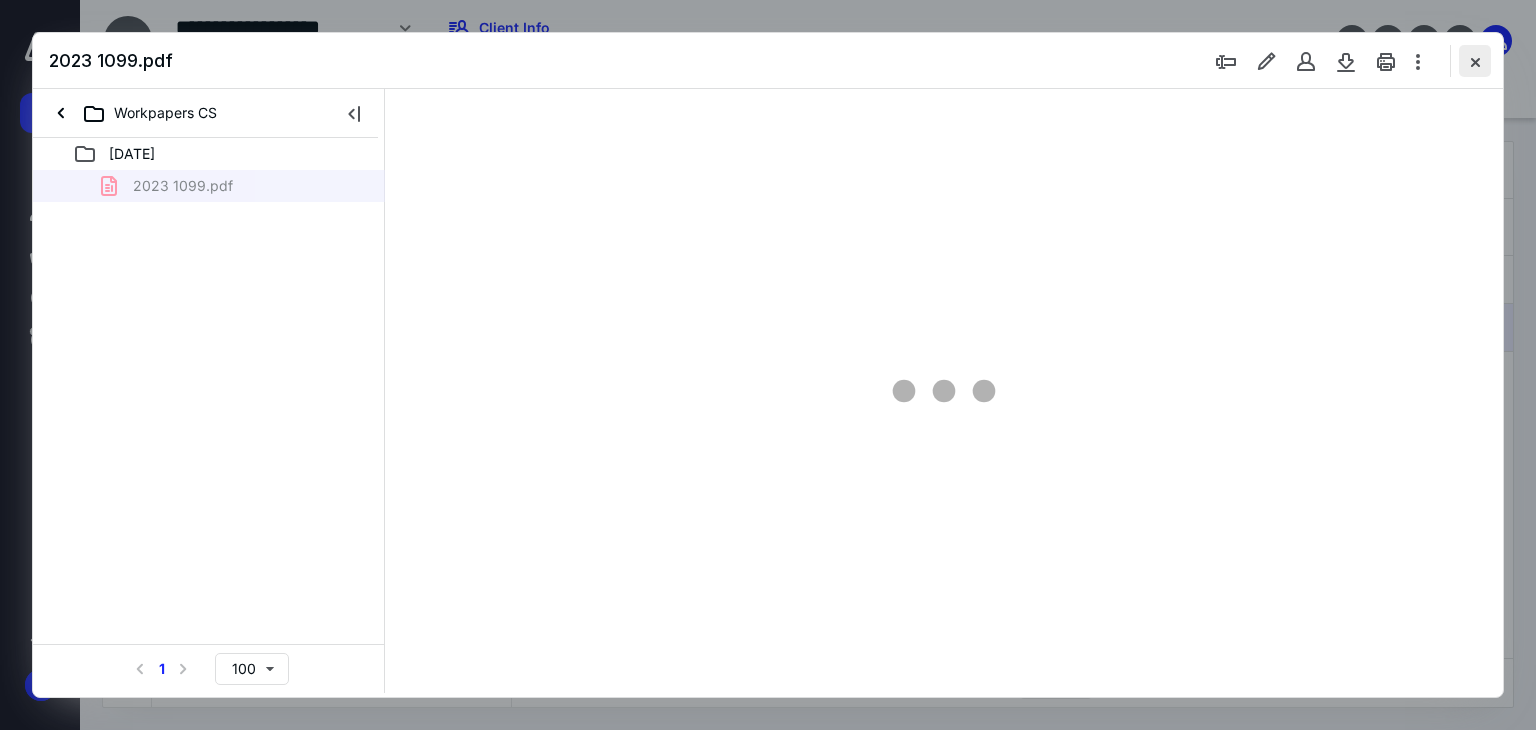 click at bounding box center (1475, 61) 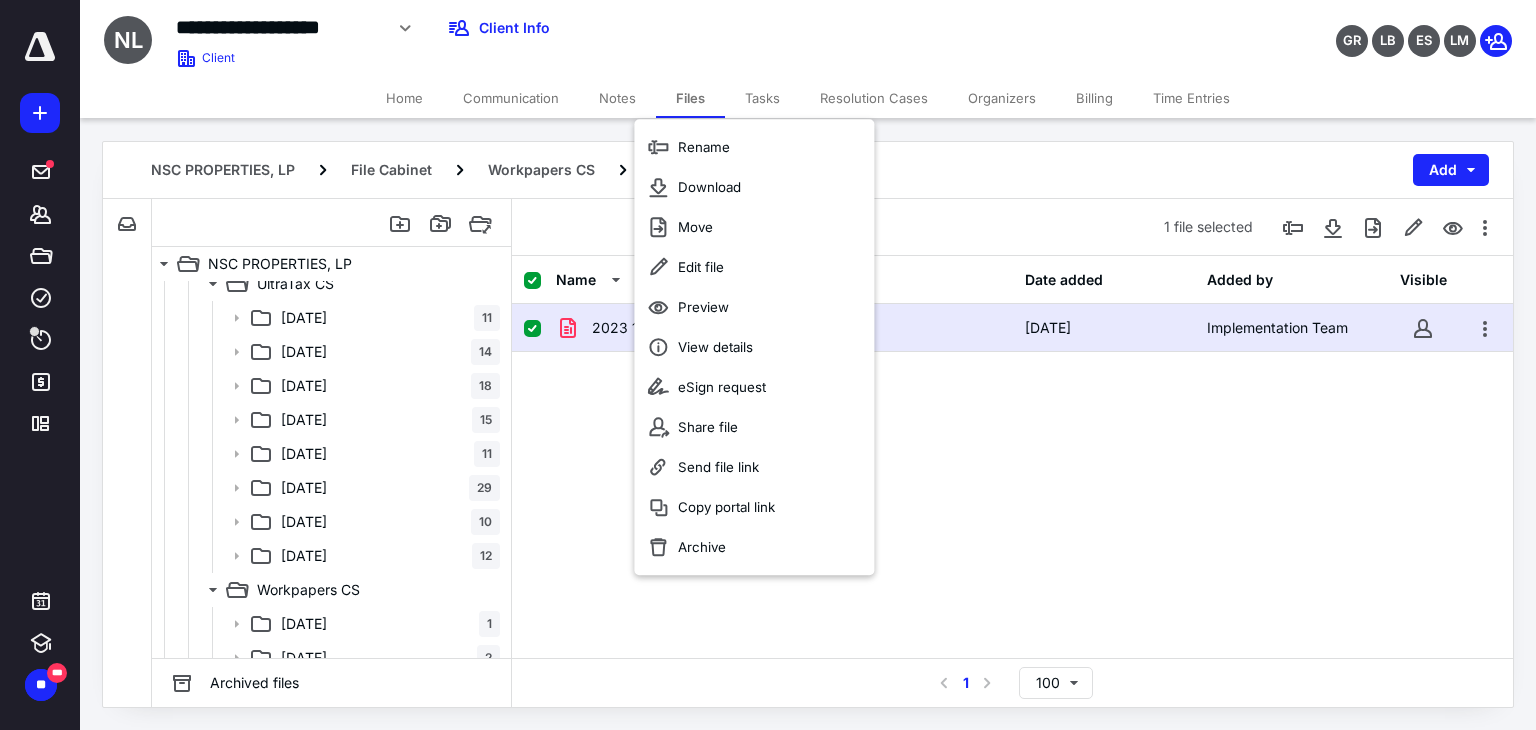 click on "2023 1099.pdf 12/14/2024 Implementation Team" at bounding box center (1012, 454) 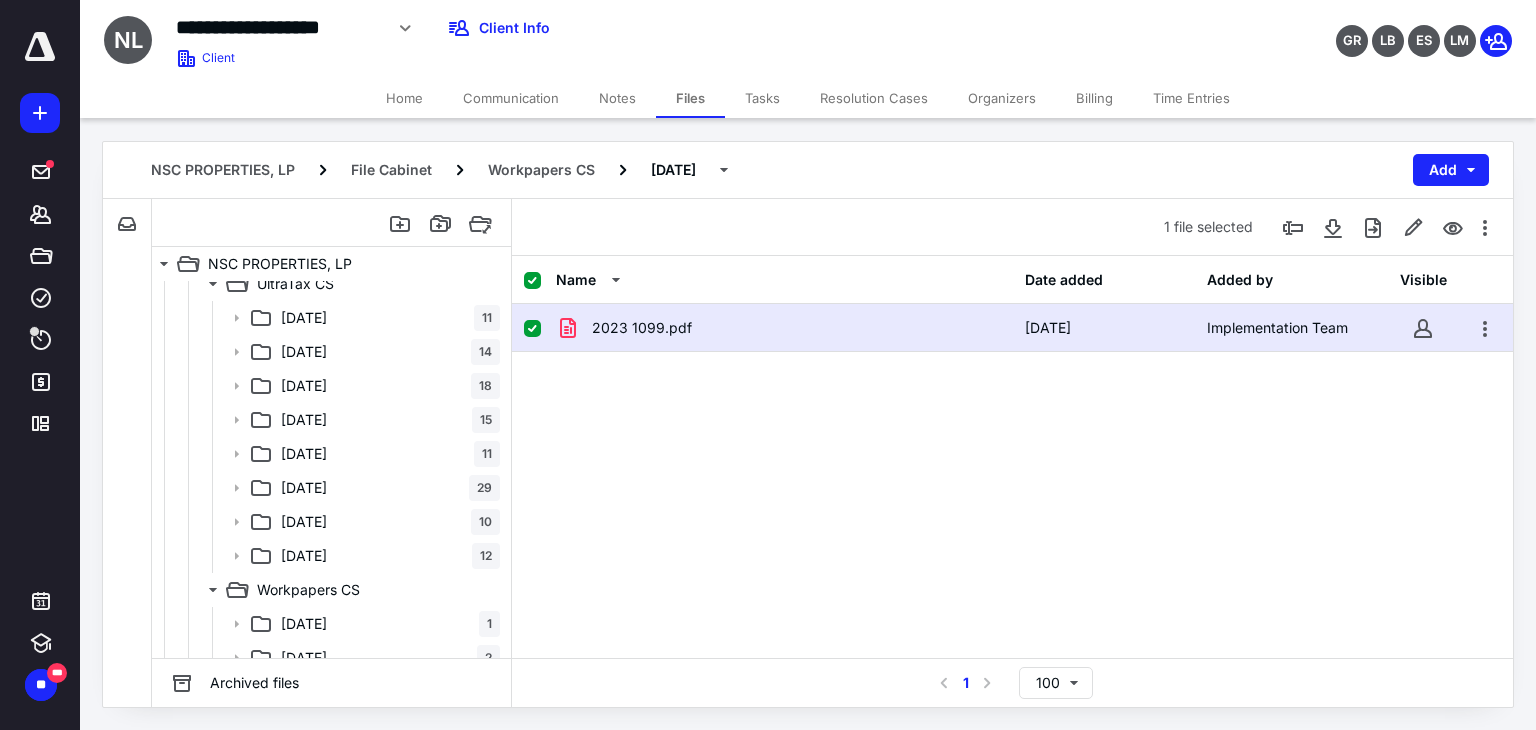 scroll, scrollTop: 608, scrollLeft: 0, axis: vertical 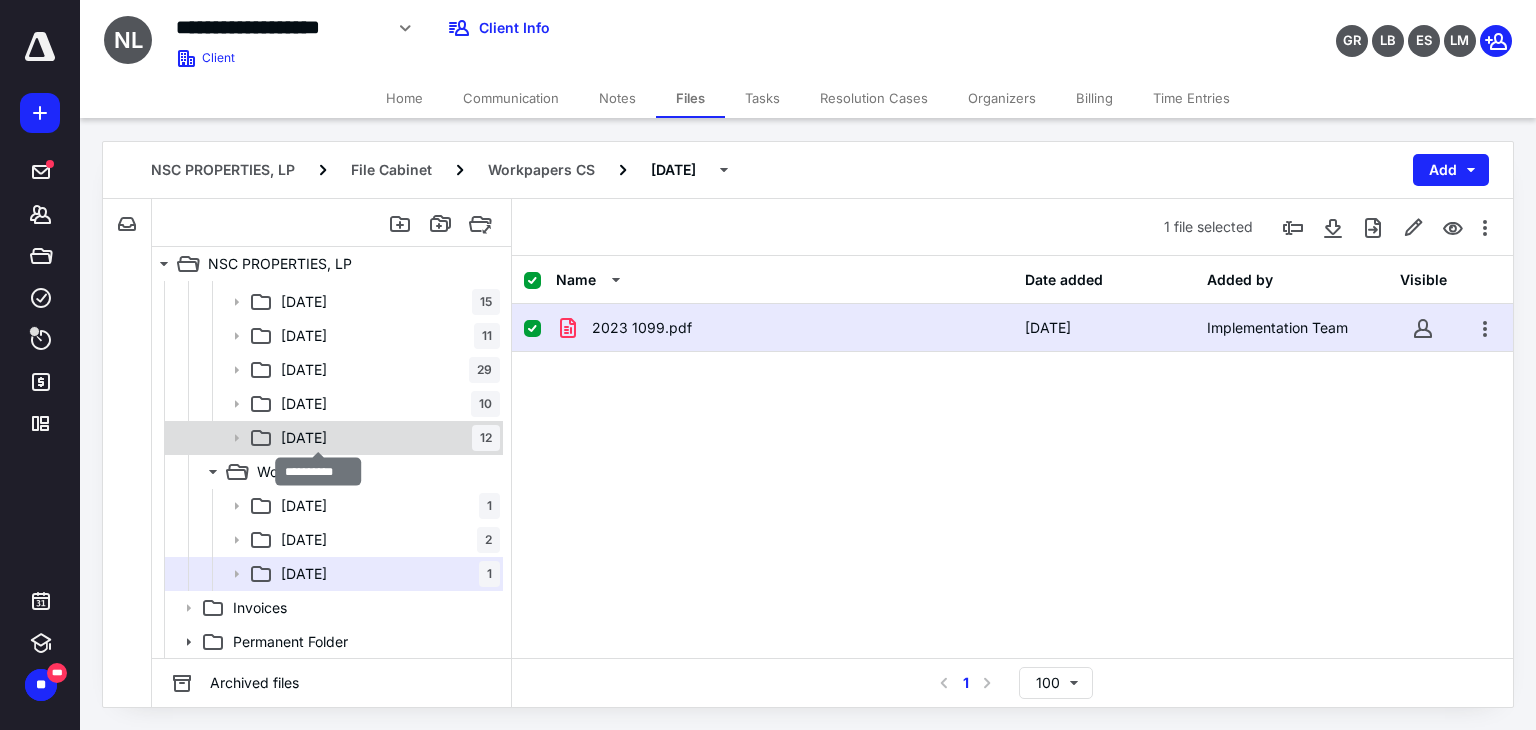 click on "12-31-2023" at bounding box center (304, 438) 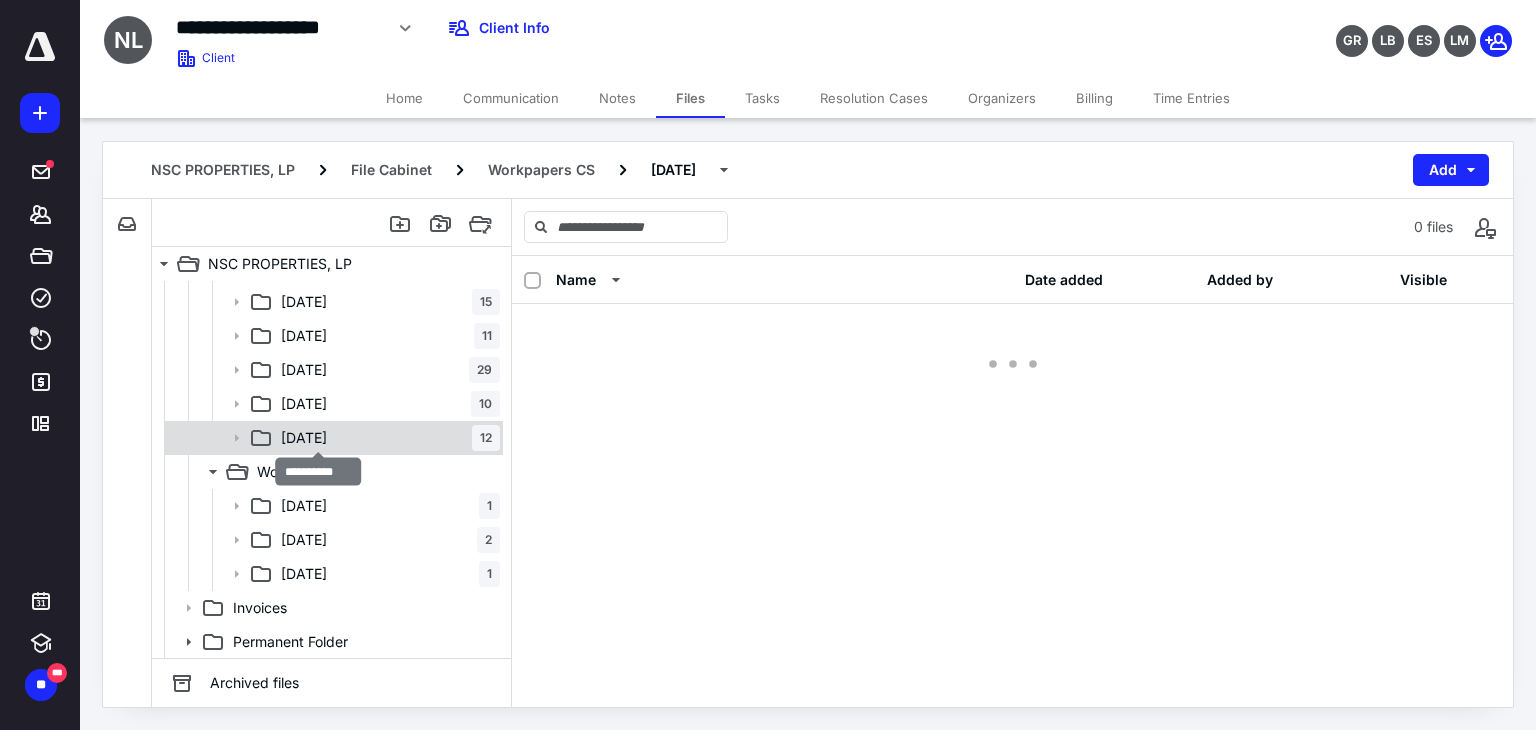 click on "12-31-2023" at bounding box center [304, 438] 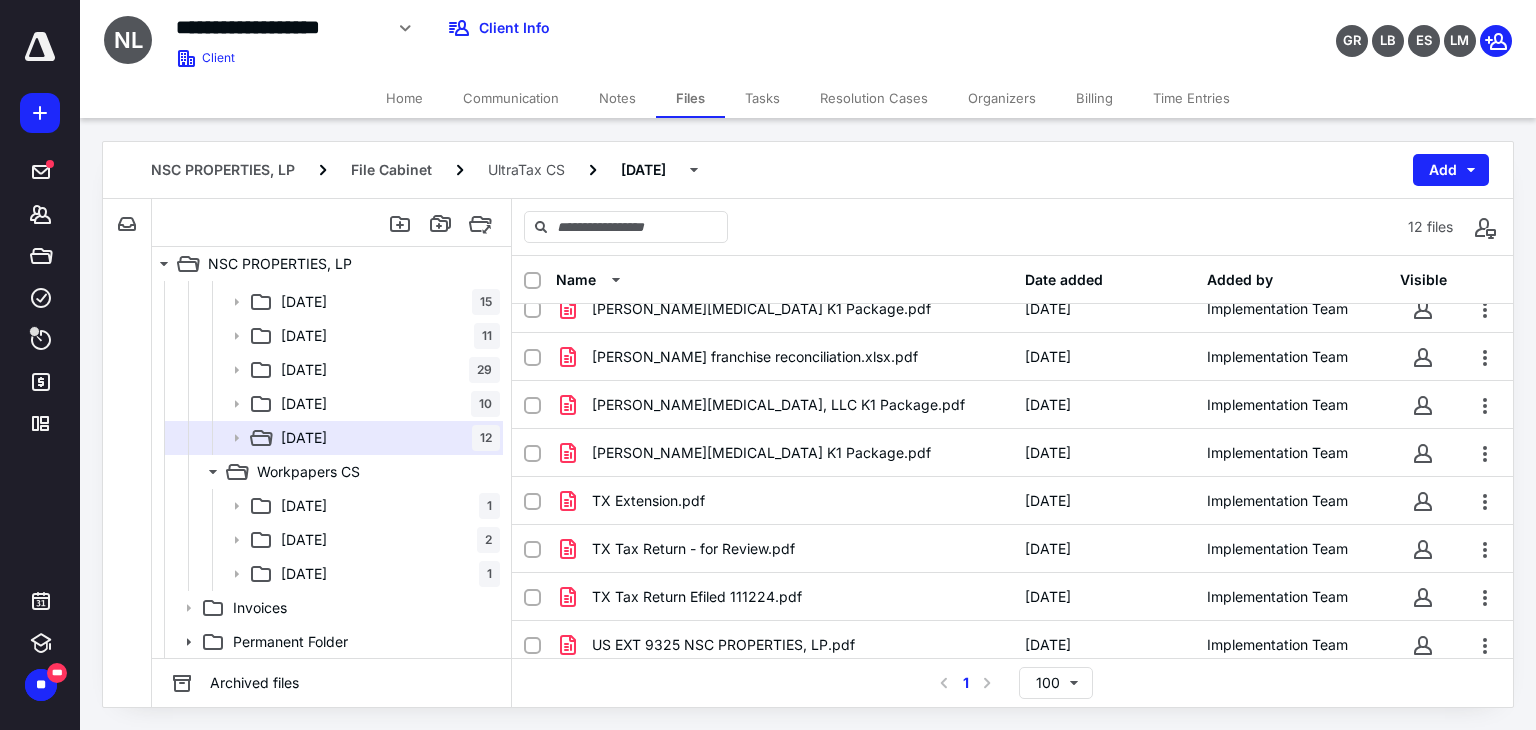 scroll, scrollTop: 133, scrollLeft: 0, axis: vertical 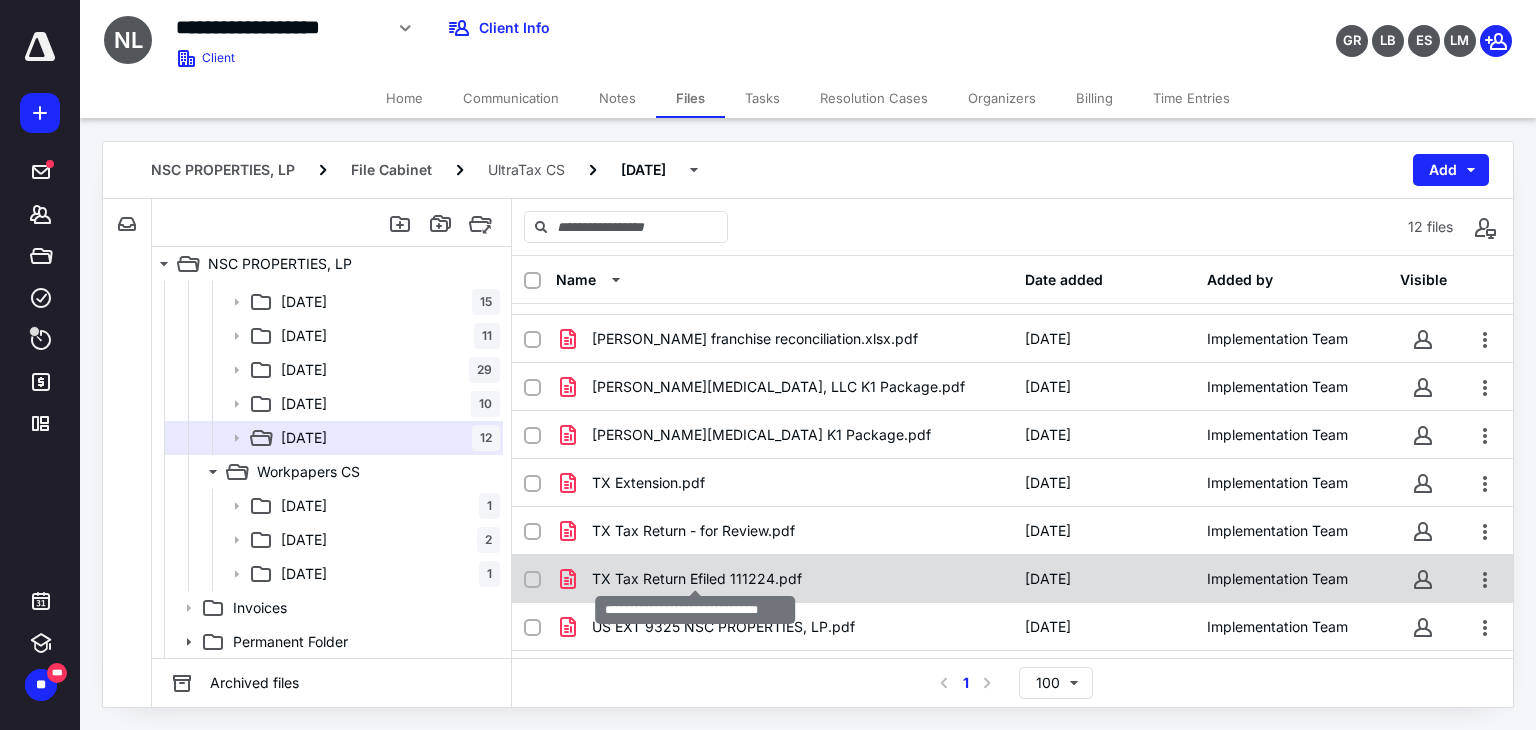 click on "TX Tax Return Efiled 111224.pdf" at bounding box center [697, 579] 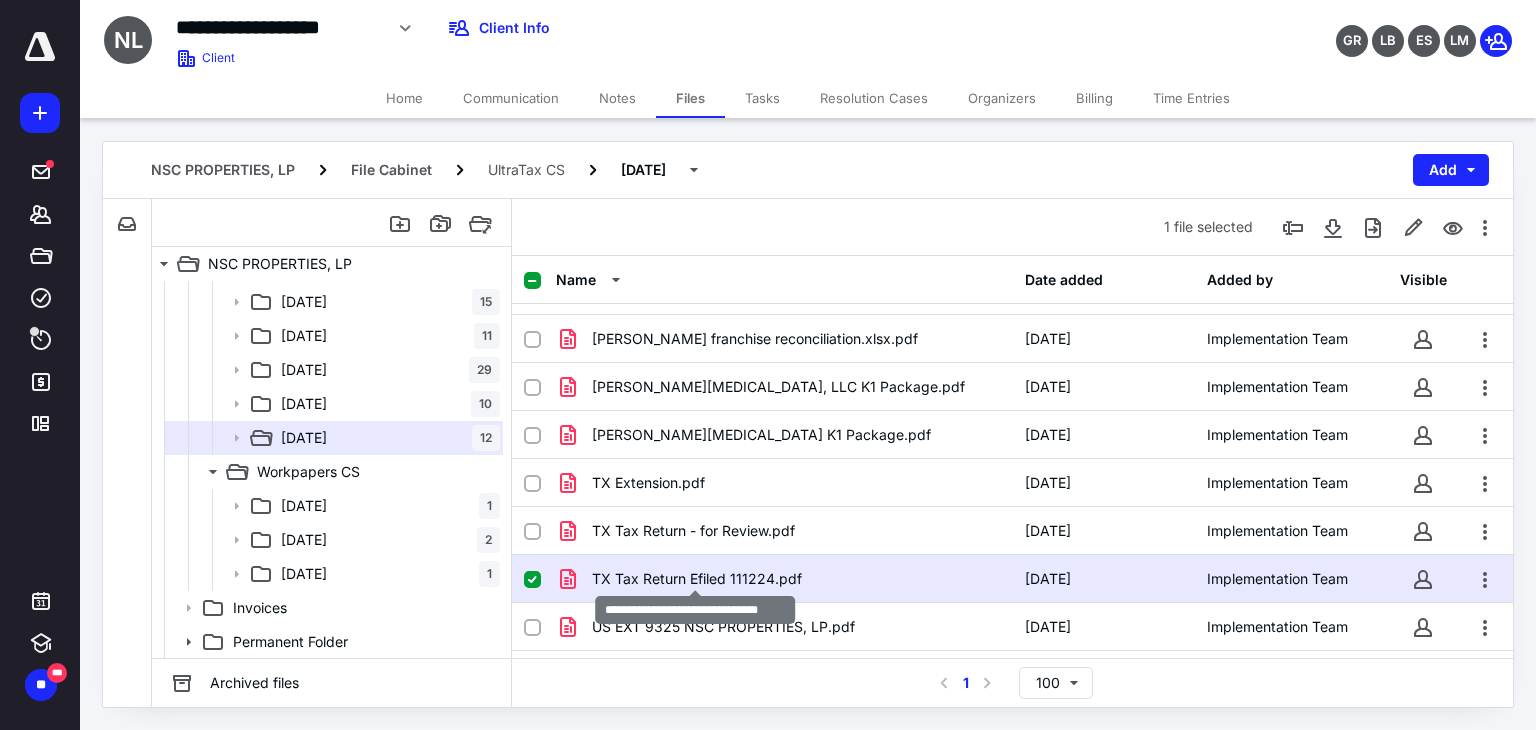 click on "TX Tax Return Efiled 111224.pdf" at bounding box center [697, 579] 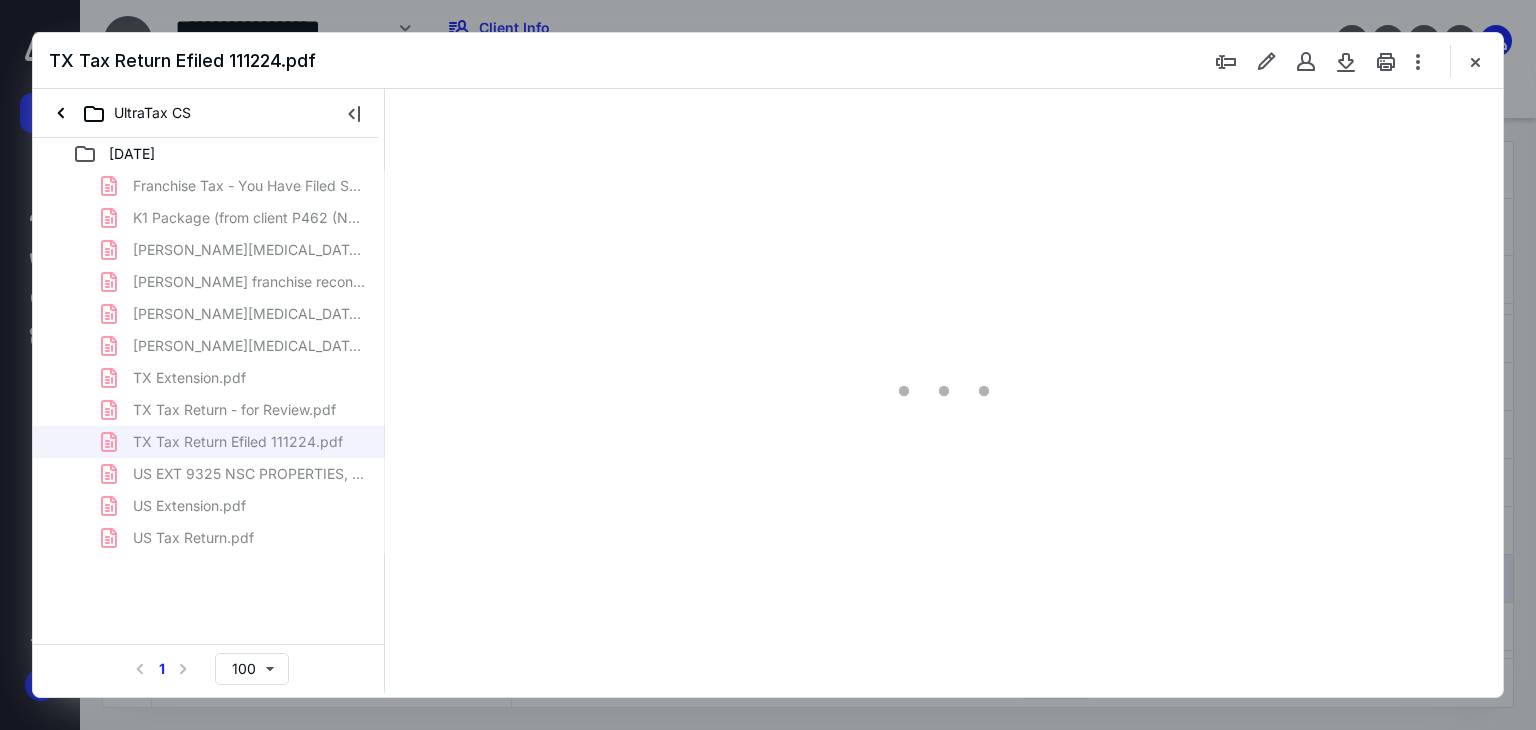 scroll, scrollTop: 0, scrollLeft: 0, axis: both 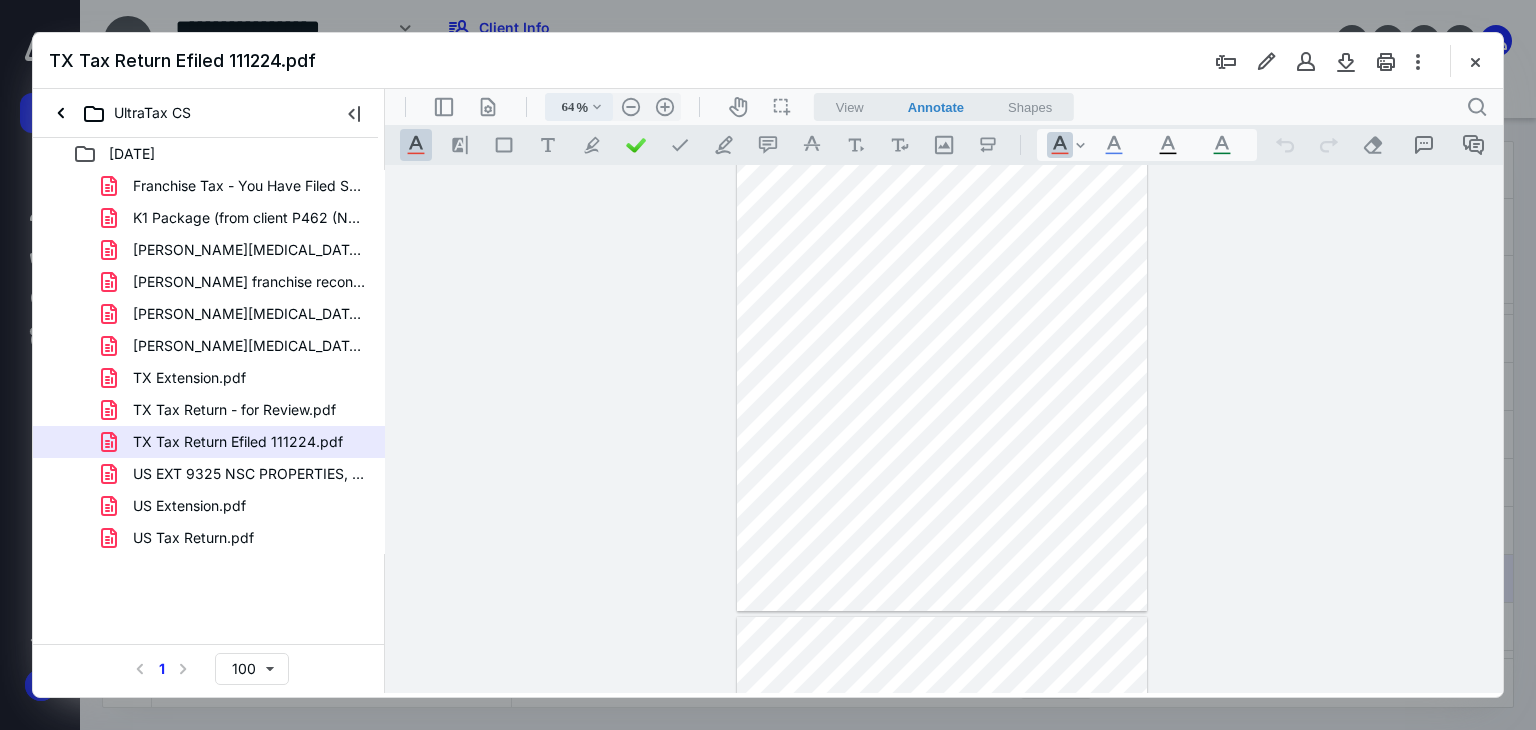 click on ".cls-1{fill:#abb0c4;} icon - chevron - down" at bounding box center [597, 107] 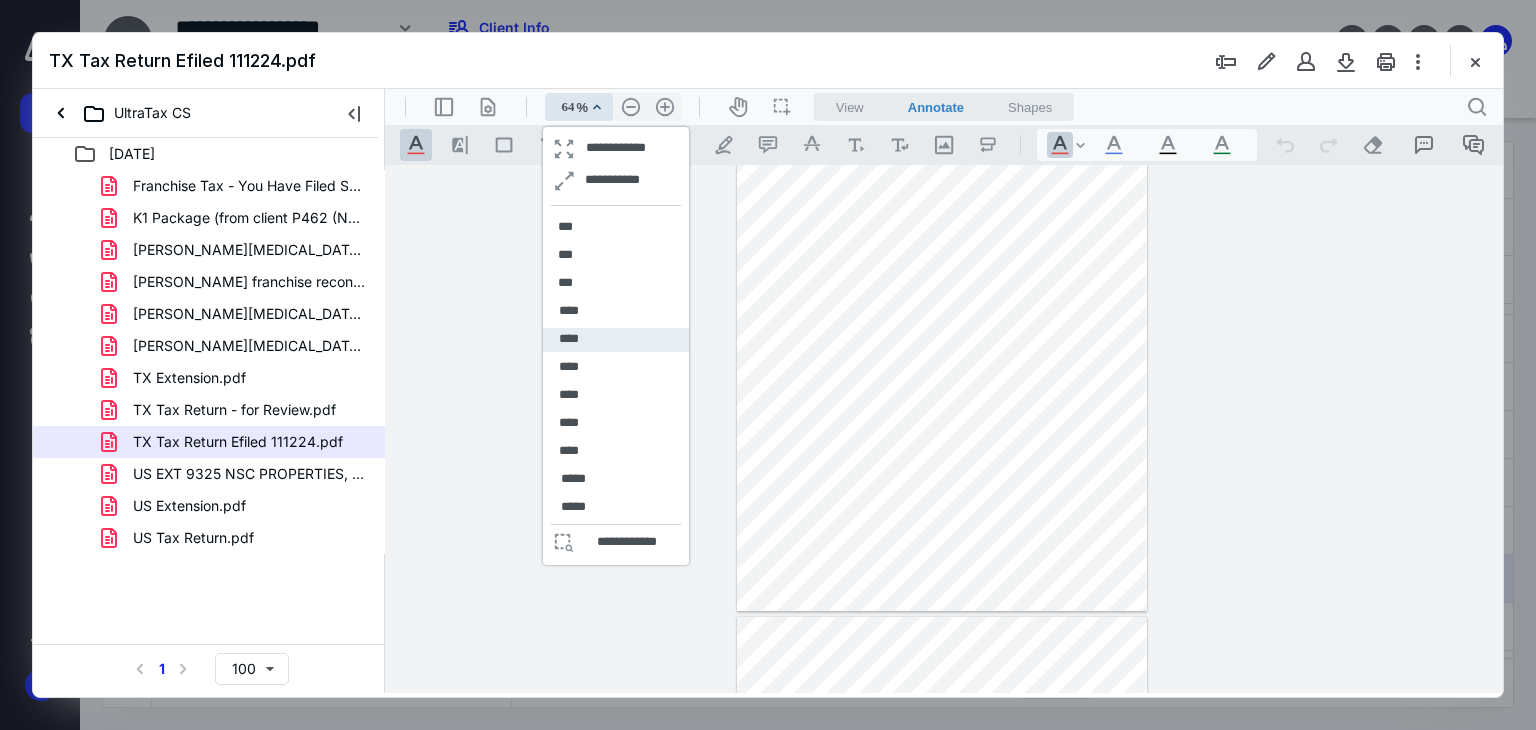 click on "****" at bounding box center [569, 339] 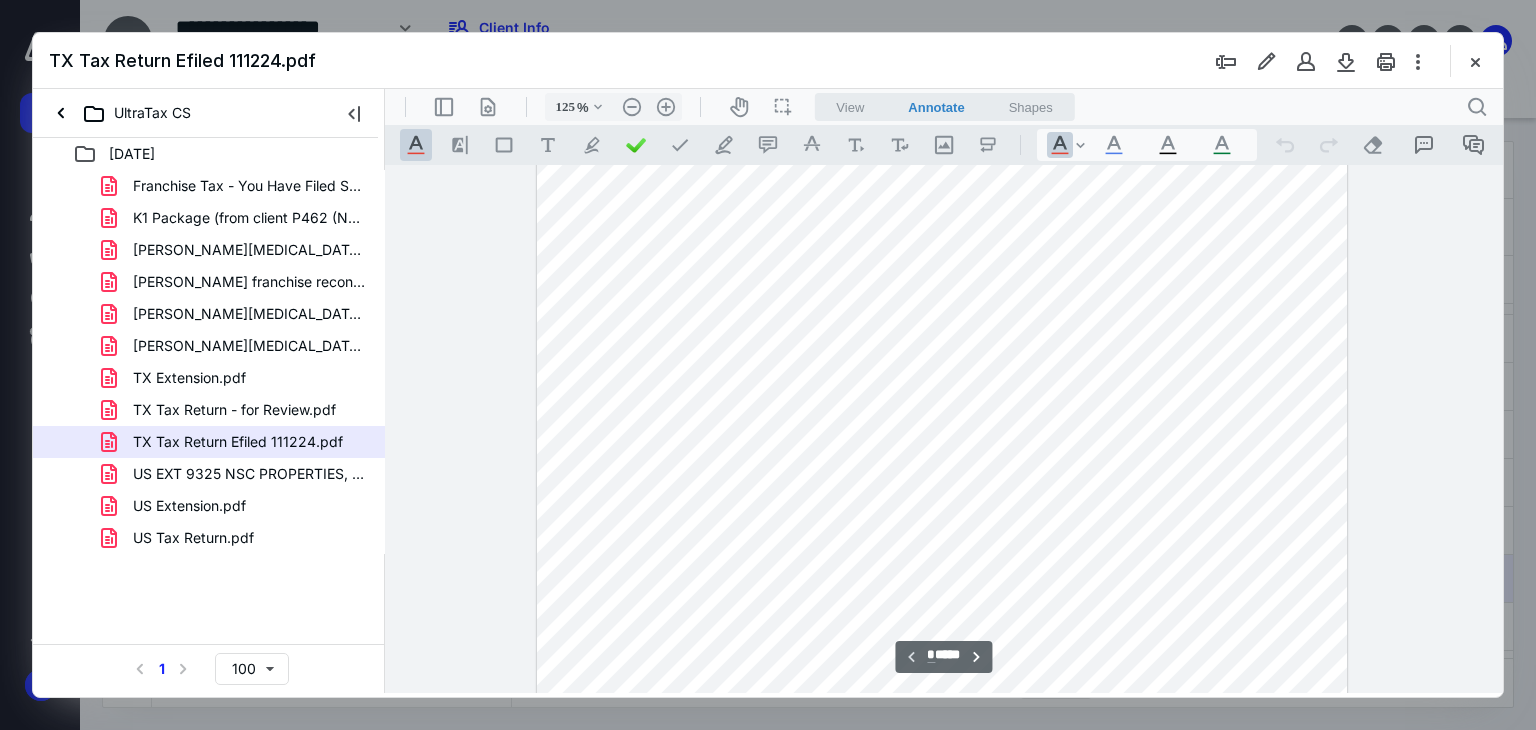 scroll, scrollTop: 376, scrollLeft: 0, axis: vertical 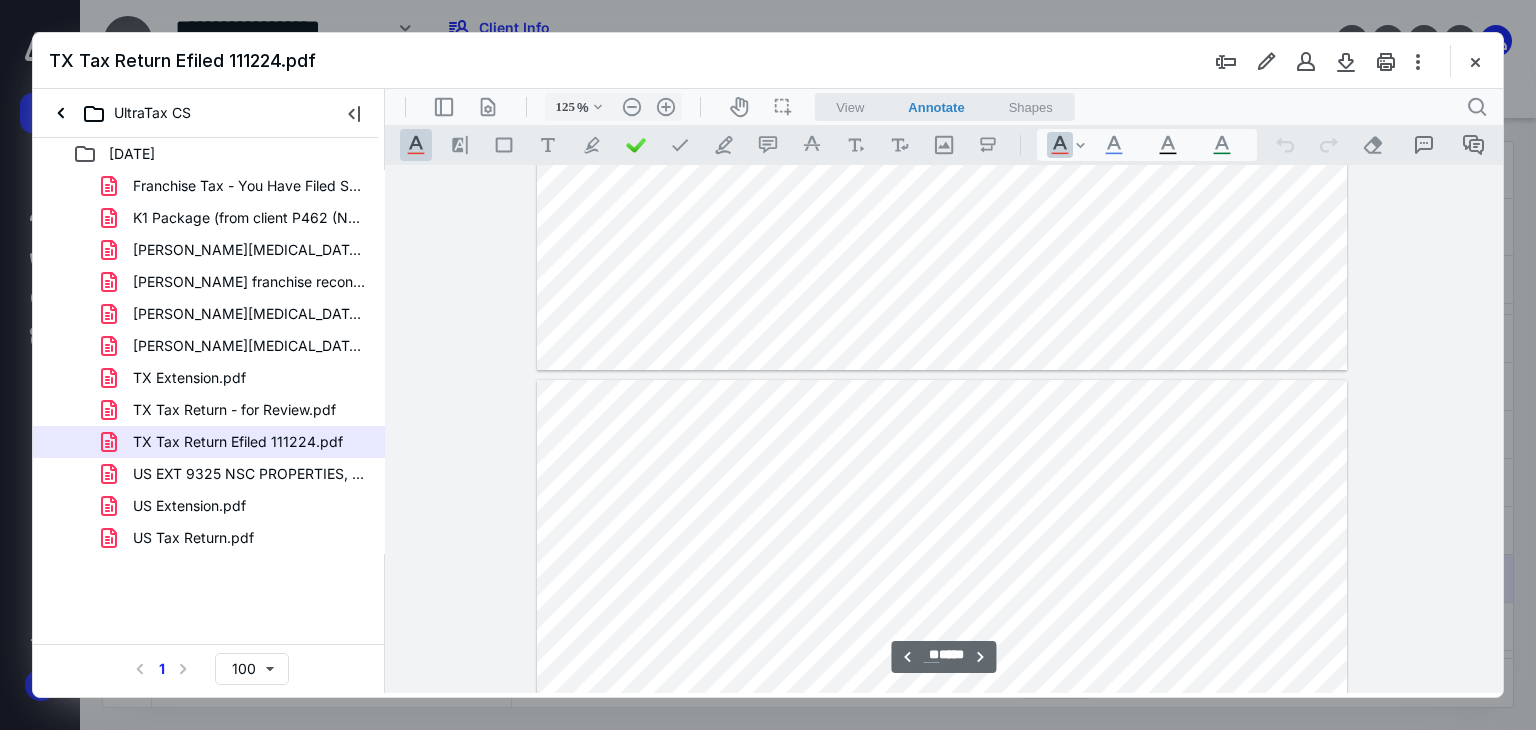 type on "**" 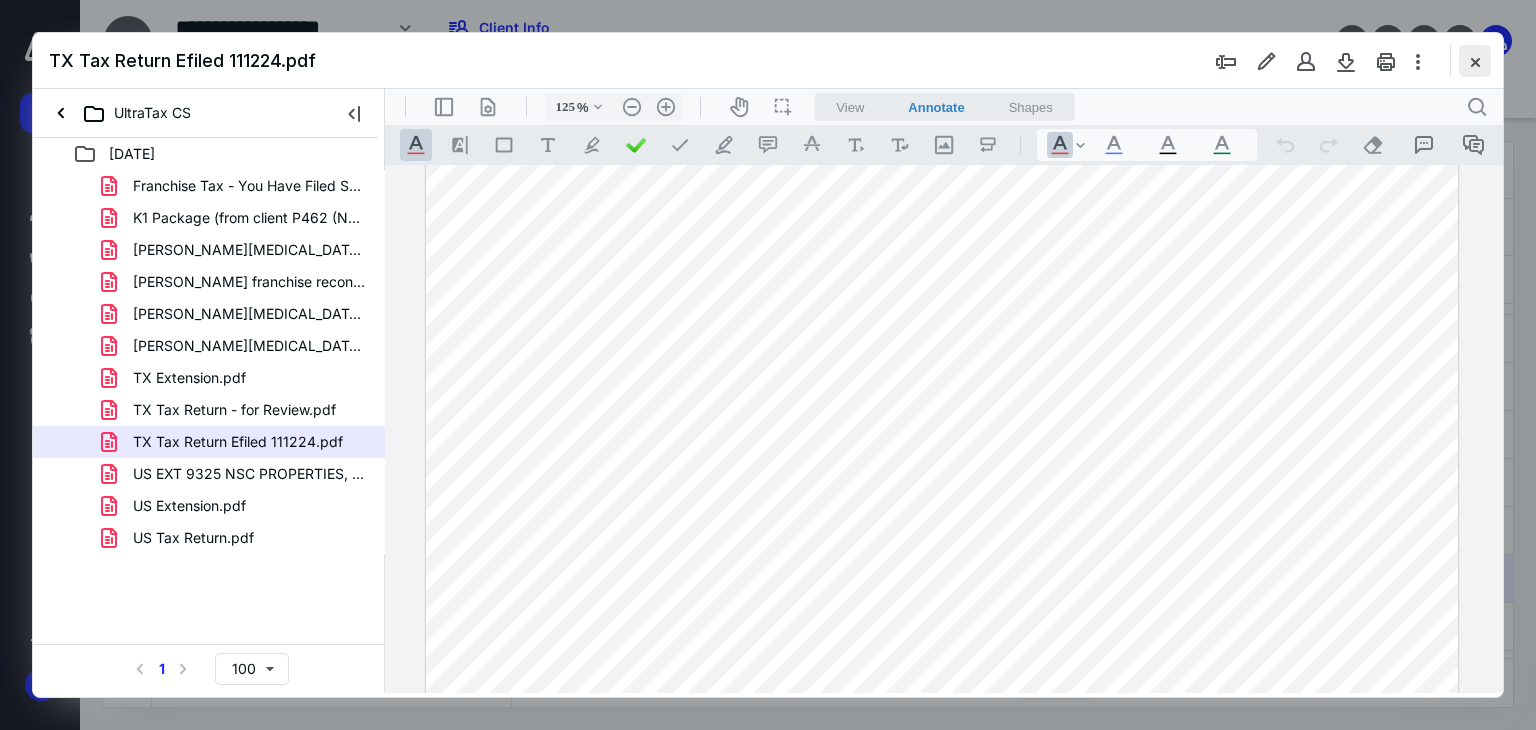 click at bounding box center [1475, 61] 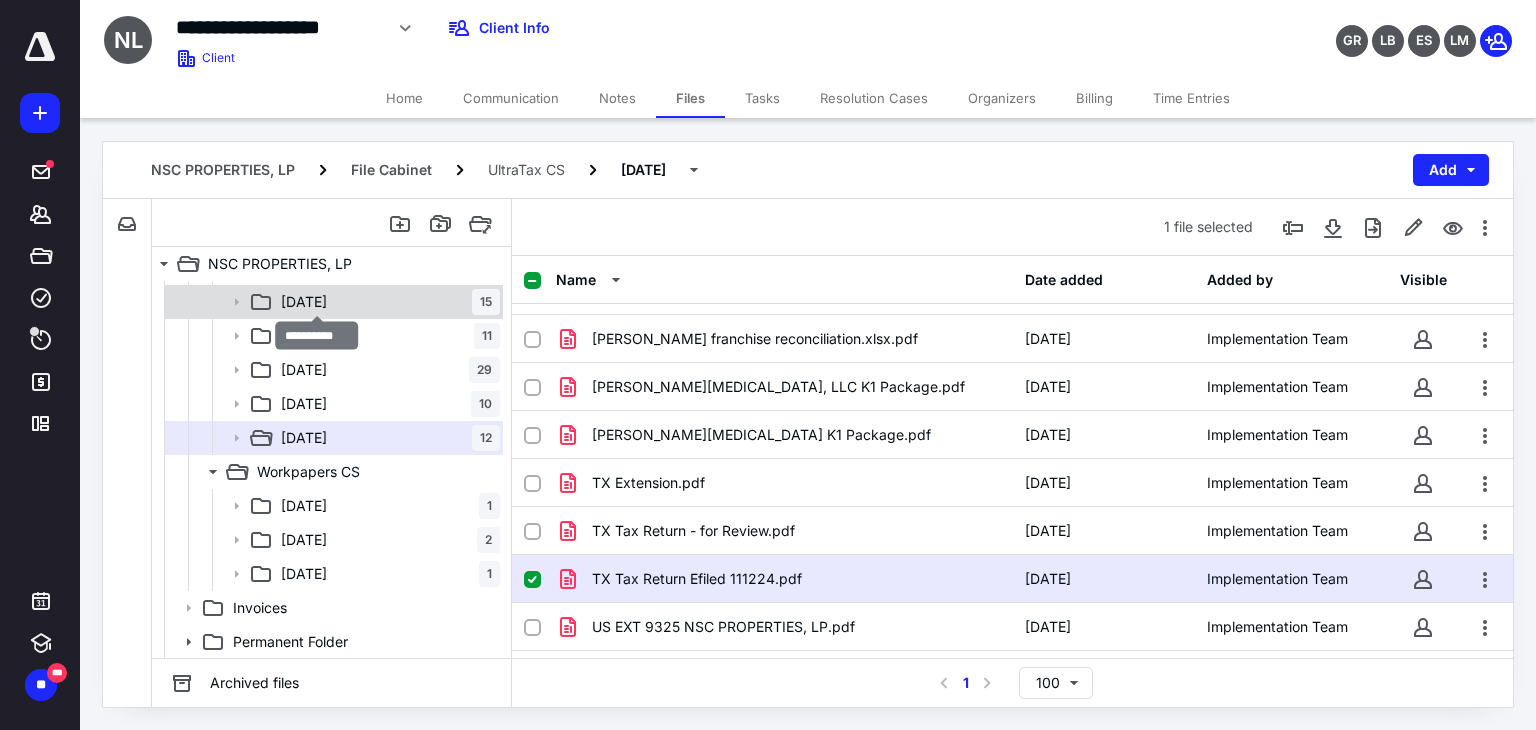 click on "12-31-2019" at bounding box center [304, 302] 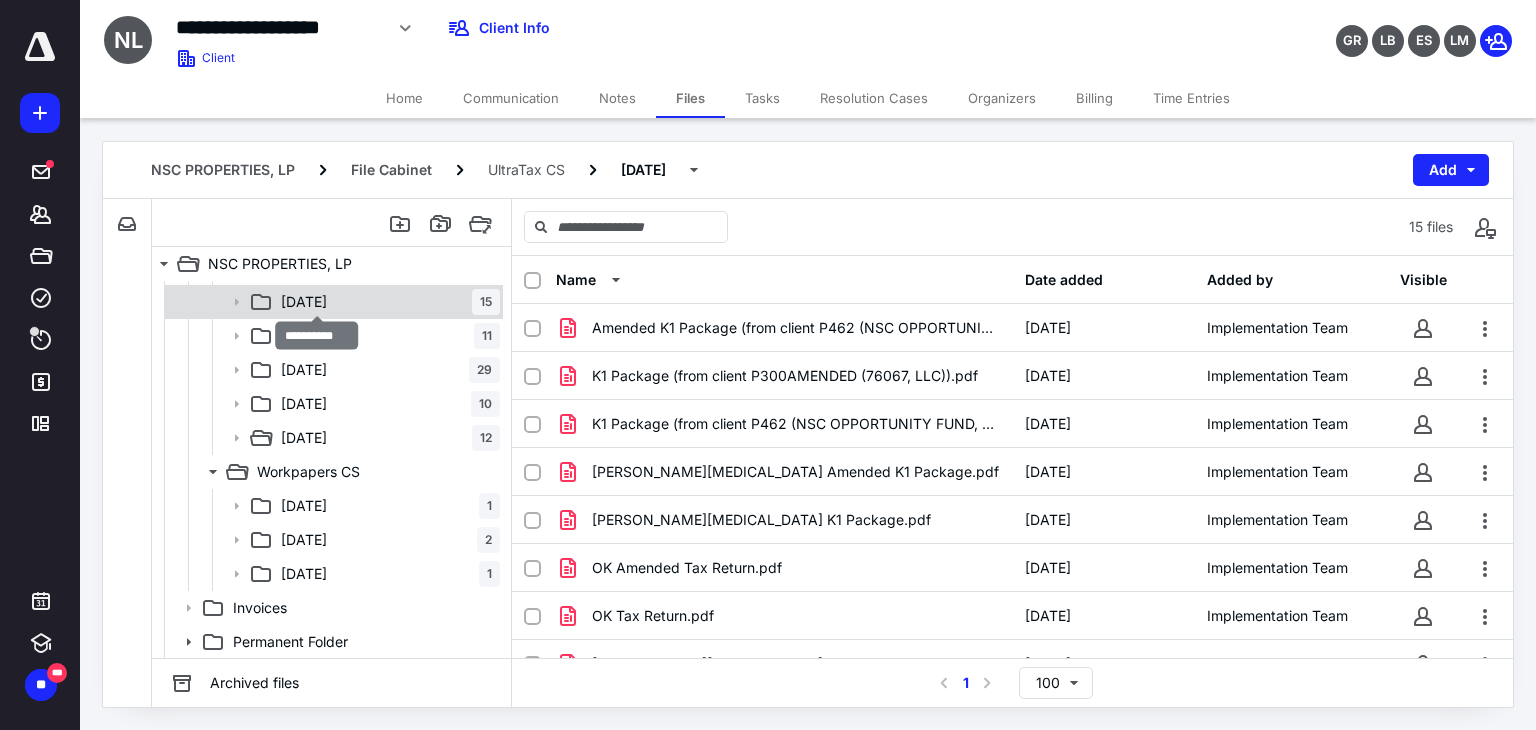 click on "12-31-2019" at bounding box center (304, 302) 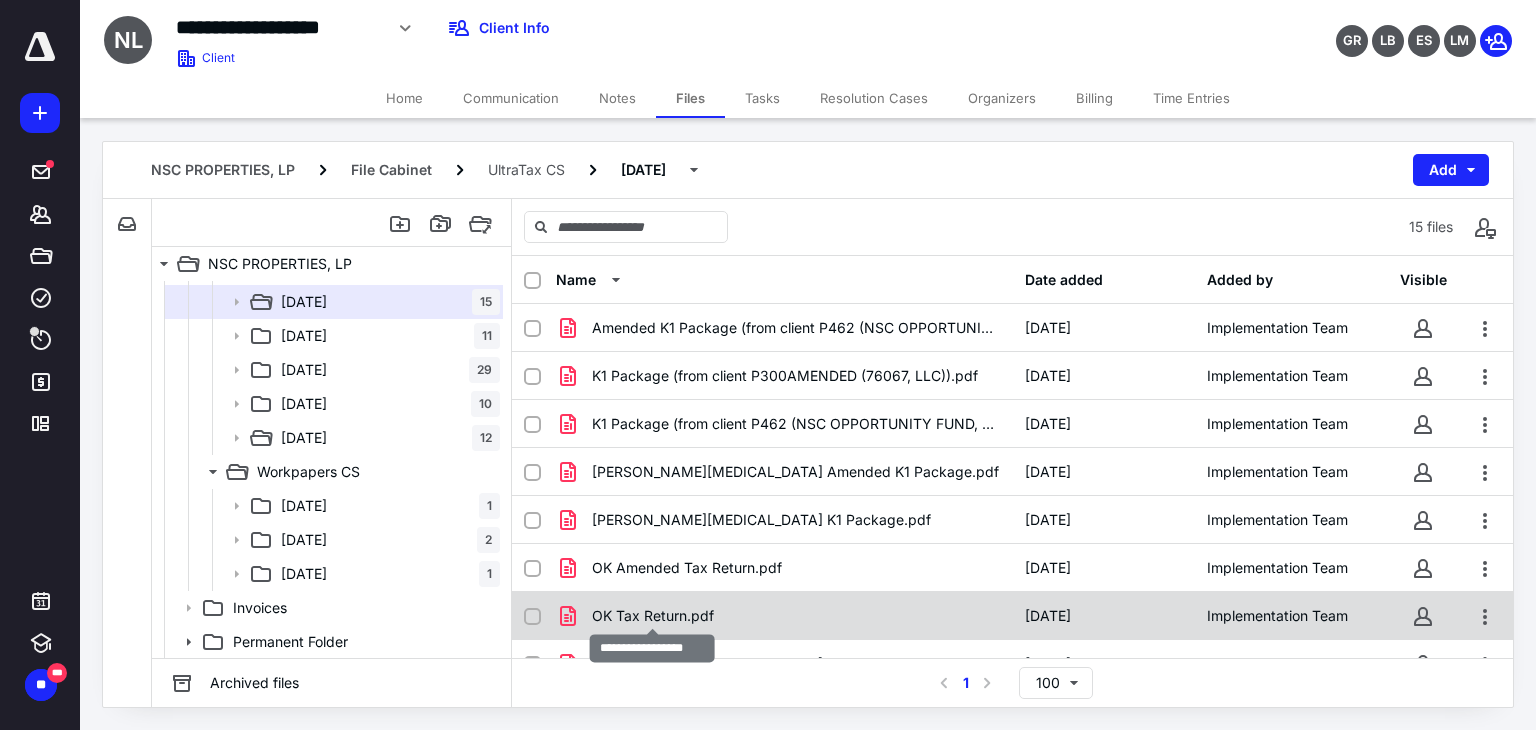 click on "OK Tax Return.pdf" at bounding box center (653, 616) 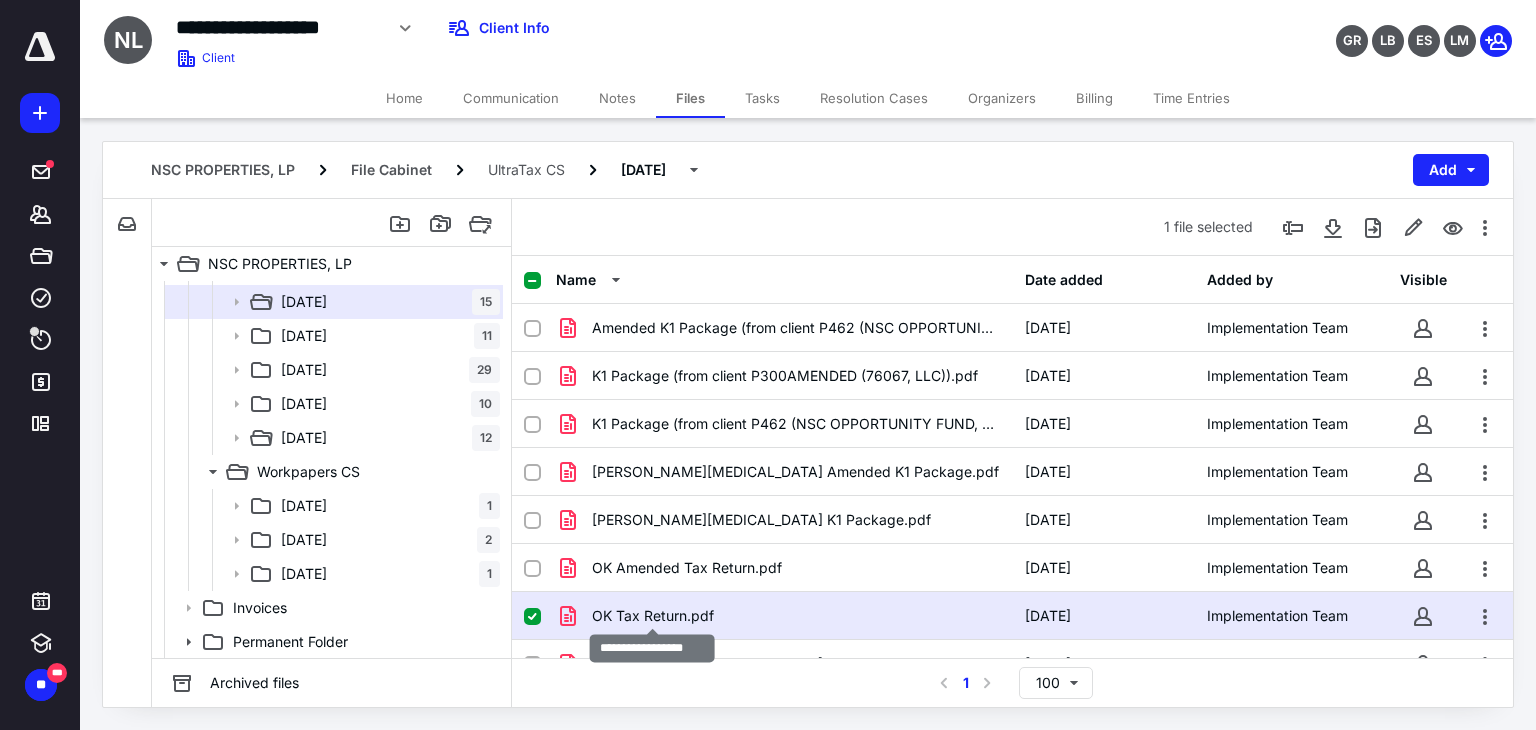 click on "OK Tax Return.pdf" at bounding box center [653, 616] 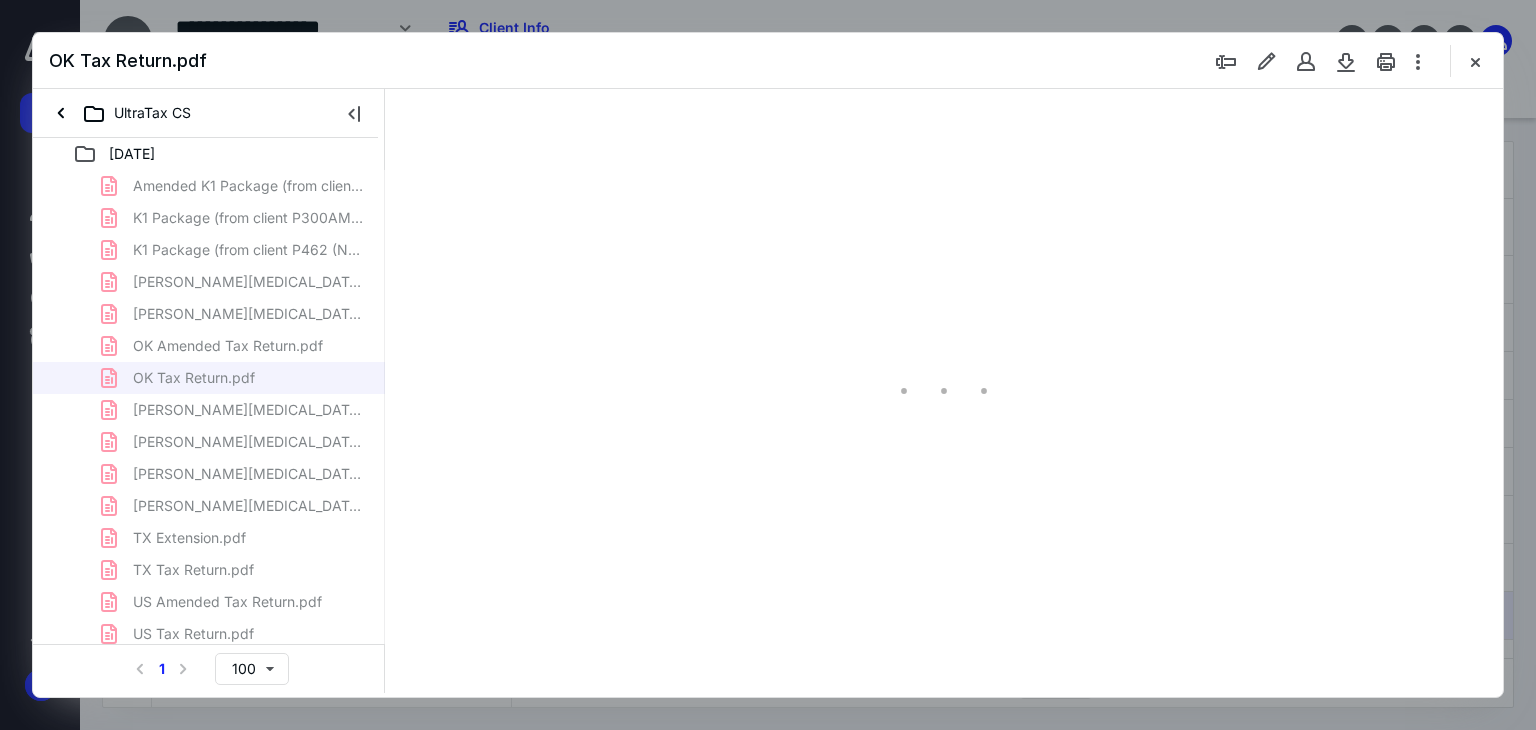 scroll, scrollTop: 0, scrollLeft: 0, axis: both 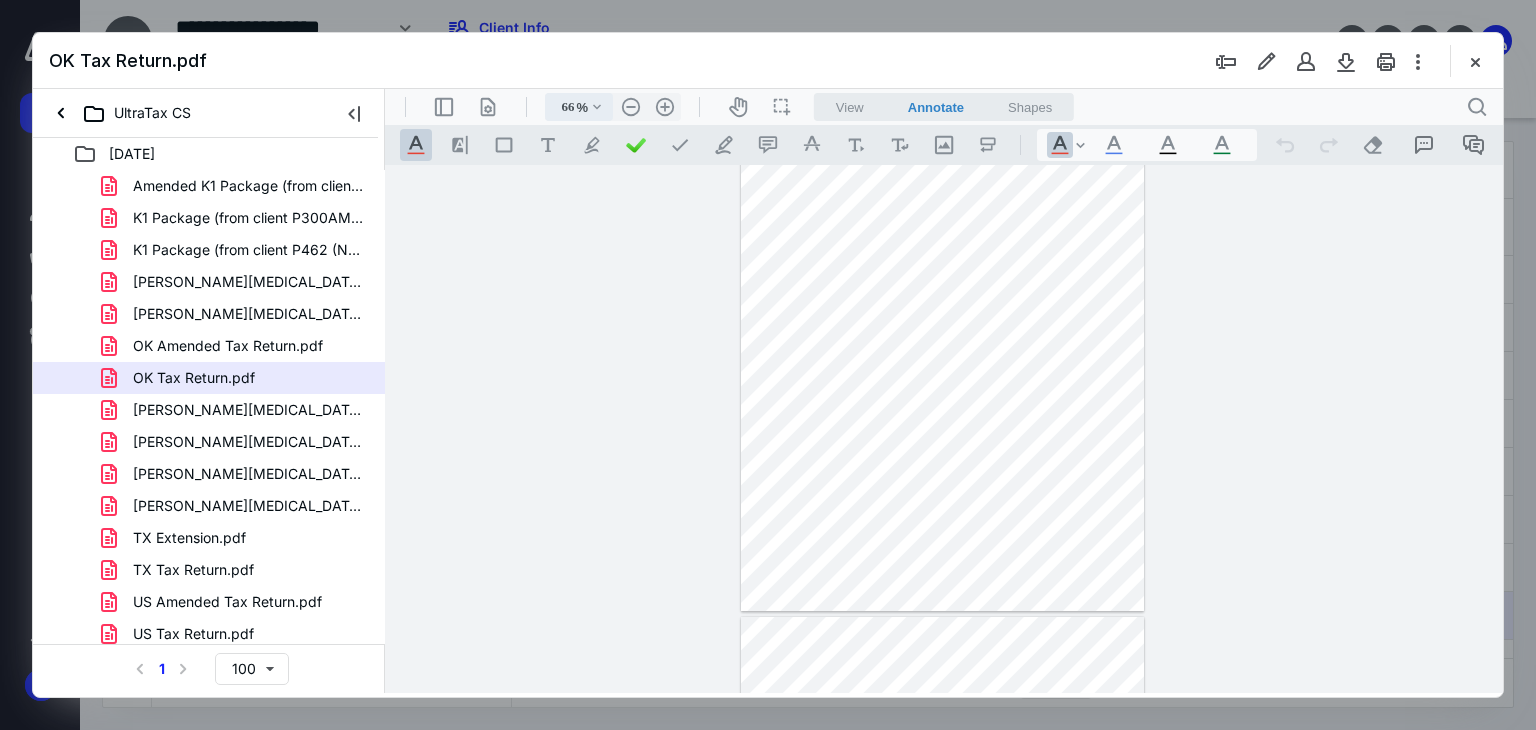 click on ".cls-1{fill:#abb0c4;} icon - chevron - down" at bounding box center [597, 107] 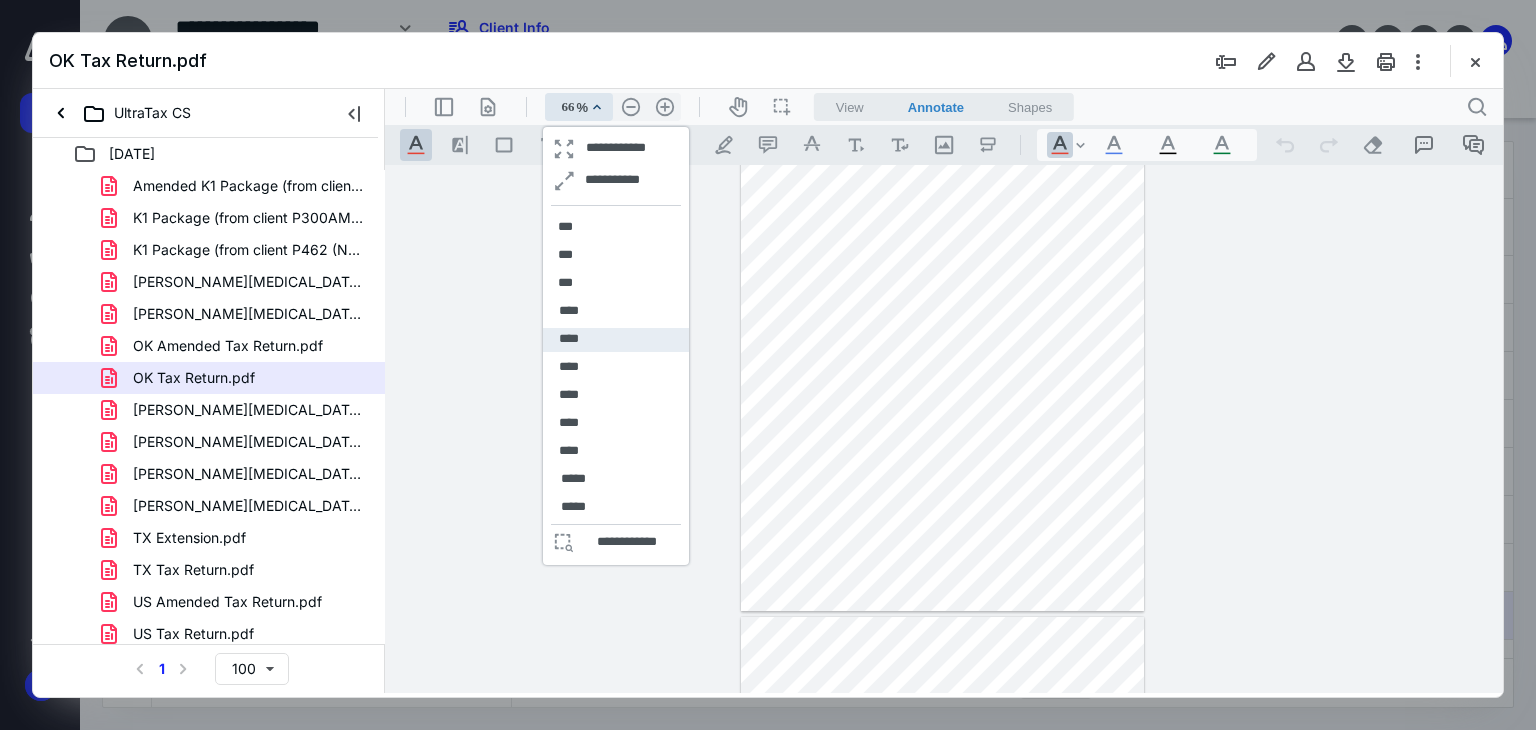 click on "****" at bounding box center (569, 339) 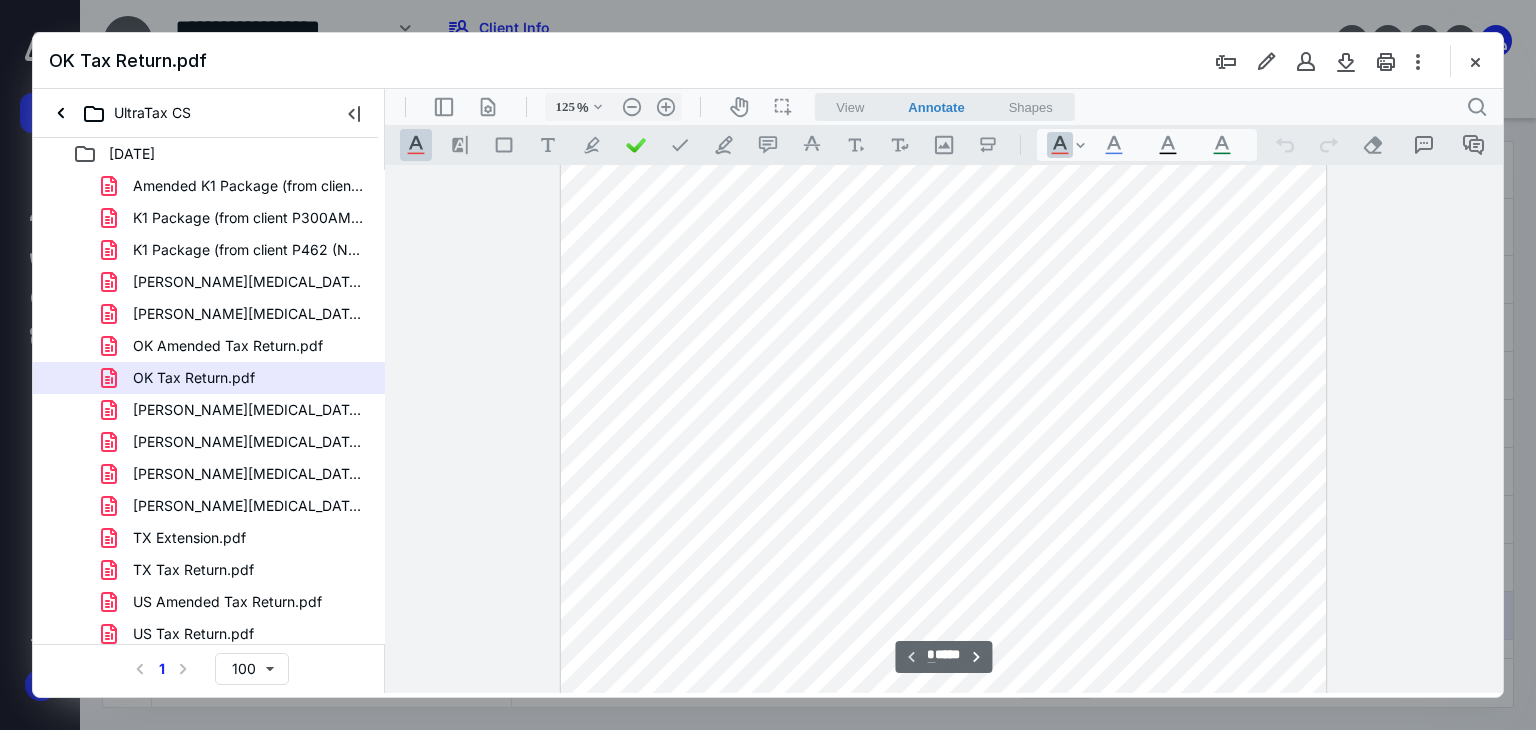 scroll, scrollTop: 352, scrollLeft: 0, axis: vertical 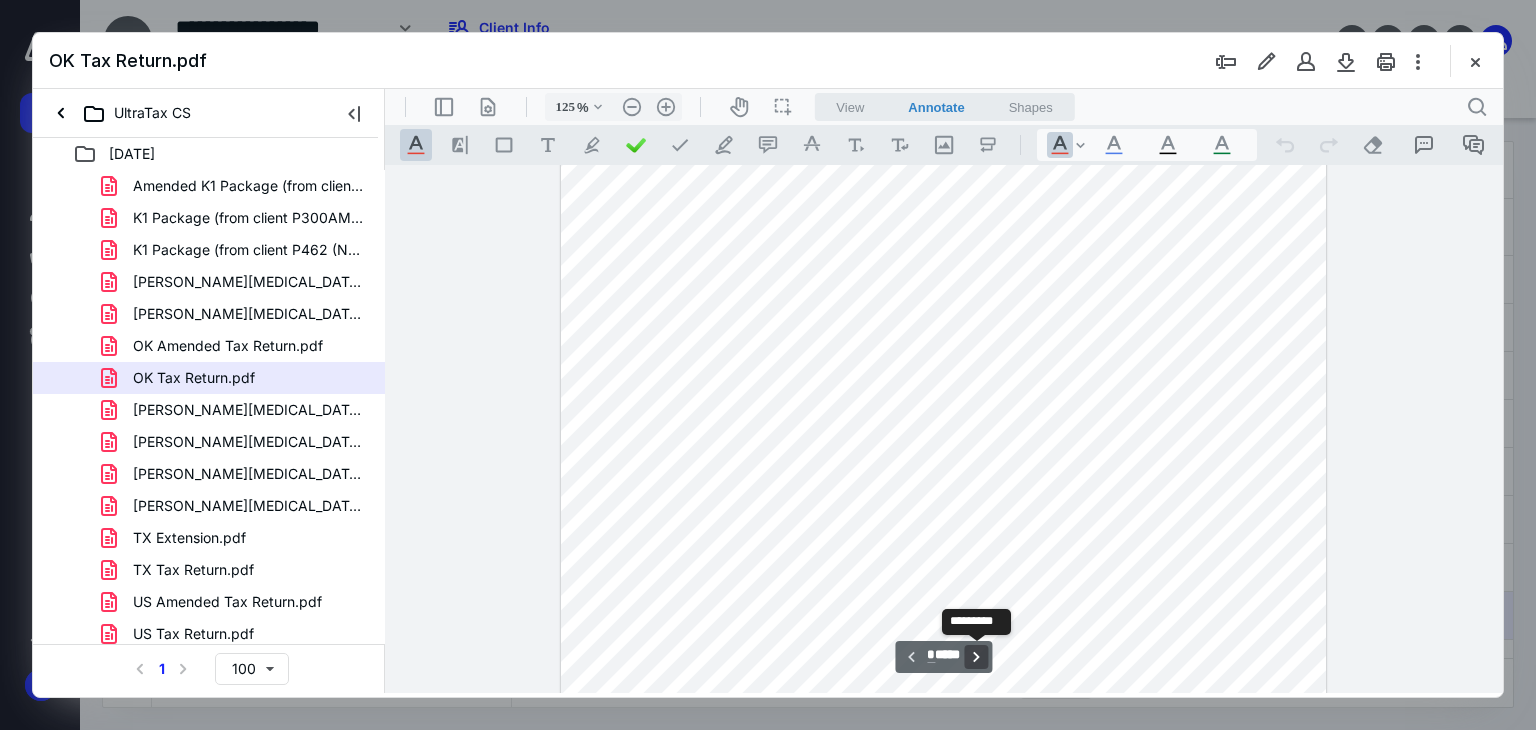 click on "**********" at bounding box center (977, 657) 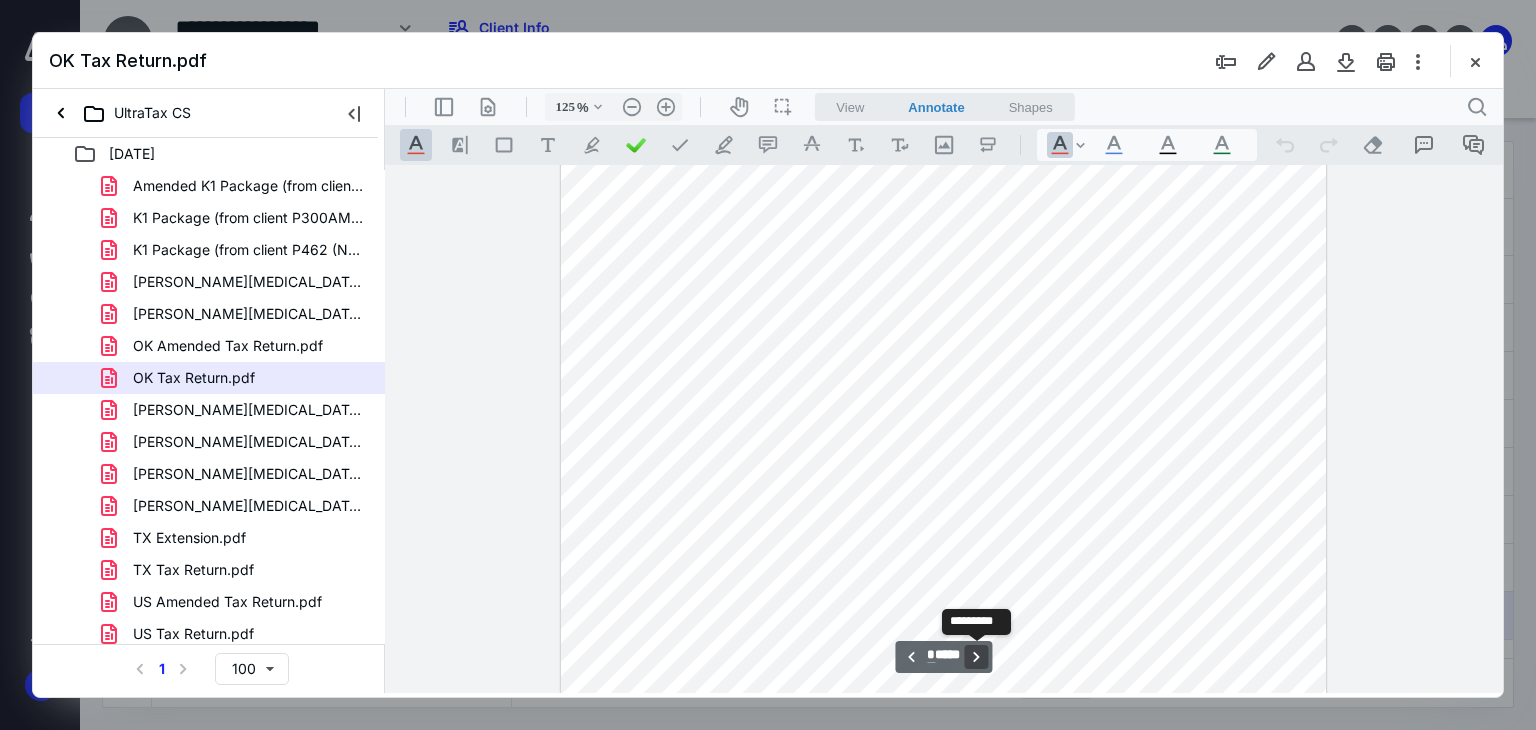 scroll, scrollTop: 1000, scrollLeft: 0, axis: vertical 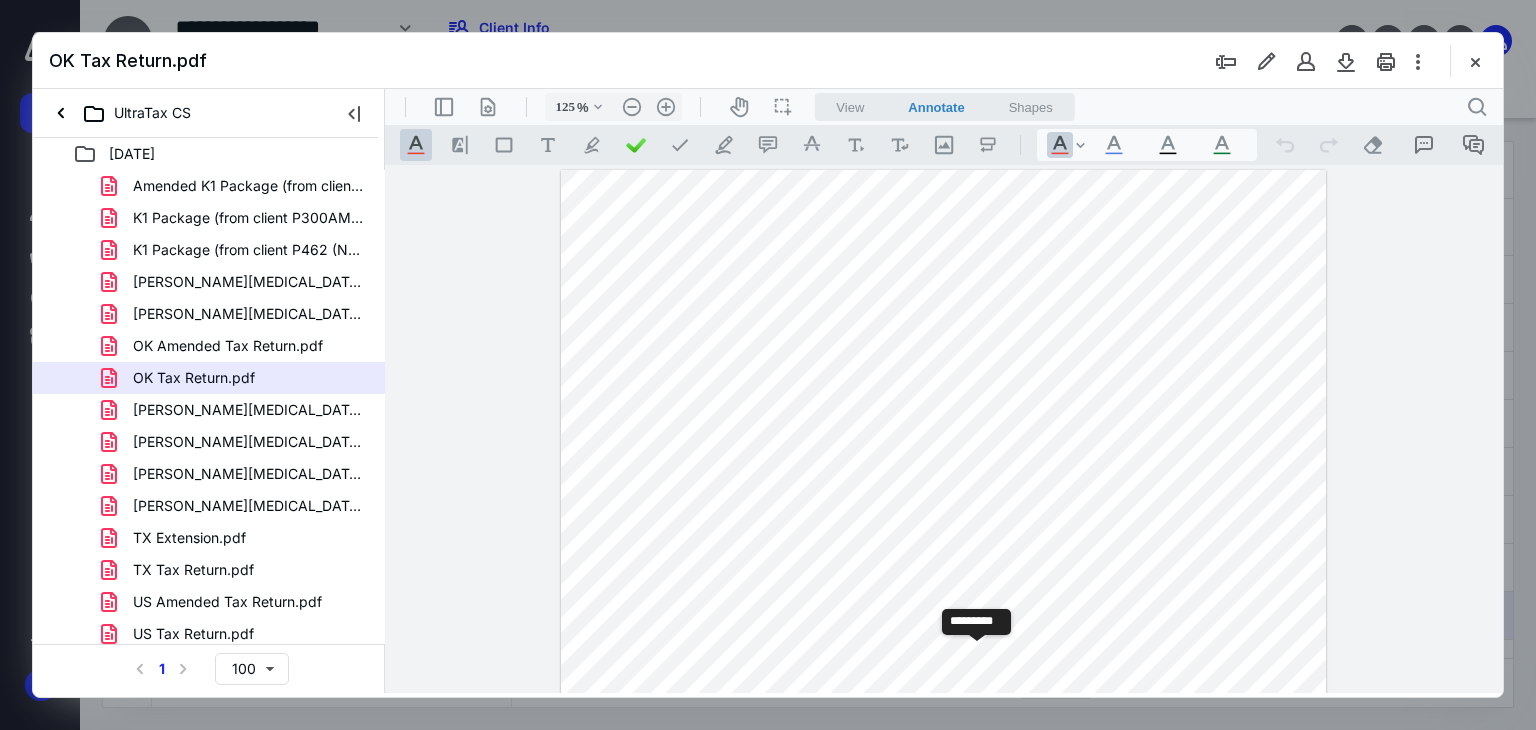 click on "**********" at bounding box center (977, 657) 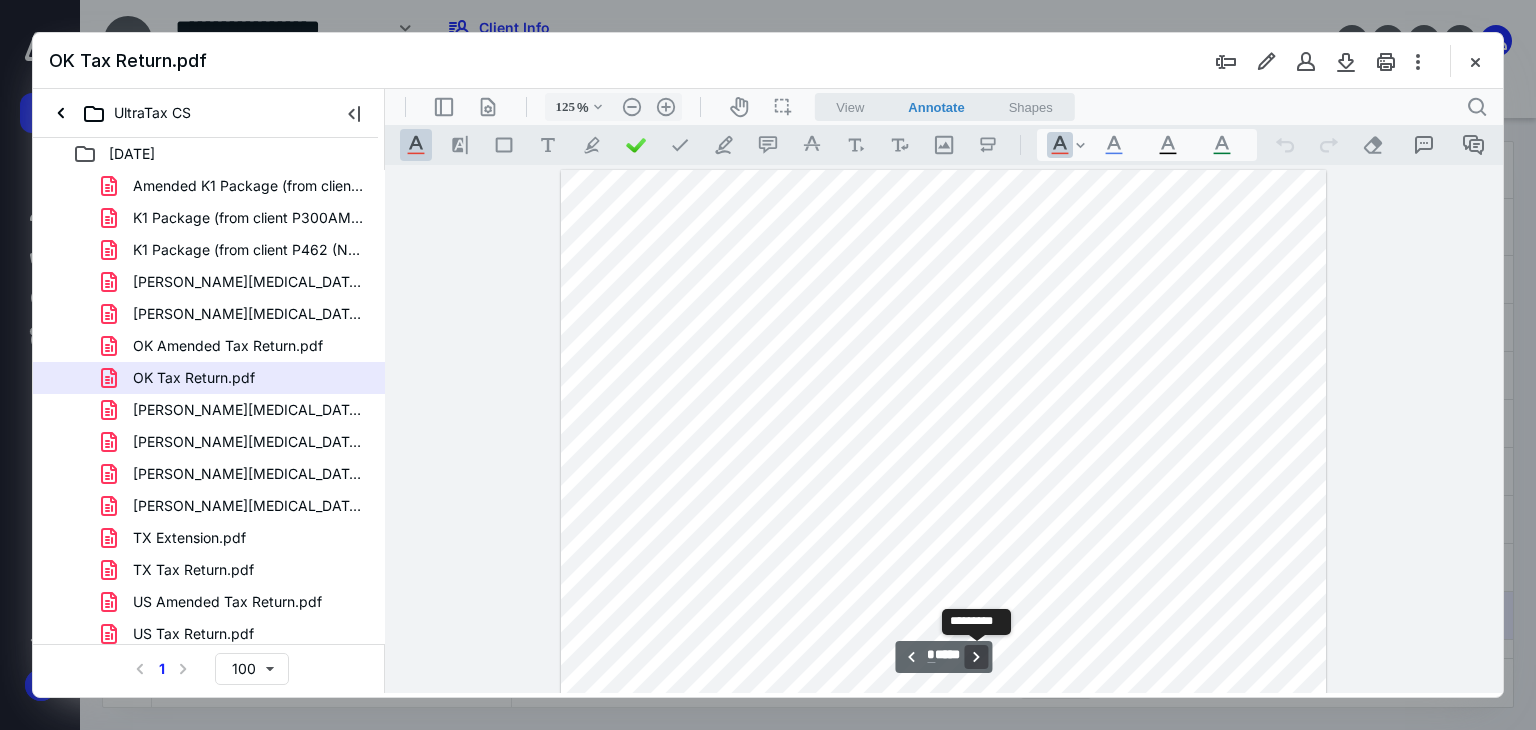 click on "**********" at bounding box center (977, 657) 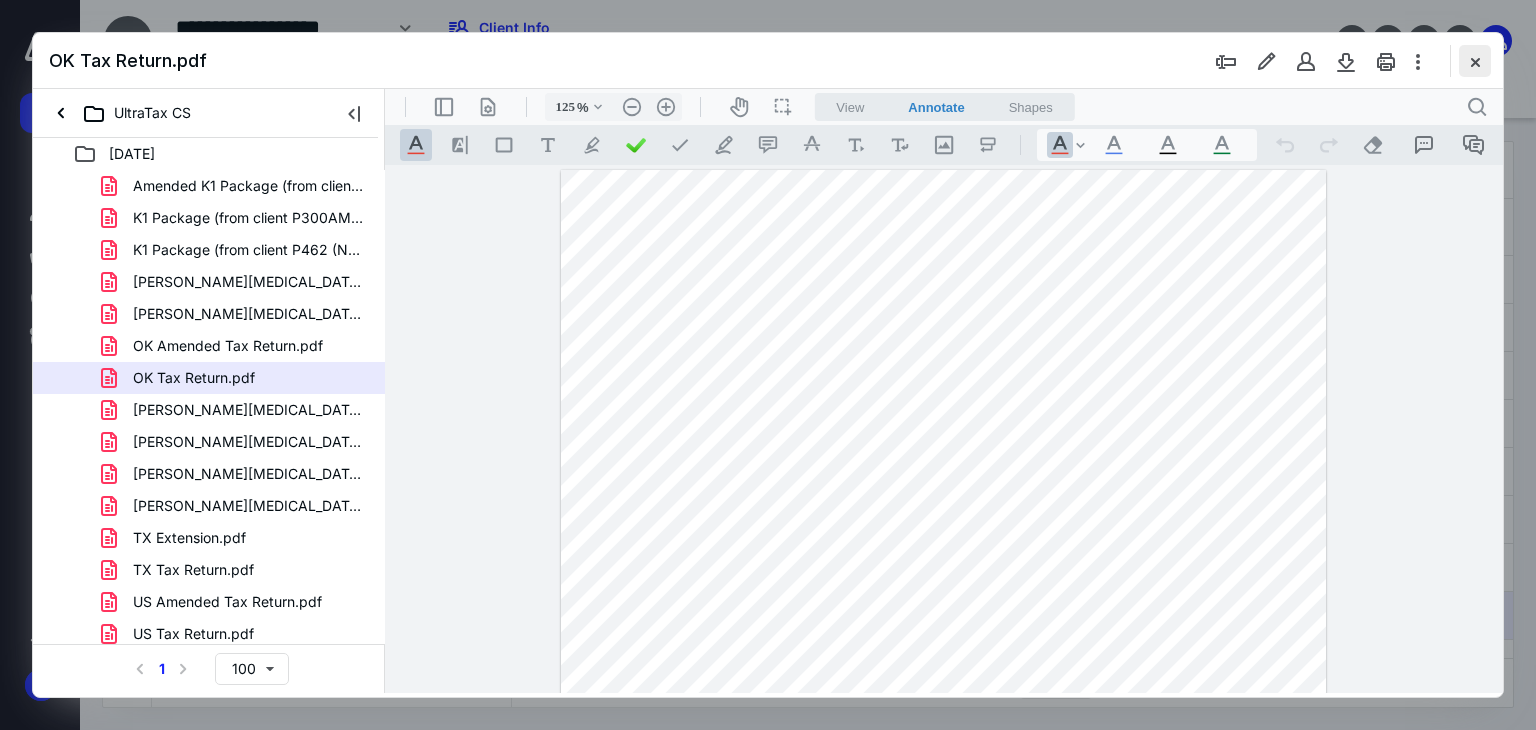 click at bounding box center [1475, 61] 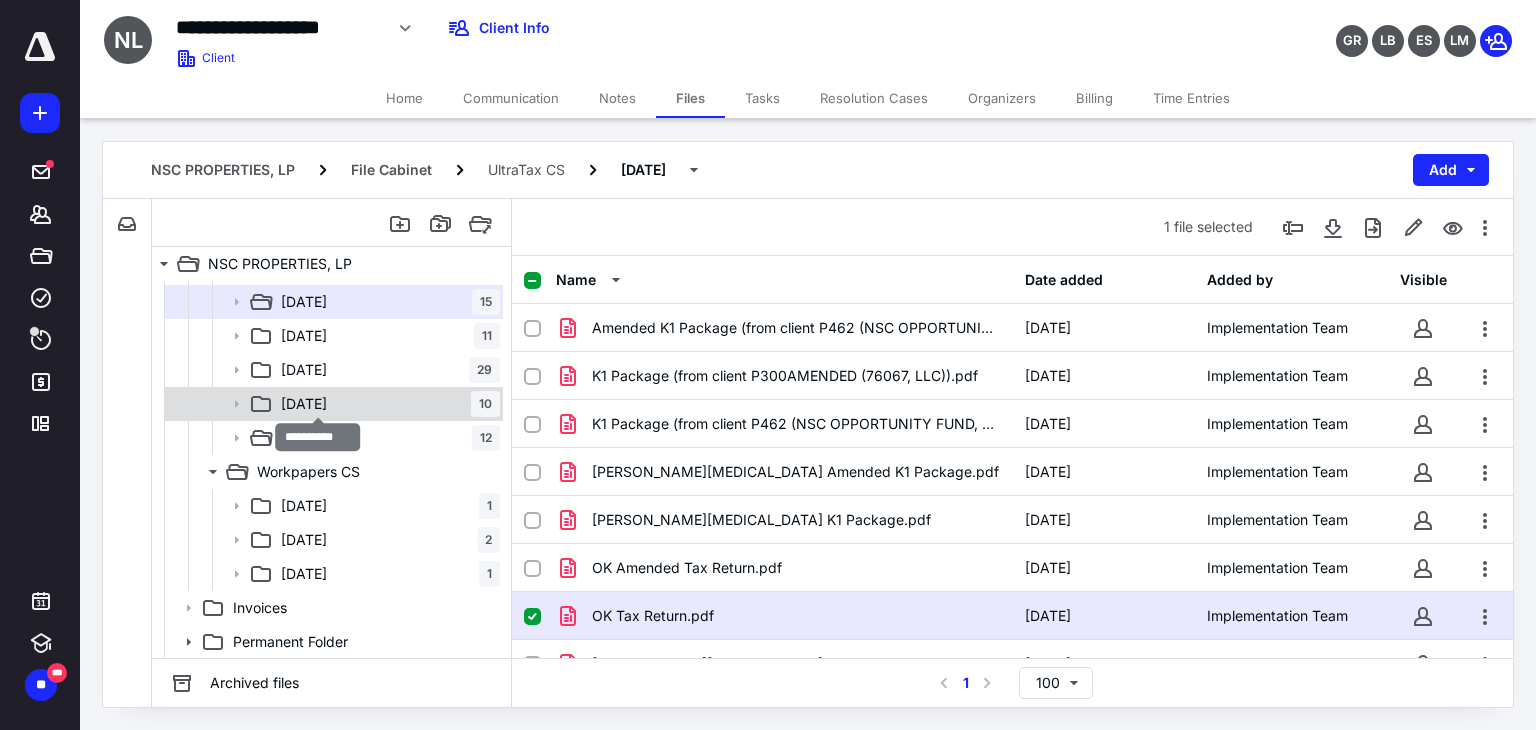 click on "12-31-2022" at bounding box center (304, 404) 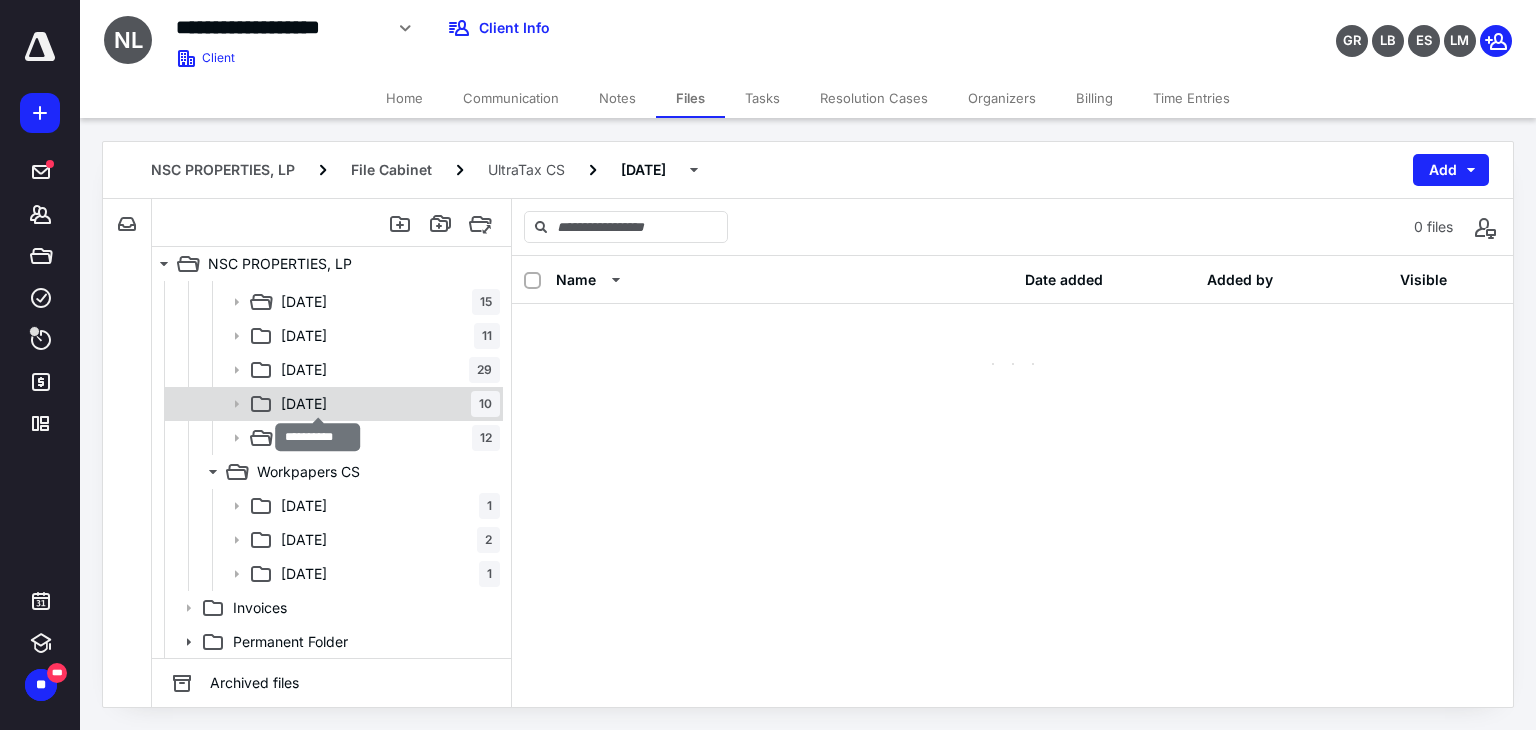 click on "12-31-2022" at bounding box center (304, 404) 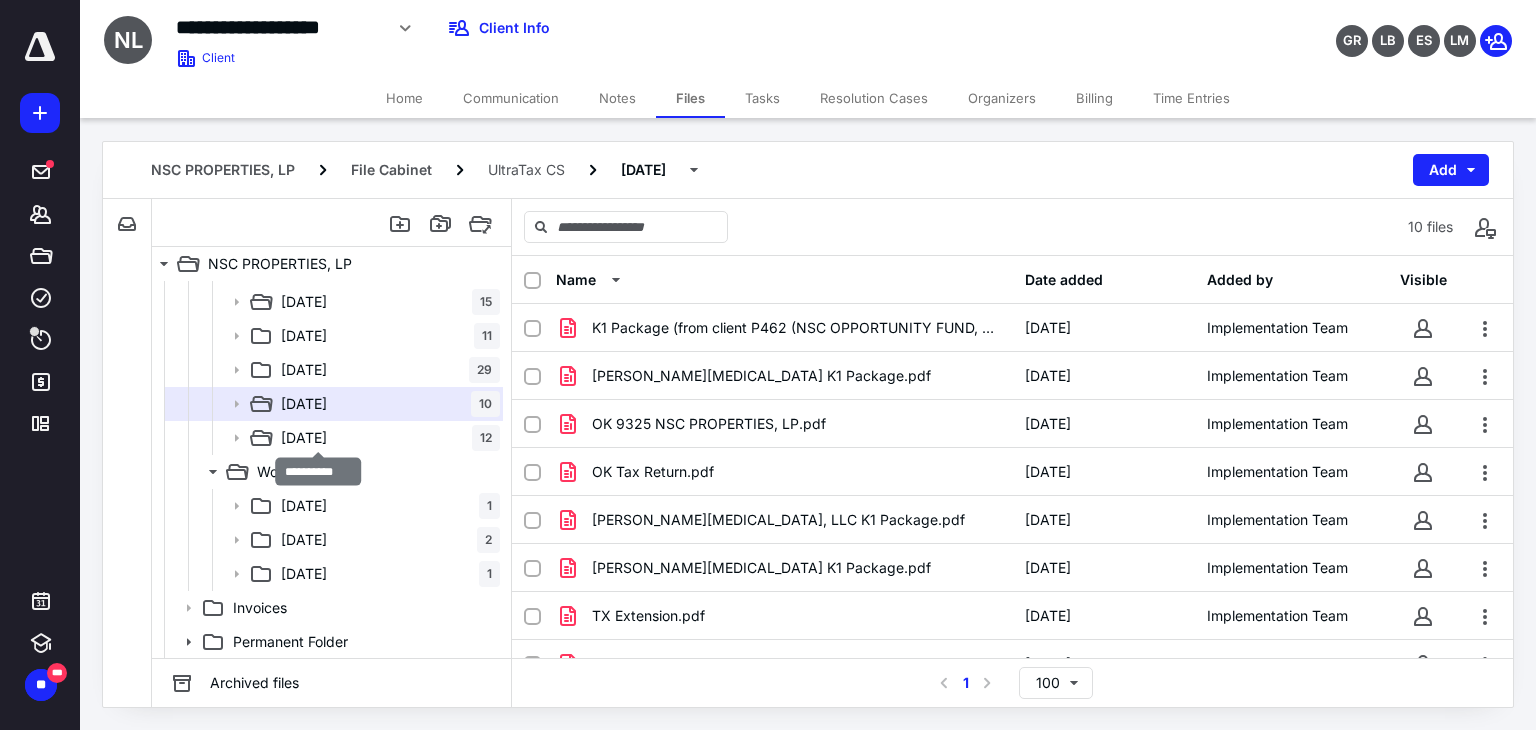 click on "12-31-2023" at bounding box center (304, 438) 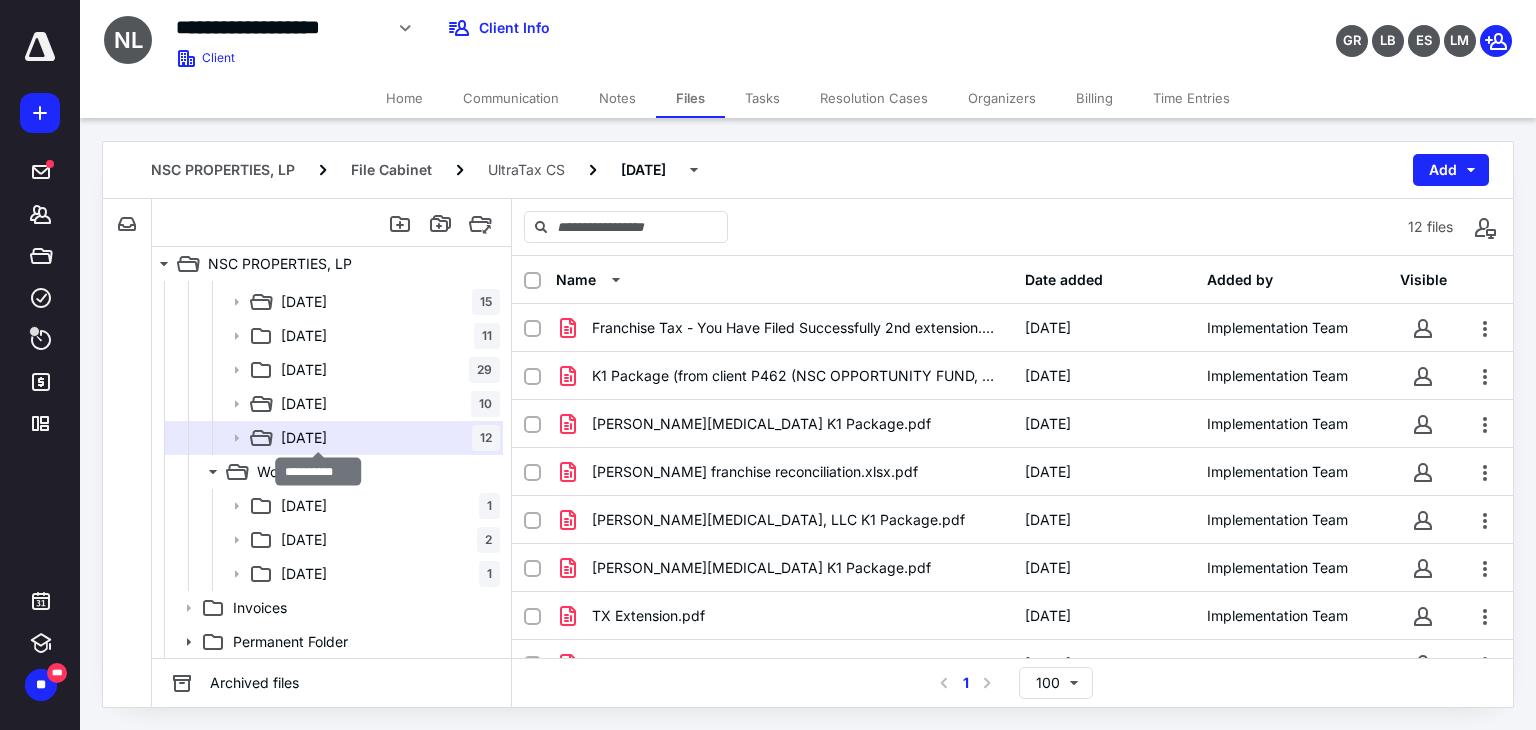 click on "12-31-2023" at bounding box center (304, 438) 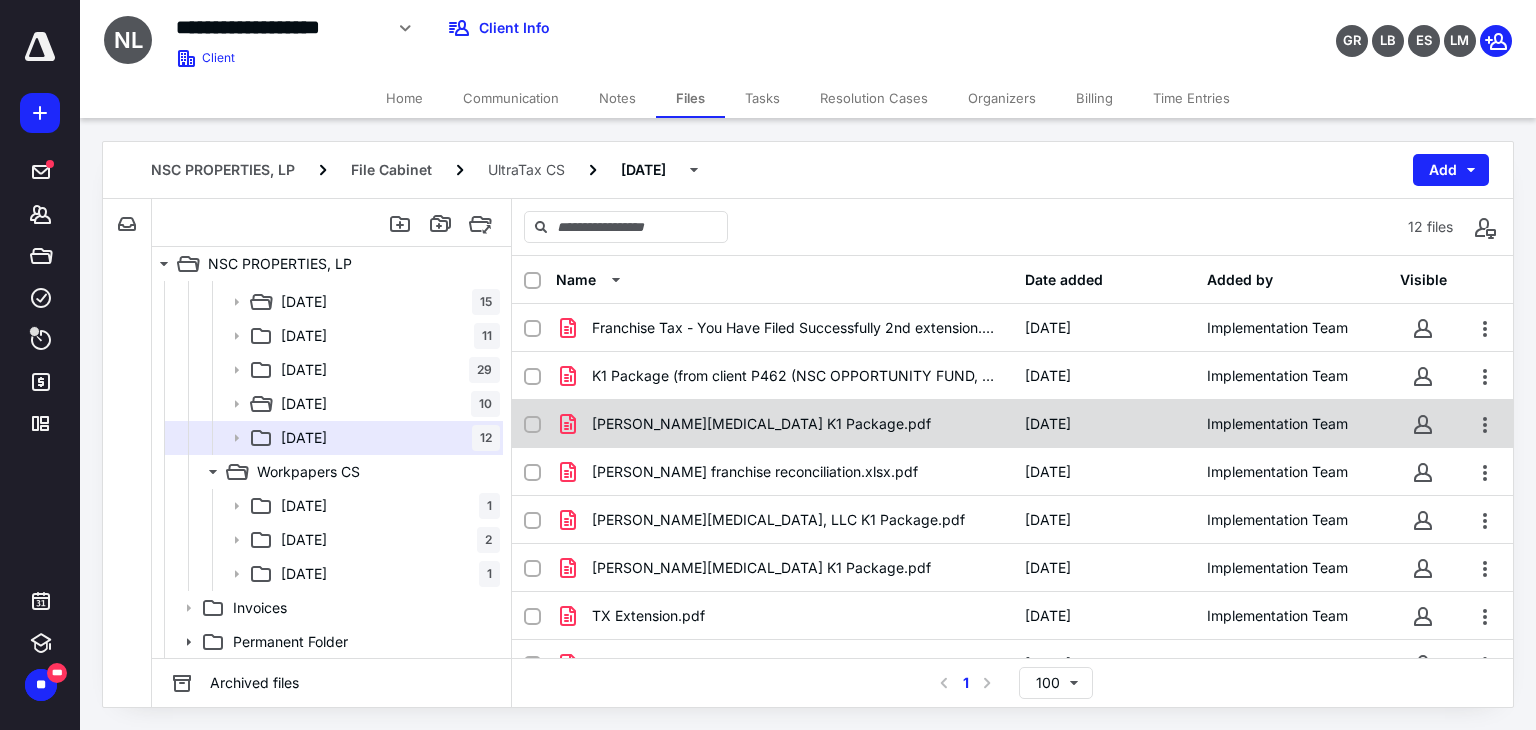 click on "MISTY NIX K1 Package.pdf 12/14/2024 Implementation Team" at bounding box center [1012, 424] 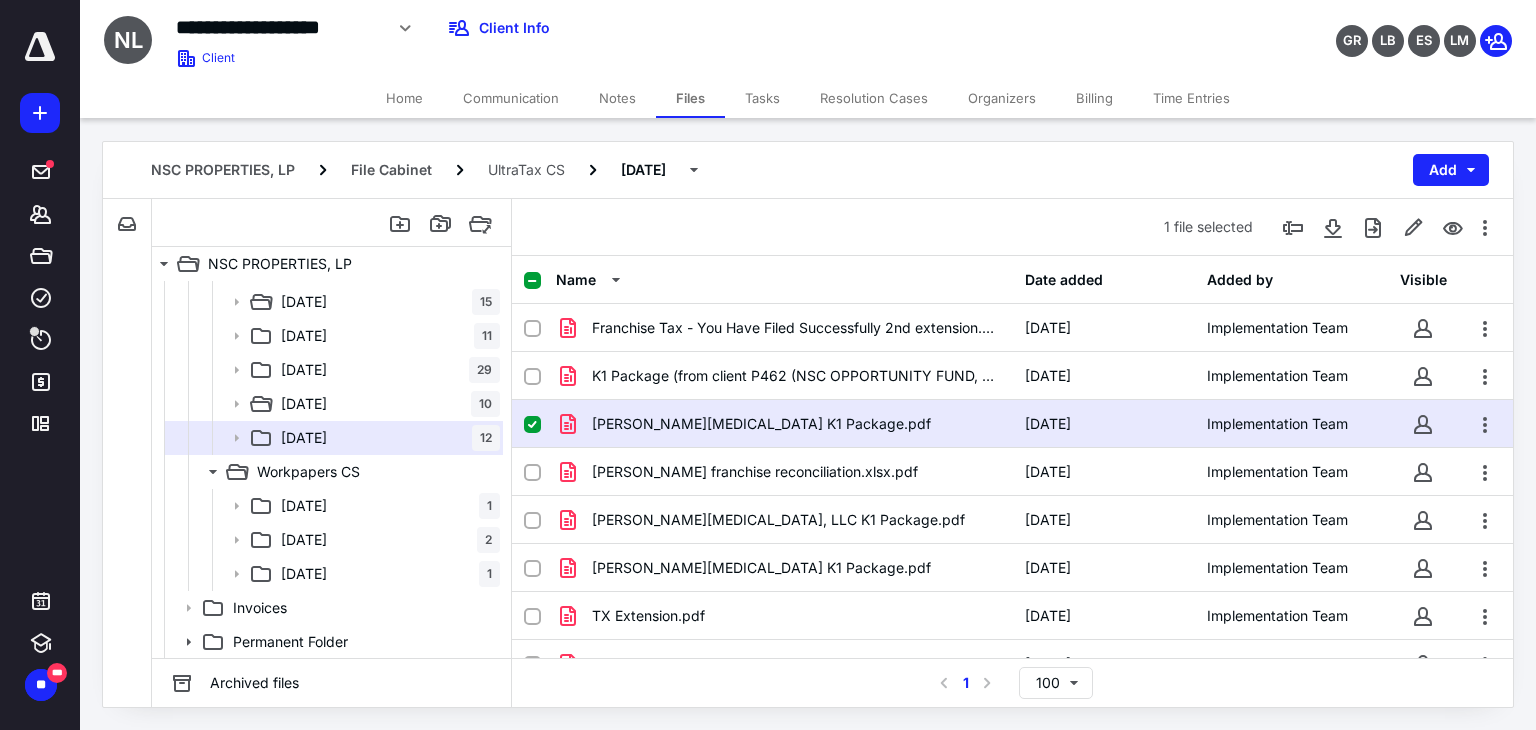 click on "MISTY NIX K1 Package.pdf 12/14/2024 Implementation Team" at bounding box center (1012, 424) 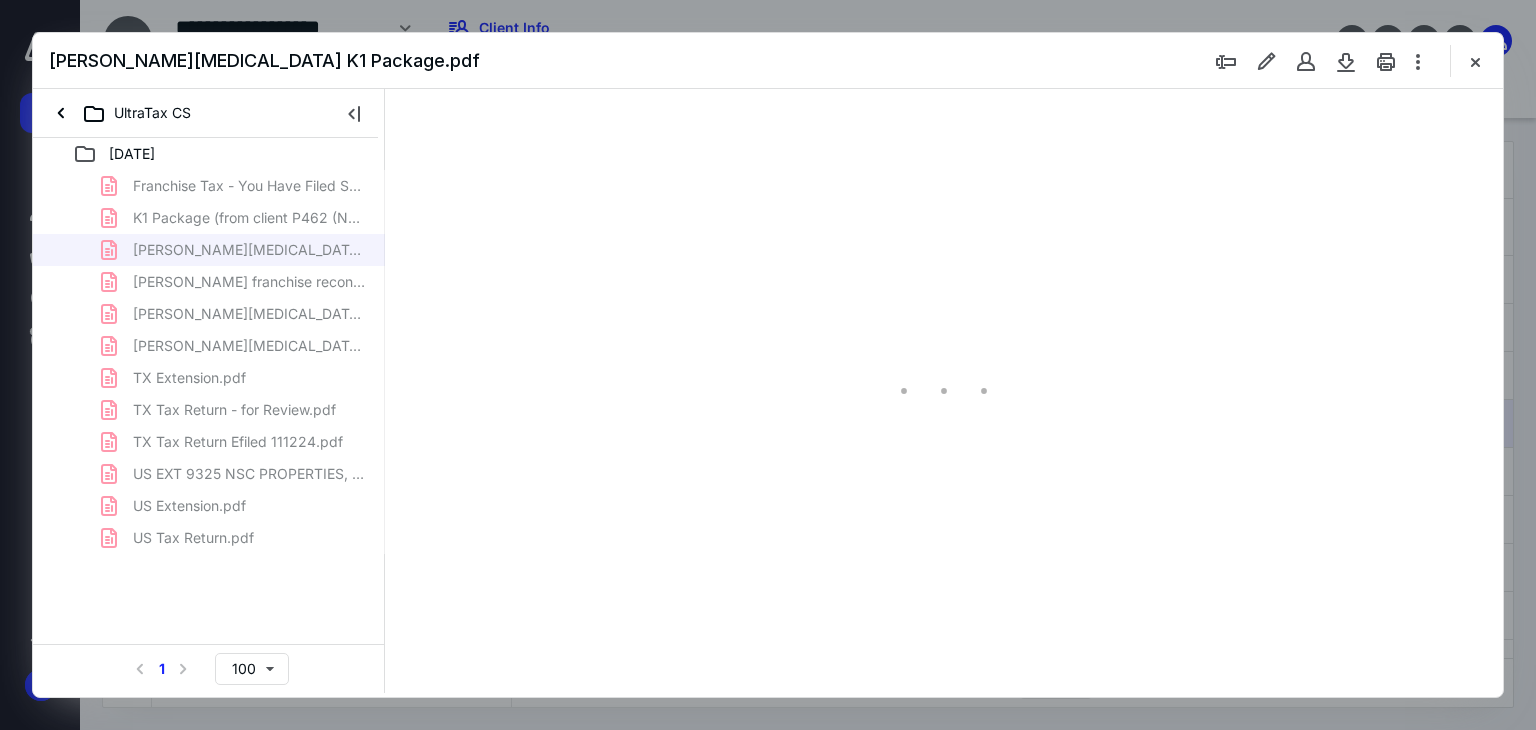 scroll, scrollTop: 0, scrollLeft: 0, axis: both 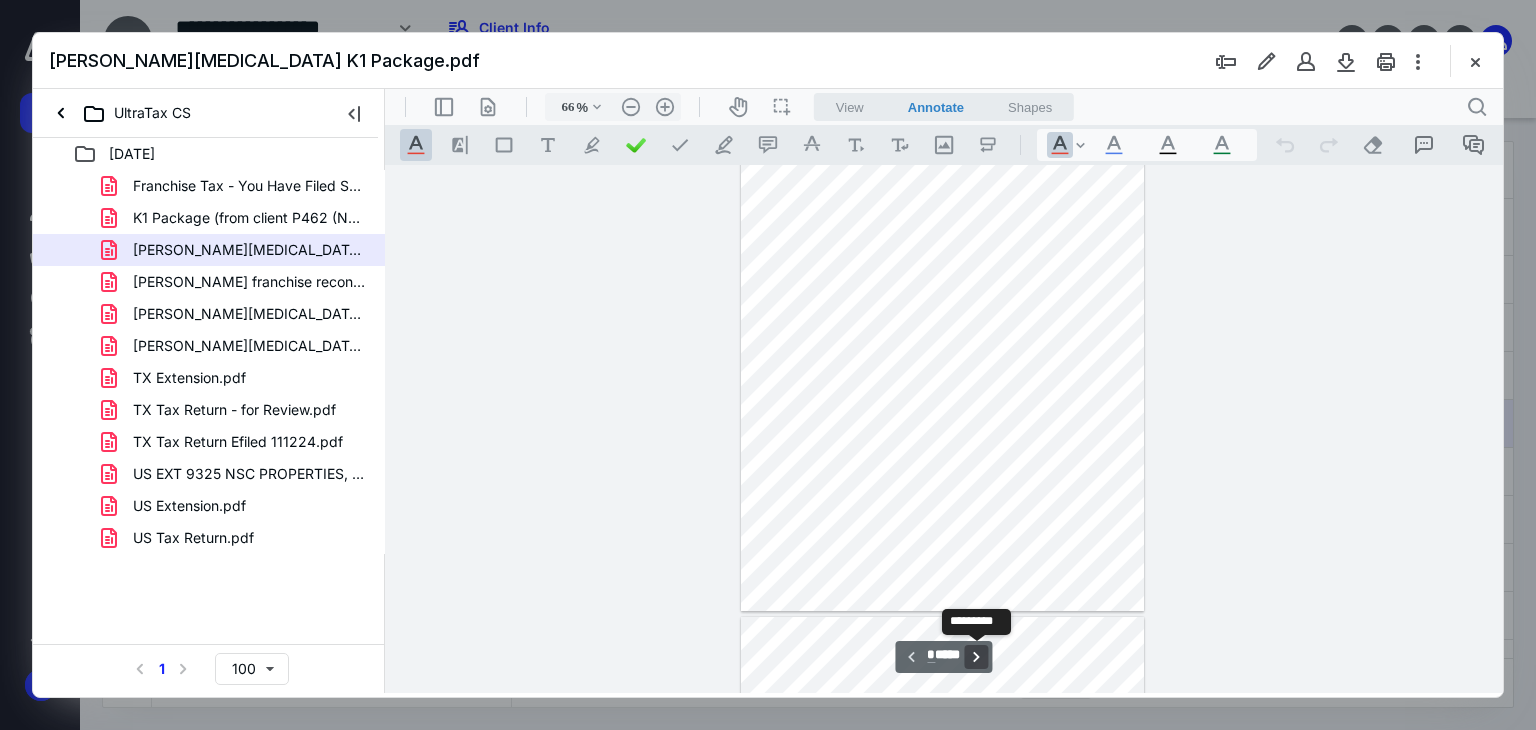 click on "**********" at bounding box center [977, 657] 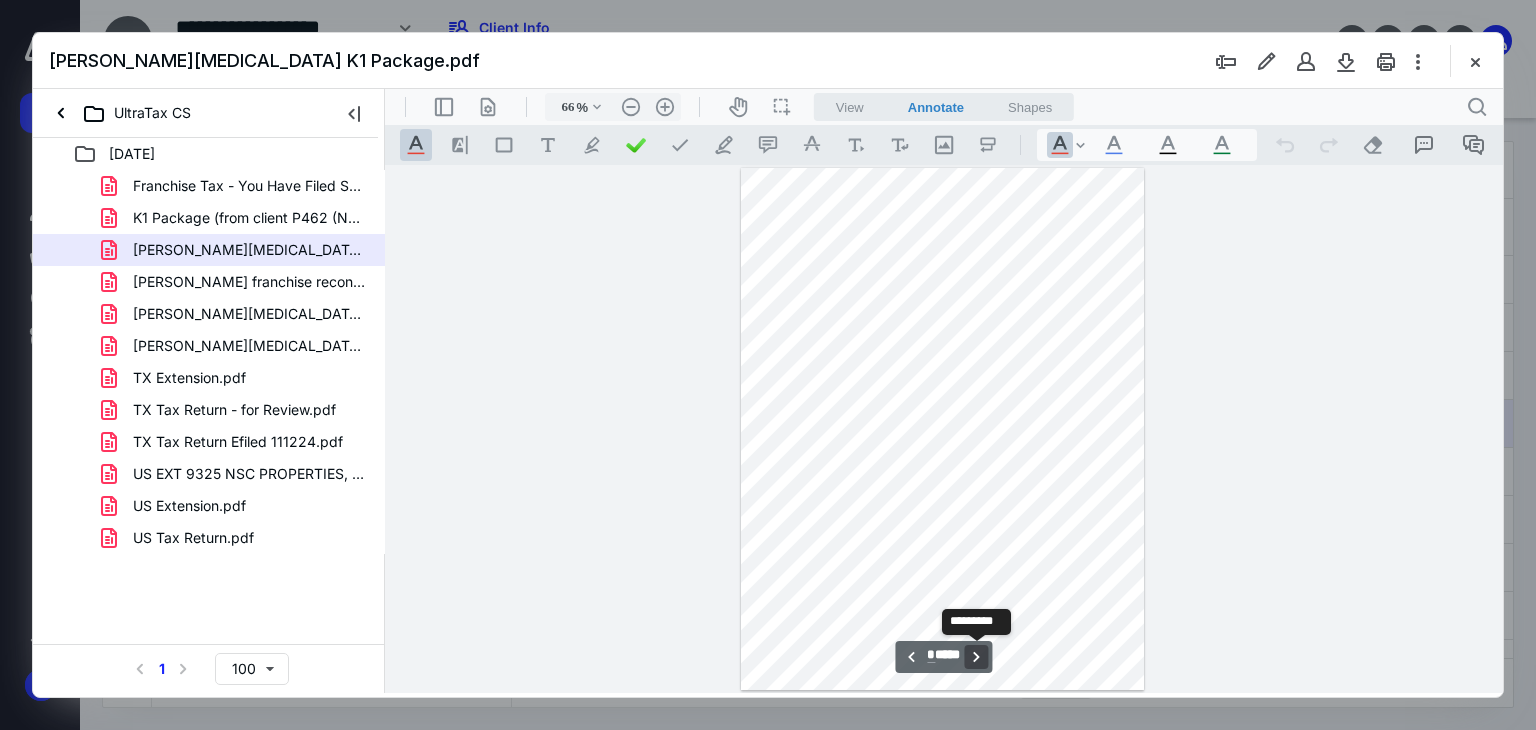 click on "**********" at bounding box center (977, 657) 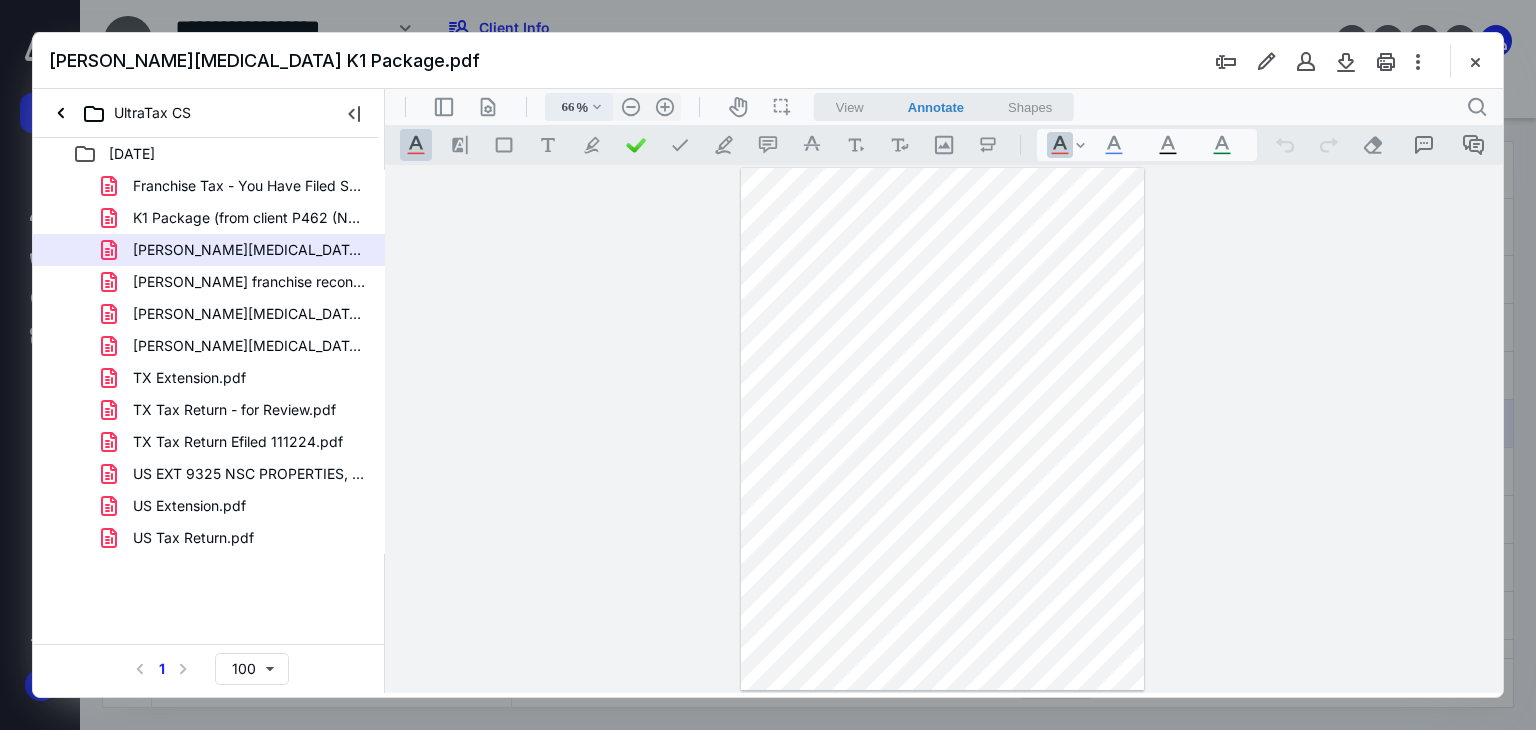 click on ".cls-1{fill:#abb0c4;} icon - chevron - down" at bounding box center [597, 107] 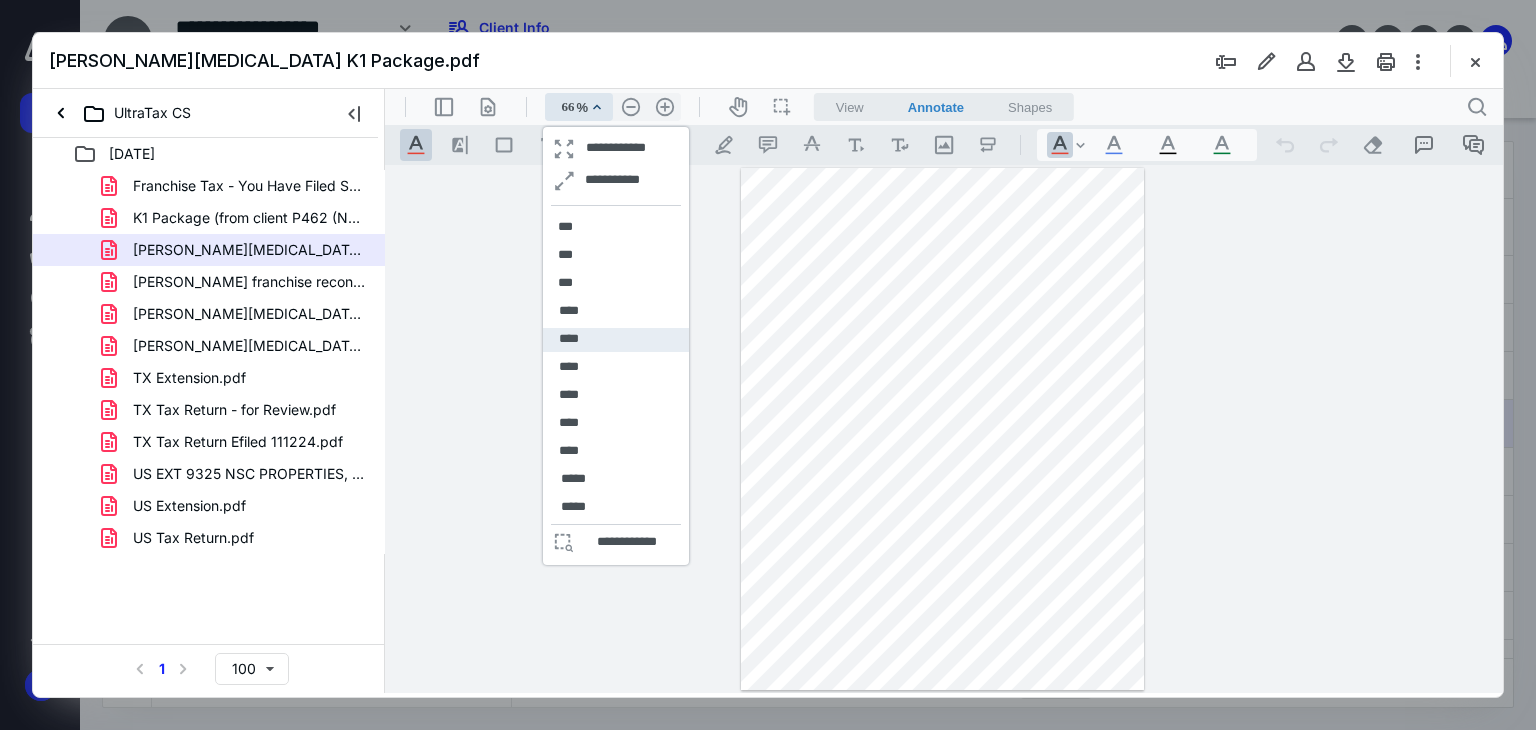 click on "****" at bounding box center [569, 339] 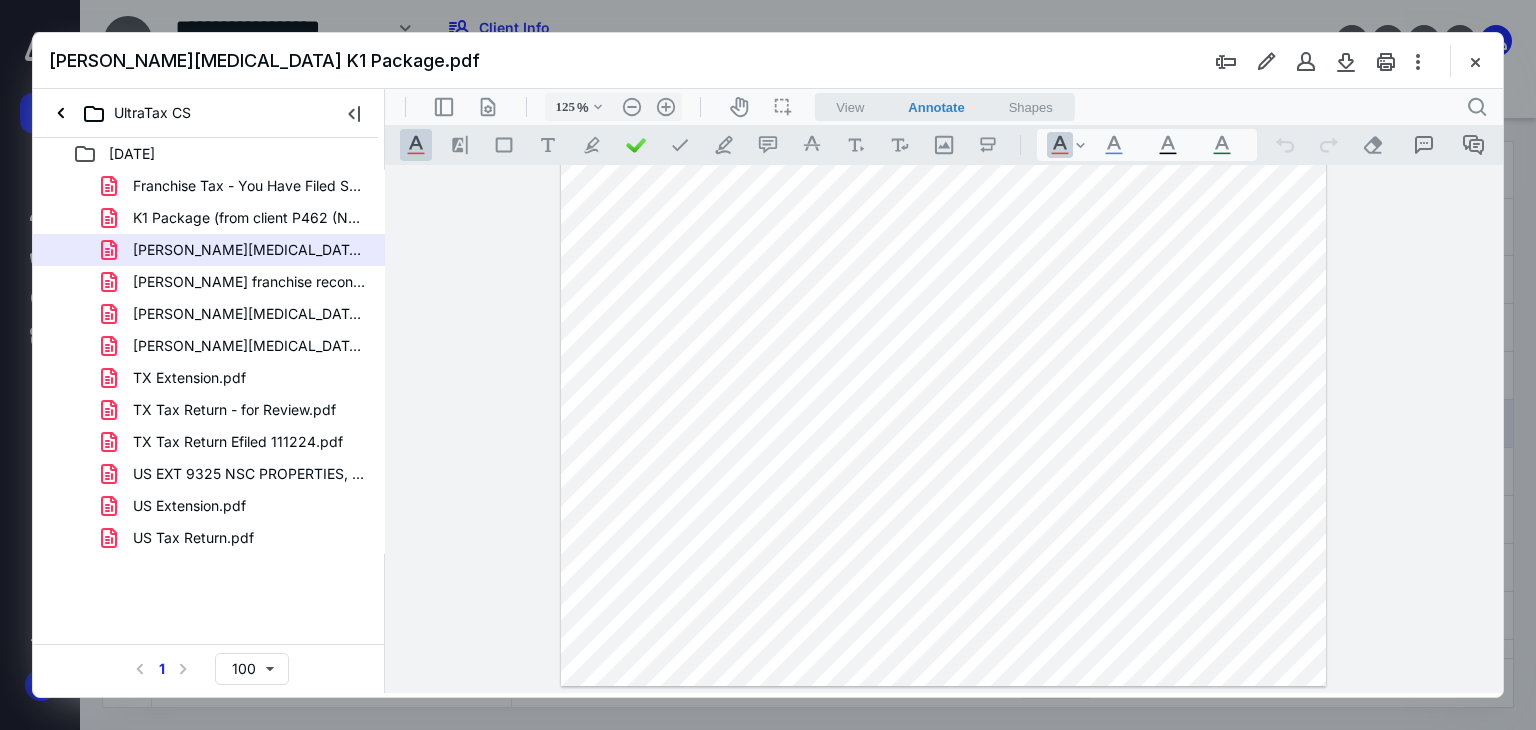 scroll, scrollTop: 2475, scrollLeft: 0, axis: vertical 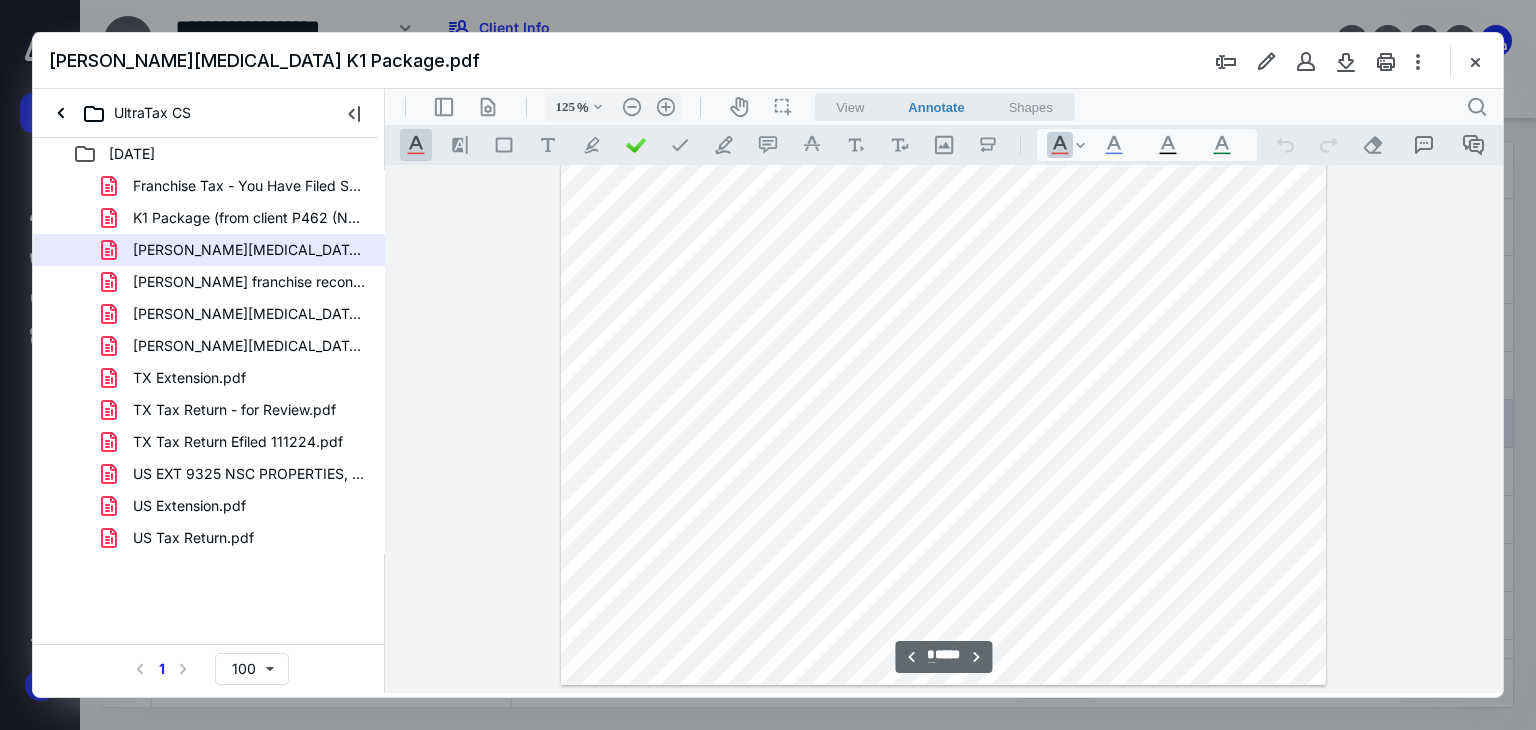 drag, startPoint x: 1497, startPoint y: 291, endPoint x: 1890, endPoint y: 402, distance: 408.37482 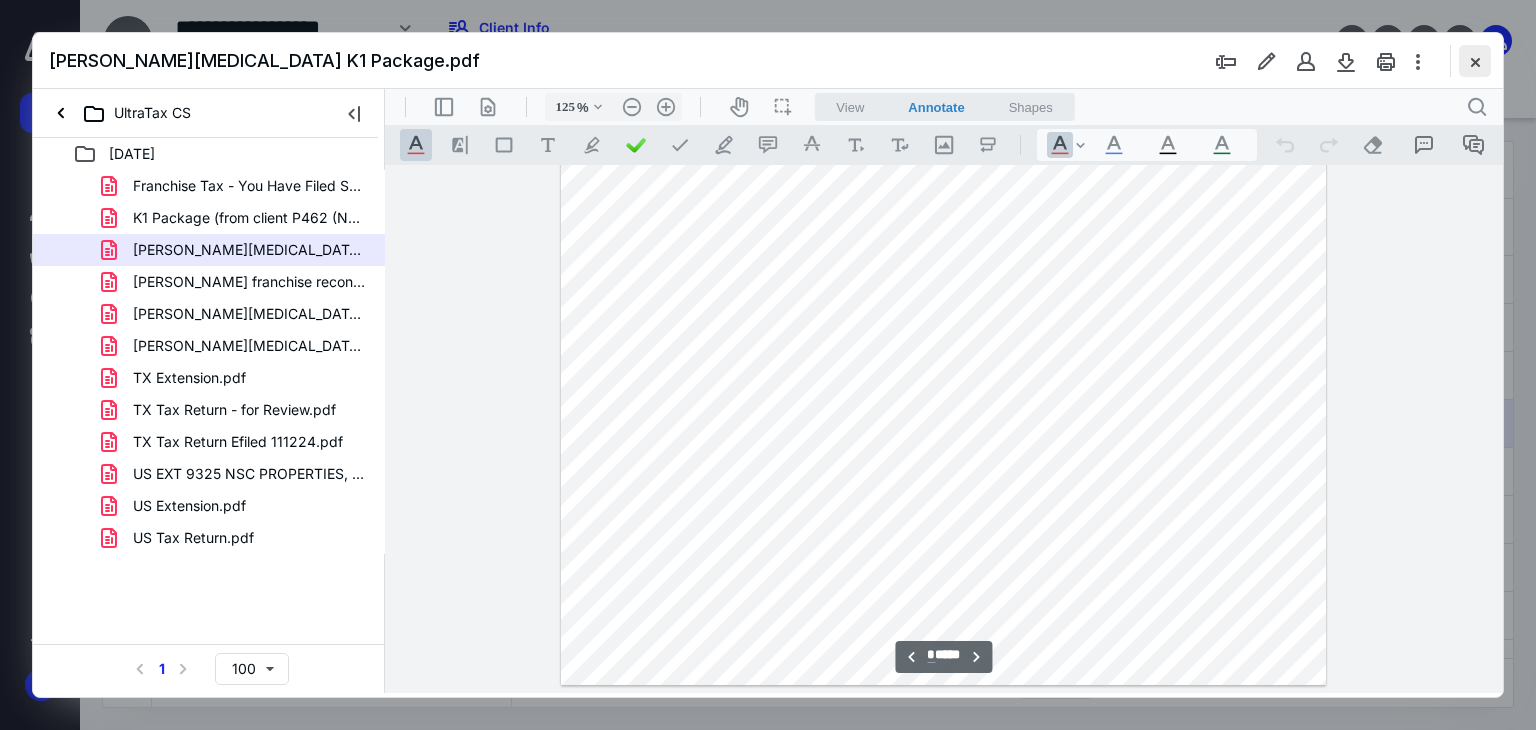 click at bounding box center [1475, 61] 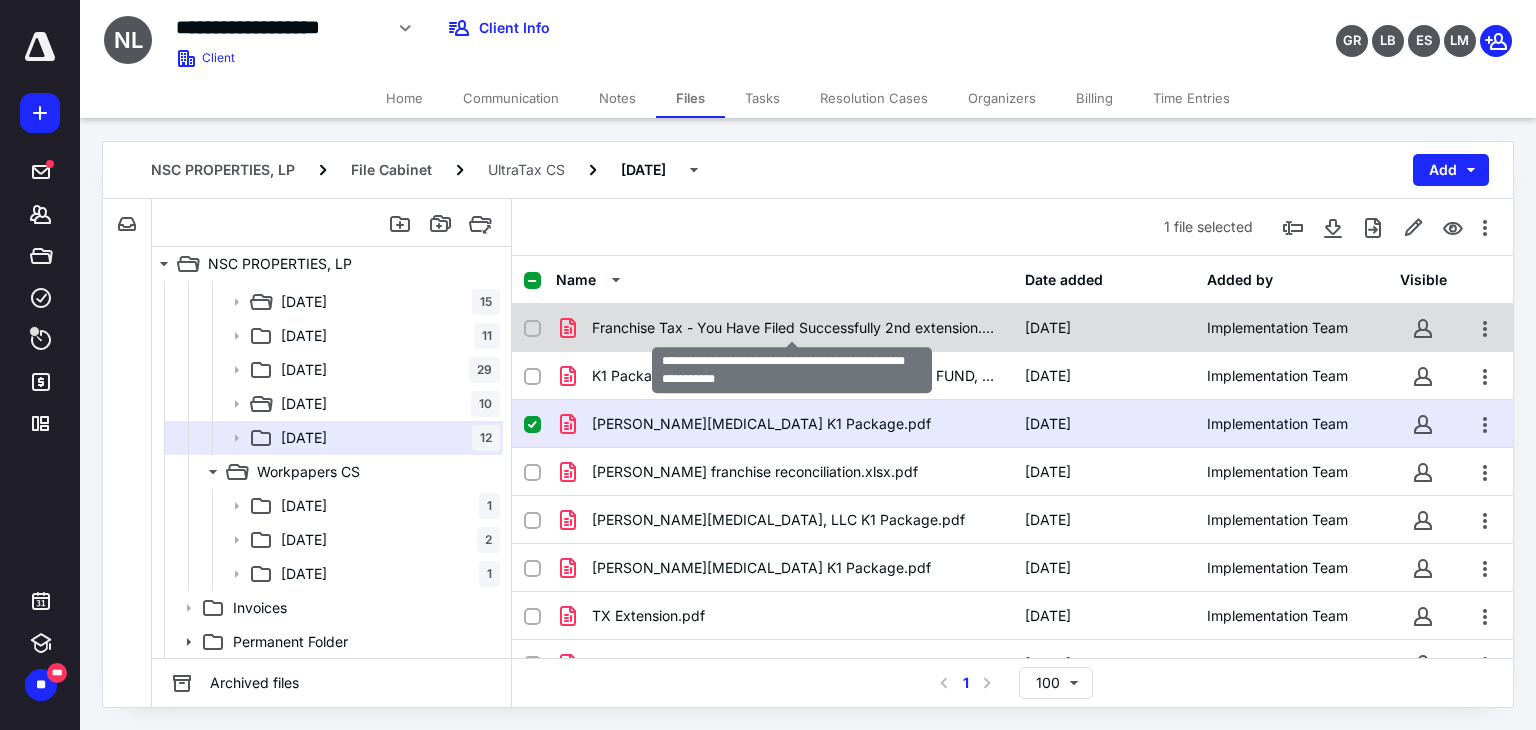 click on "Franchise Tax - You Have Filed Successfully 2nd extension.pdf" at bounding box center [796, 328] 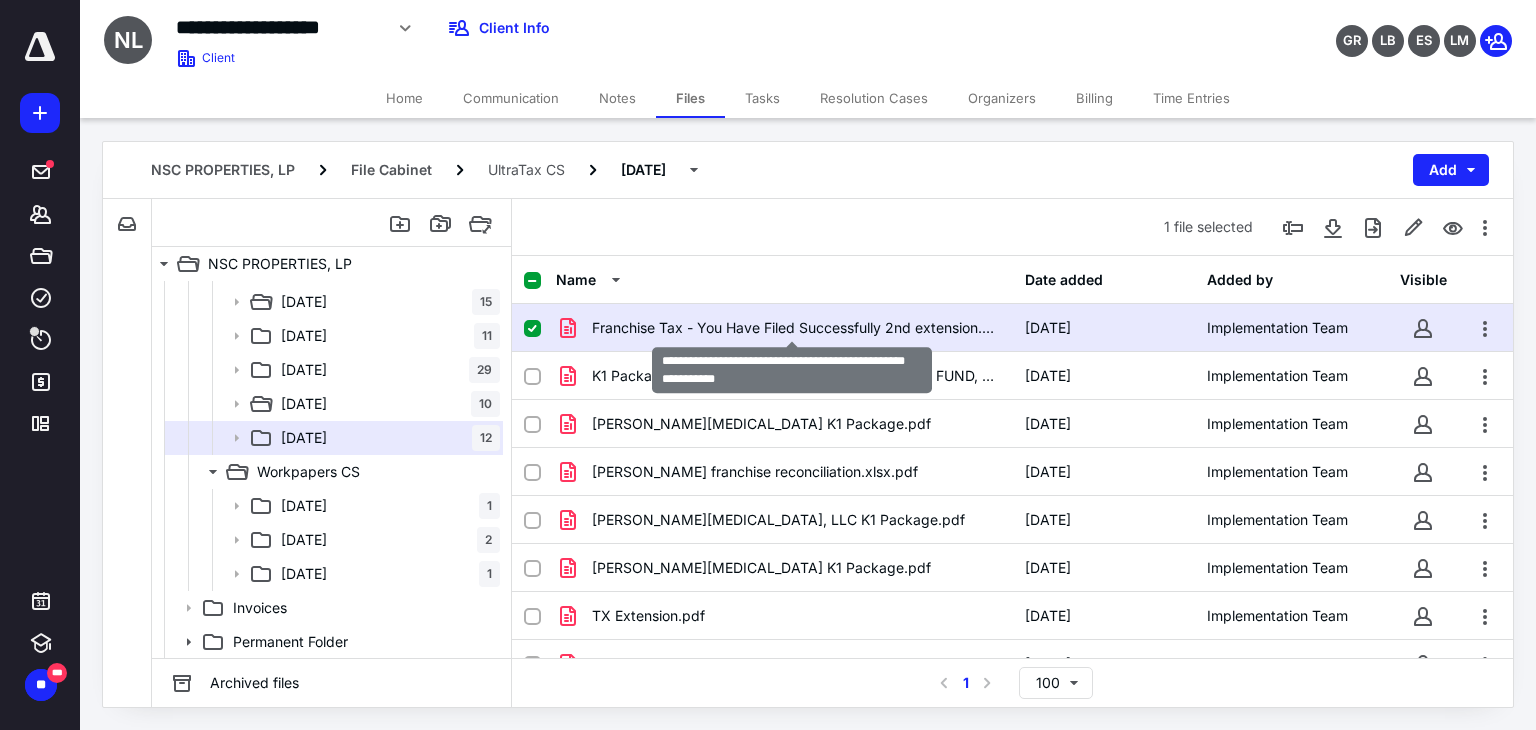 click on "Franchise Tax - You Have Filed Successfully 2nd extension.pdf" at bounding box center [796, 328] 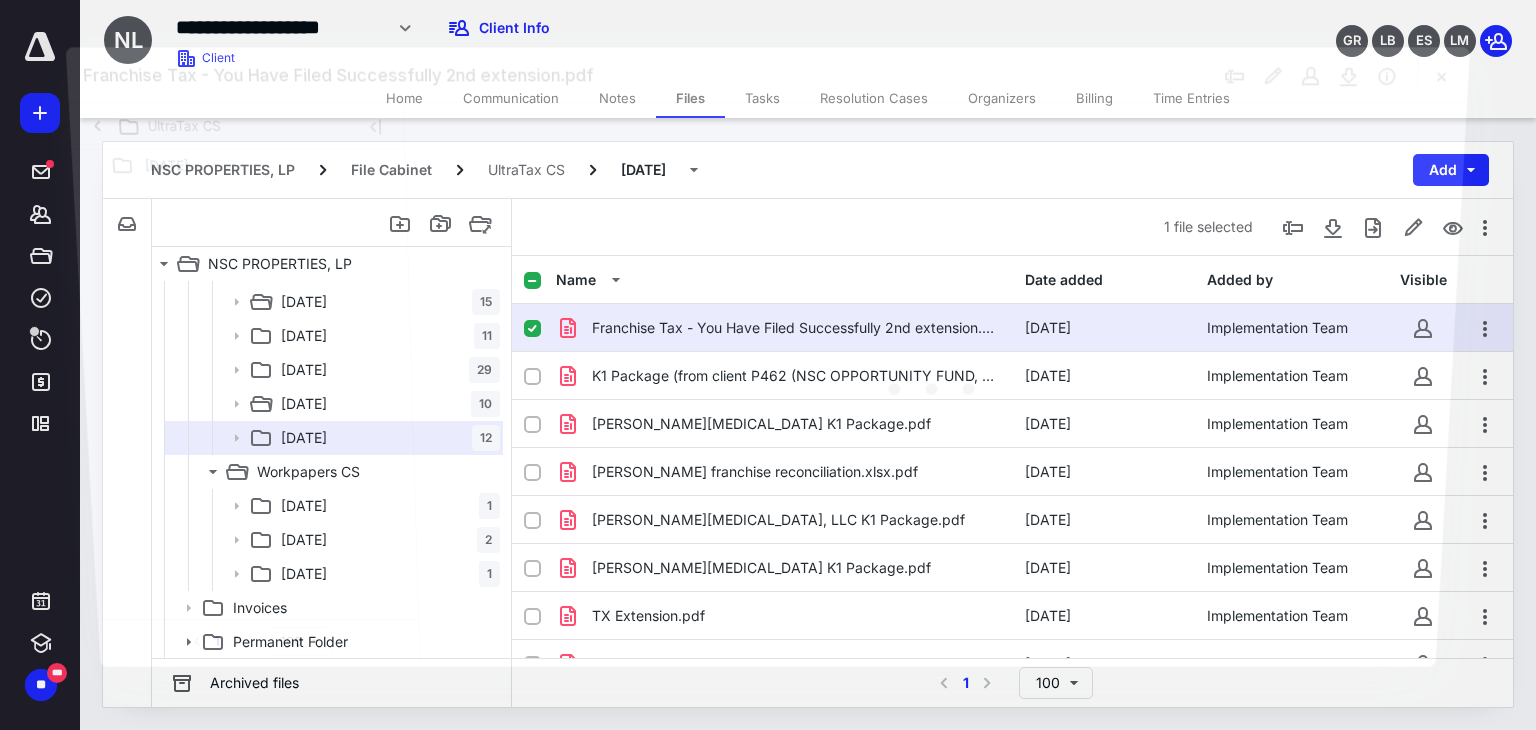 click at bounding box center (935, 383) 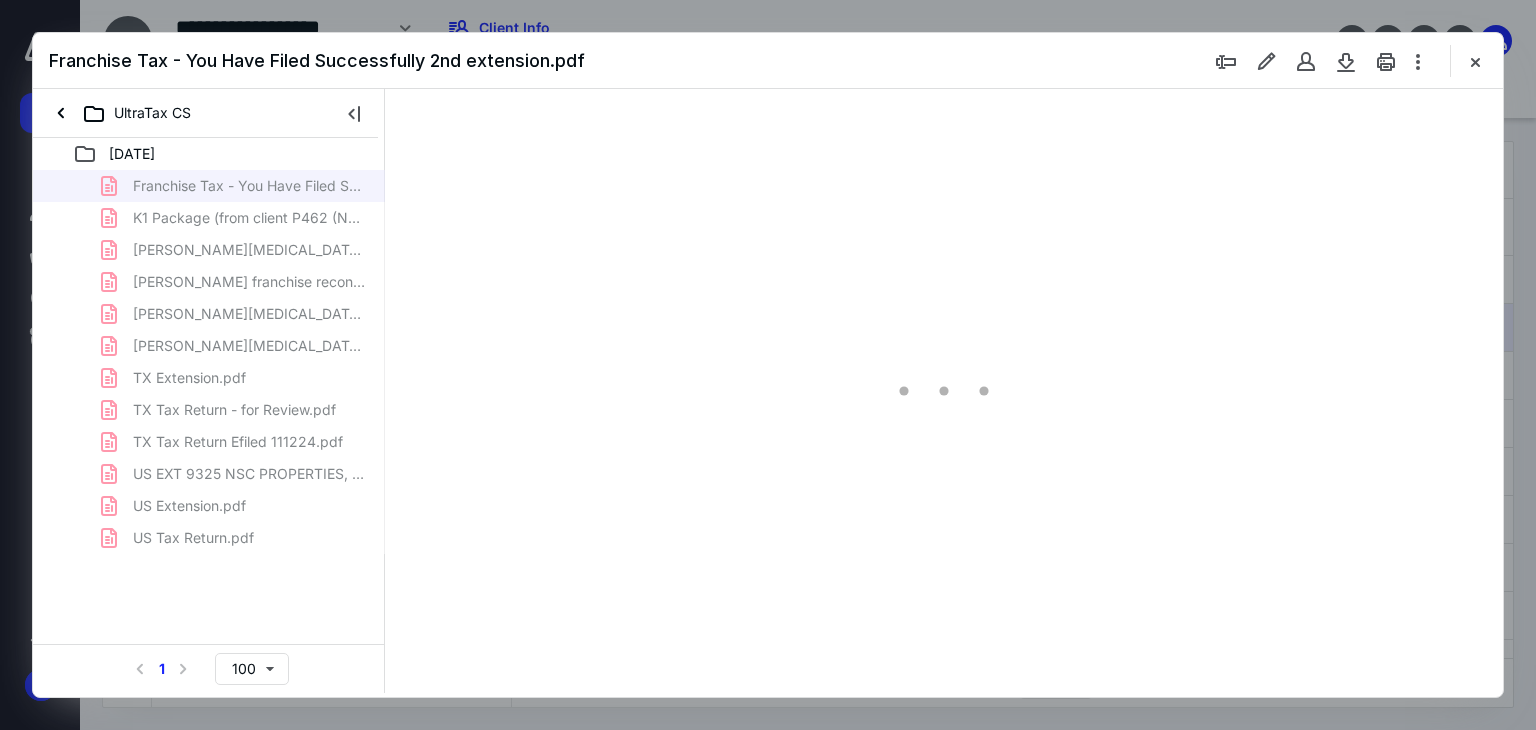scroll, scrollTop: 0, scrollLeft: 0, axis: both 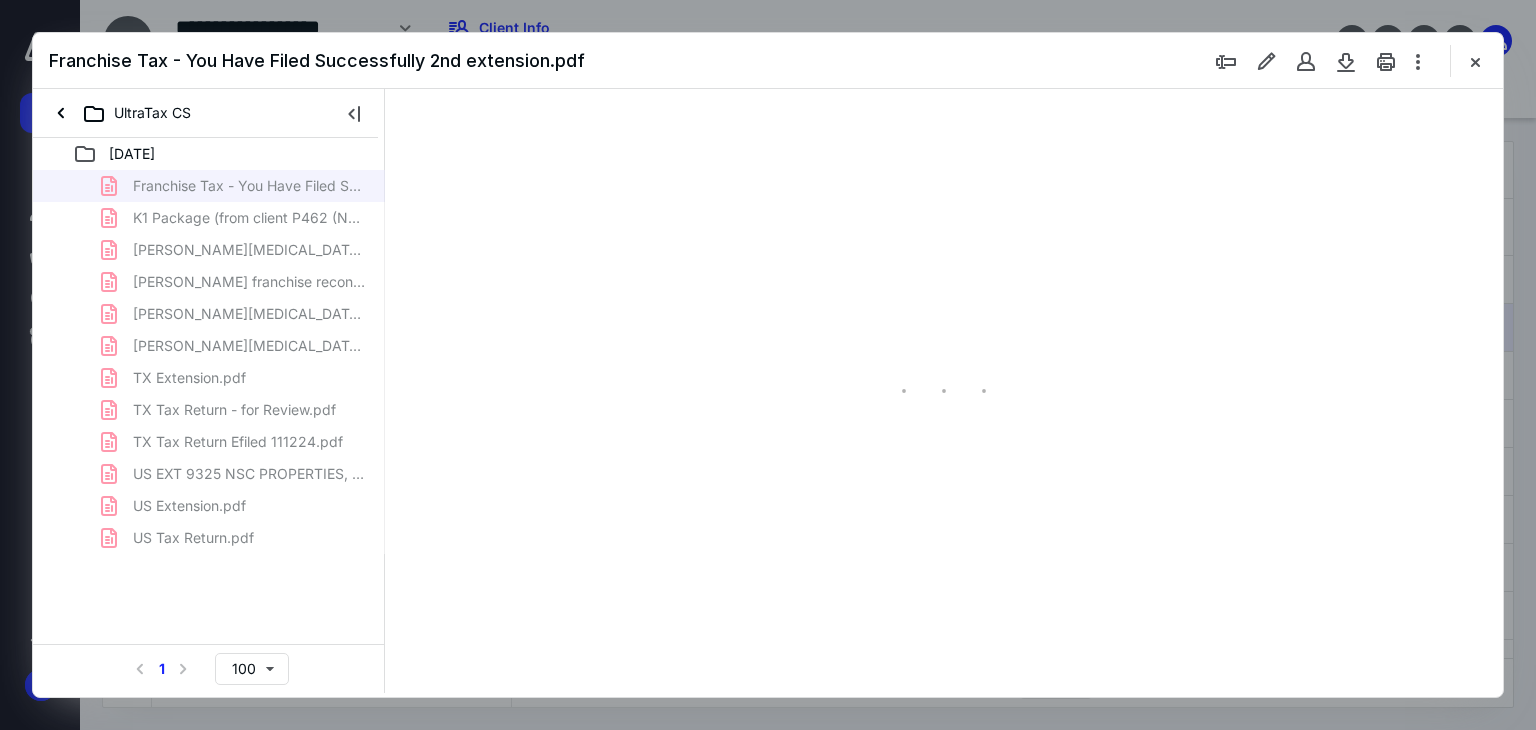 type on "81" 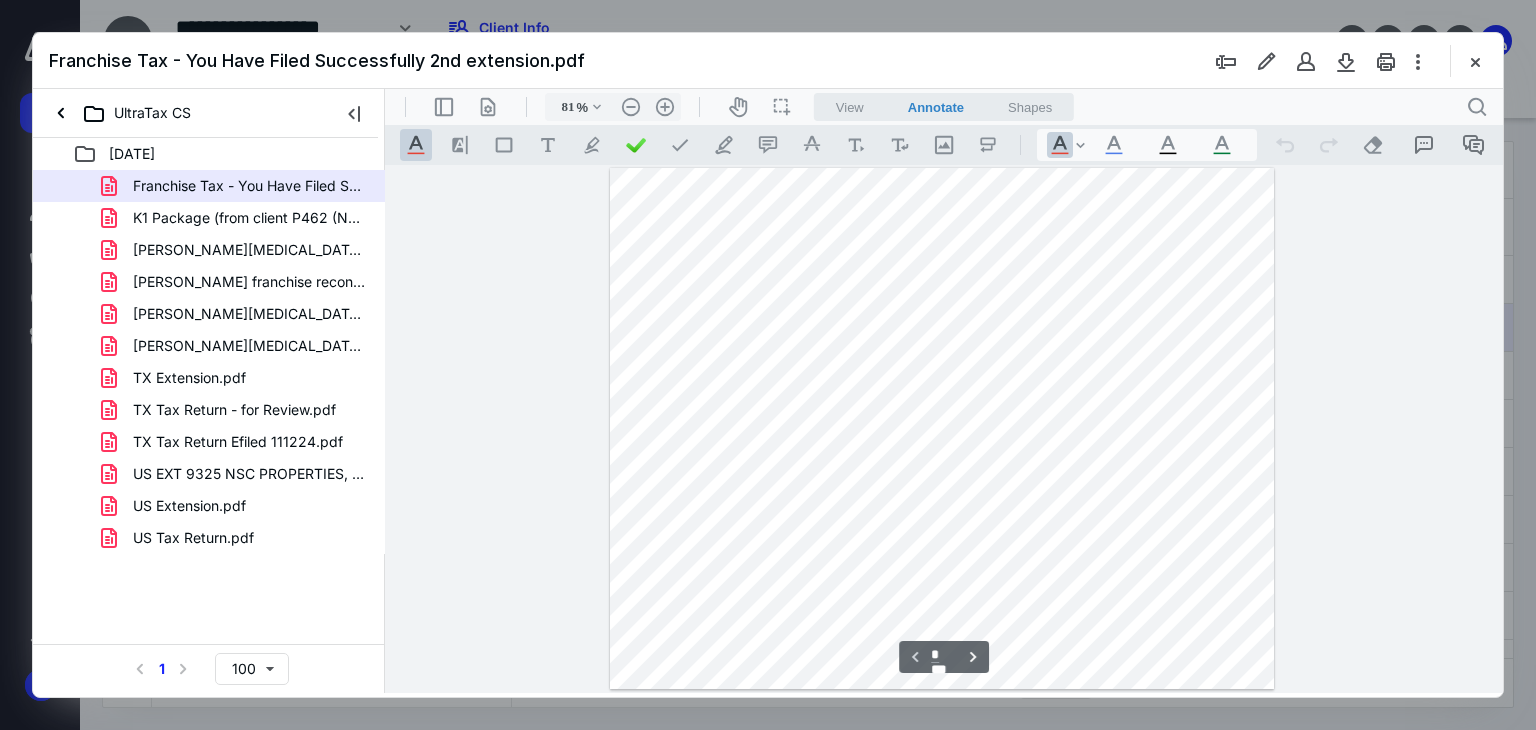 drag, startPoint x: 1493, startPoint y: 270, endPoint x: 1501, endPoint y: 358, distance: 88.362885 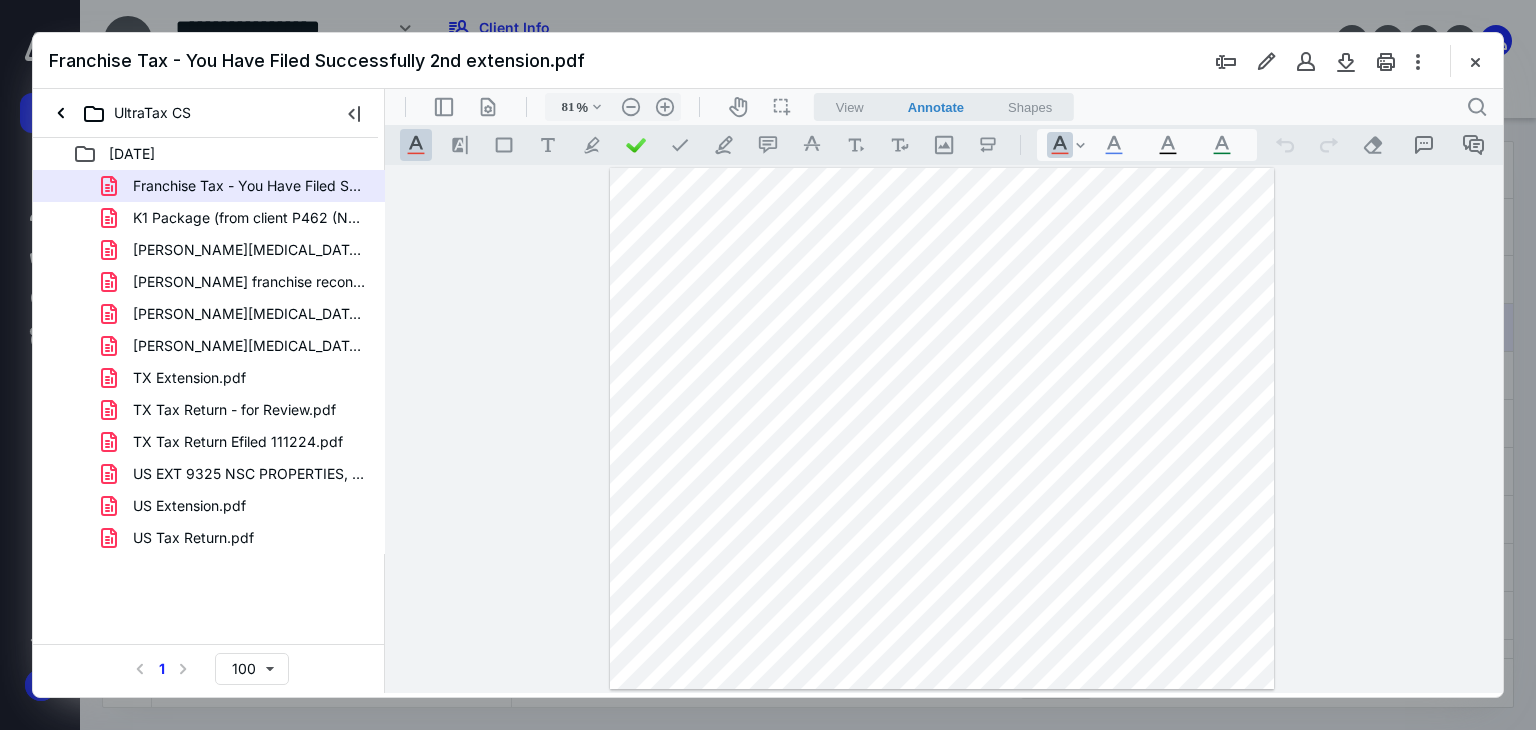 drag, startPoint x: 1501, startPoint y: 342, endPoint x: 1501, endPoint y: 442, distance: 100 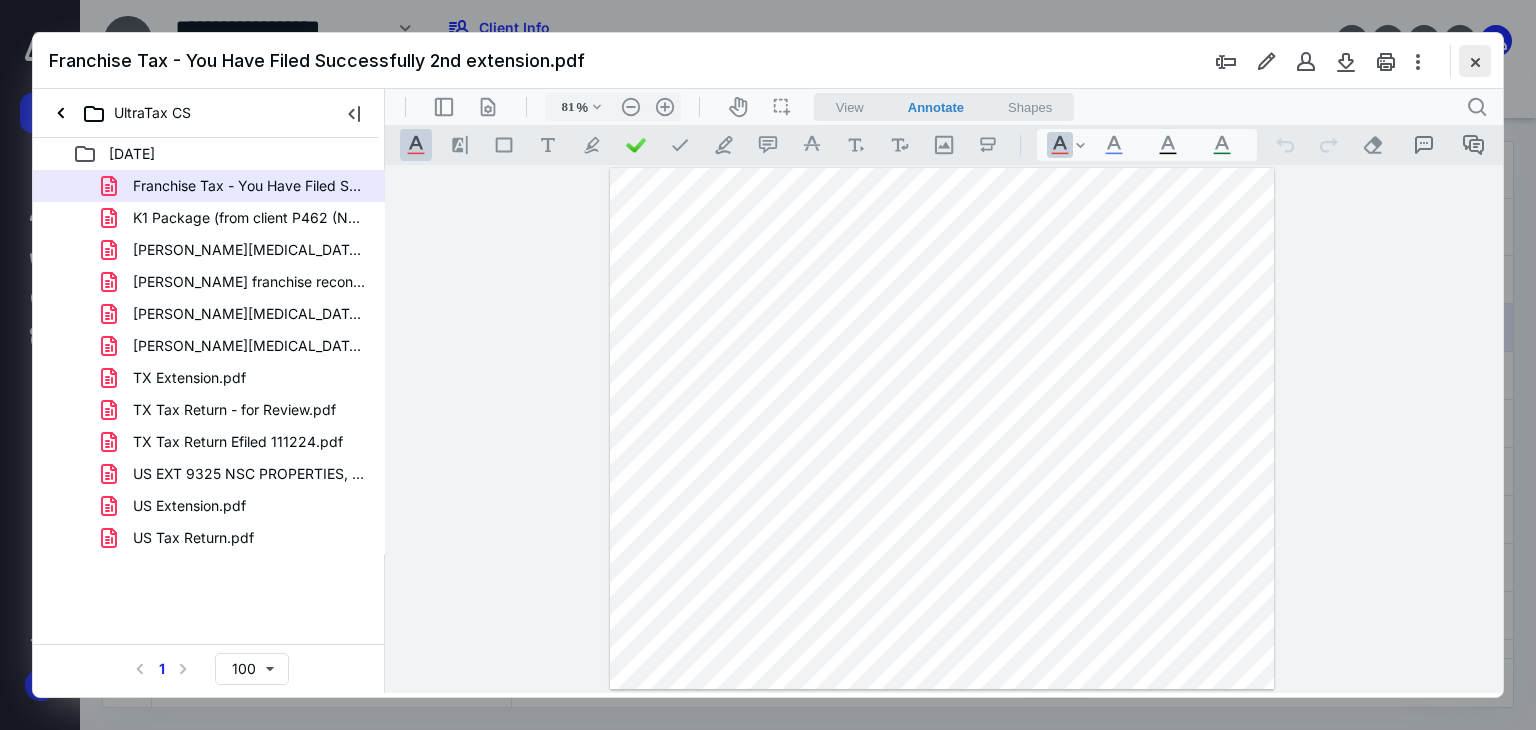 click at bounding box center [1475, 61] 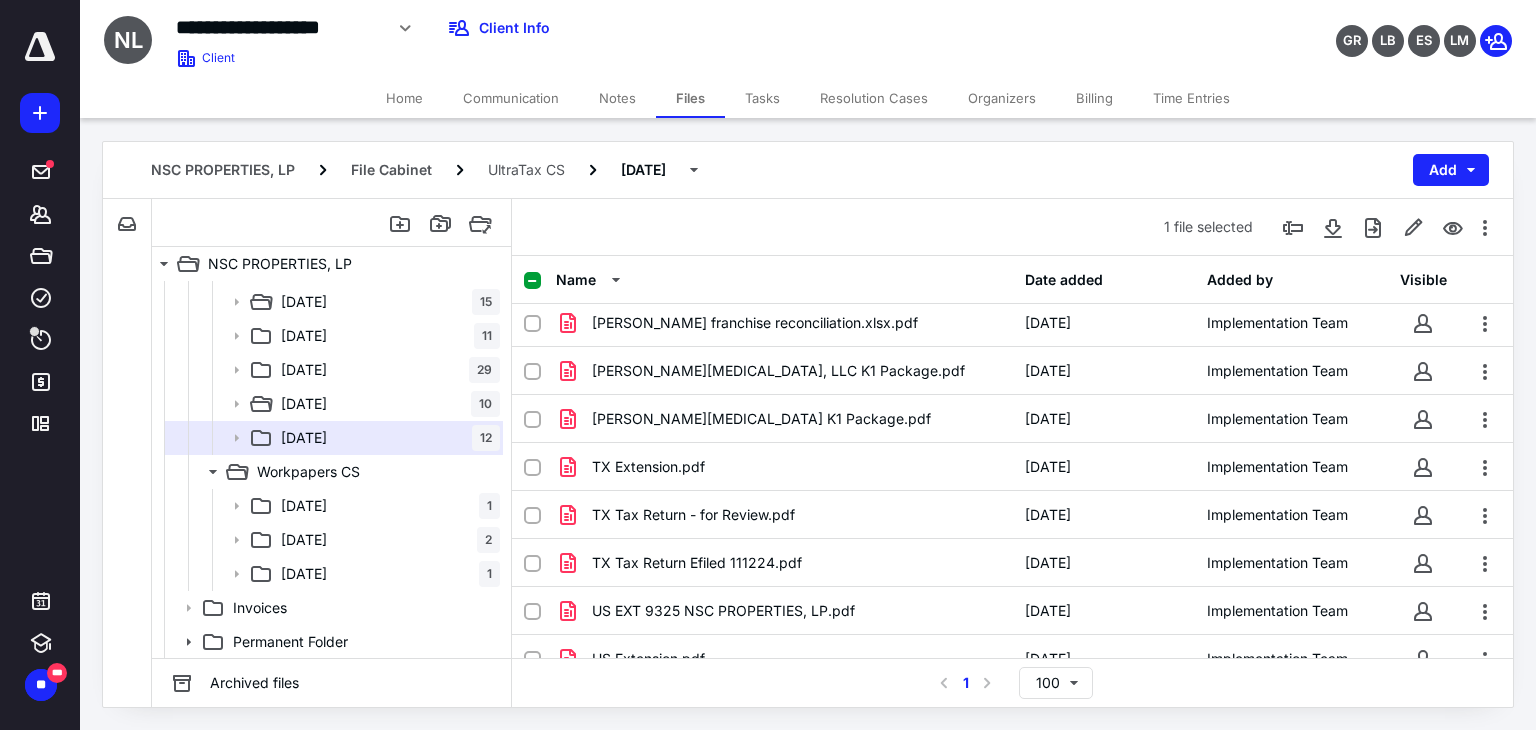 scroll, scrollTop: 178, scrollLeft: 0, axis: vertical 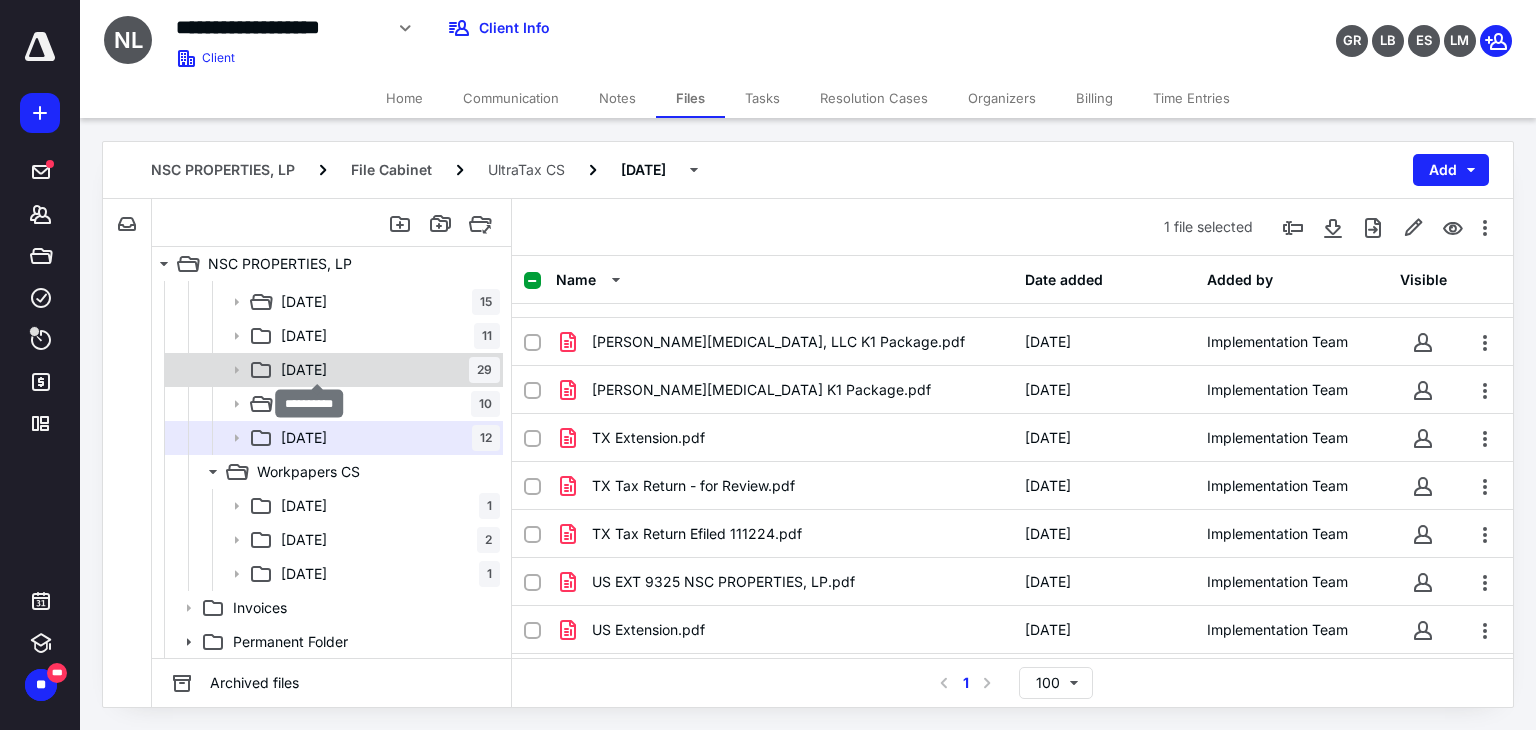 click on "12-31-2021" at bounding box center (304, 370) 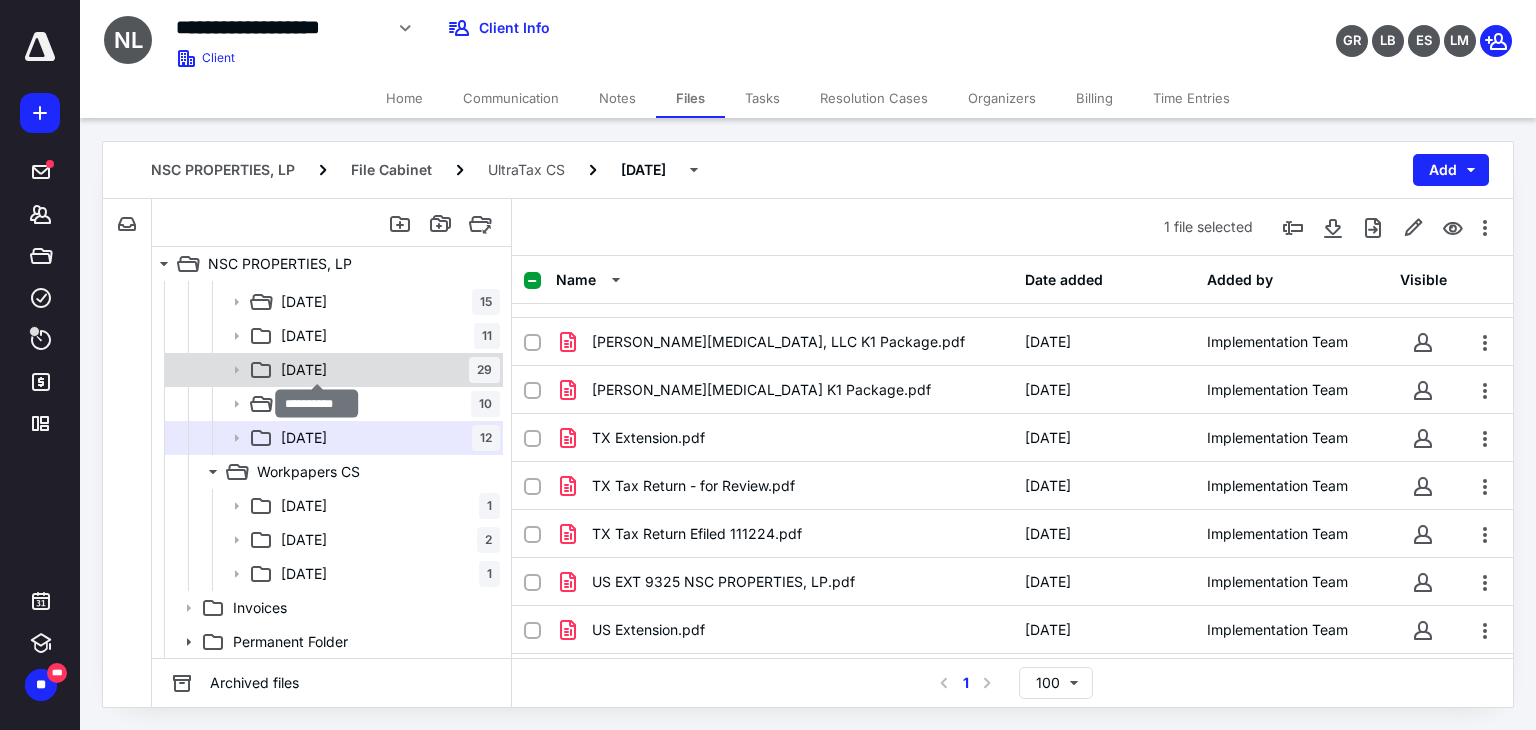 scroll, scrollTop: 0, scrollLeft: 0, axis: both 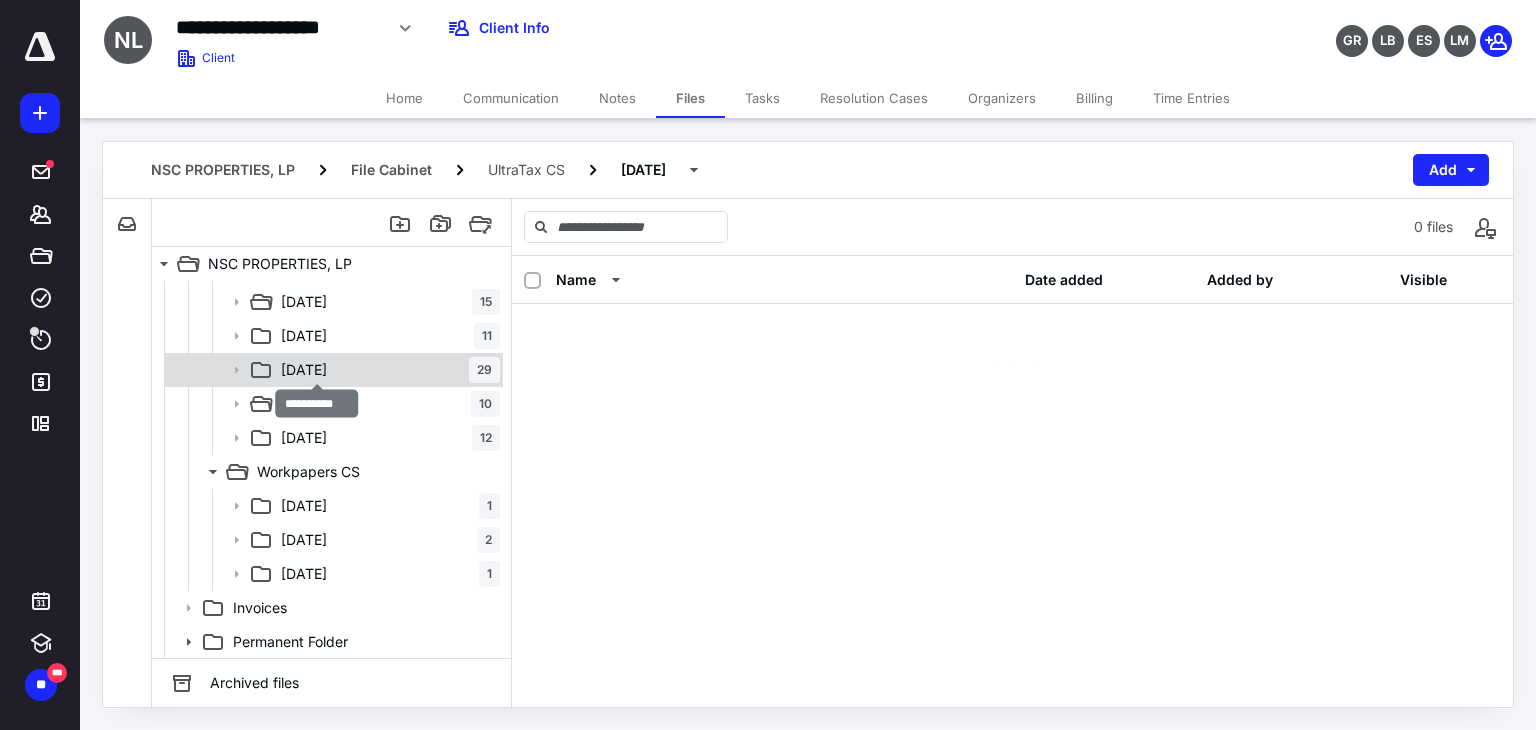 click on "12-31-2021" at bounding box center (304, 370) 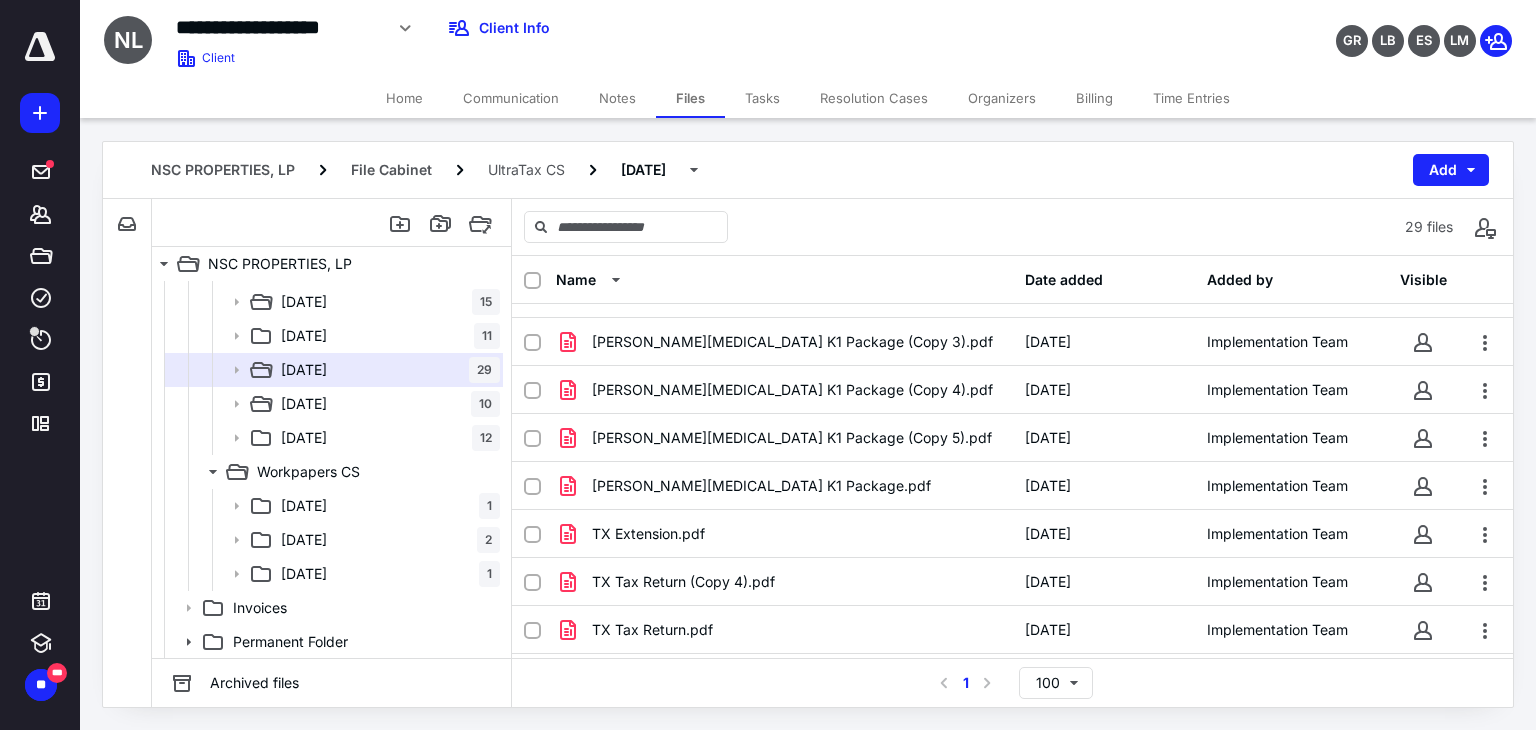 scroll, scrollTop: 944, scrollLeft: 0, axis: vertical 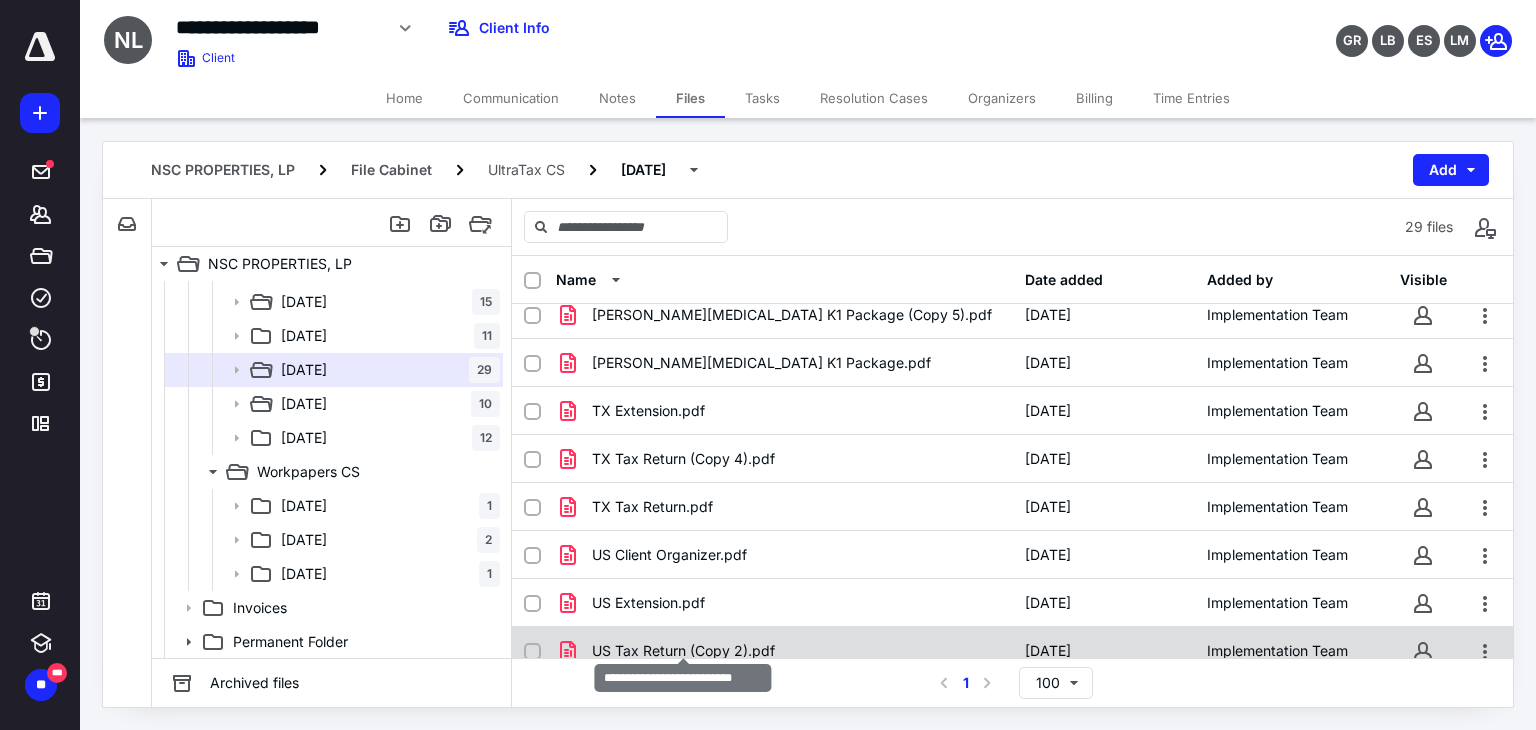 click on "US Tax Return (Copy 2).pdf" at bounding box center [683, 651] 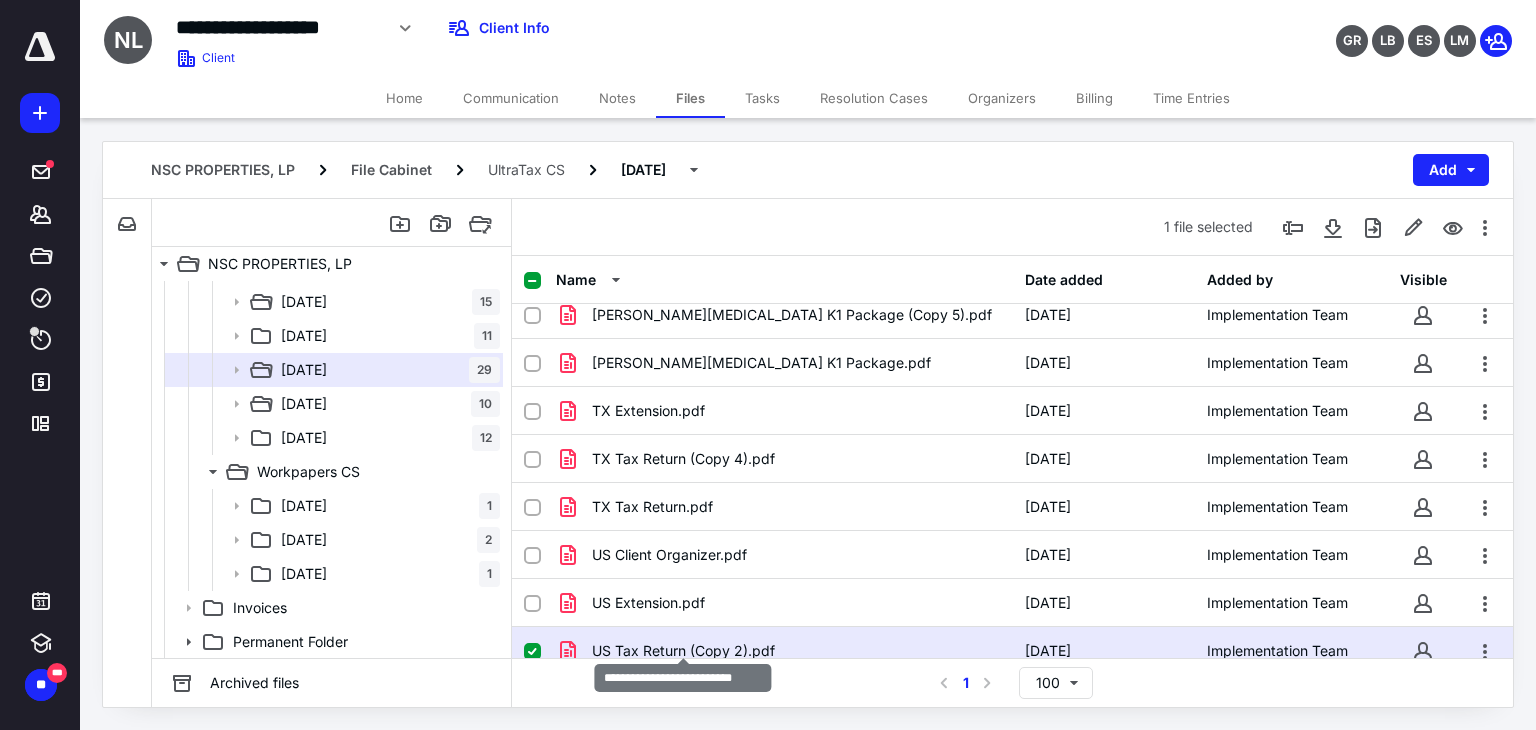 click on "US Tax Return (Copy 2).pdf" at bounding box center (683, 651) 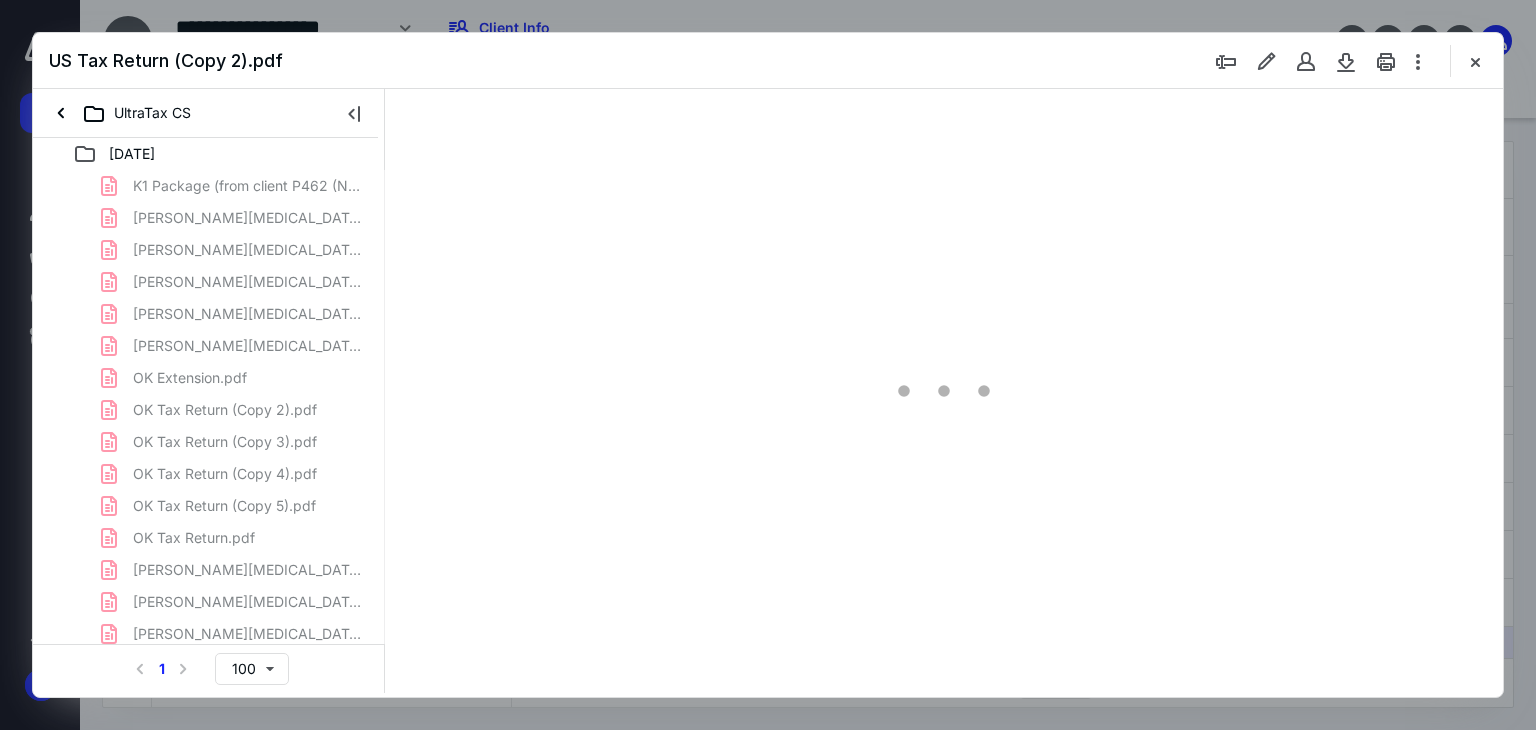 scroll, scrollTop: 0, scrollLeft: 0, axis: both 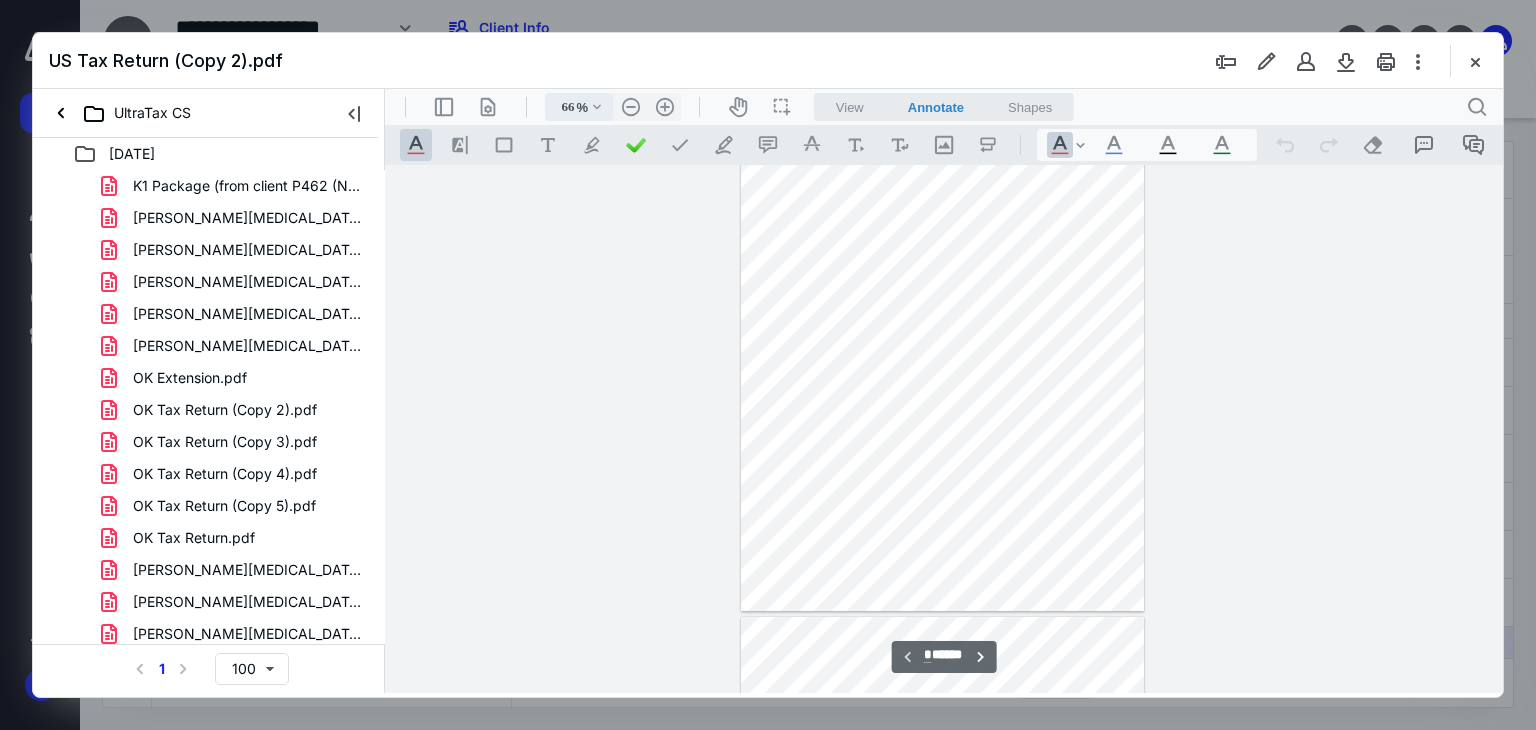 click on ".cls-1{fill:#abb0c4;} icon - chevron - down" at bounding box center [597, 107] 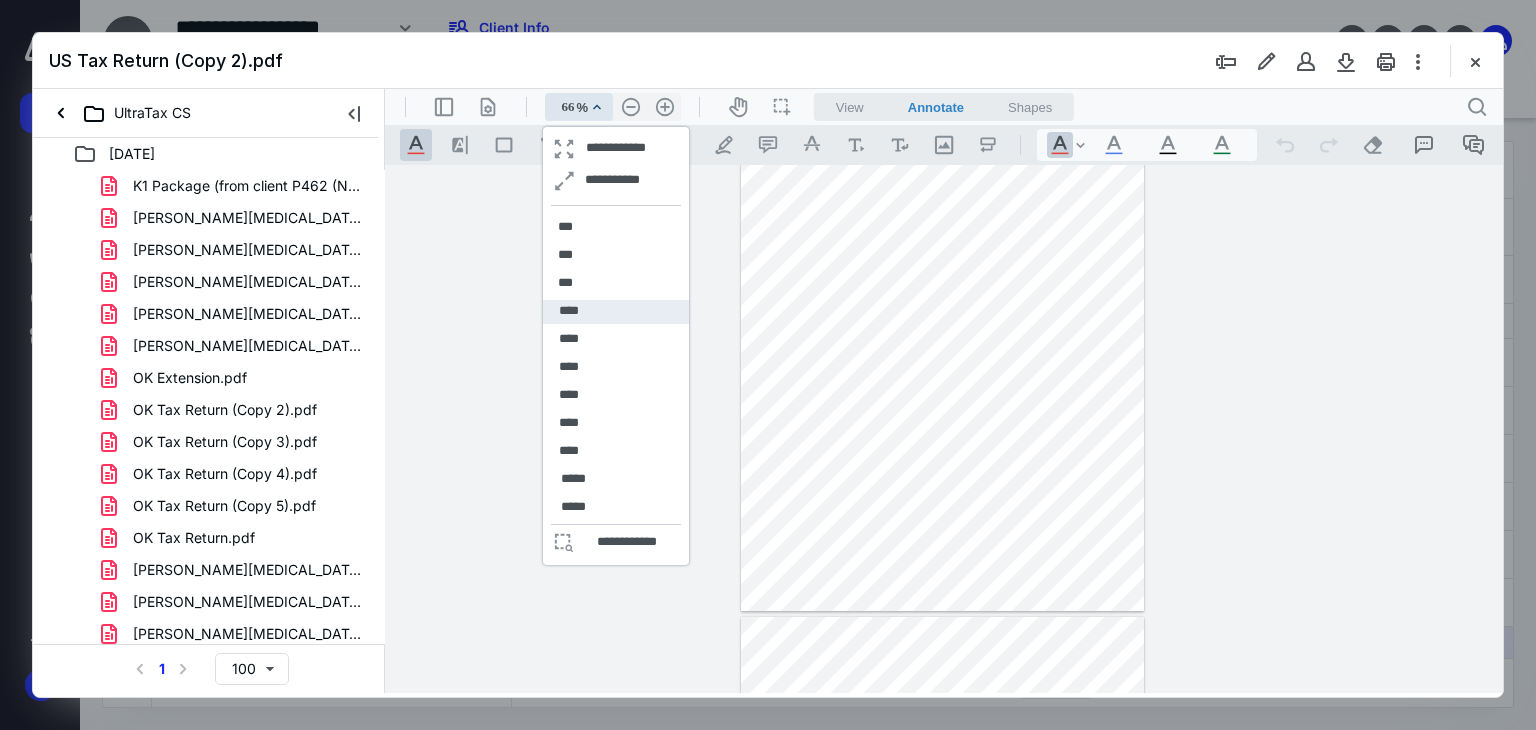click on "****" at bounding box center (569, 311) 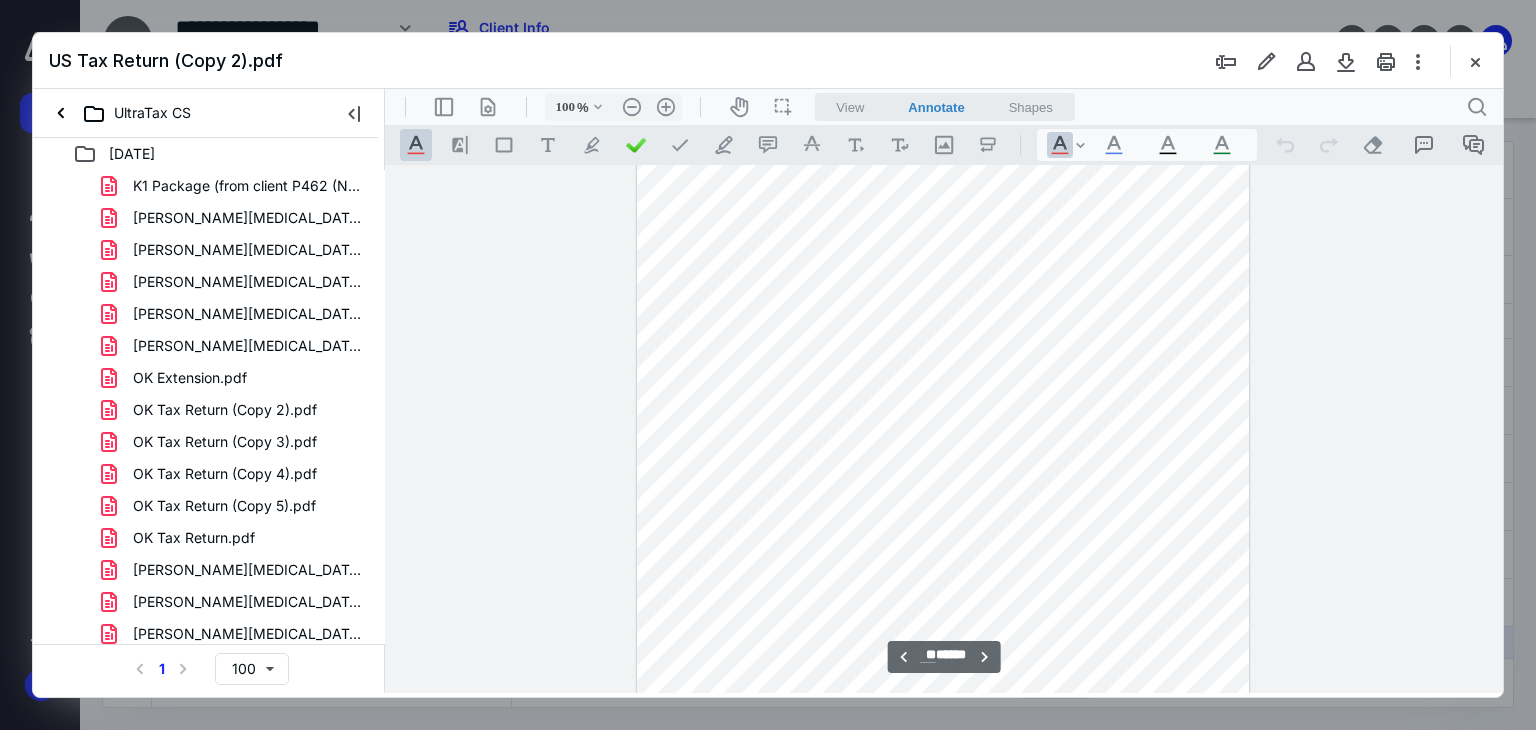 scroll, scrollTop: 11133, scrollLeft: 0, axis: vertical 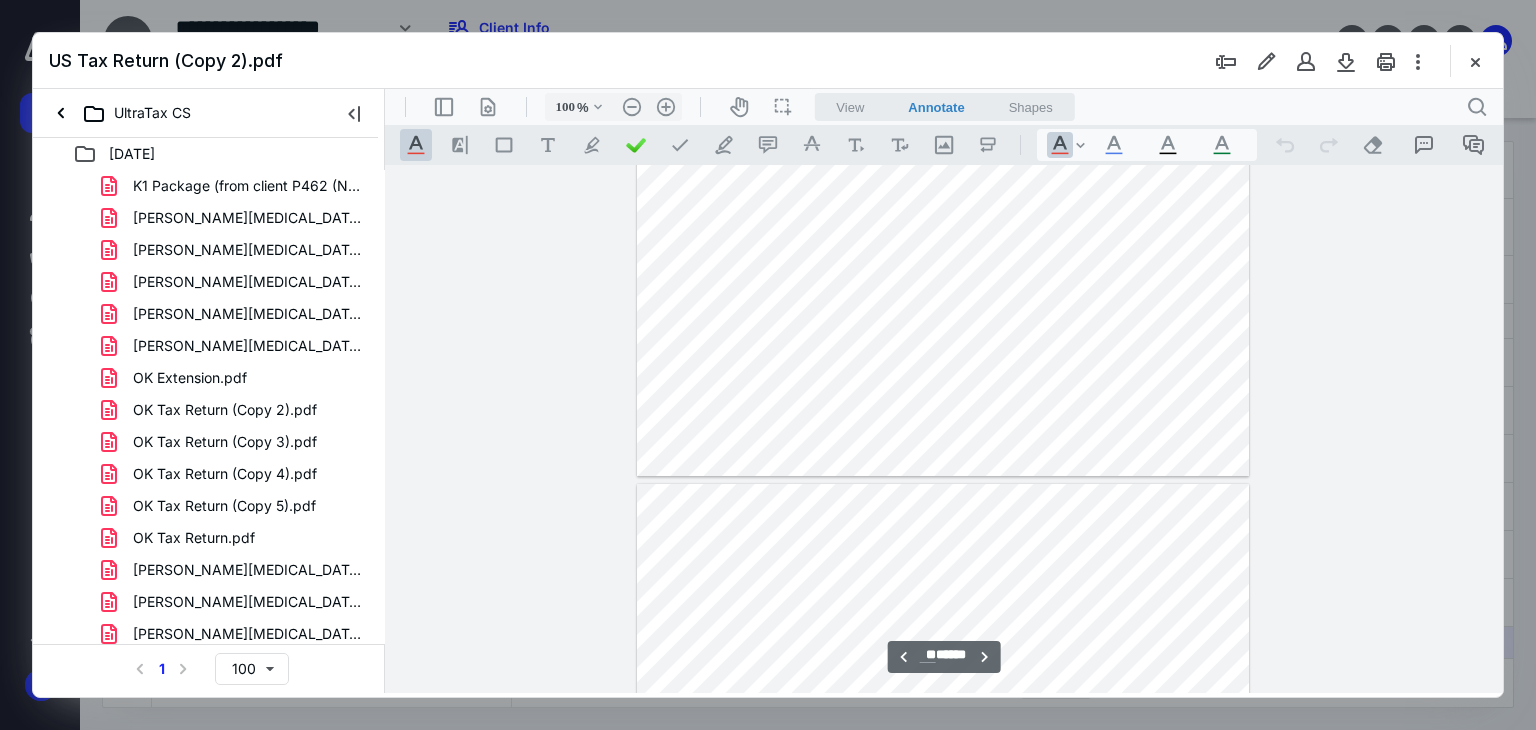 type on "**" 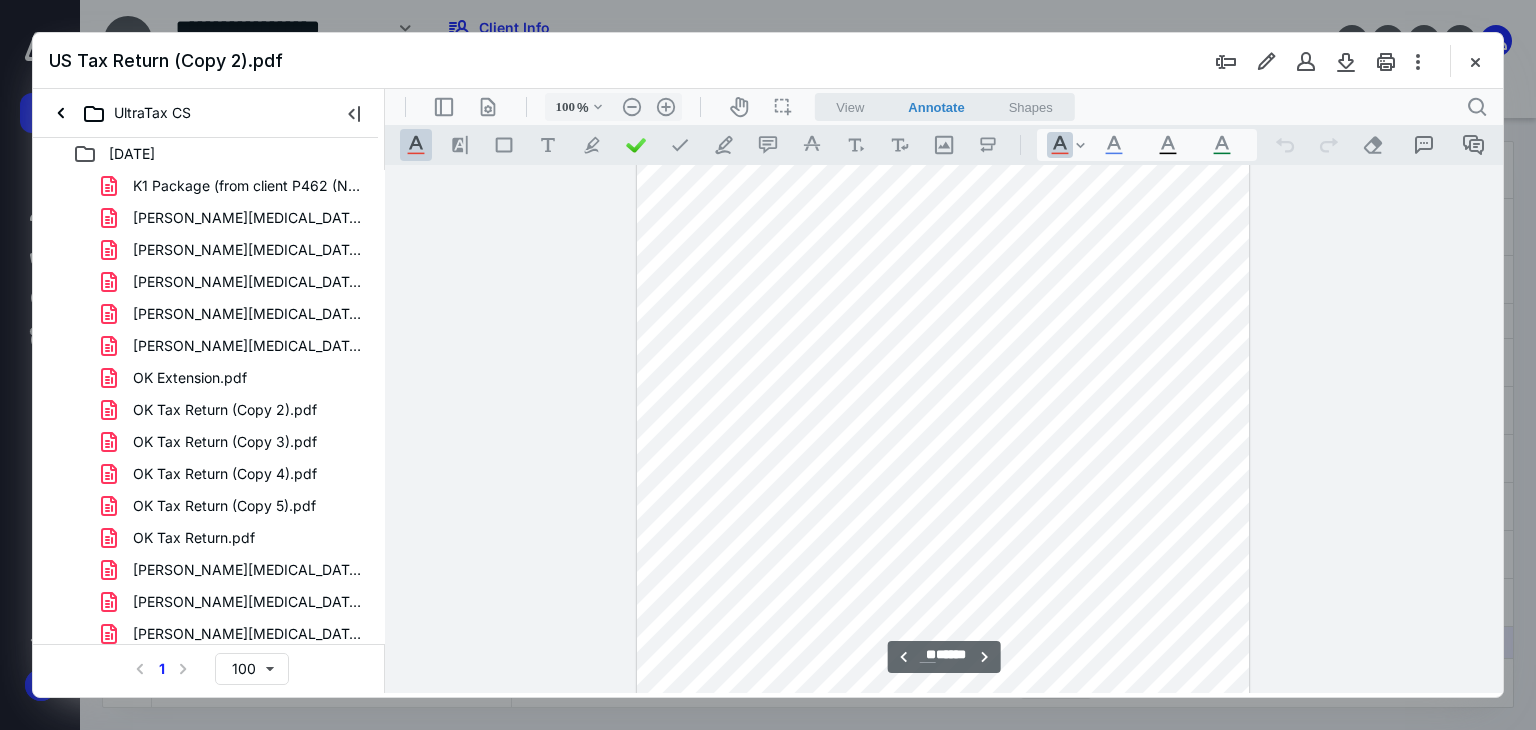 scroll, scrollTop: 12773, scrollLeft: 0, axis: vertical 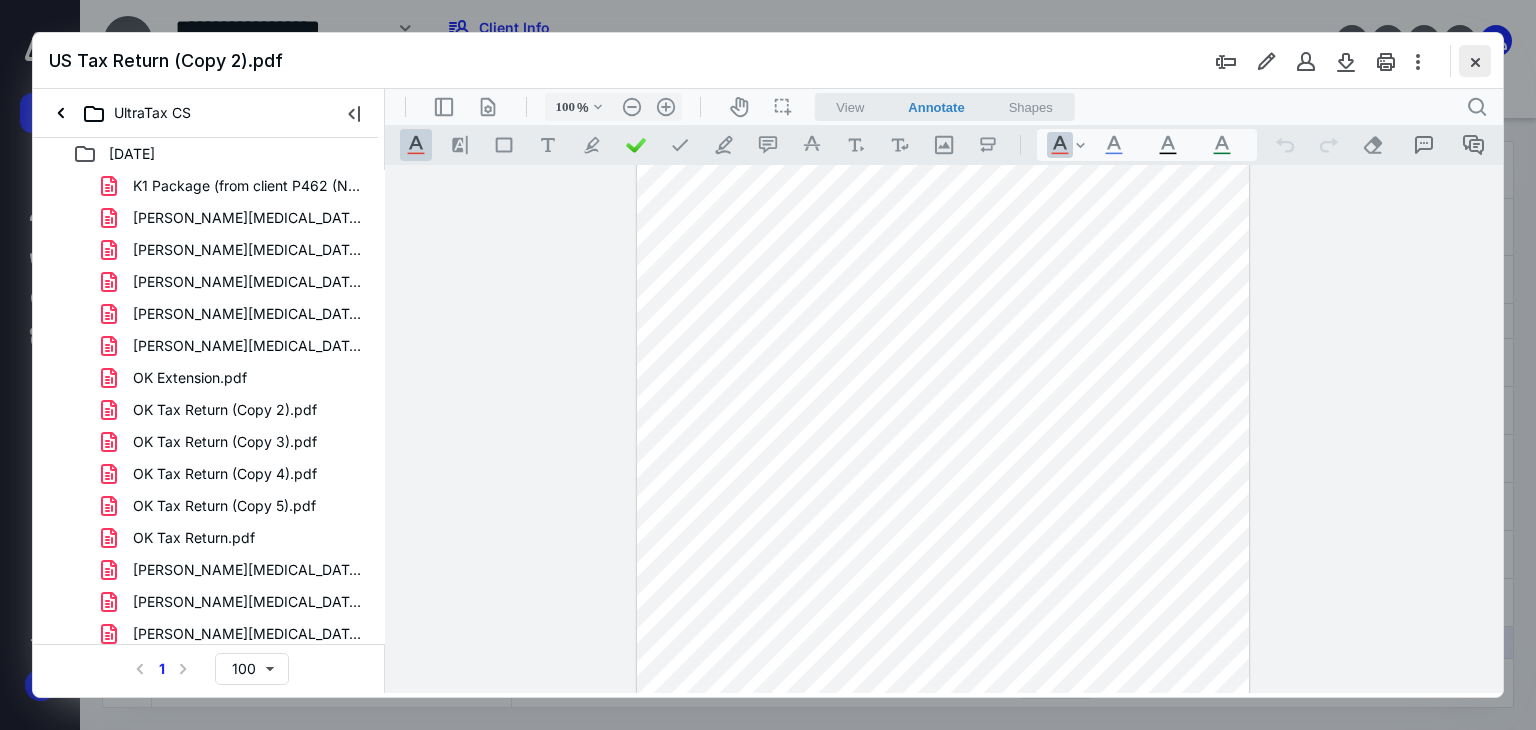 click at bounding box center [1475, 61] 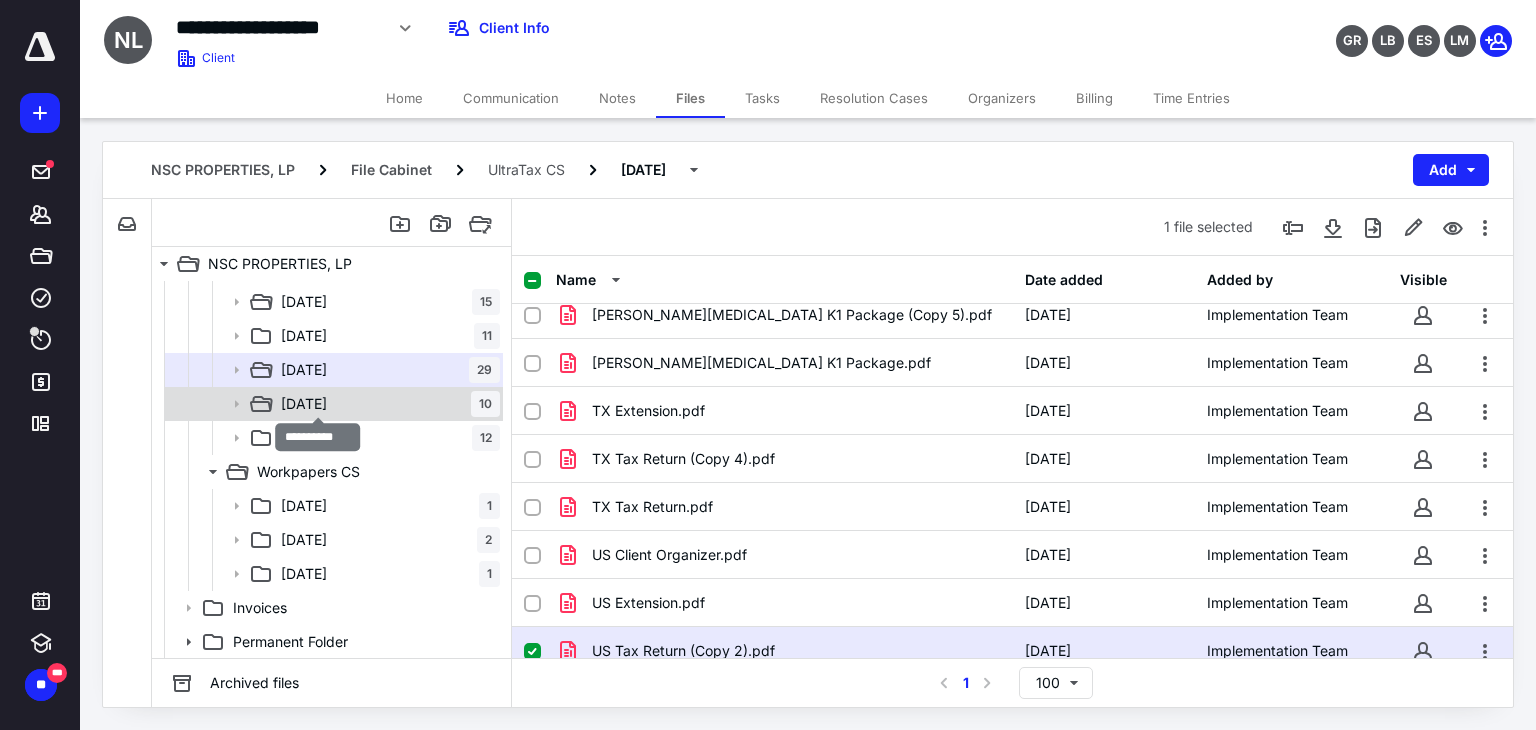 click on "12-31-2022" at bounding box center (304, 404) 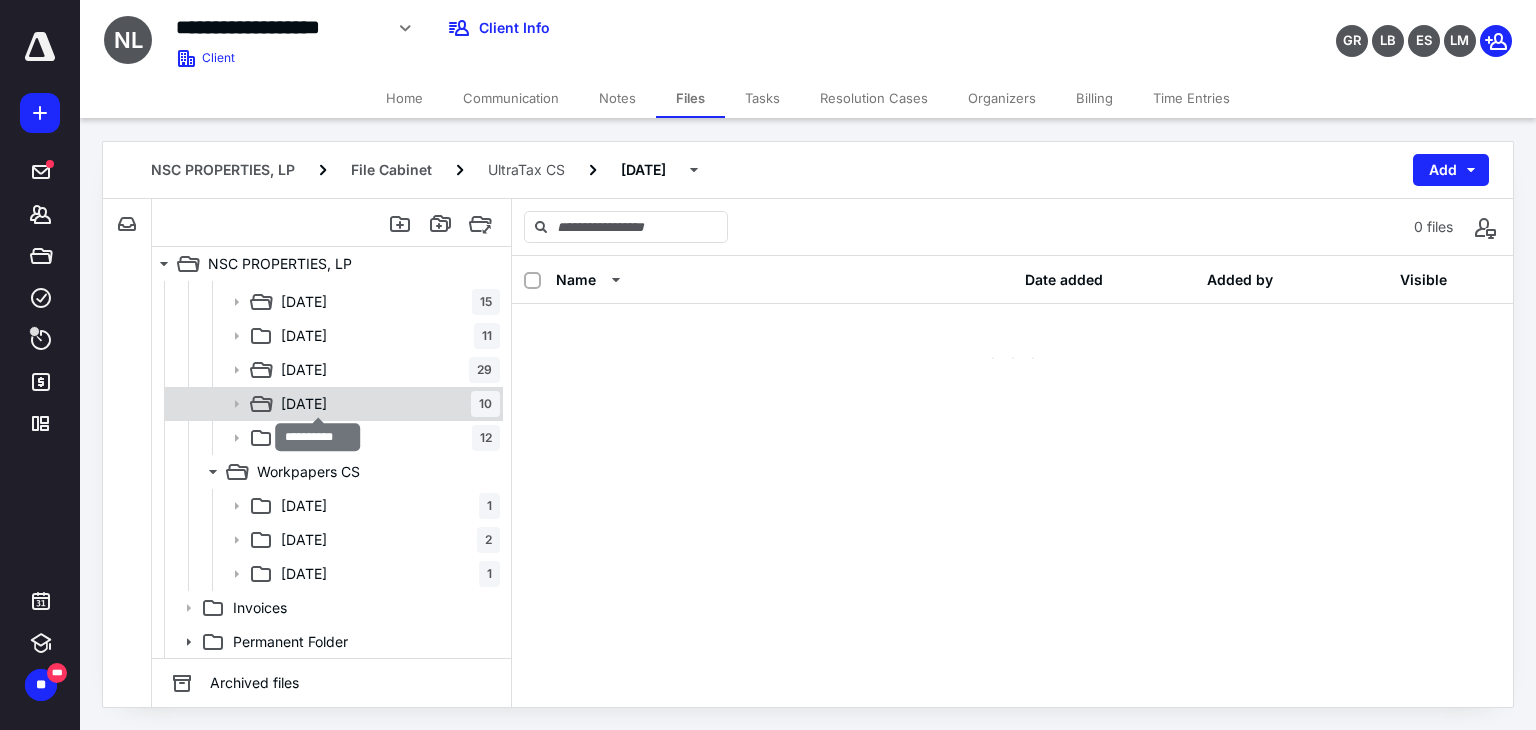 scroll, scrollTop: 0, scrollLeft: 0, axis: both 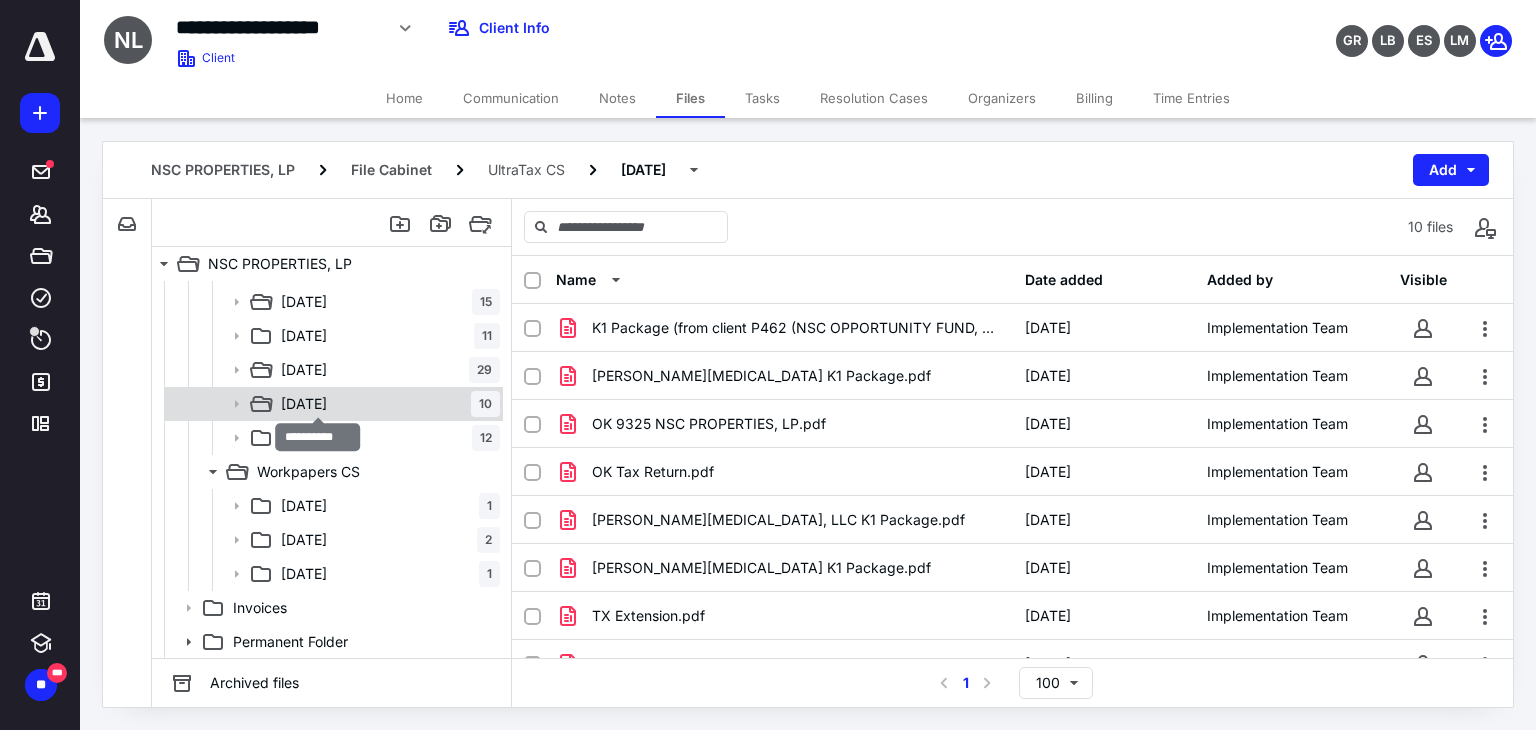 click on "12-31-2022" at bounding box center [304, 404] 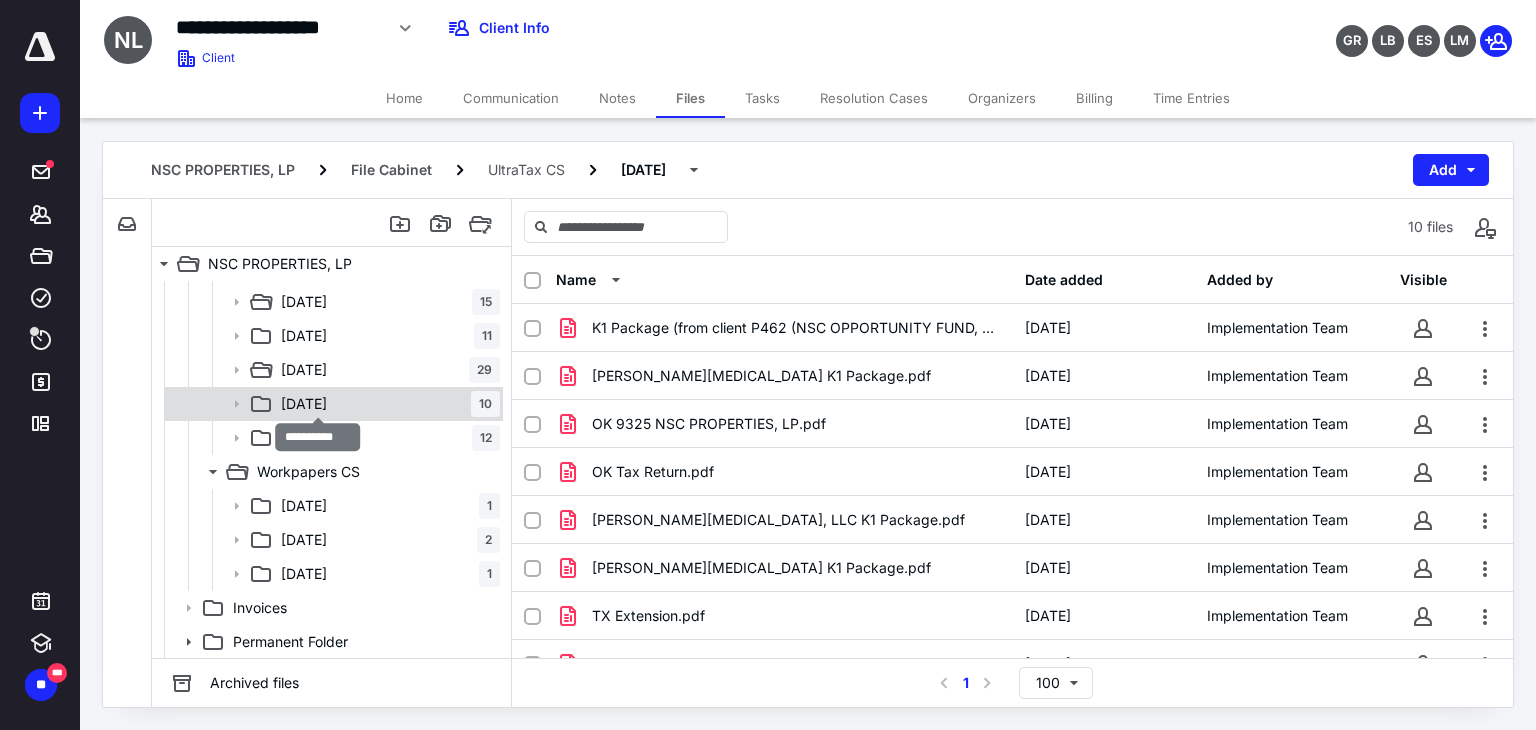click on "12-31-2022" at bounding box center [304, 404] 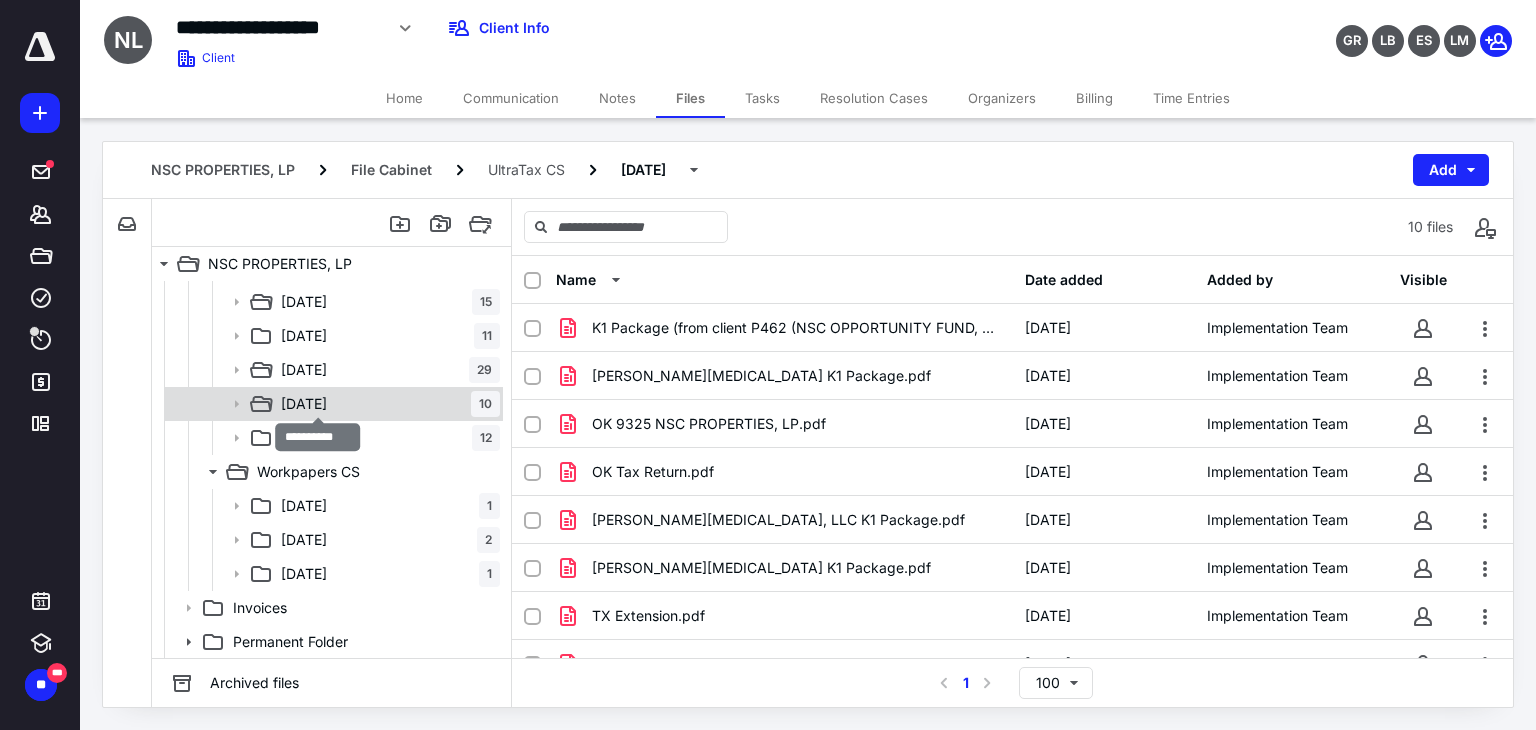 click on "12-31-2022" at bounding box center (304, 404) 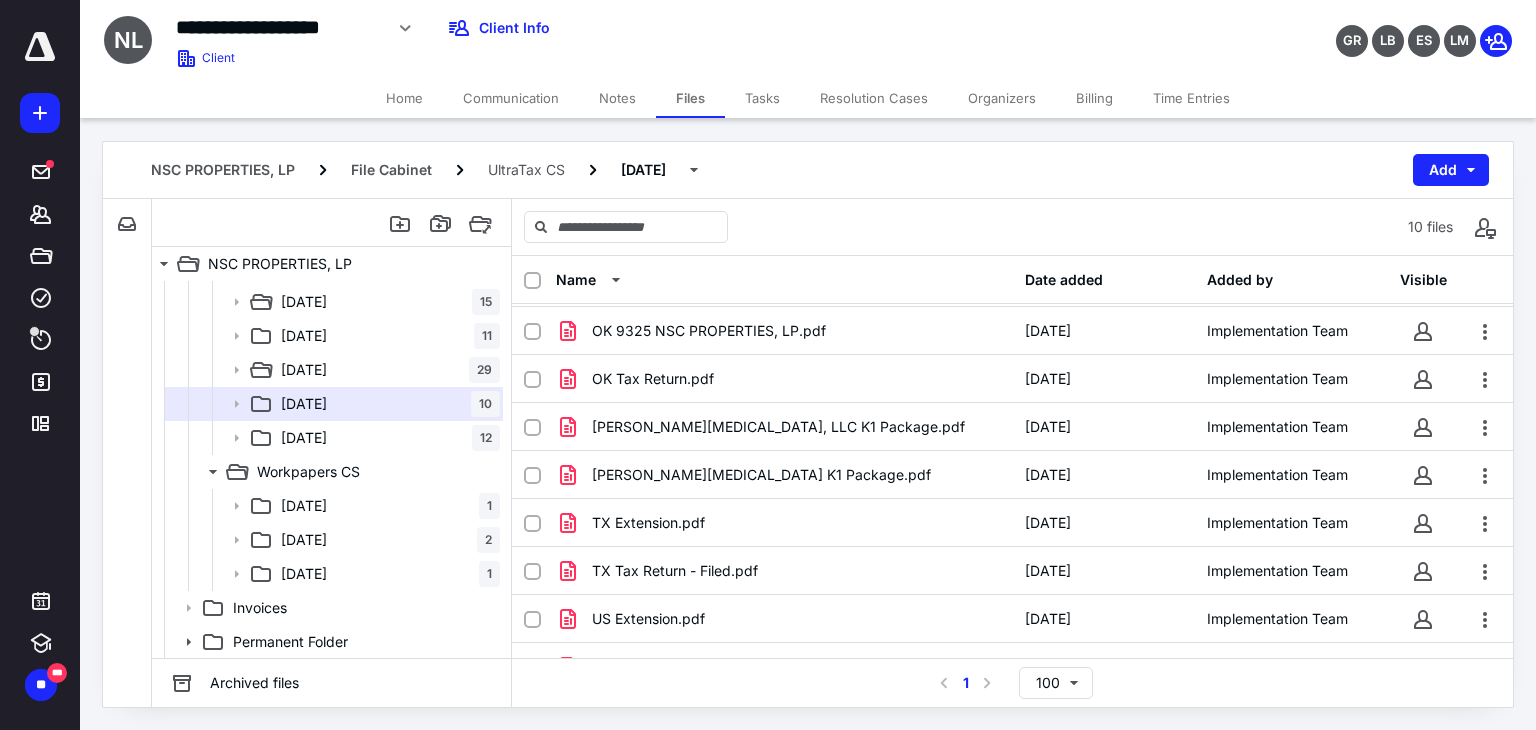scroll, scrollTop: 124, scrollLeft: 0, axis: vertical 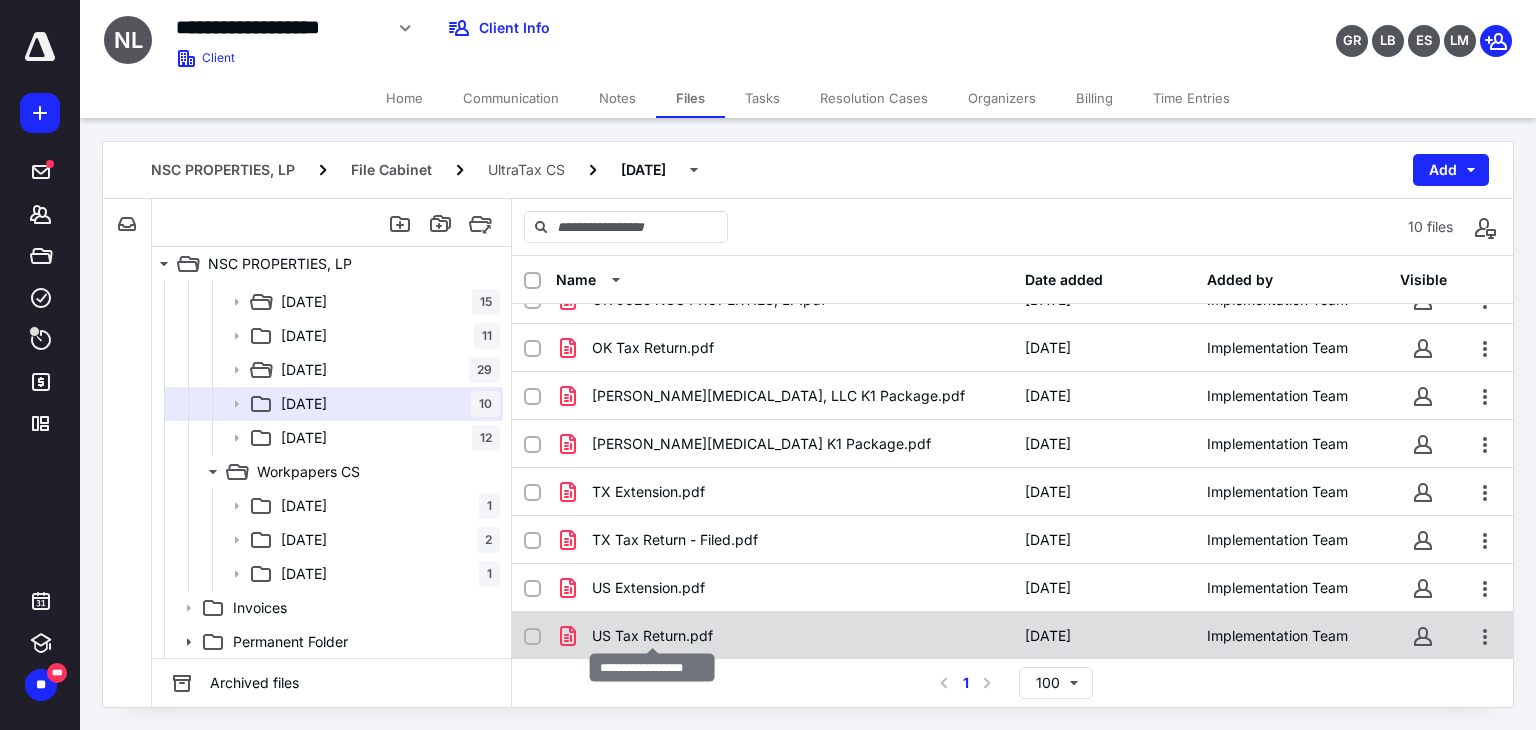 click on "US Tax Return.pdf" at bounding box center [652, 636] 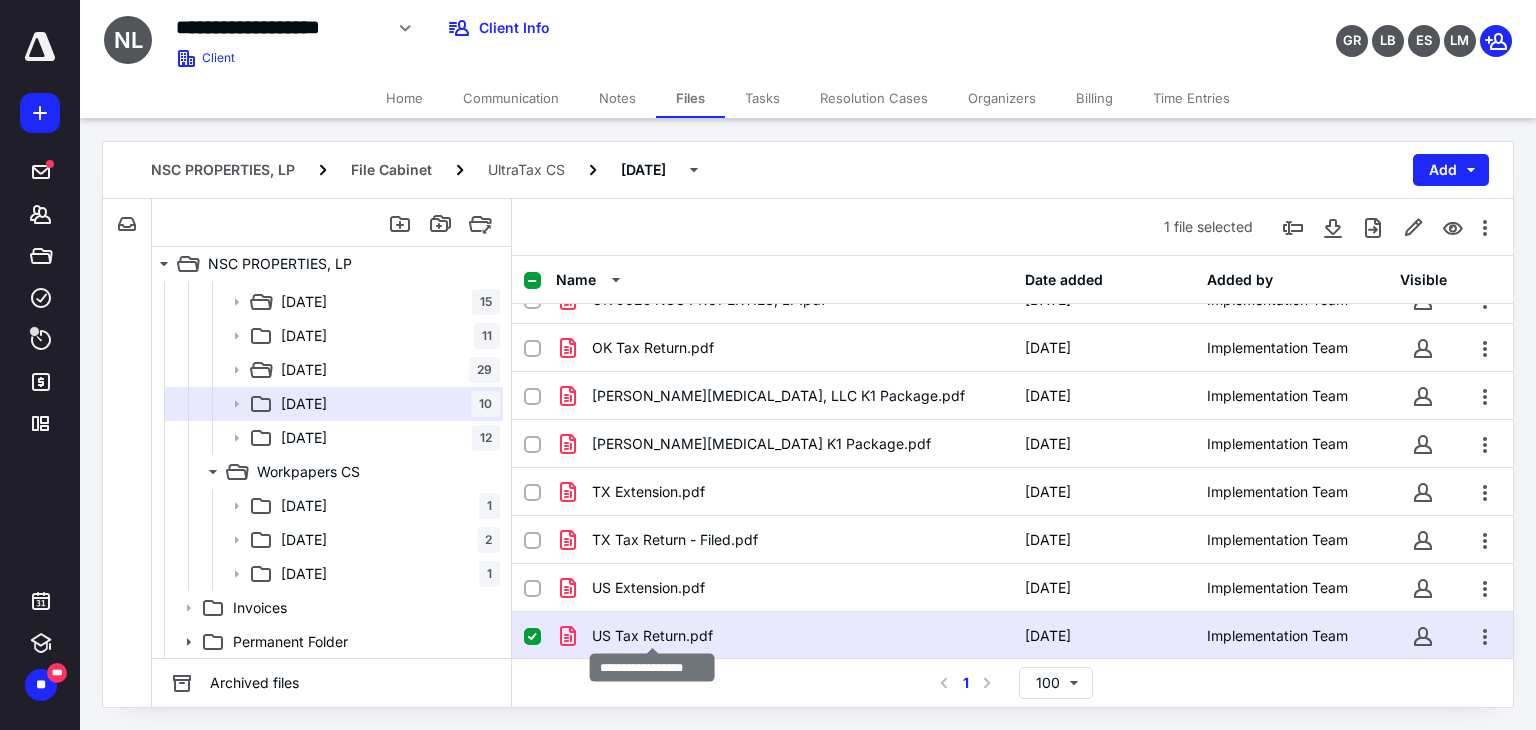 click on "US Tax Return.pdf" at bounding box center [652, 636] 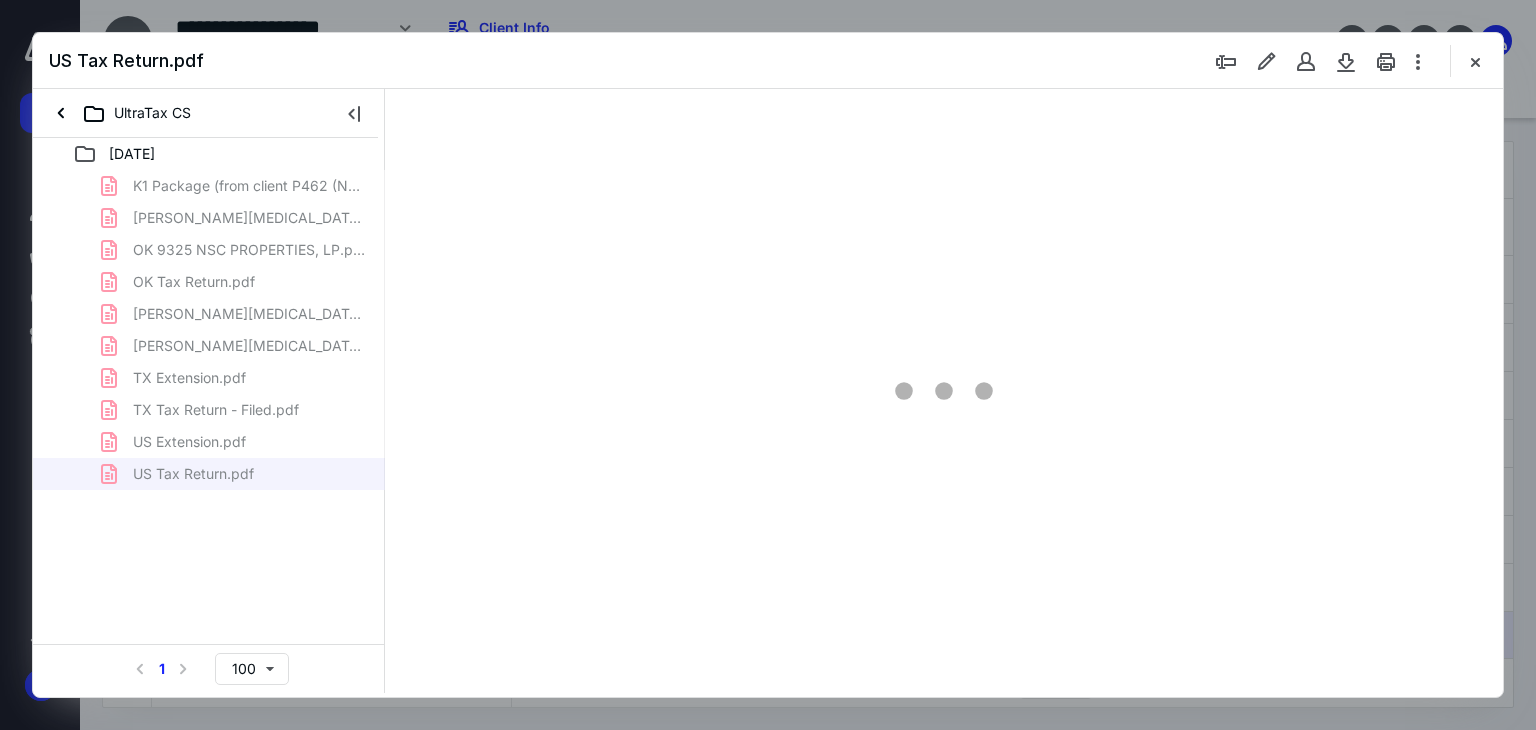 scroll, scrollTop: 0, scrollLeft: 0, axis: both 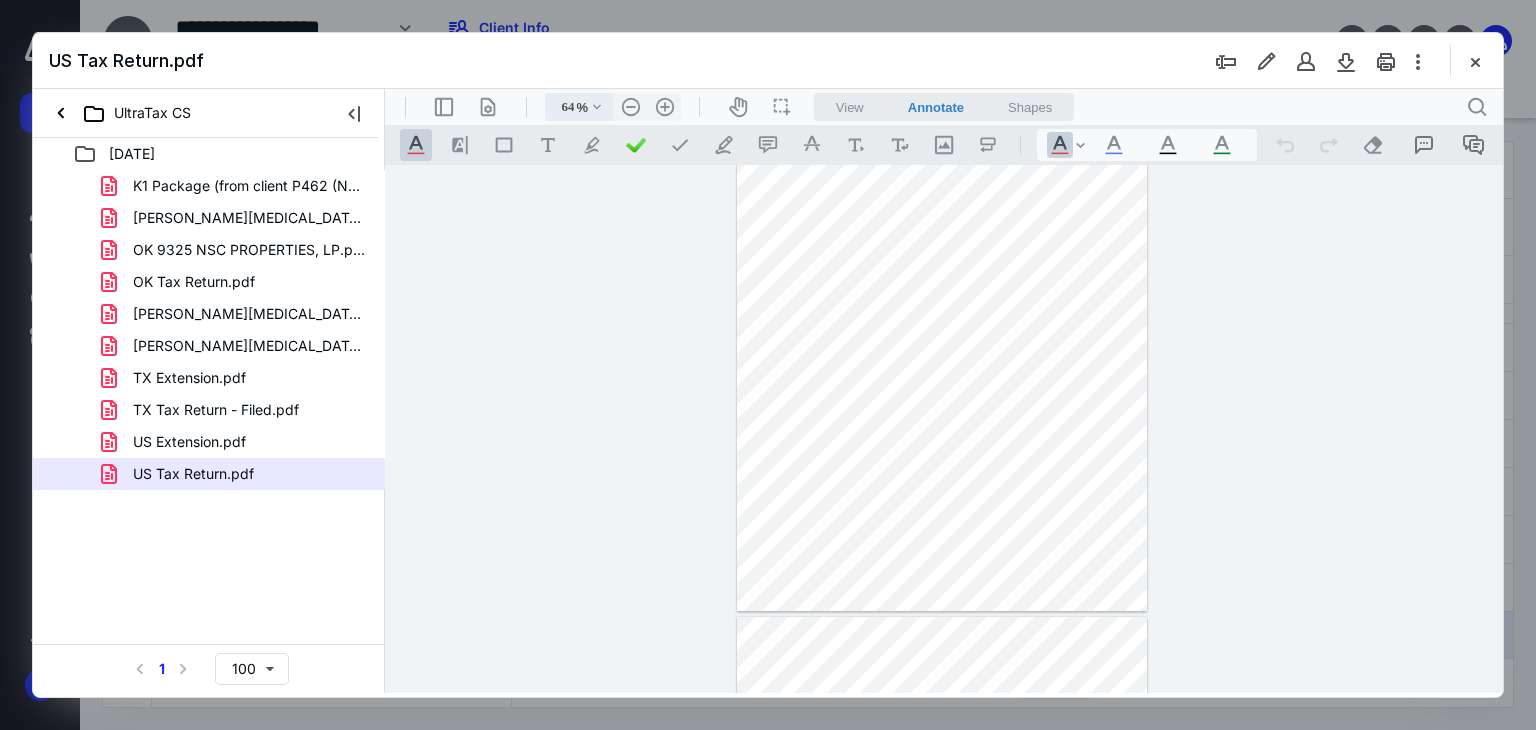 click on ".cls-1{fill:#abb0c4;} icon - chevron - down" at bounding box center [597, 107] 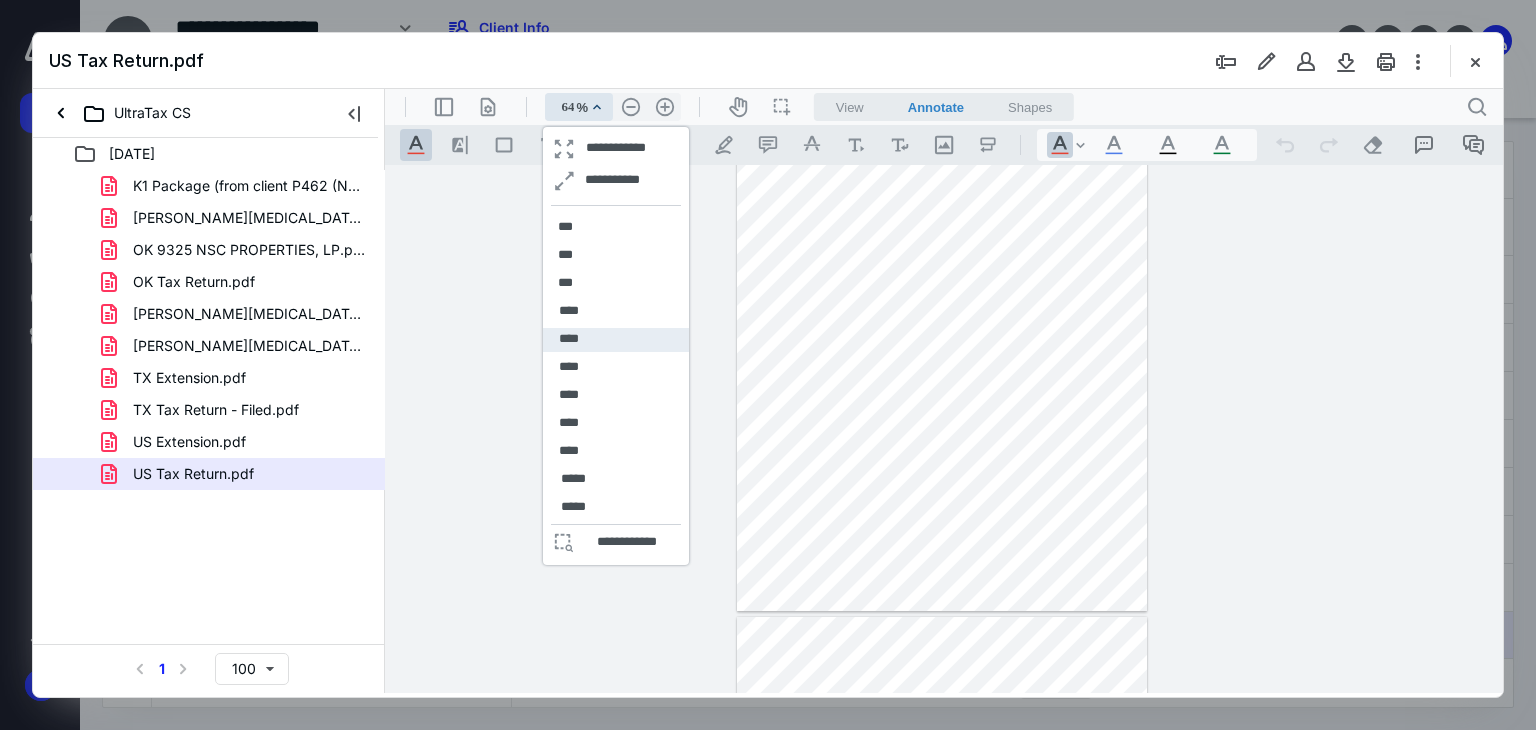 click on "****" at bounding box center (569, 339) 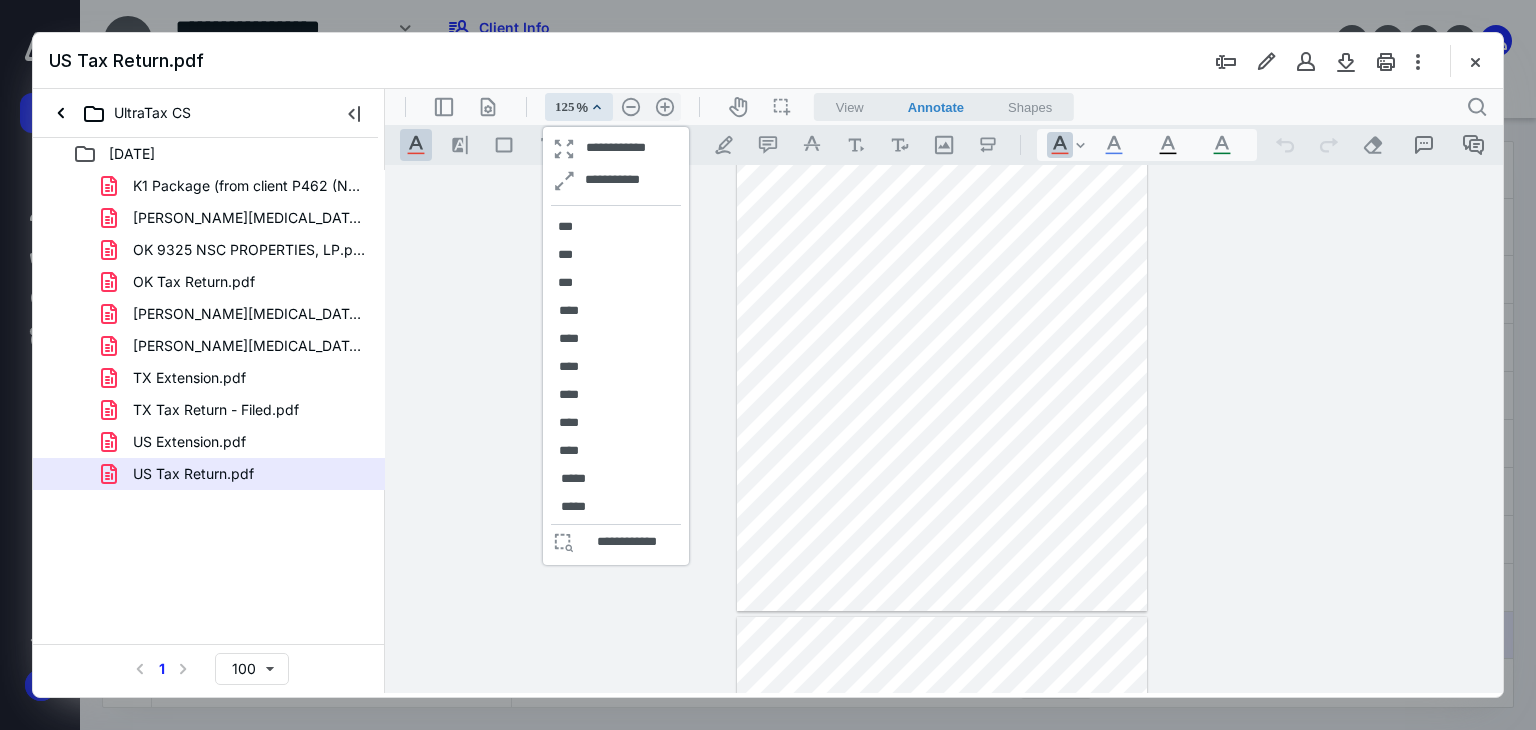 scroll, scrollTop: 376, scrollLeft: 0, axis: vertical 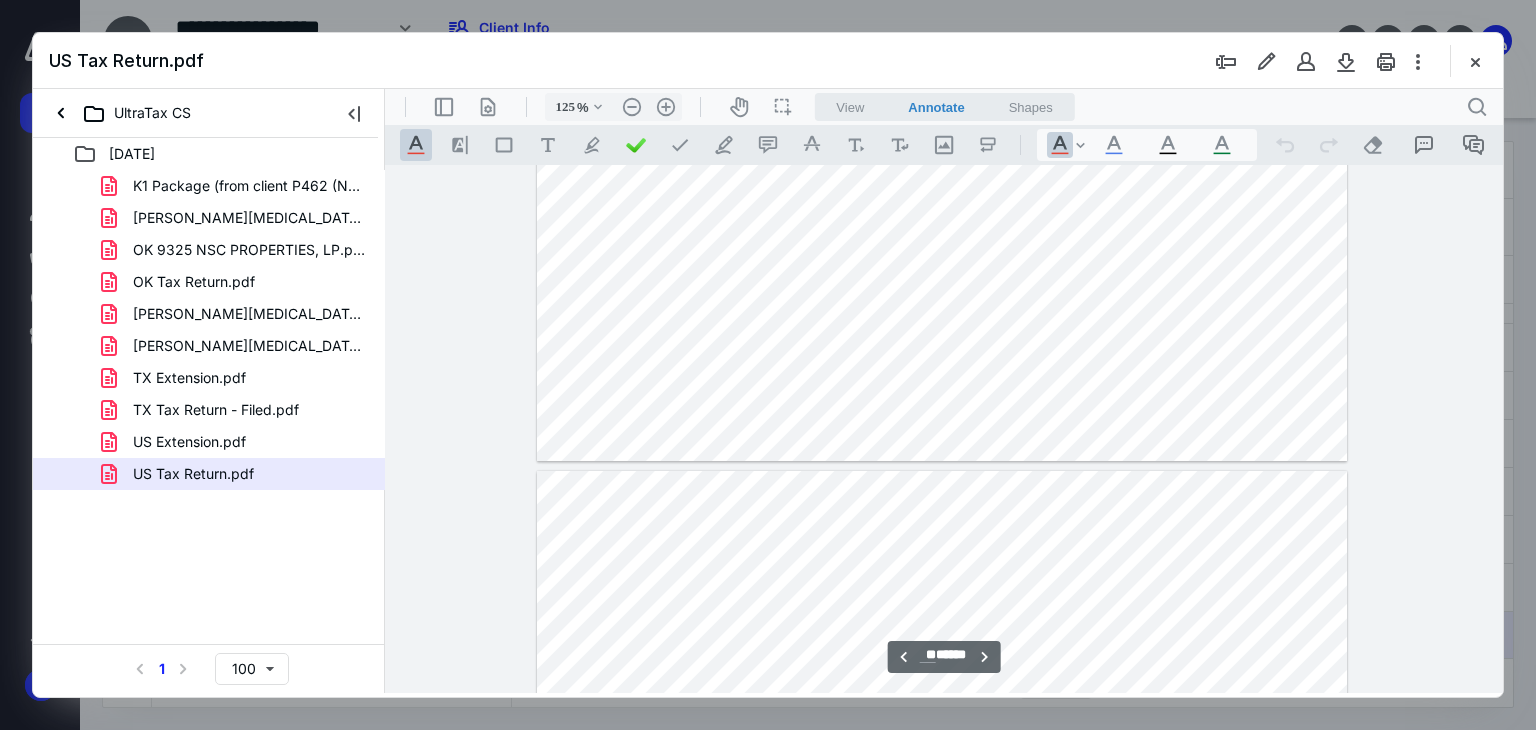 type on "**" 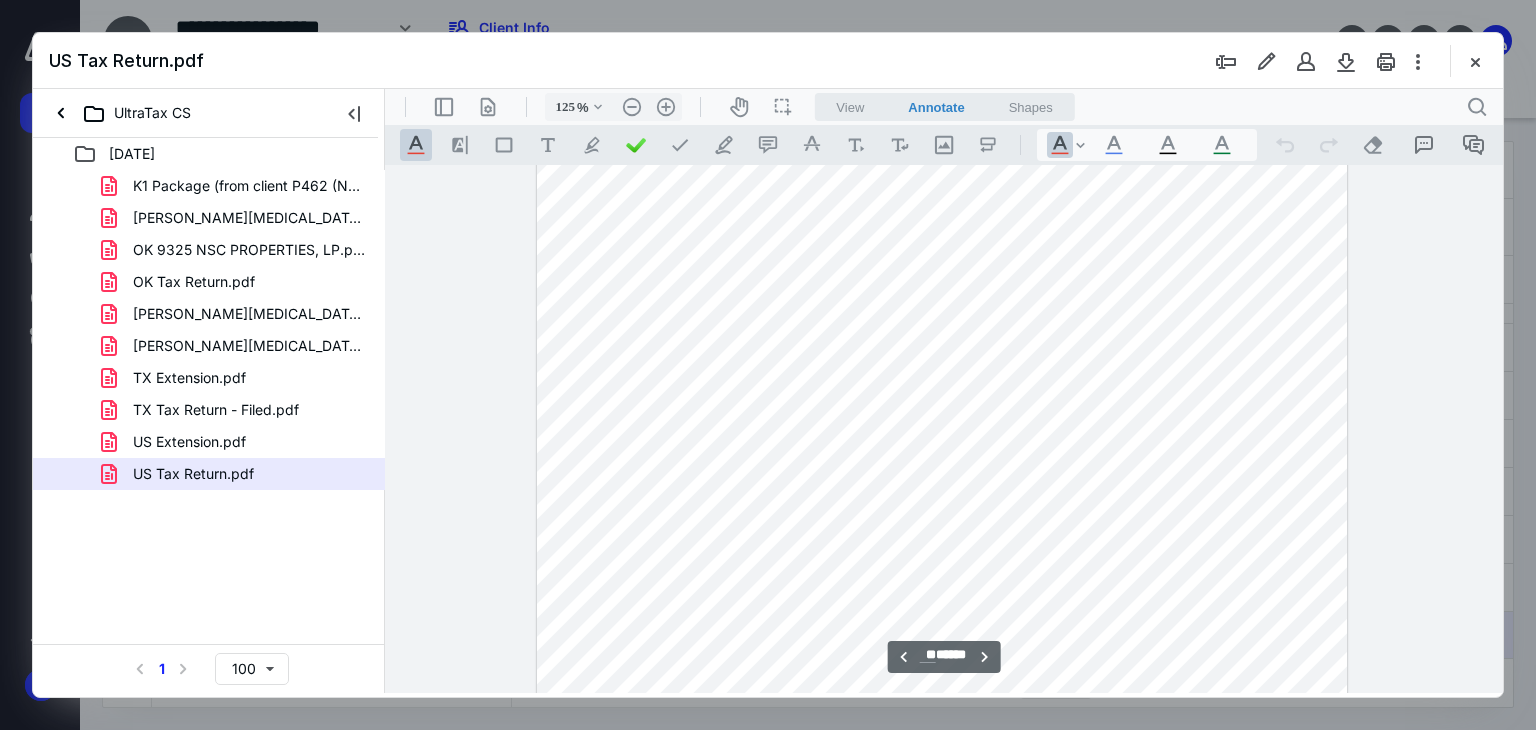 scroll, scrollTop: 15522, scrollLeft: 0, axis: vertical 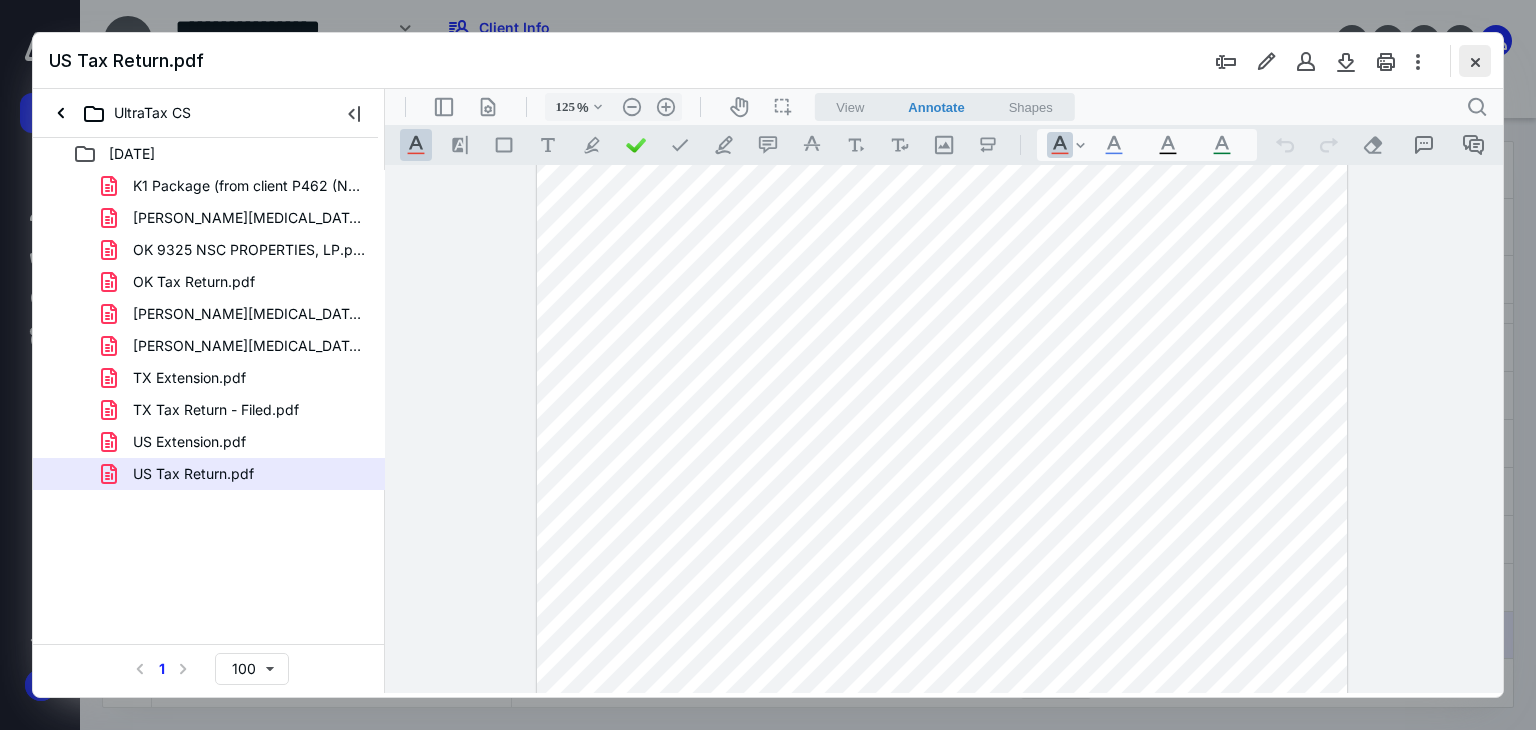 click at bounding box center [1475, 61] 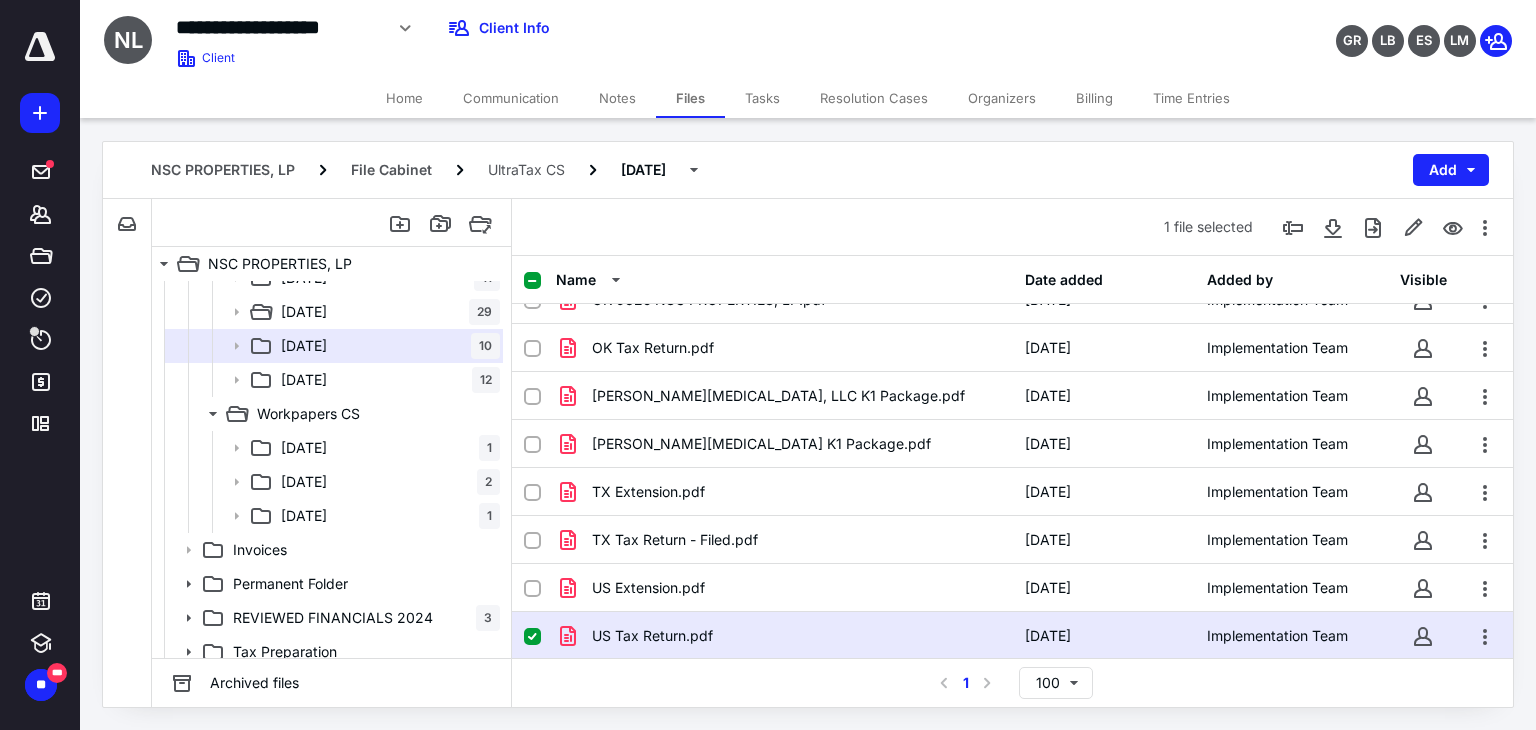 scroll, scrollTop: 707, scrollLeft: 0, axis: vertical 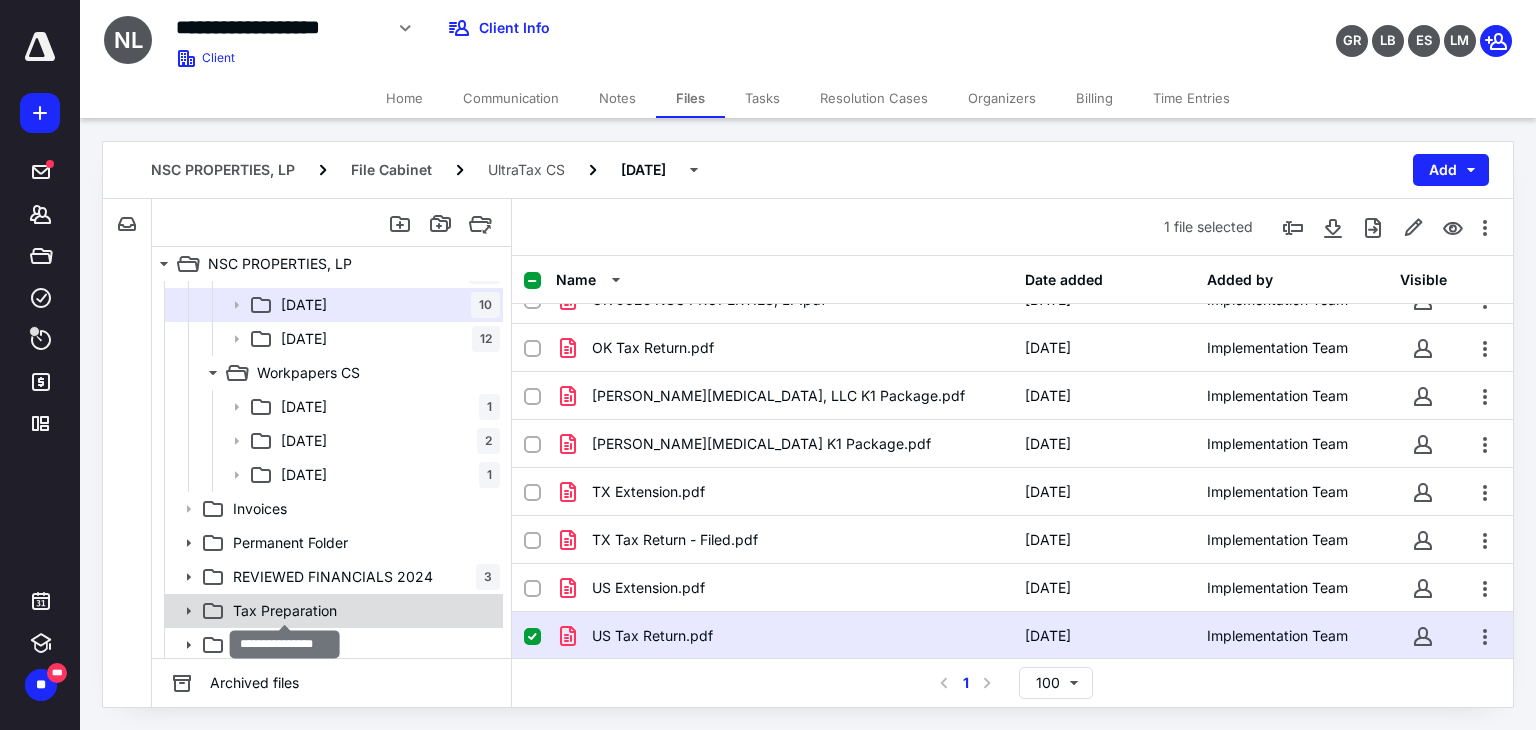 click on "Tax Preparation" at bounding box center [285, 611] 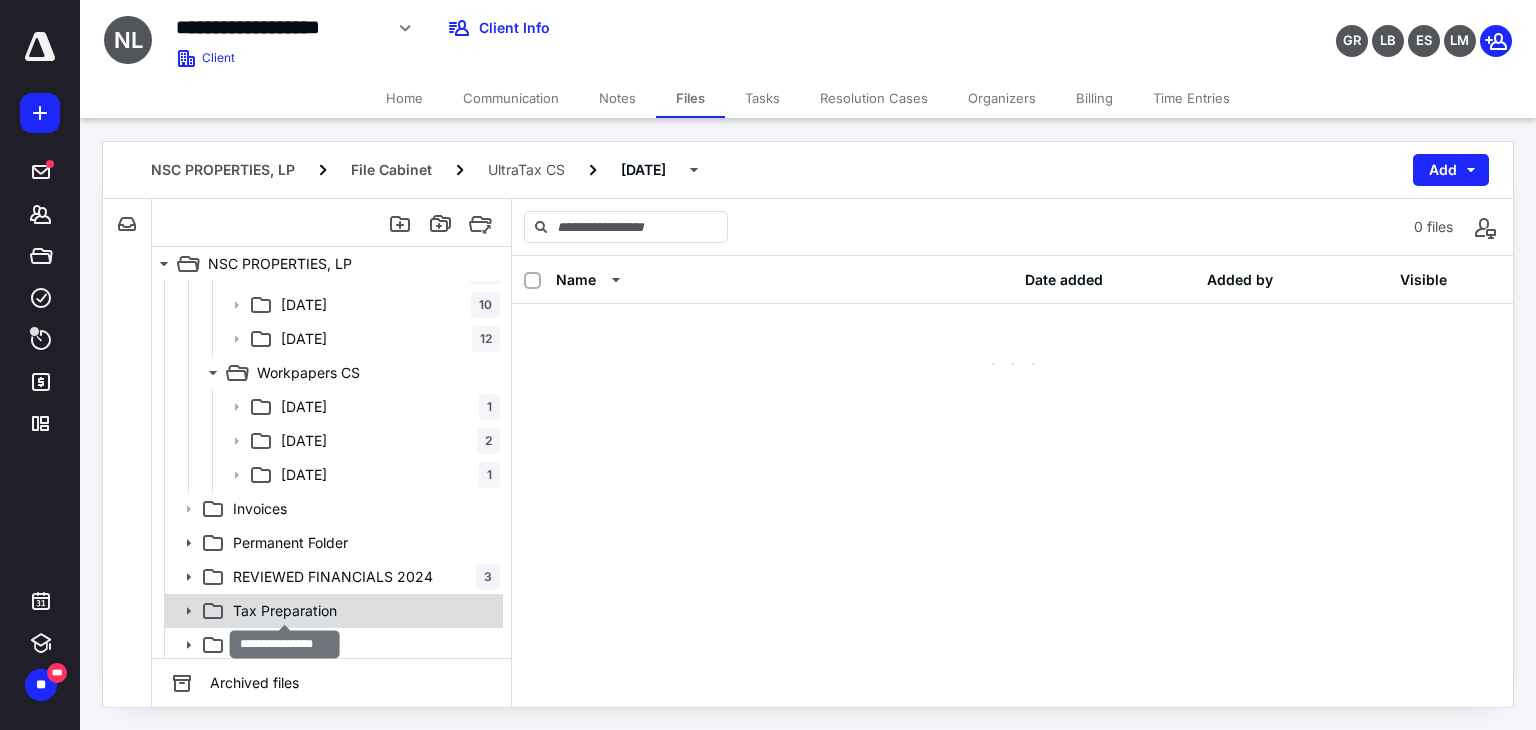 click on "Tax Preparation" at bounding box center [285, 611] 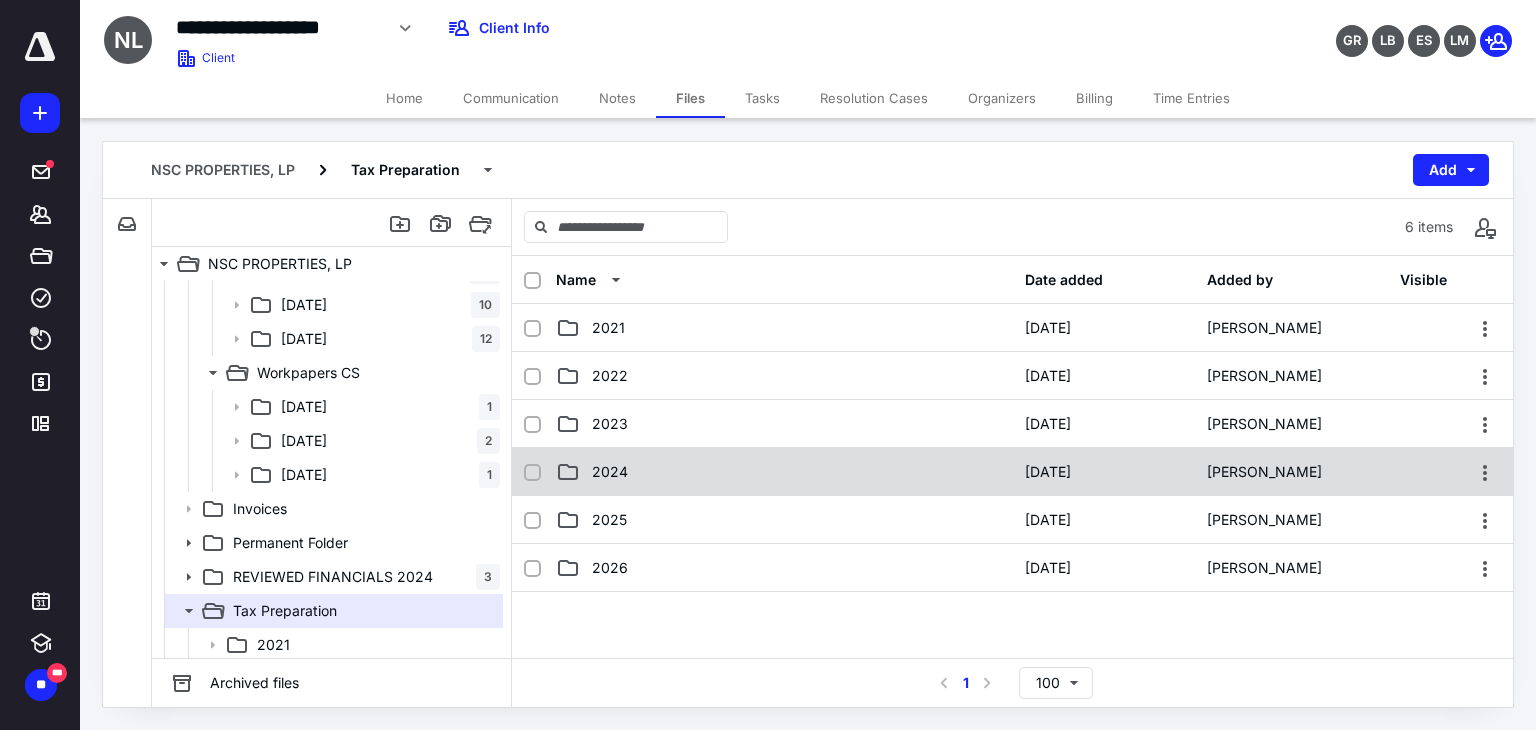 click on "2024" at bounding box center (610, 472) 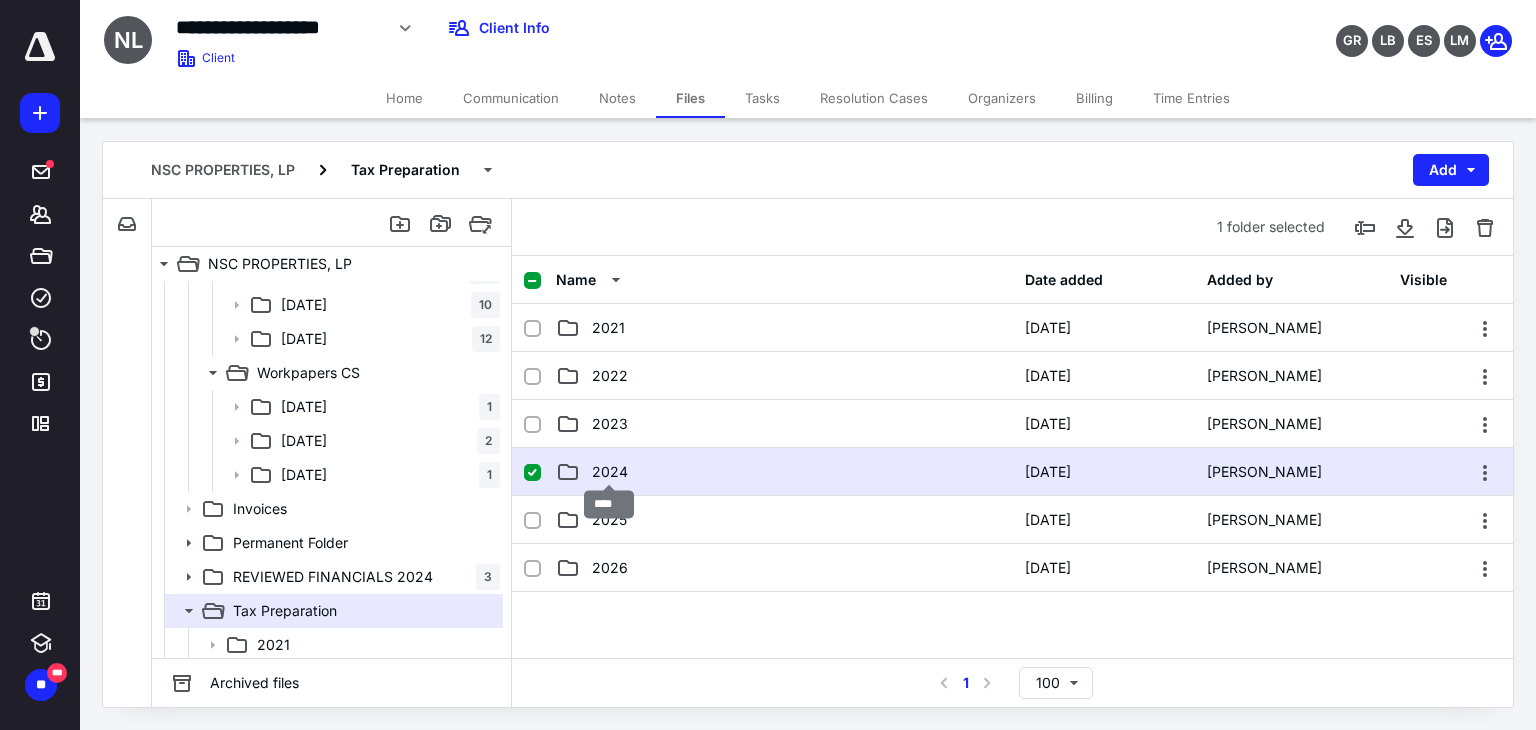 click on "2024" at bounding box center (610, 472) 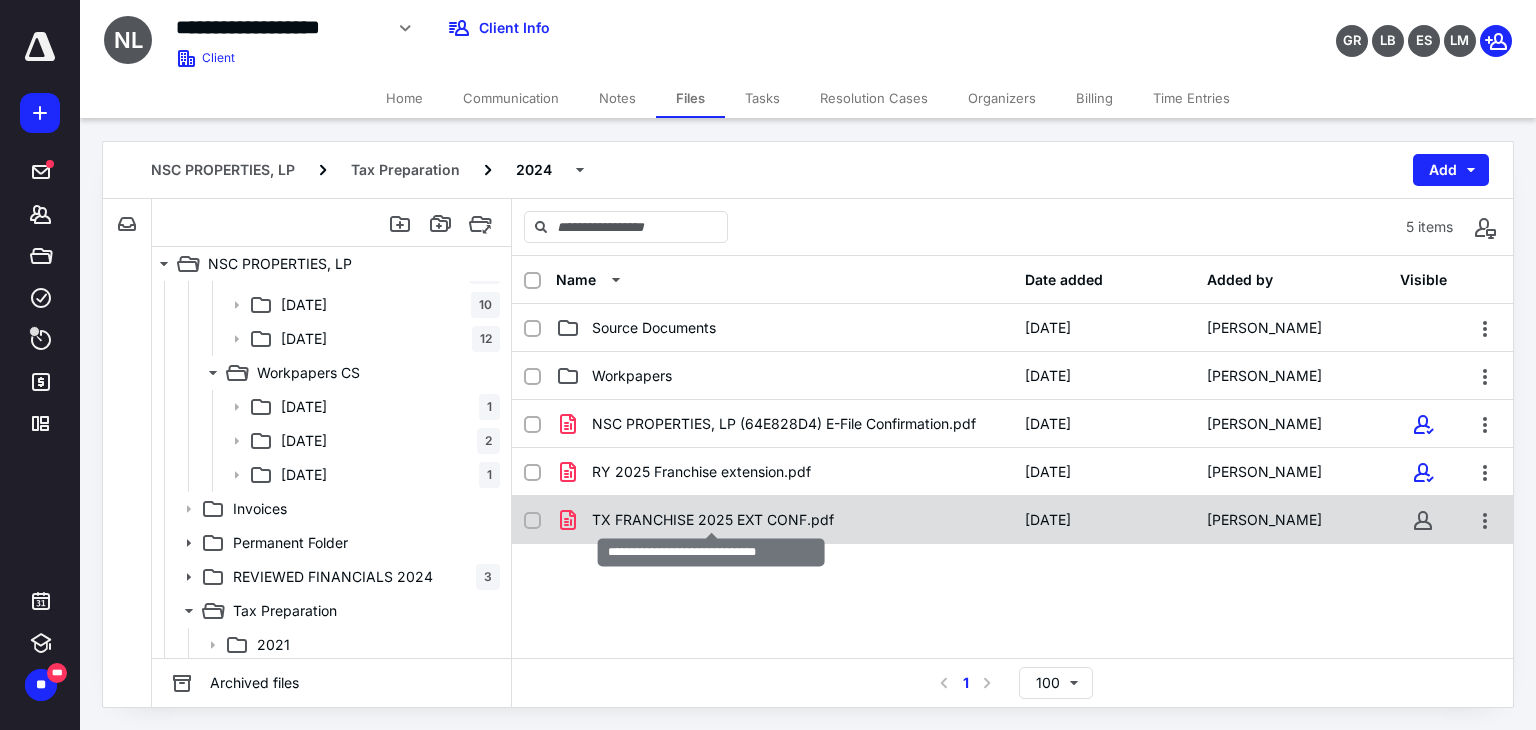 click on "TX FRANCHISE 2025 EXT CONF.pdf" at bounding box center (713, 520) 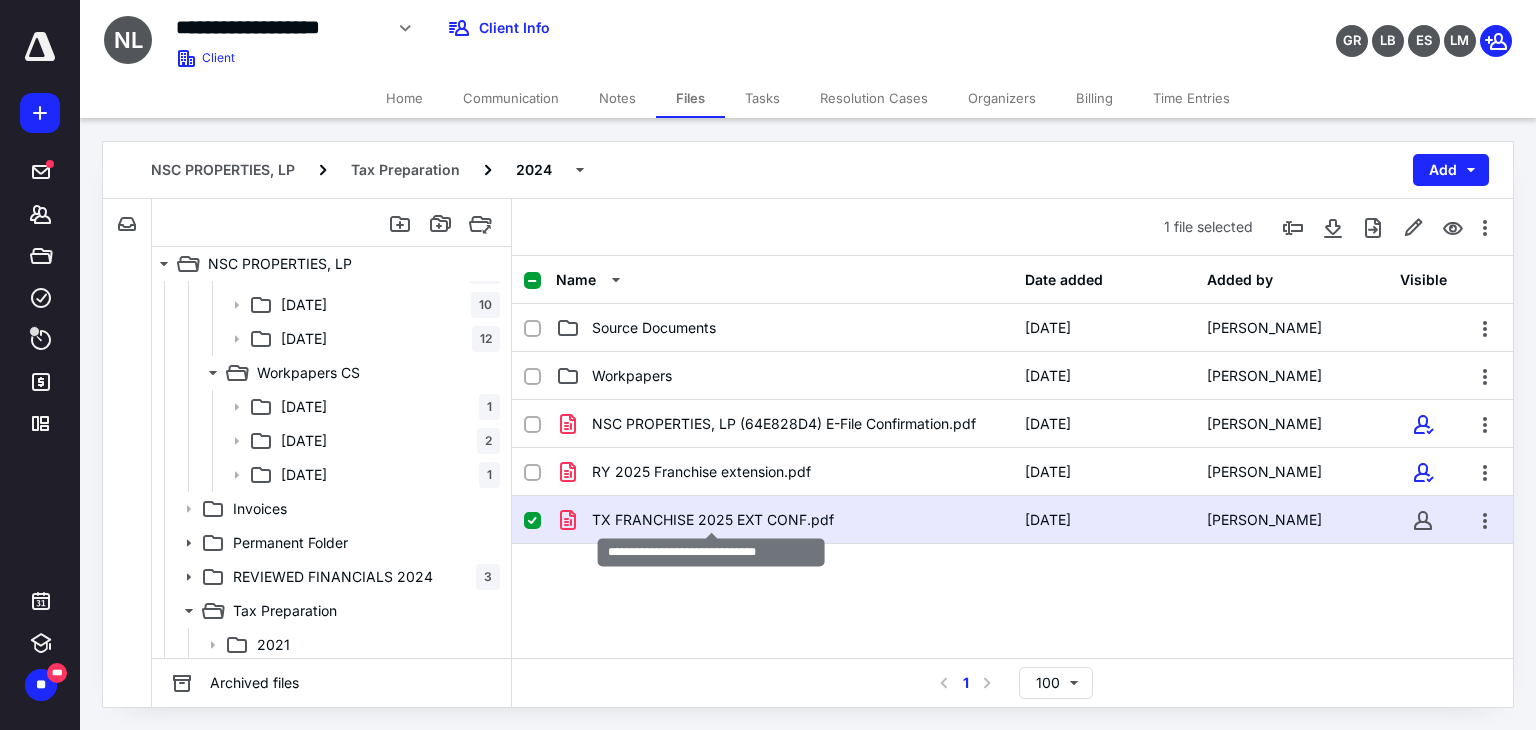 click on "TX FRANCHISE 2025 EXT CONF.pdf" at bounding box center (713, 520) 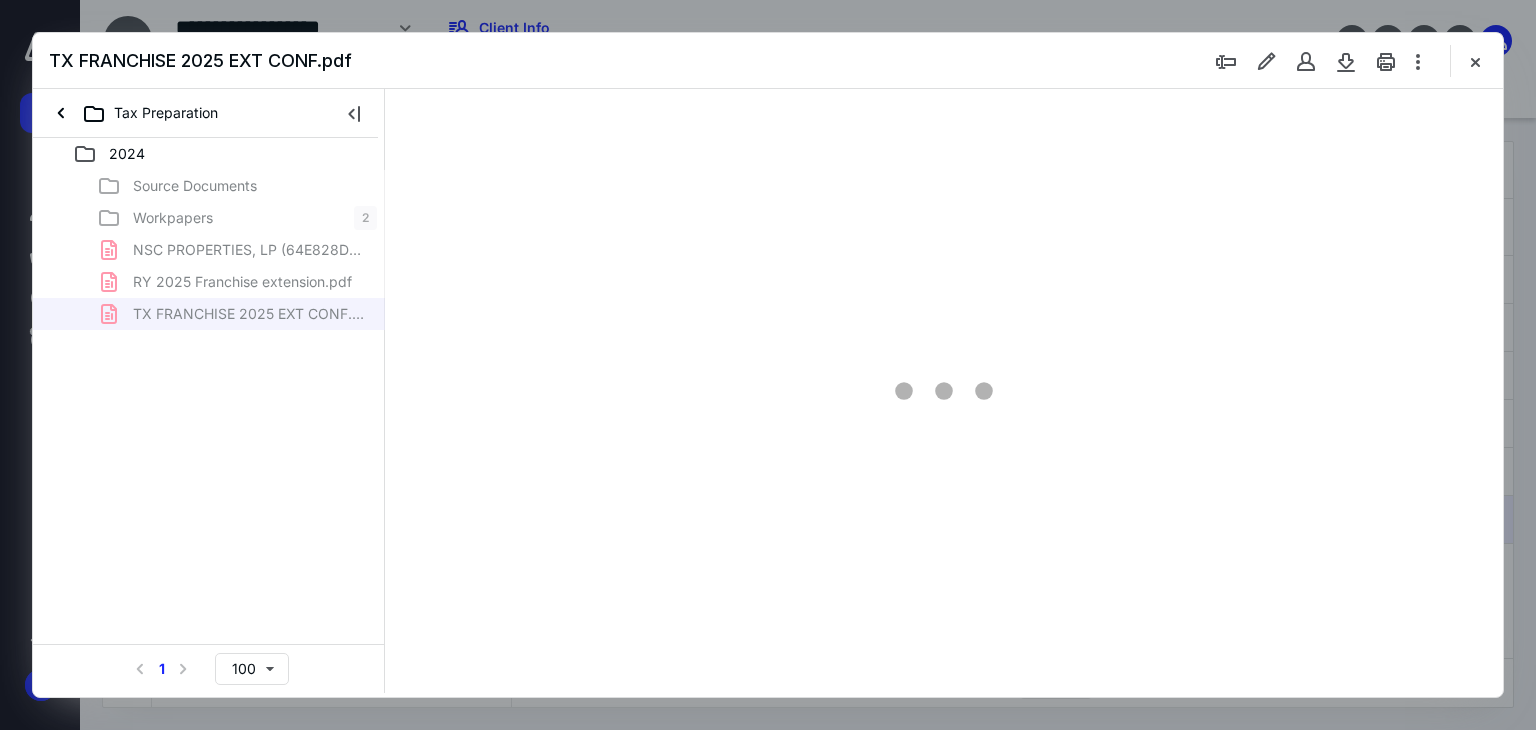 scroll, scrollTop: 0, scrollLeft: 0, axis: both 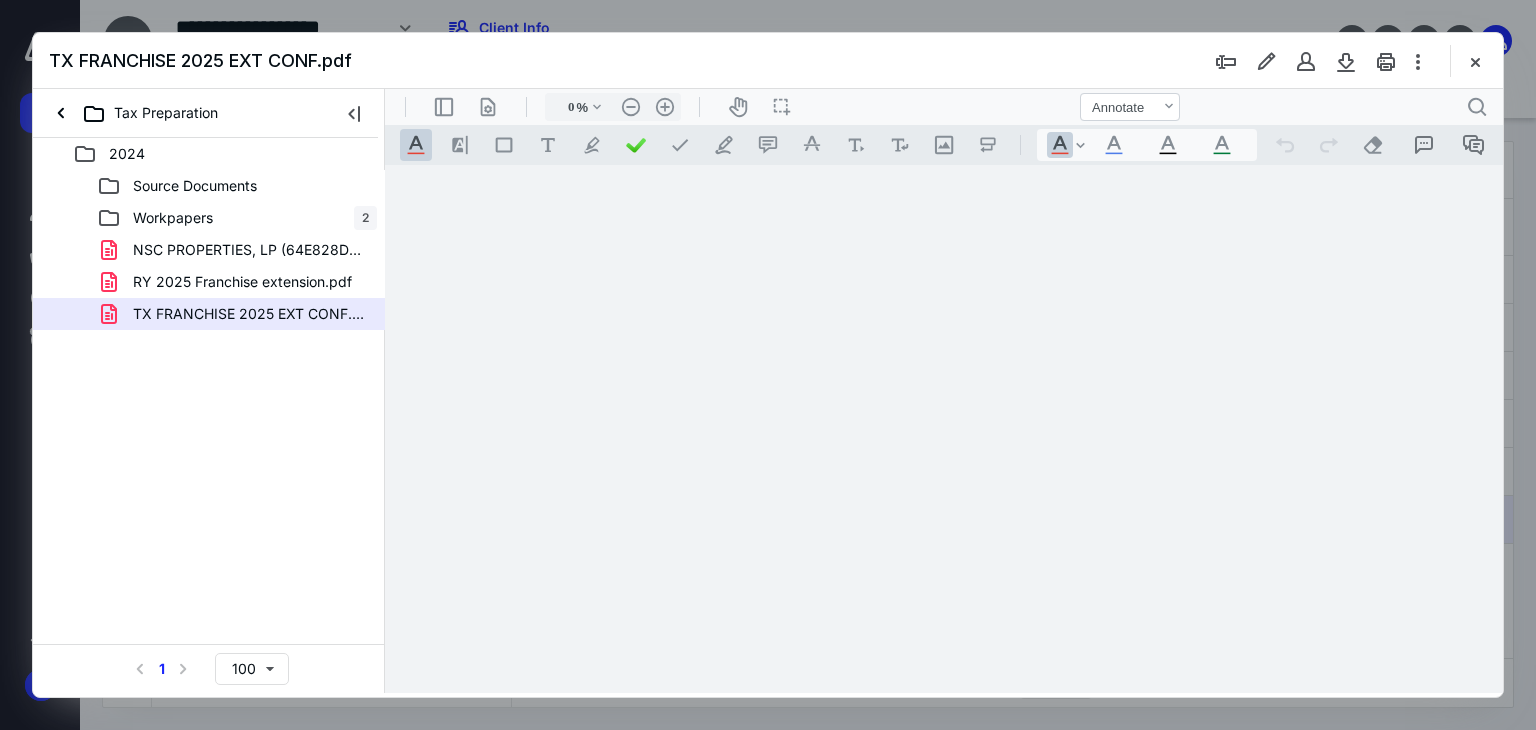 type on "66" 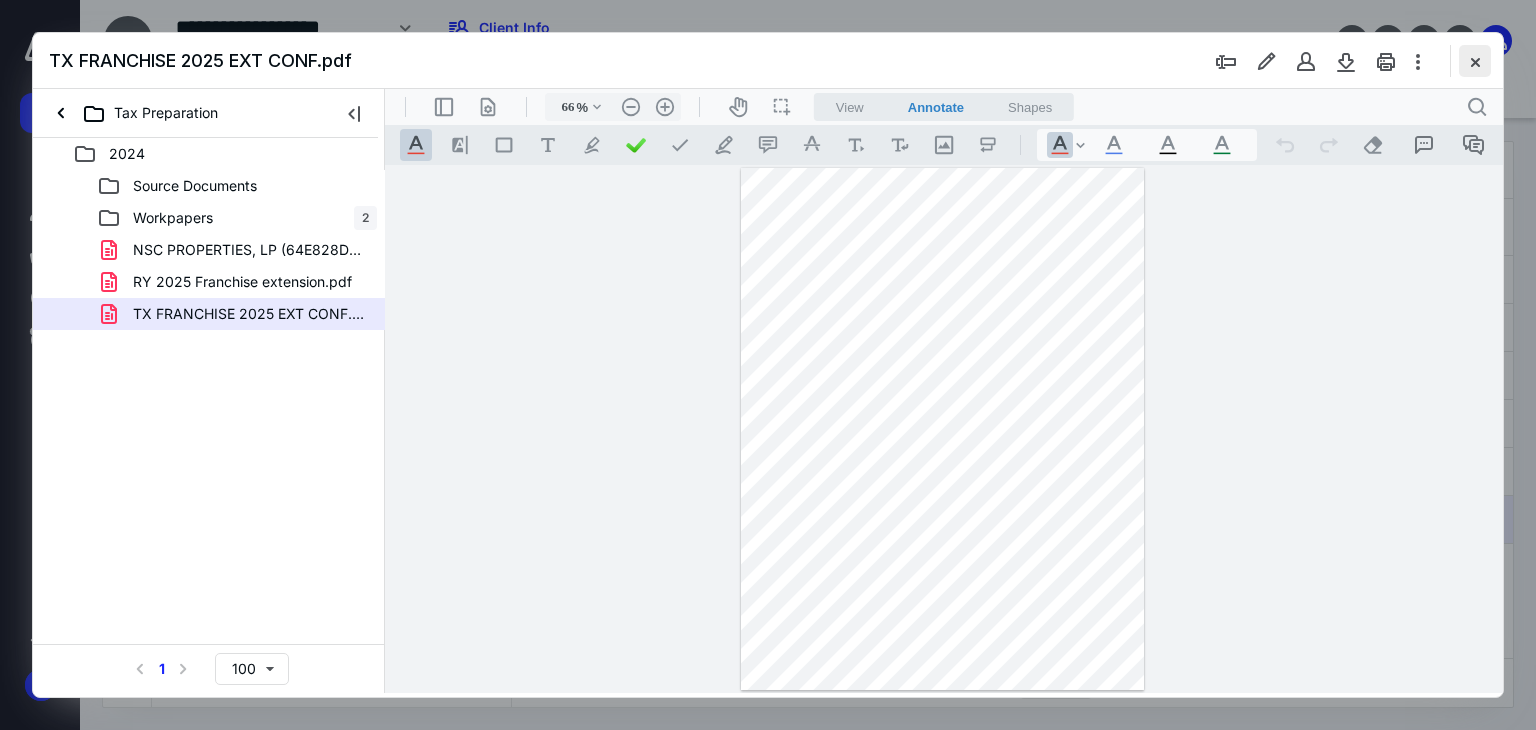 click at bounding box center (1475, 61) 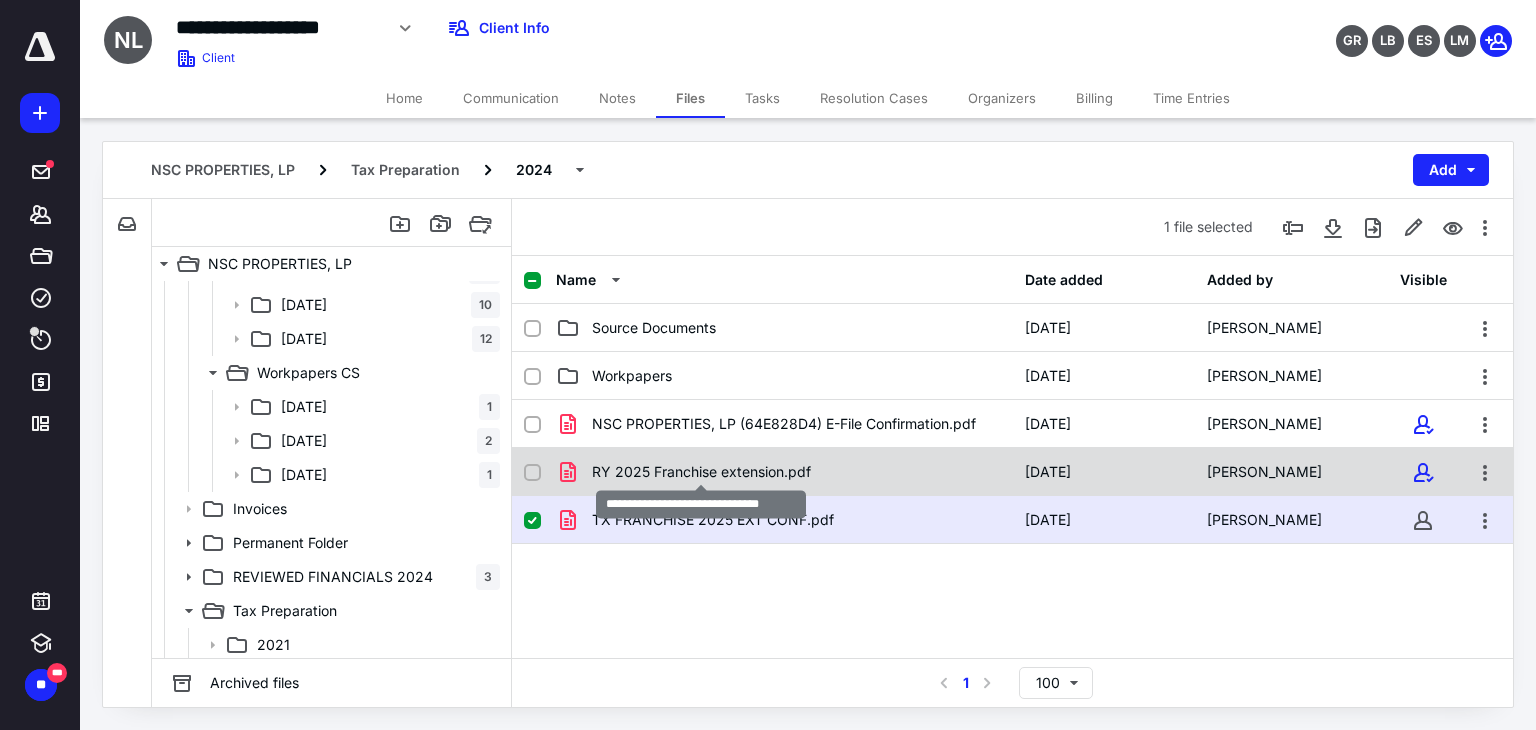 click on "RY 2025 Franchise extension.pdf" at bounding box center [701, 472] 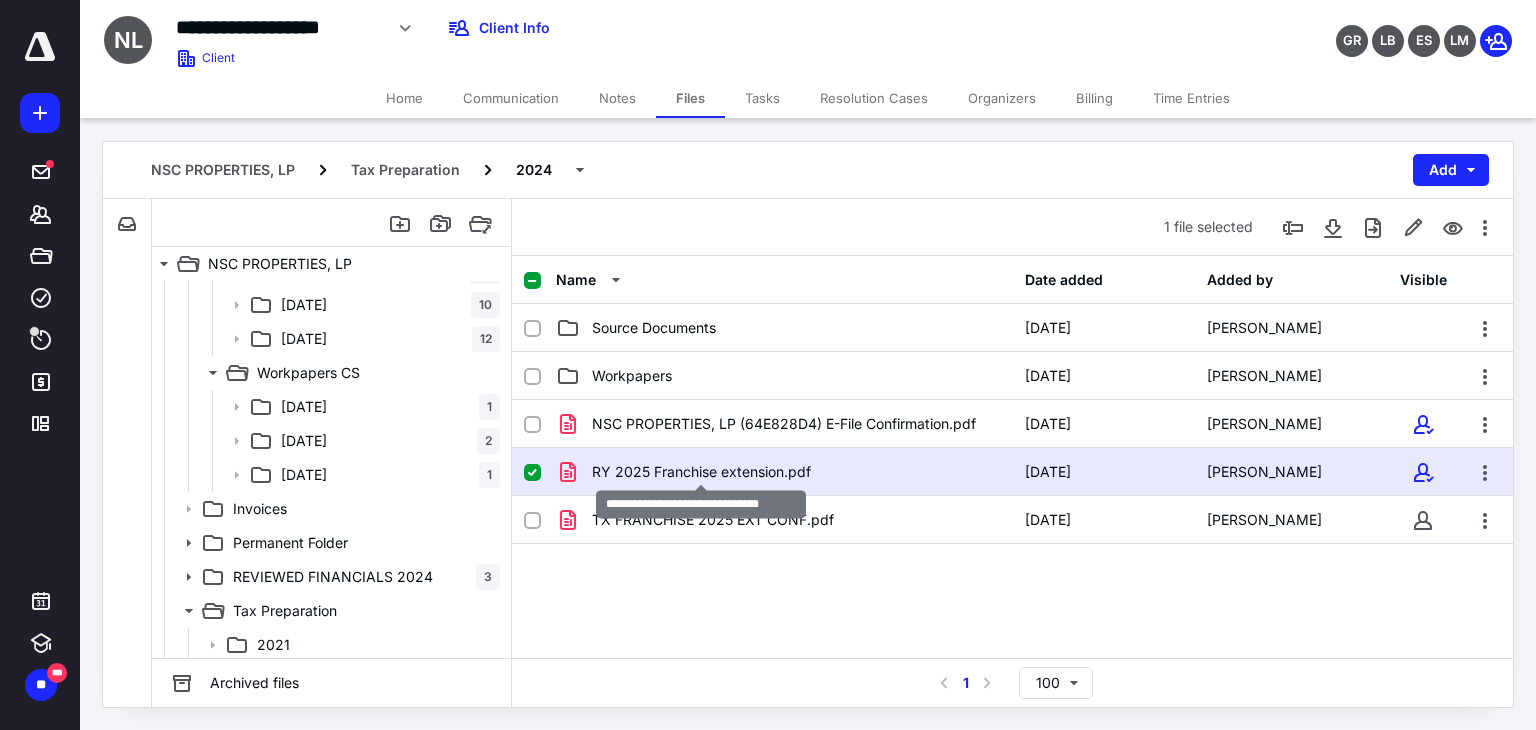 click on "RY 2025 Franchise extension.pdf" at bounding box center (701, 472) 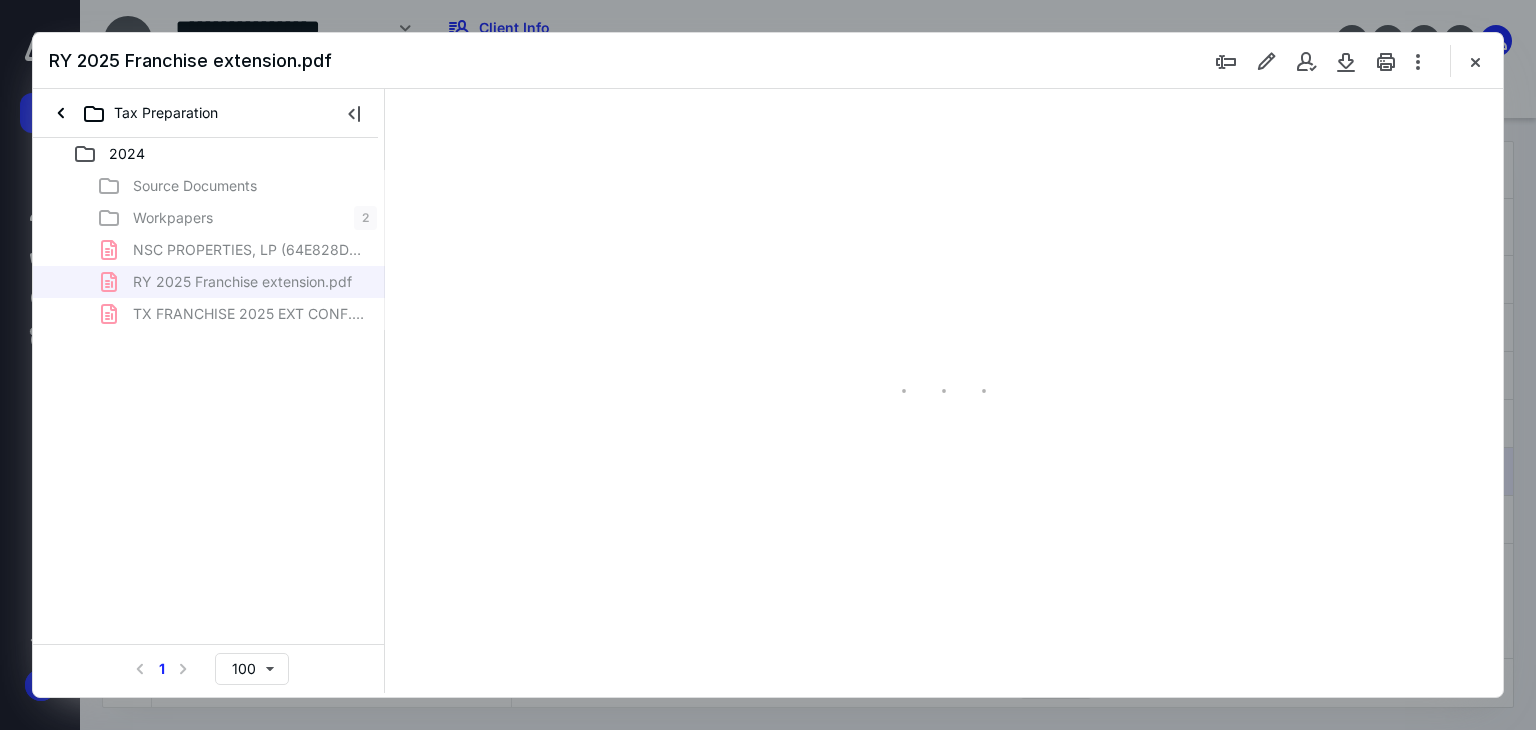 scroll, scrollTop: 0, scrollLeft: 0, axis: both 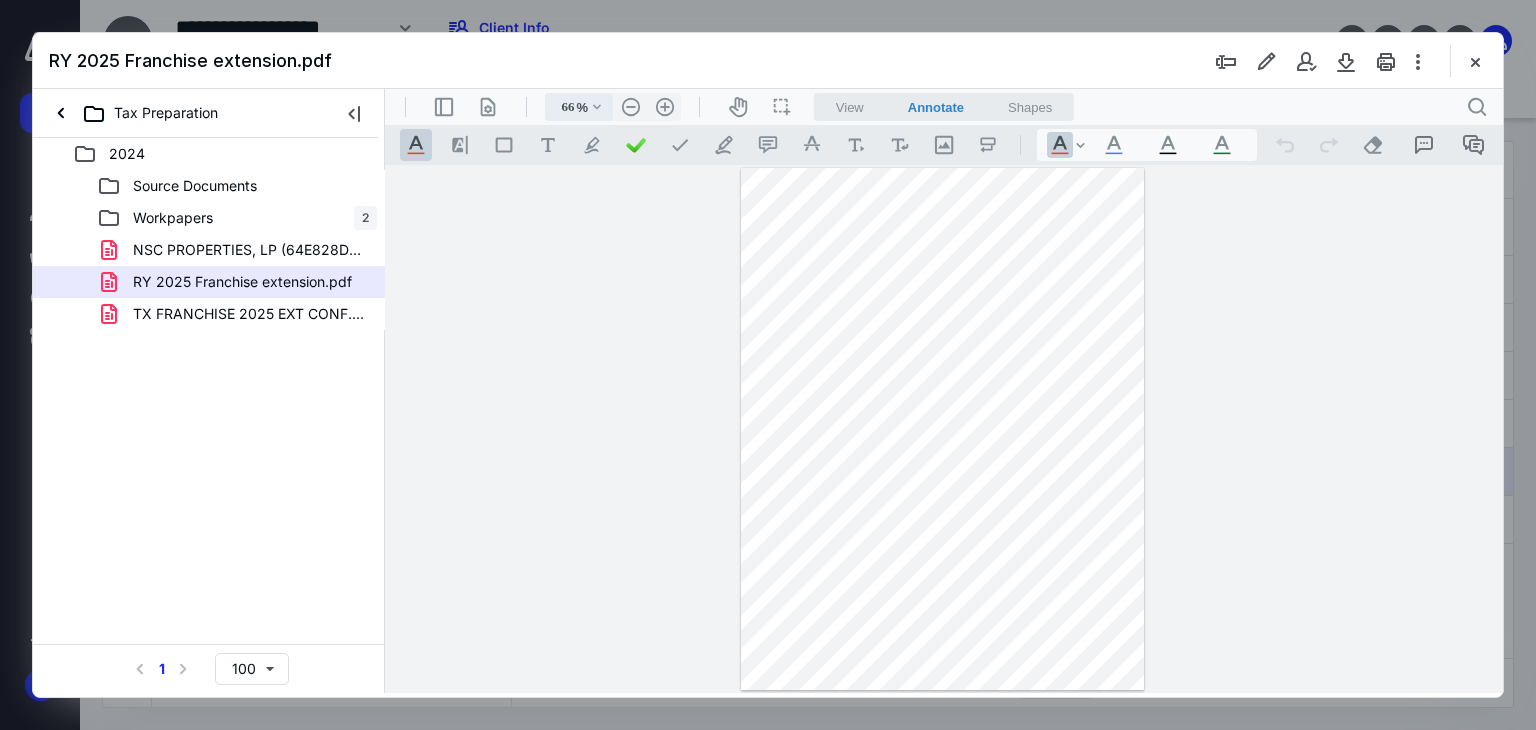 click on ".cls-1{fill:#abb0c4;} icon - chevron - down" at bounding box center (597, 107) 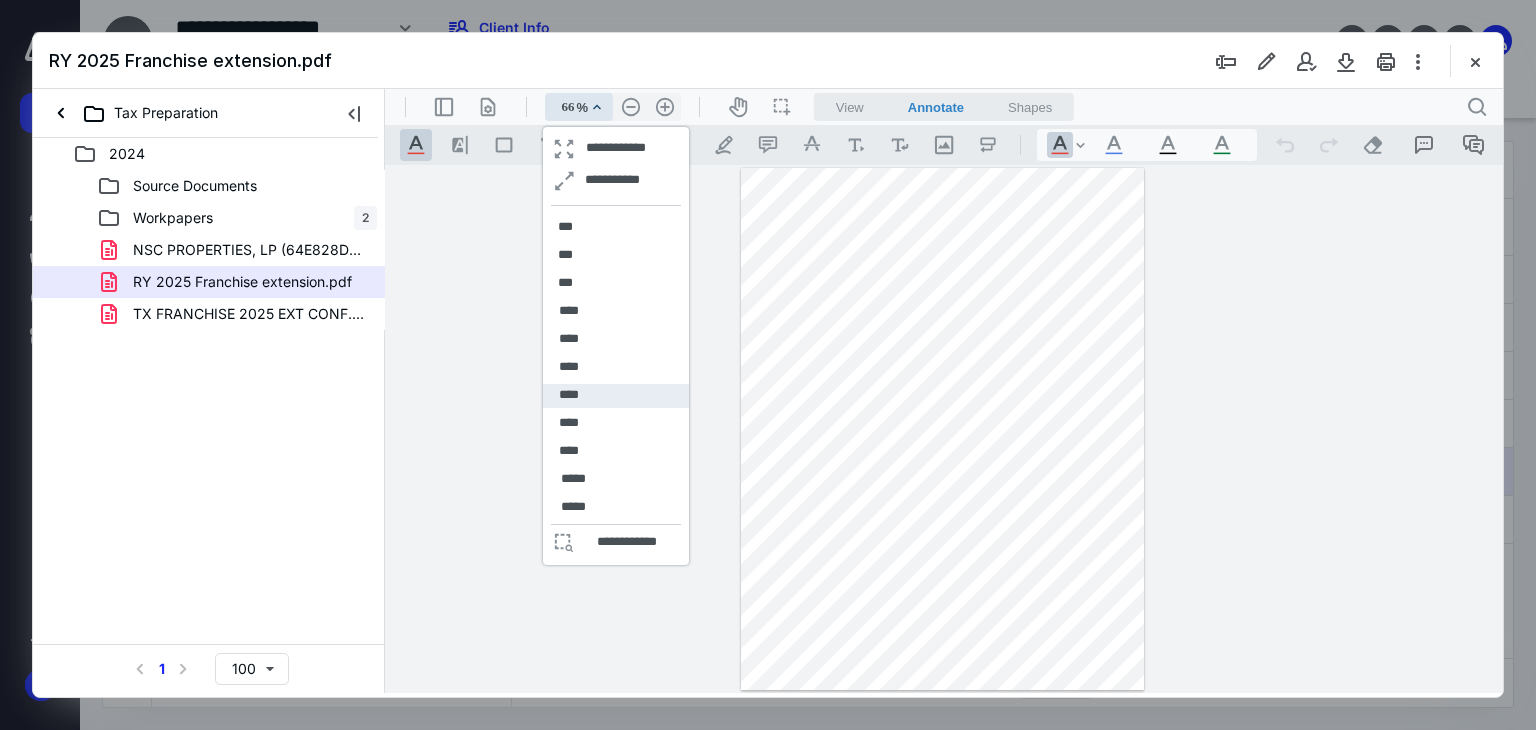 click on "****" at bounding box center (616, 396) 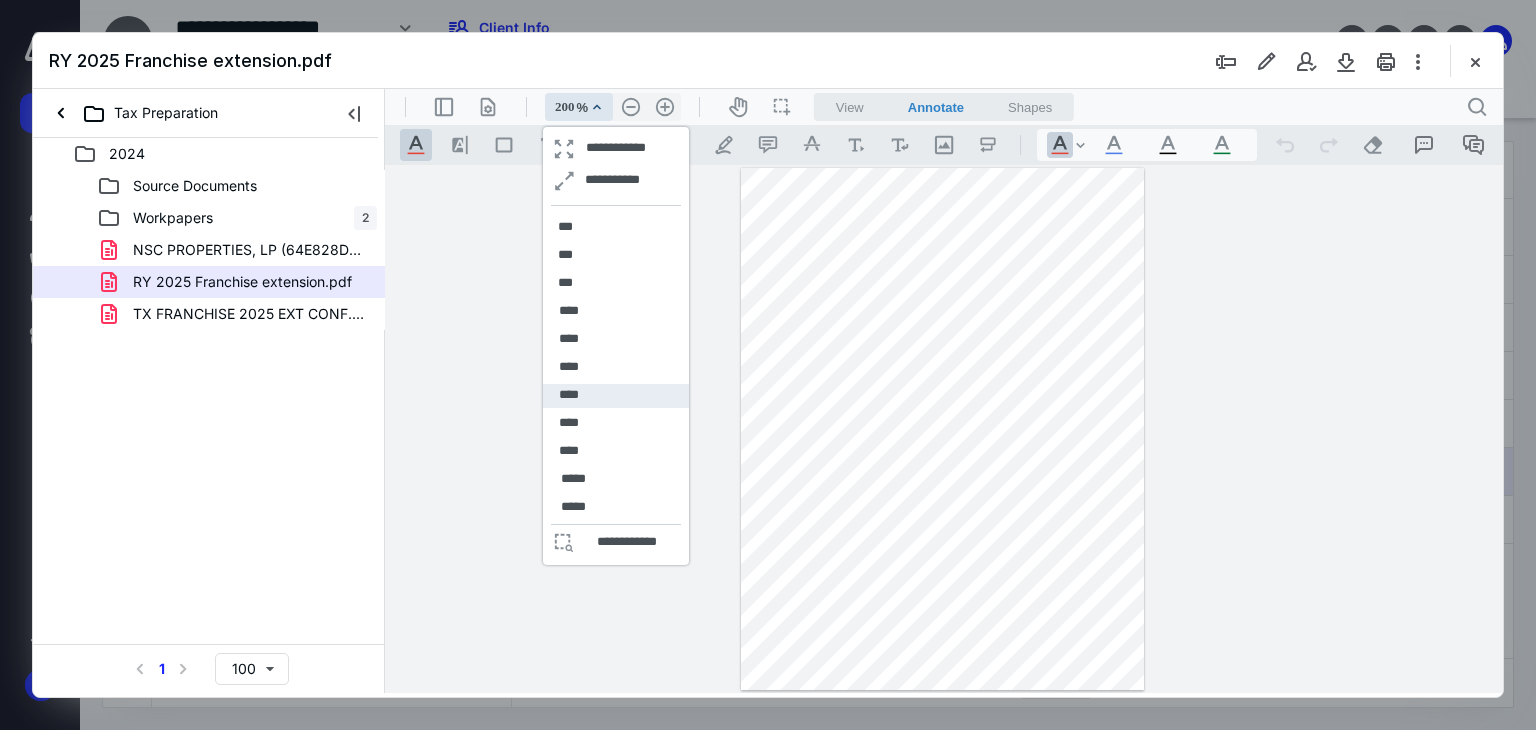 scroll, scrollTop: 459, scrollLeft: 65, axis: both 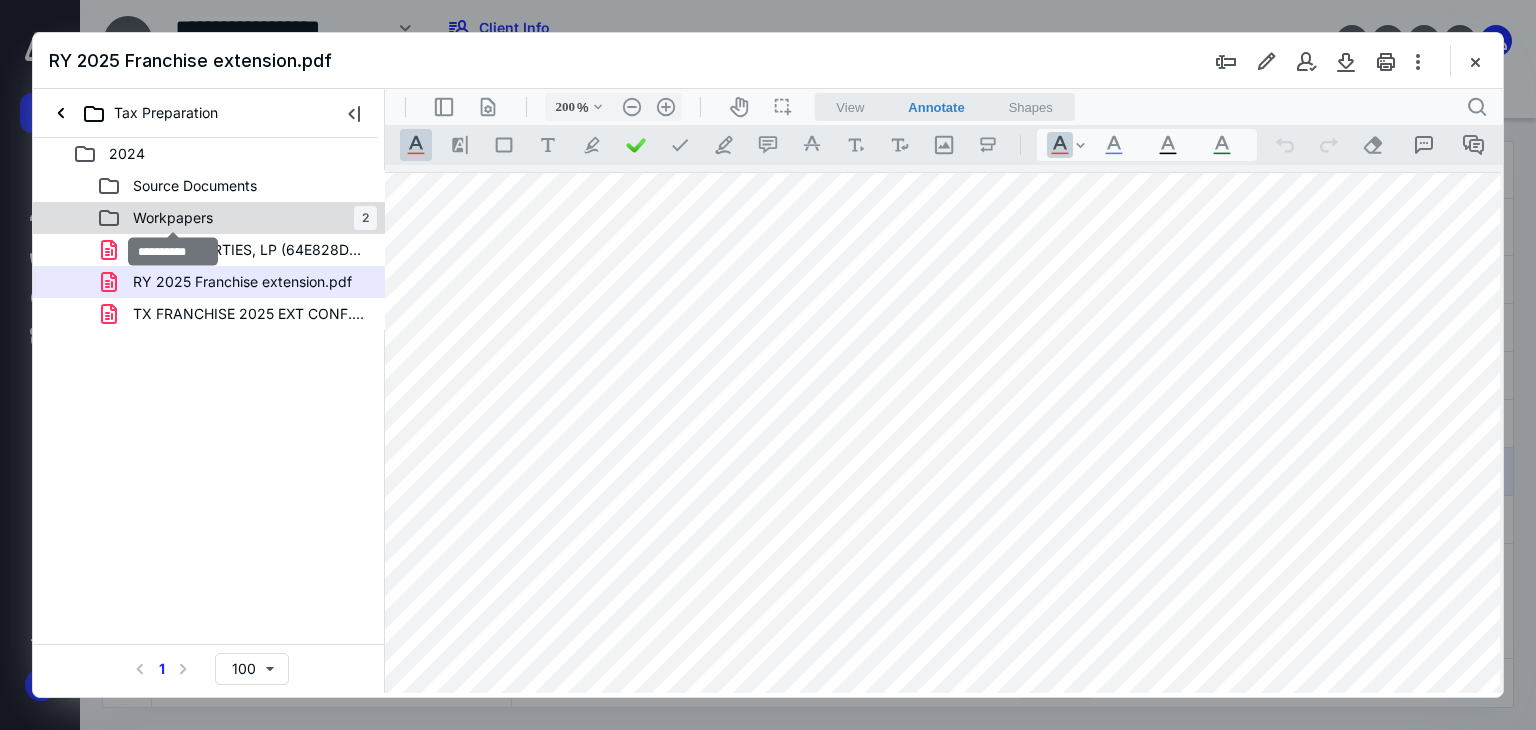 click on "Workpapers" at bounding box center (173, 218) 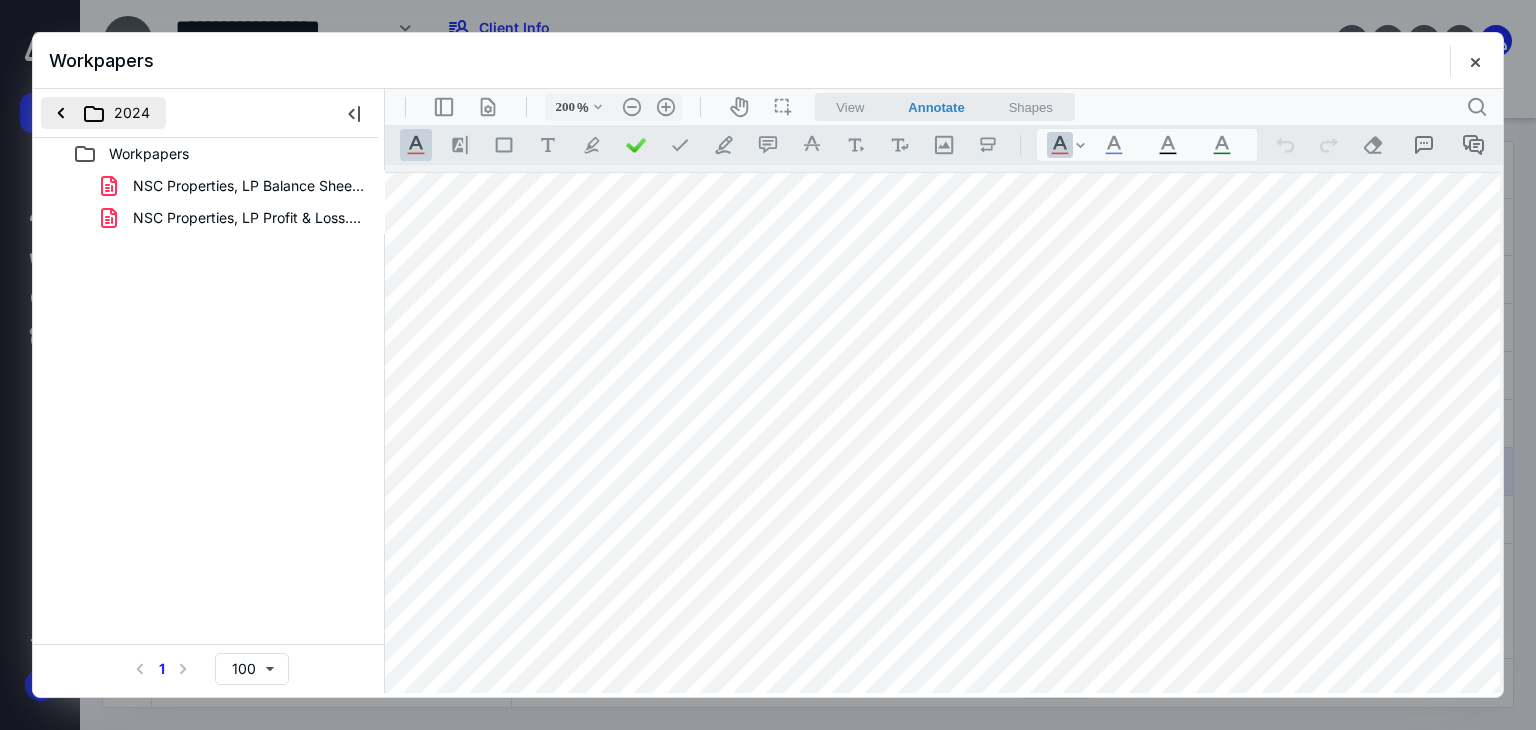 click on "2024" at bounding box center (103, 113) 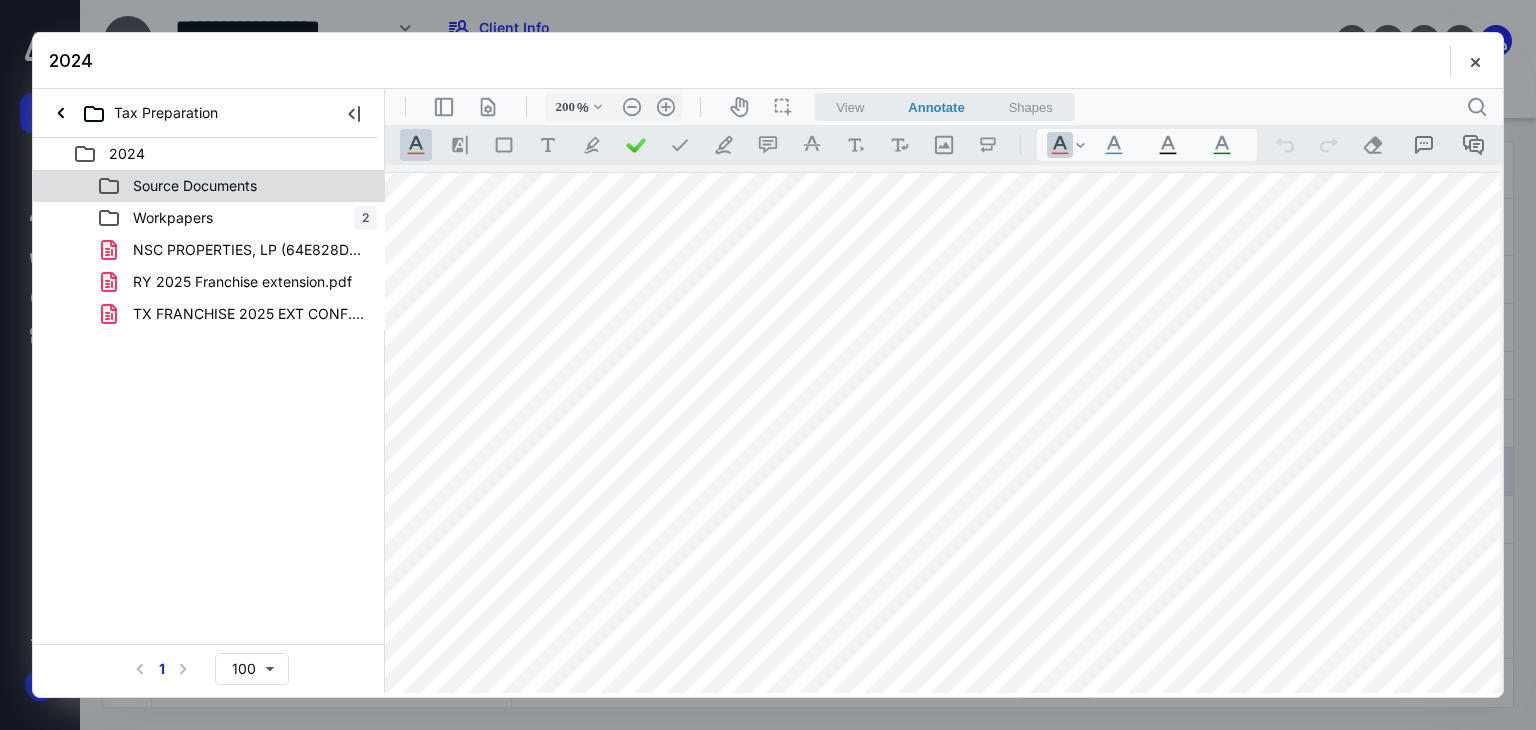 click on "Source Documents" at bounding box center (195, 186) 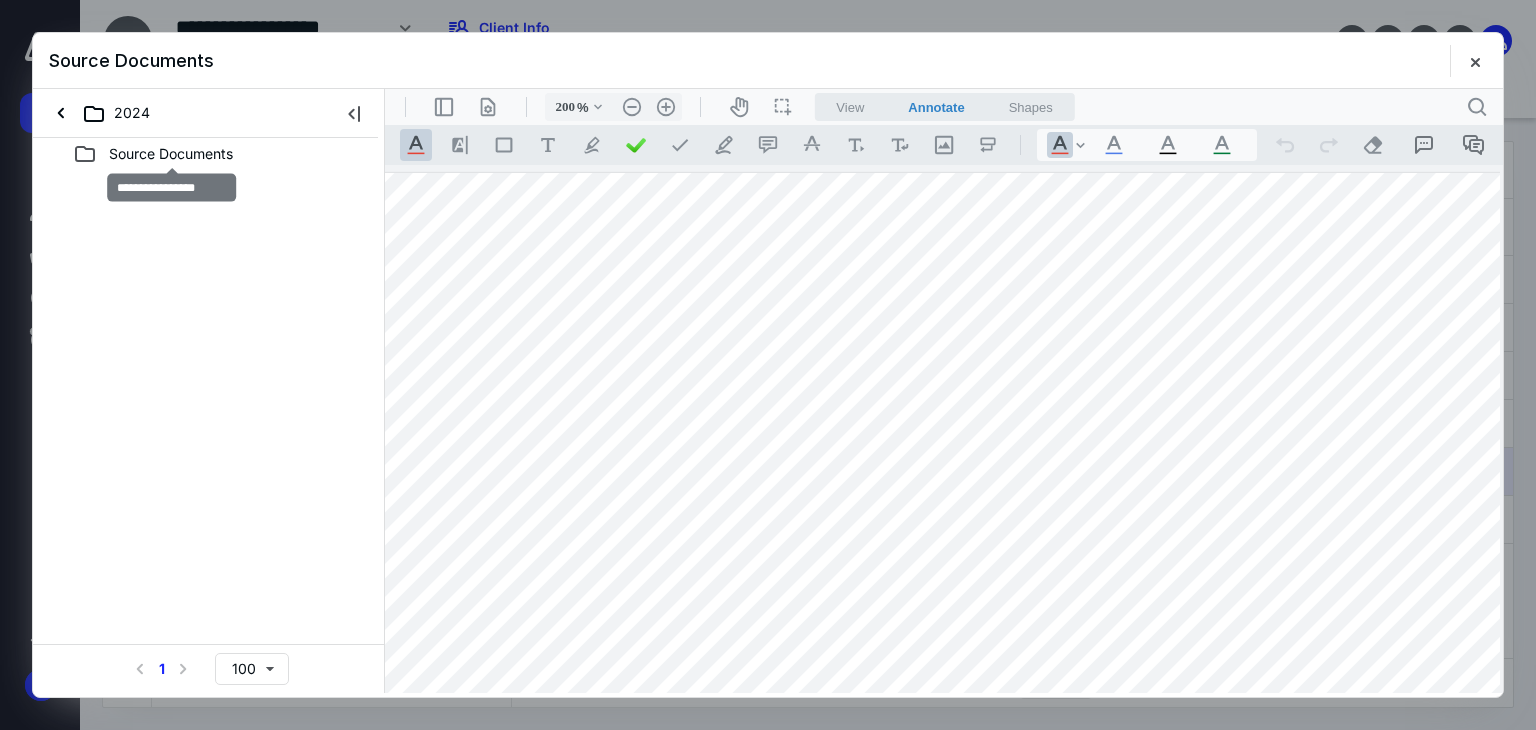 click on "Source Documents" at bounding box center (171, 154) 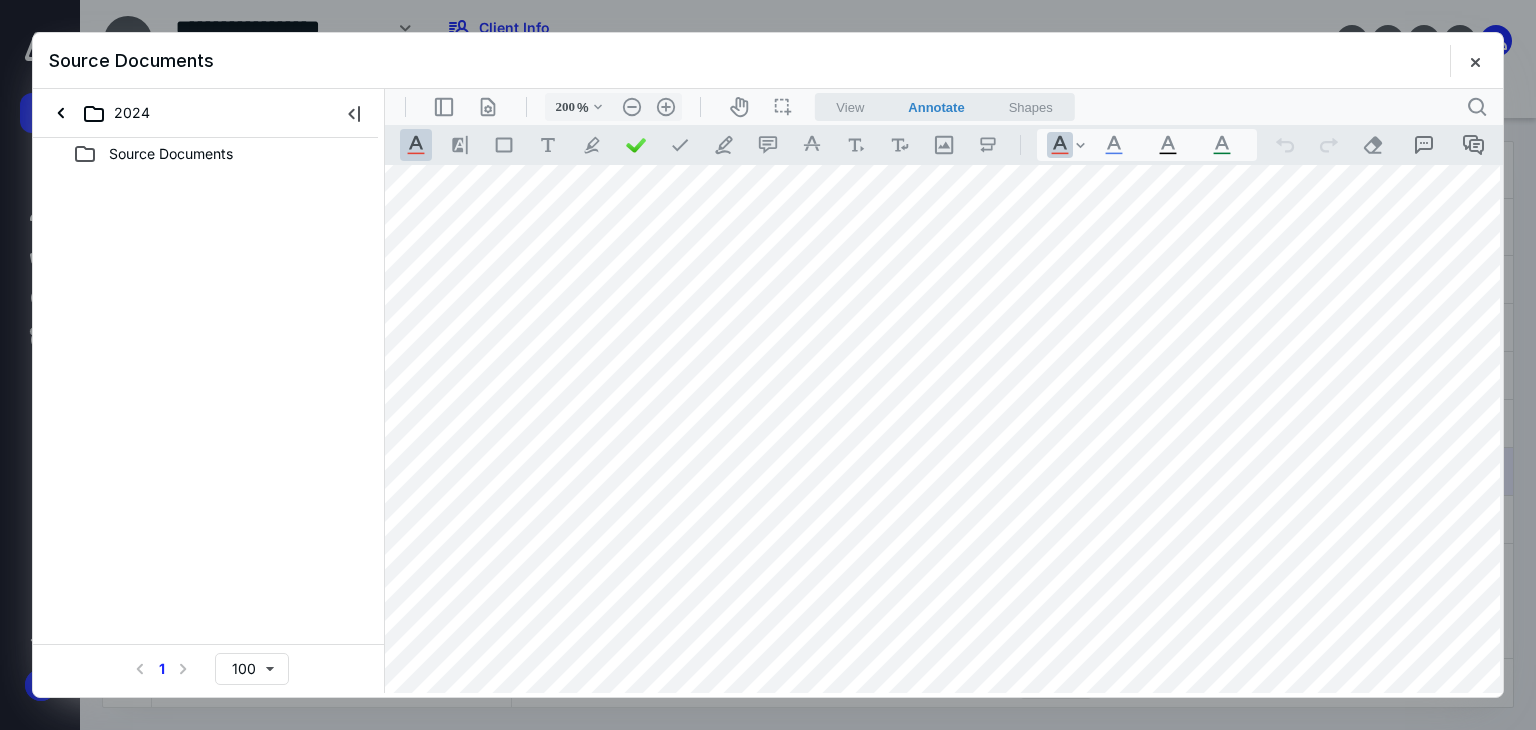 scroll, scrollTop: 0, scrollLeft: 65, axis: horizontal 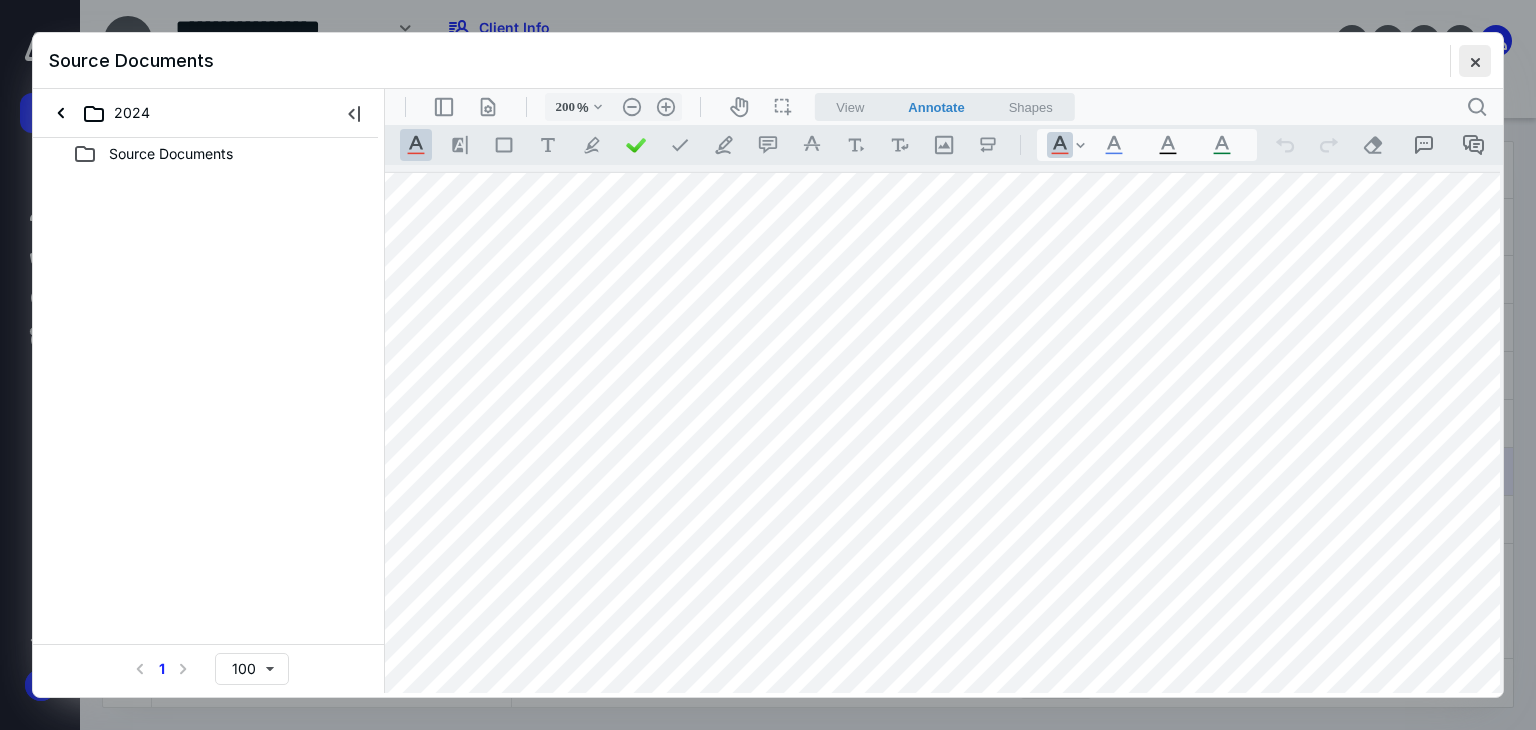 click at bounding box center (1475, 61) 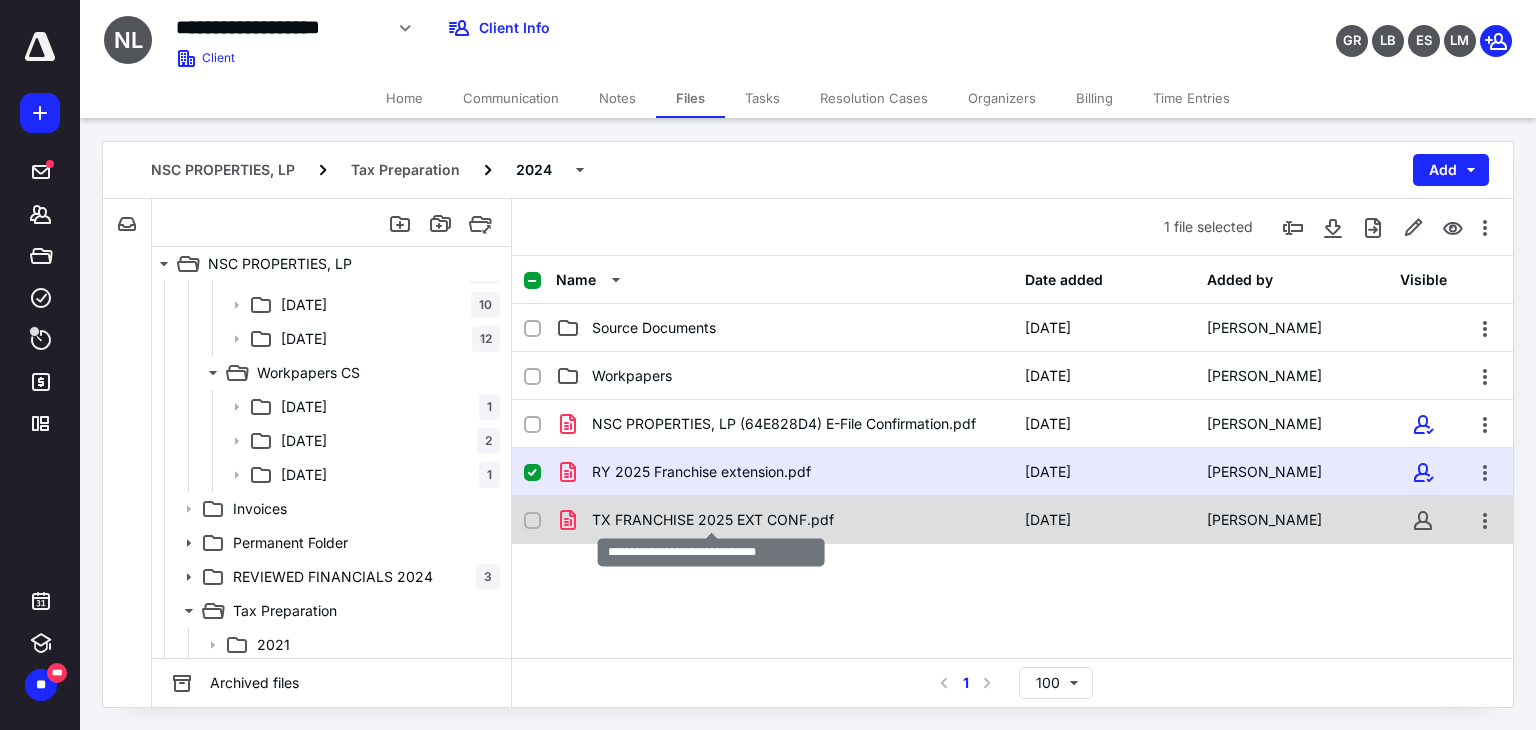 click on "TX FRANCHISE 2025 EXT CONF.pdf" at bounding box center (713, 520) 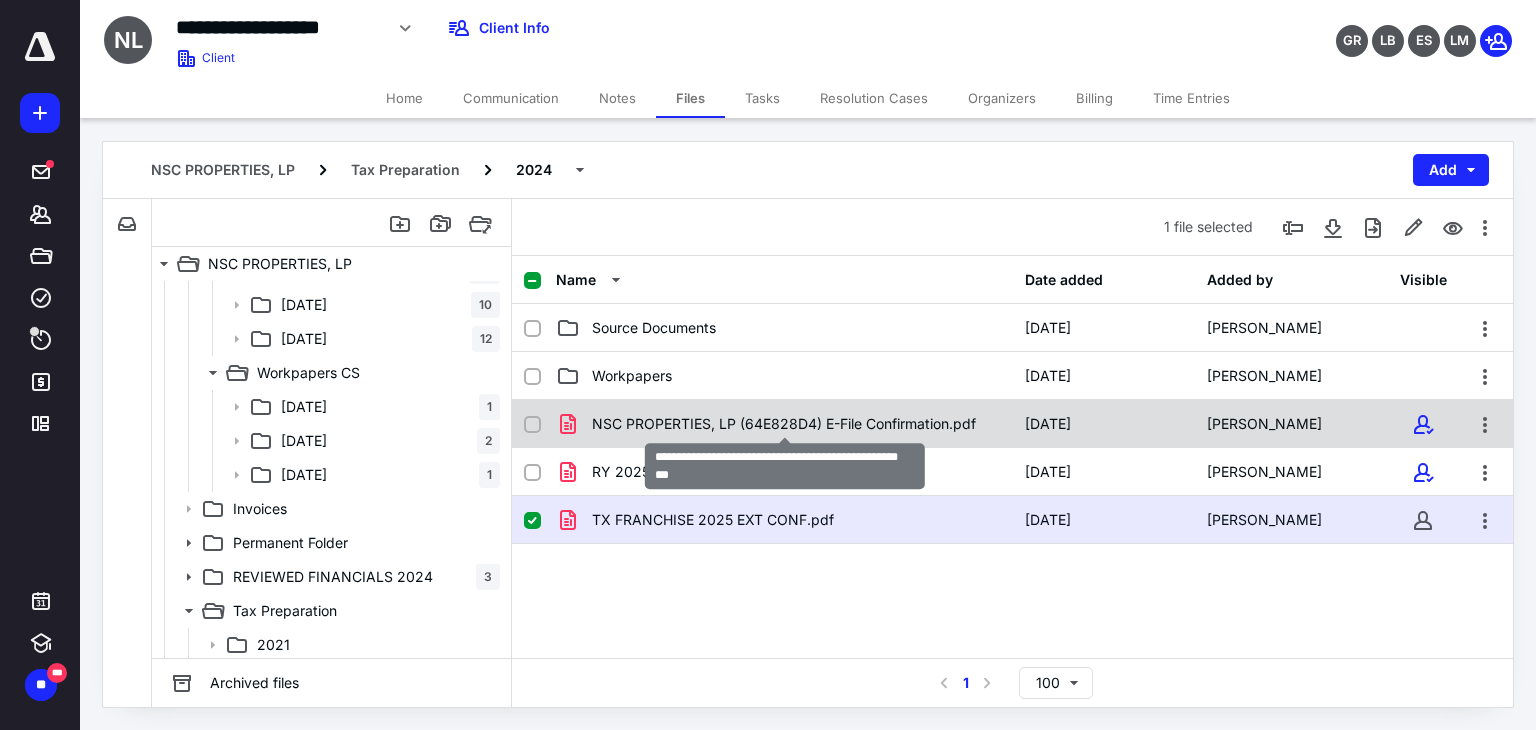 click on "NSC PROPERTIES, LP (64E828D4) E-File Confirmation.pdf" at bounding box center (784, 424) 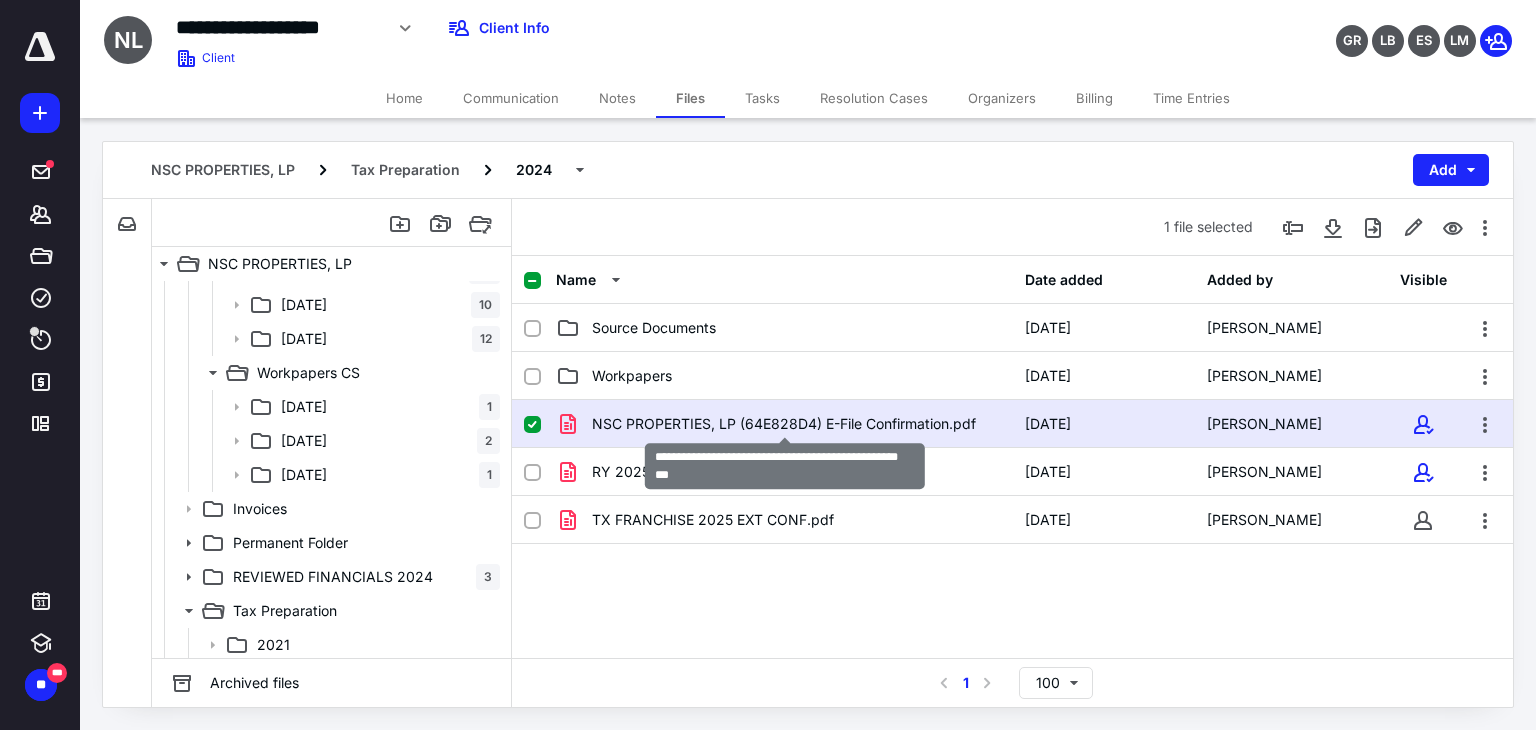 click on "NSC PROPERTIES, LP (64E828D4) E-File Confirmation.pdf" at bounding box center [784, 424] 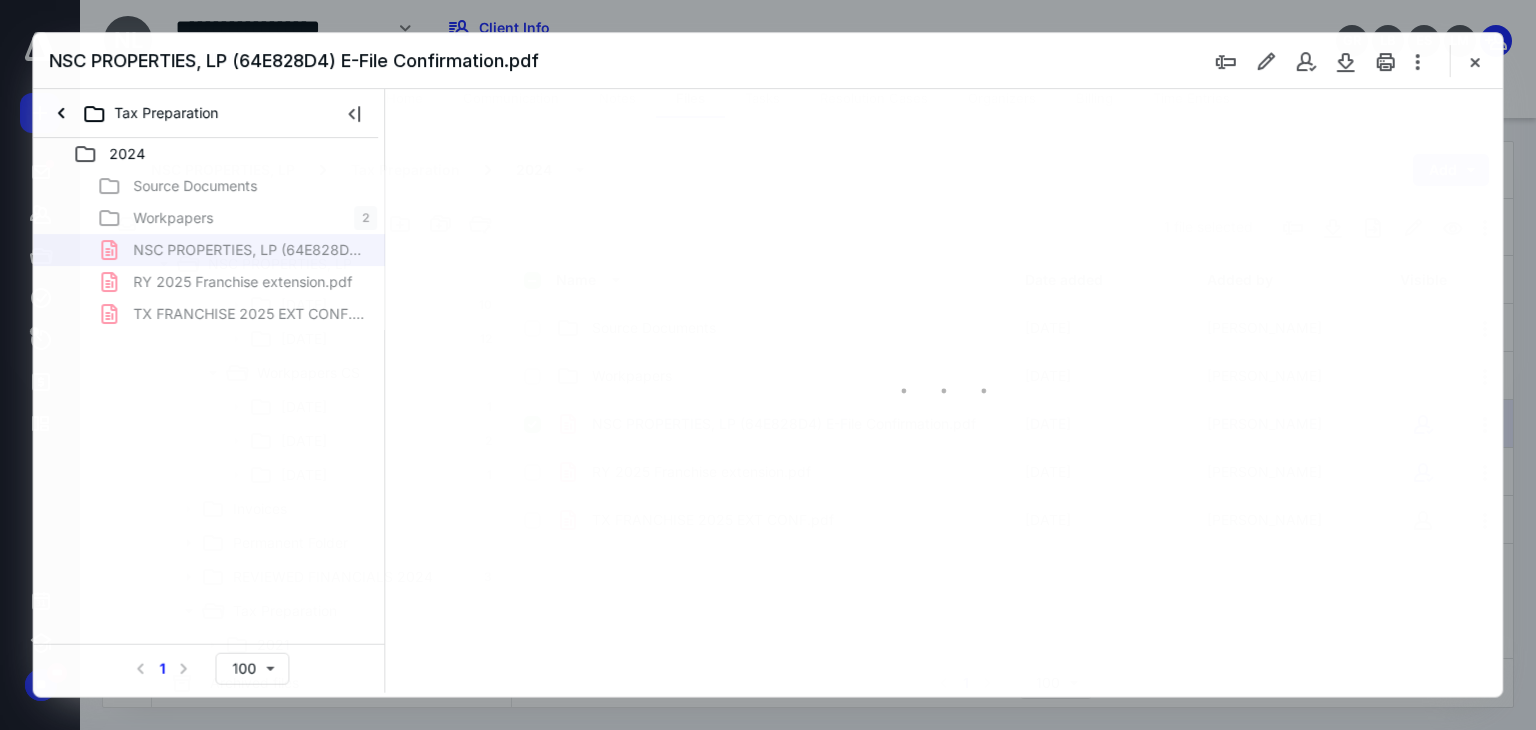 scroll, scrollTop: 0, scrollLeft: 0, axis: both 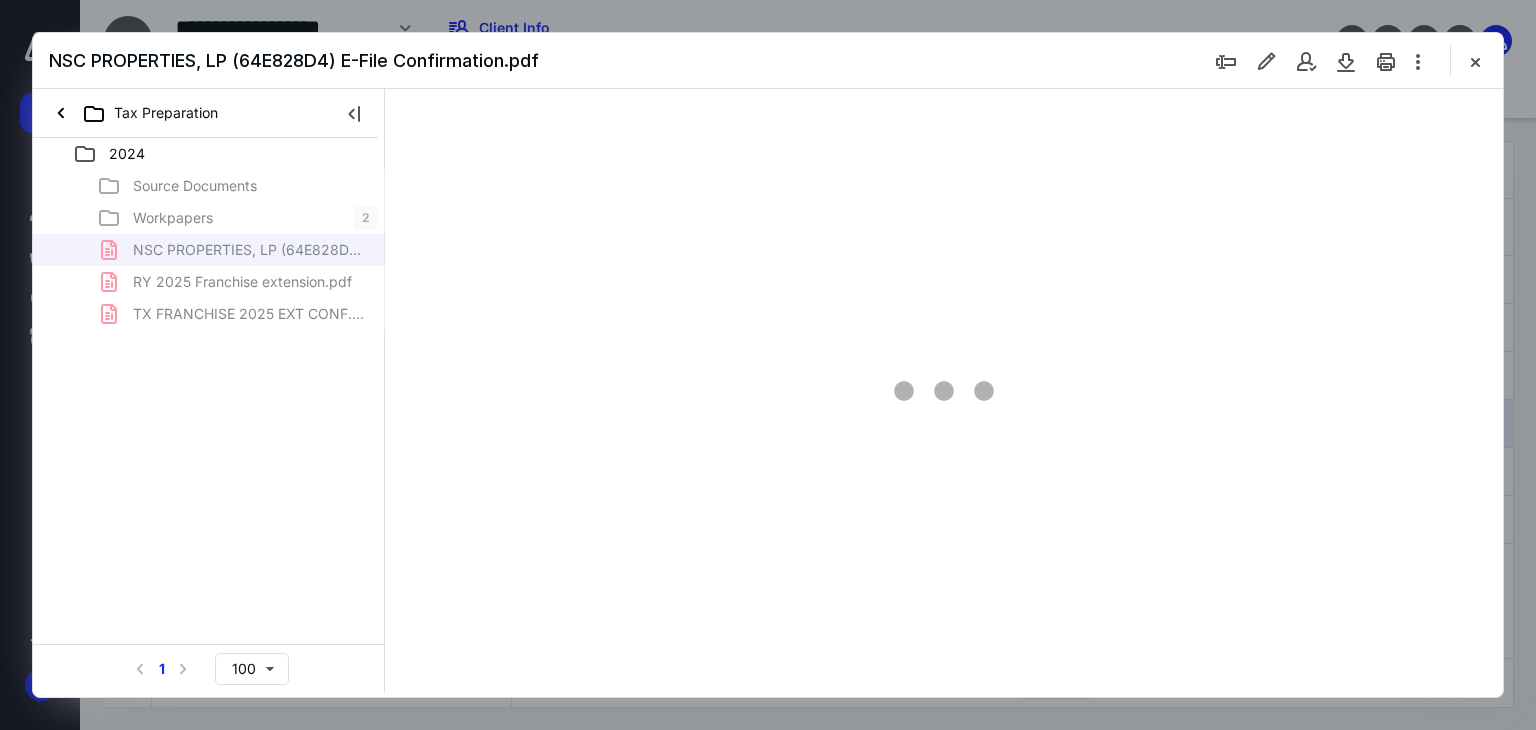 type on "66" 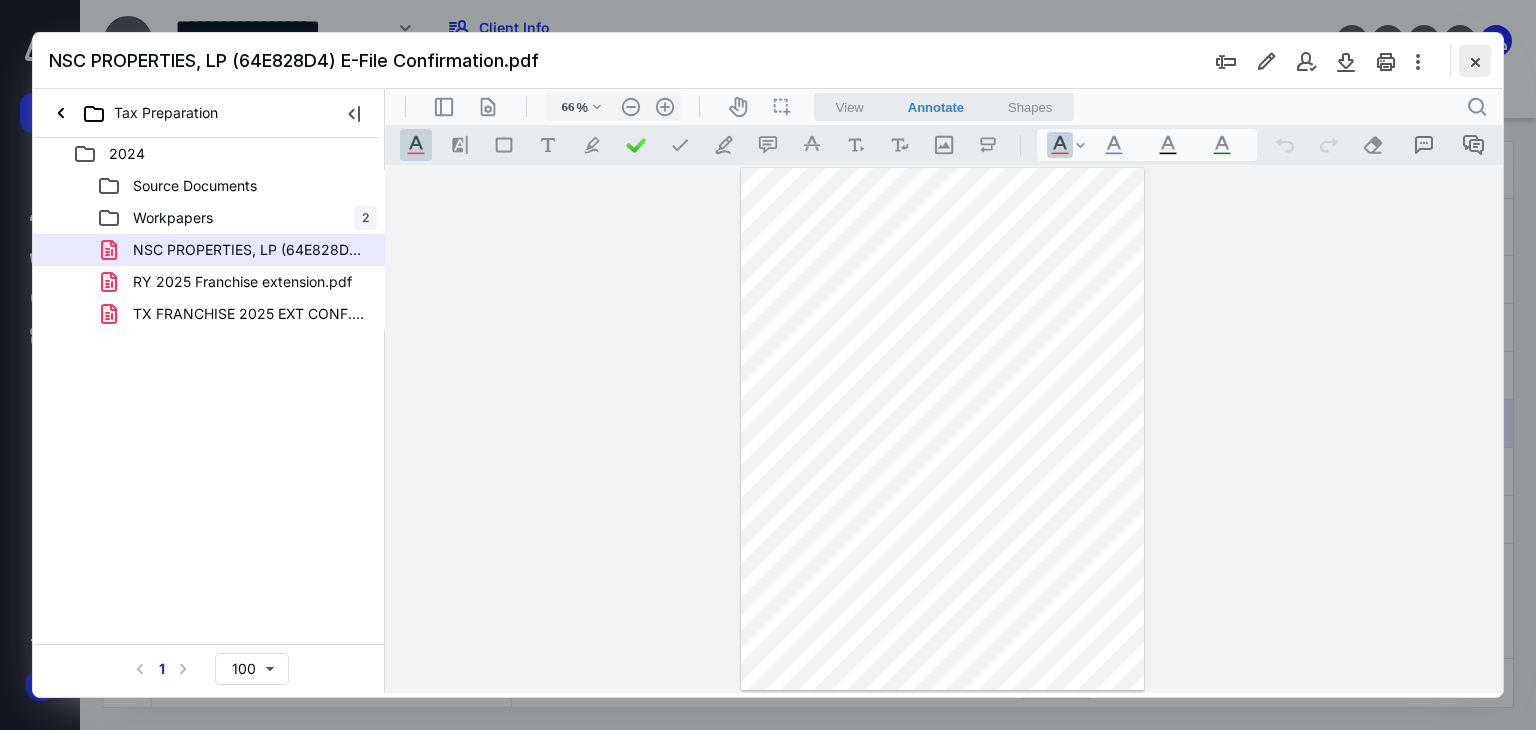 click at bounding box center [1475, 61] 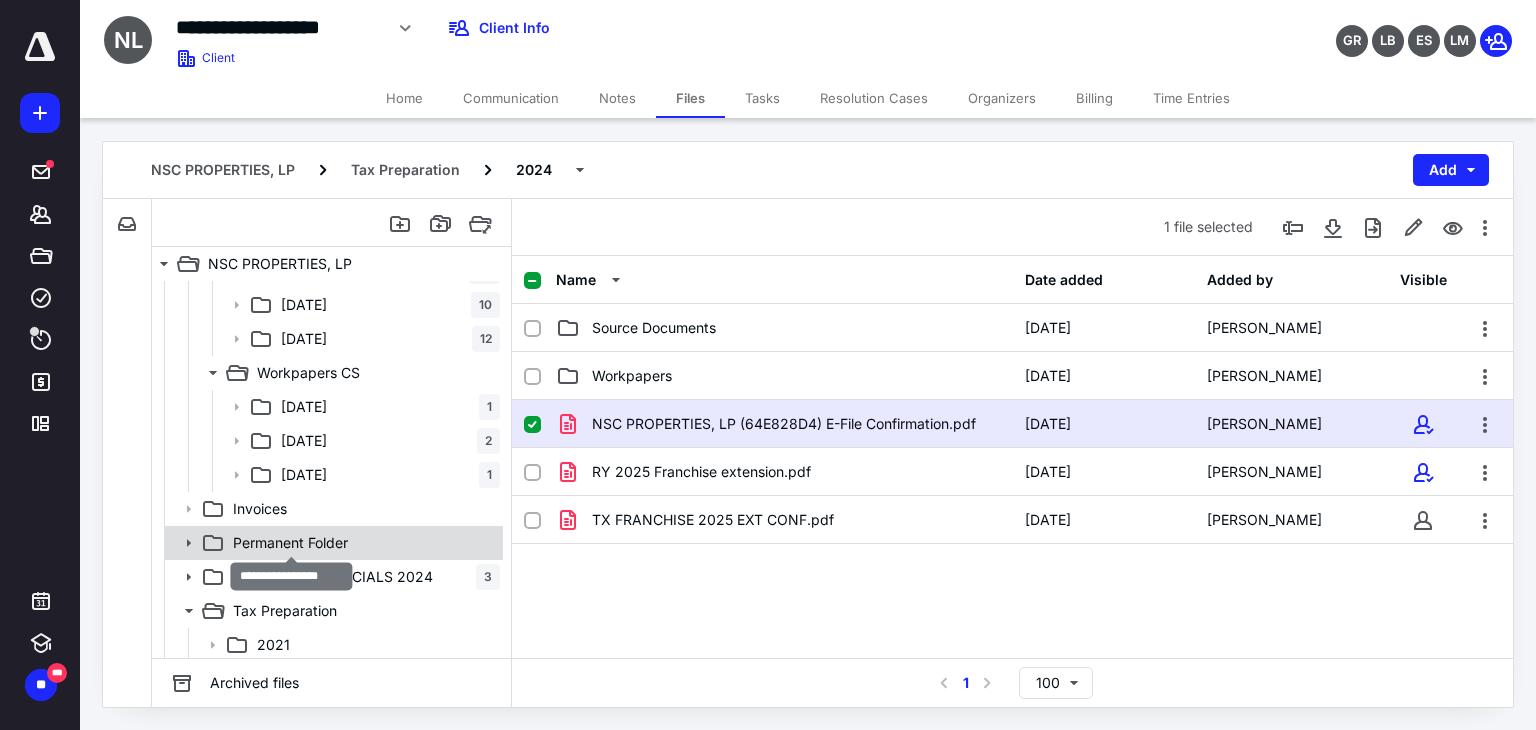 click on "Permanent Folder" at bounding box center [290, 543] 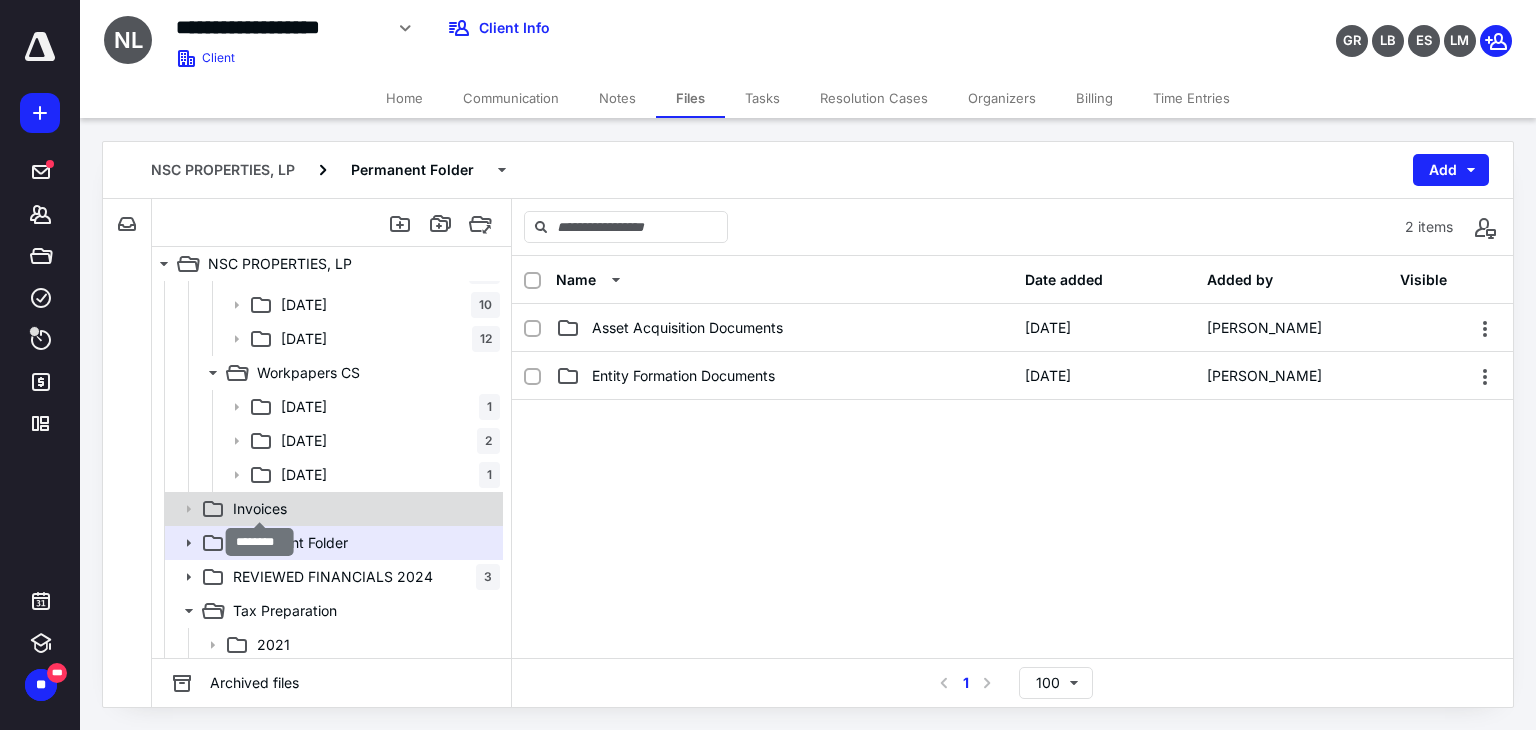 click on "Invoices" at bounding box center (260, 509) 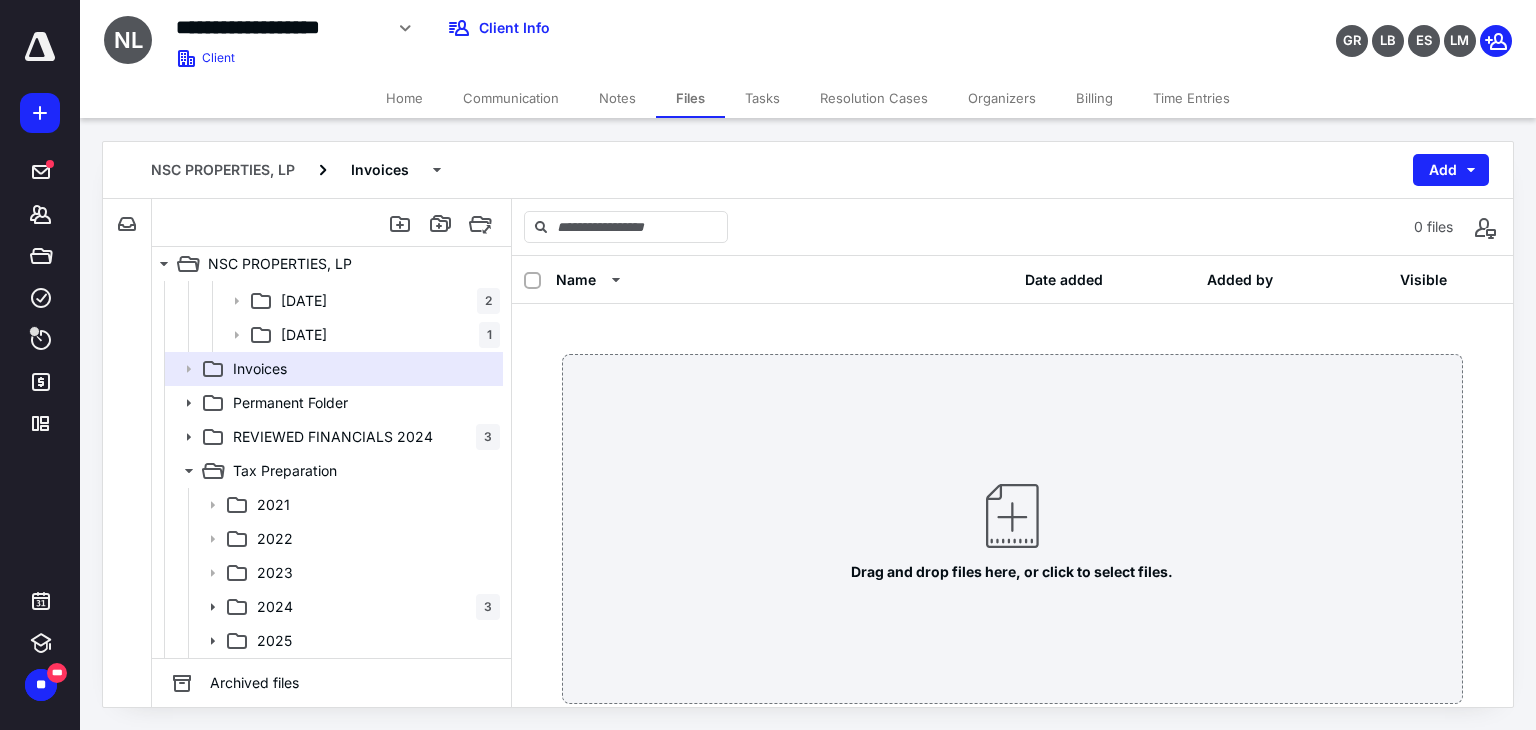 scroll, scrollTop: 914, scrollLeft: 0, axis: vertical 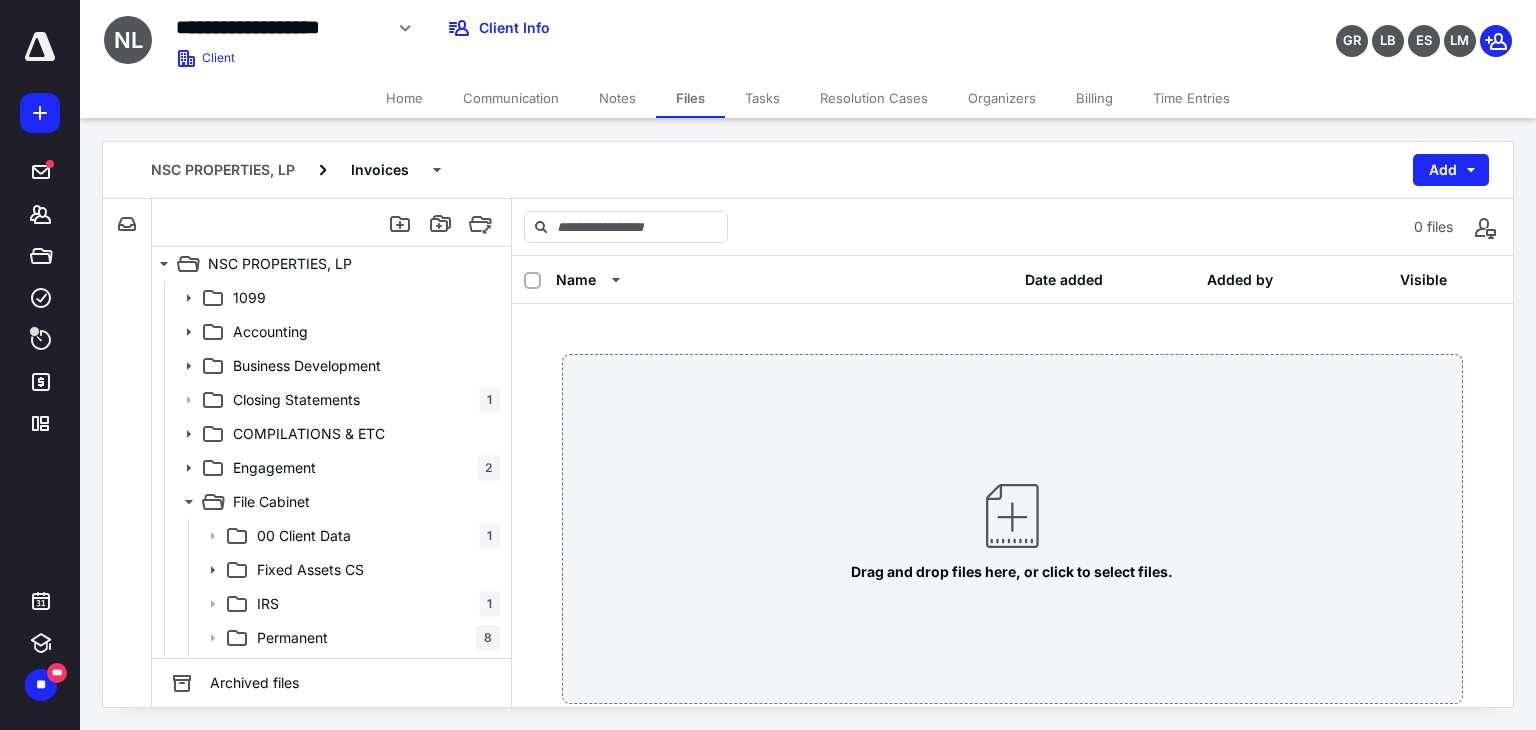 click on "1099" at bounding box center [332, 298] 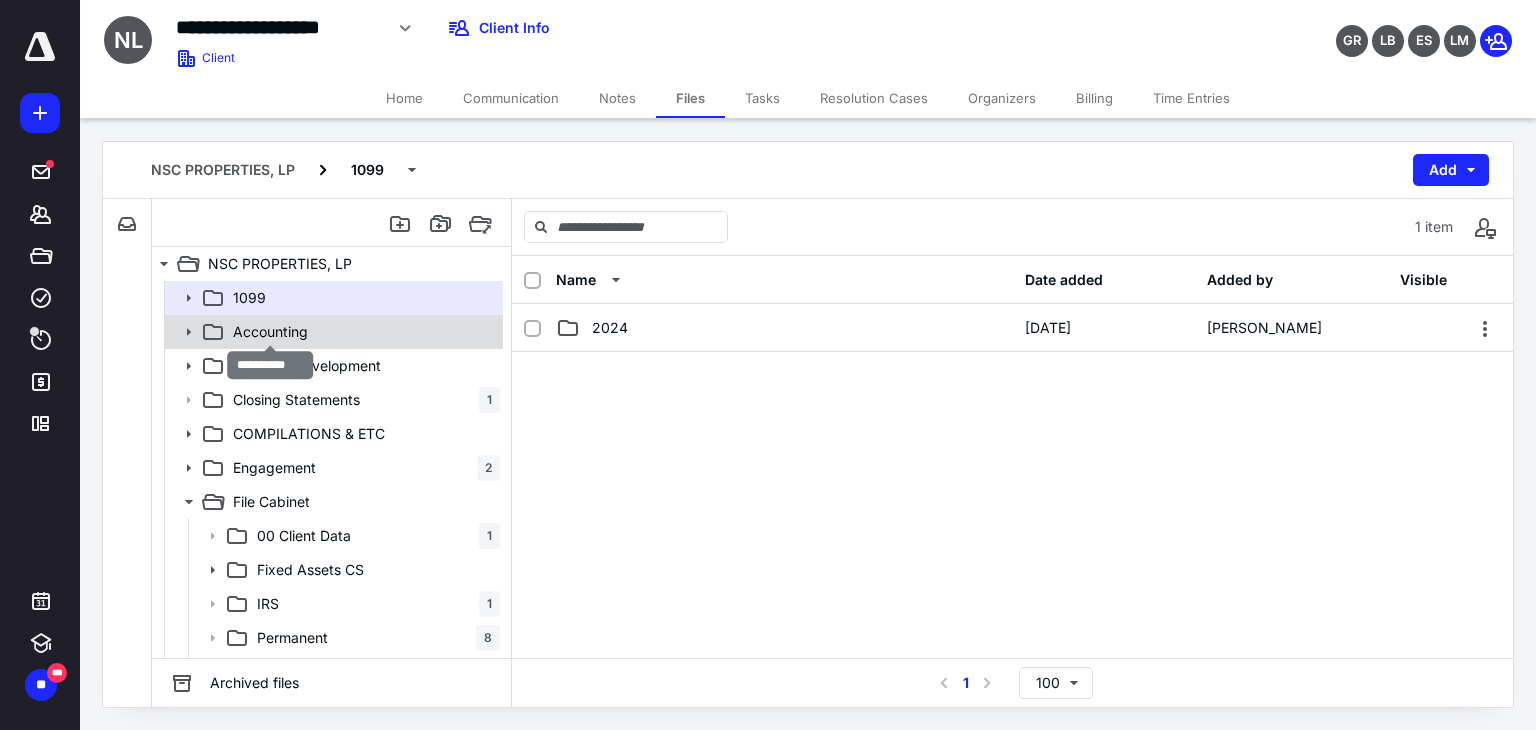 click on "Accounting" at bounding box center (270, 332) 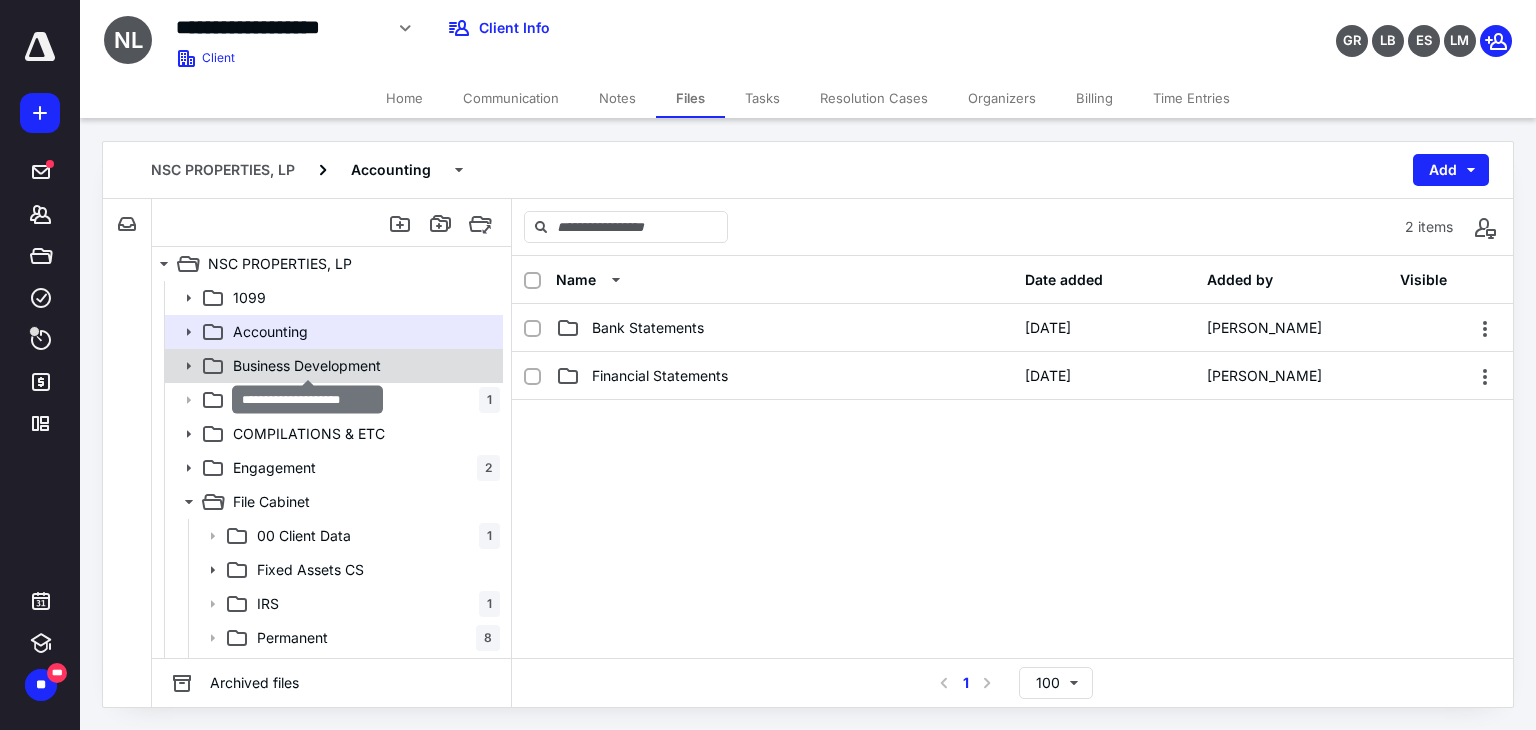 click on "Business Development" at bounding box center (307, 366) 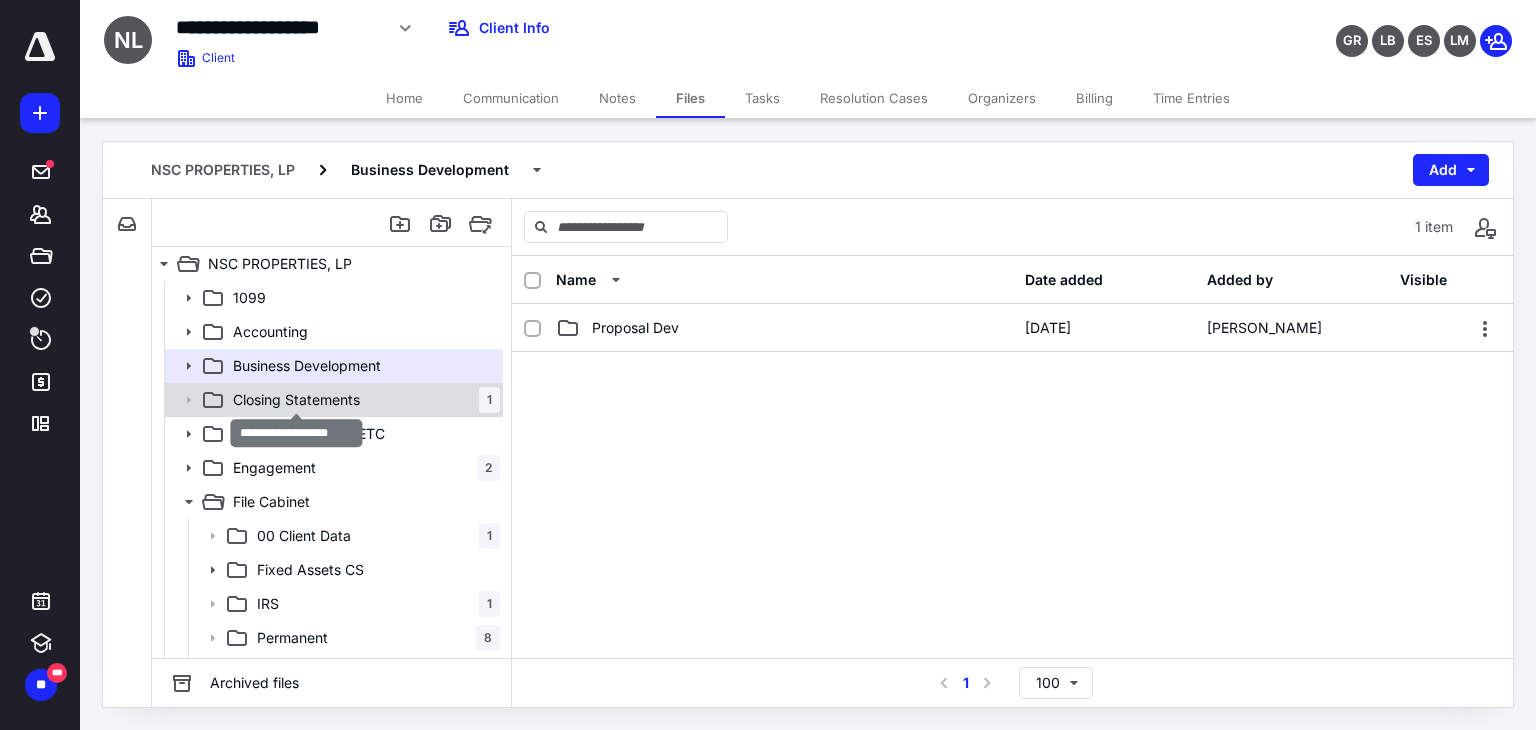 click on "Closing Statements 1" at bounding box center (362, 400) 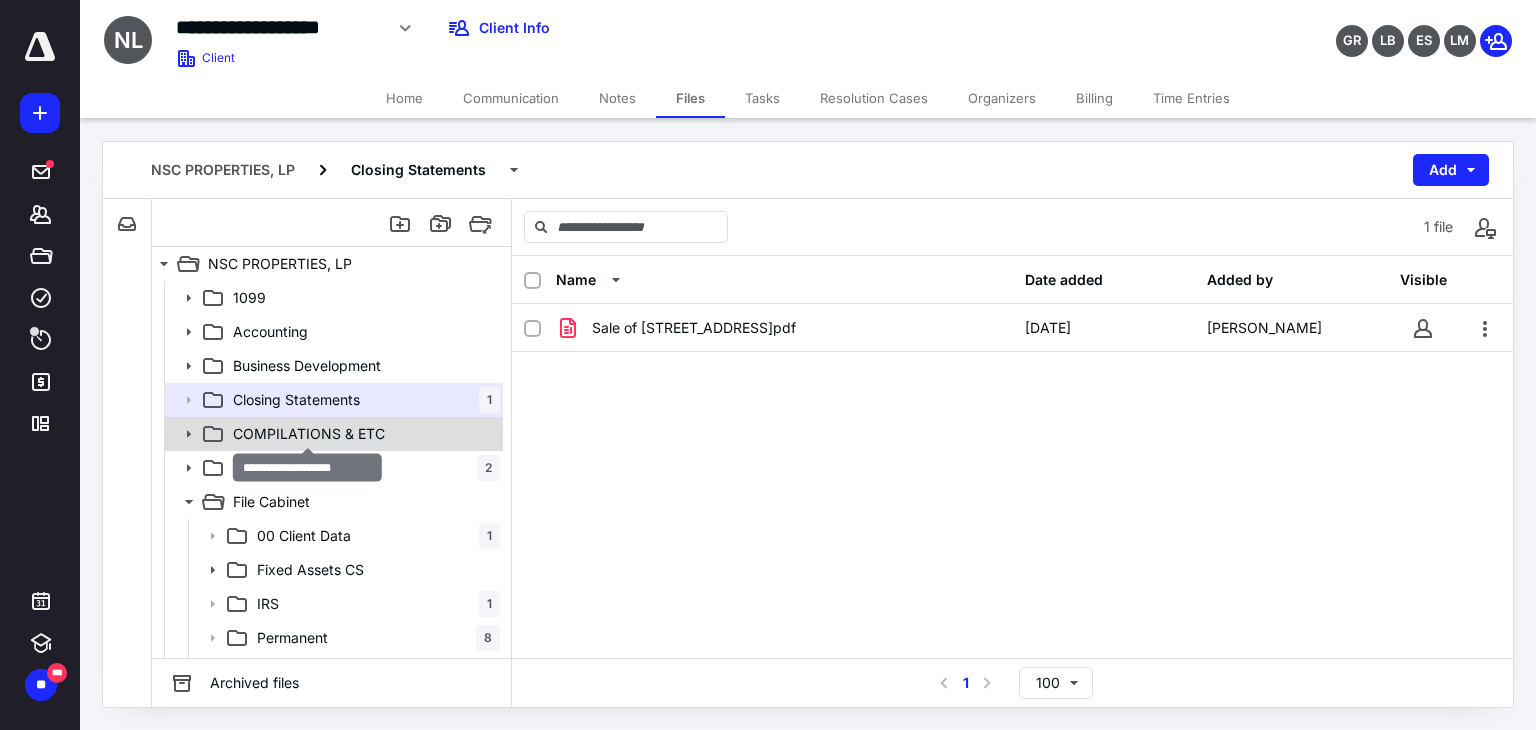 click on "COMPILATIONS & ETC" at bounding box center (309, 434) 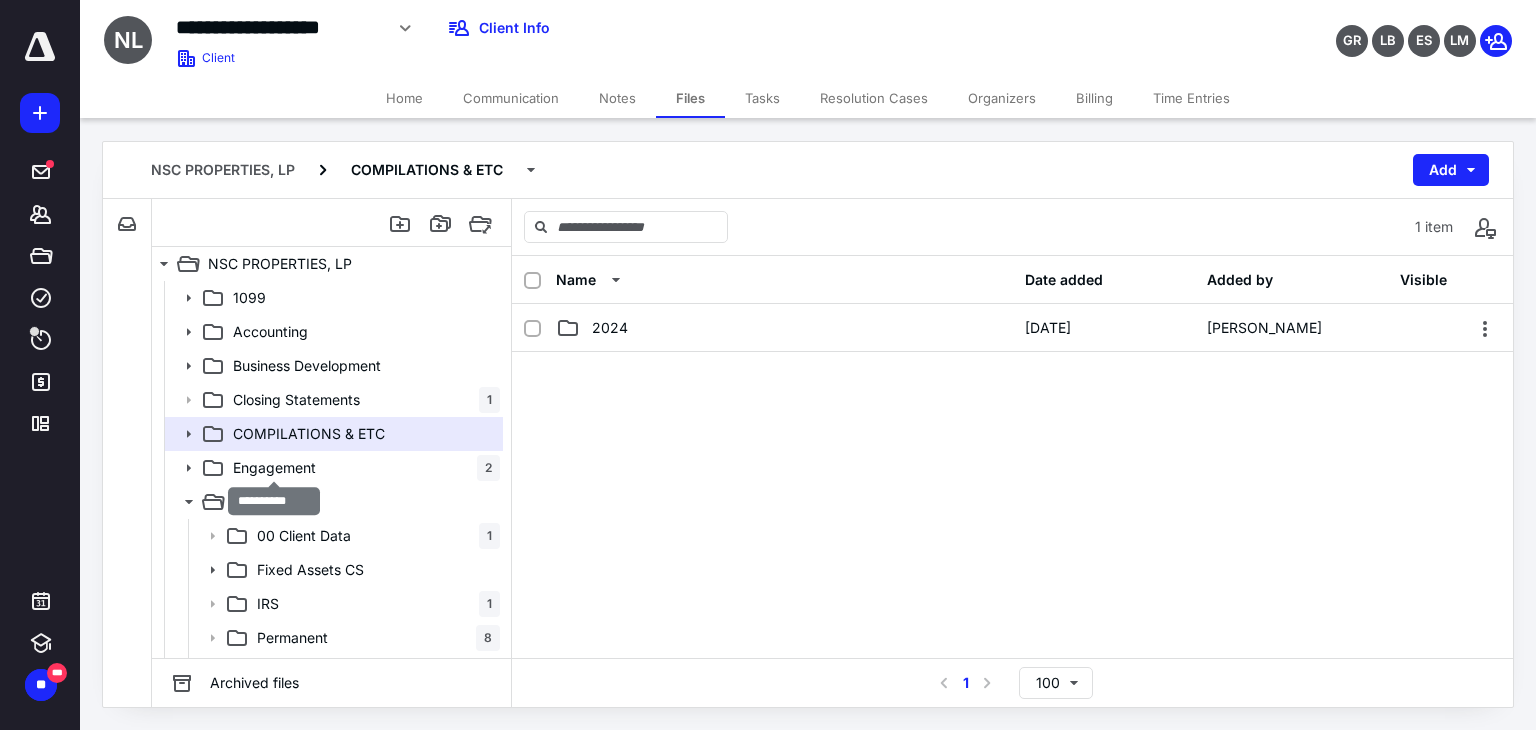 click on "Engagement" at bounding box center [274, 468] 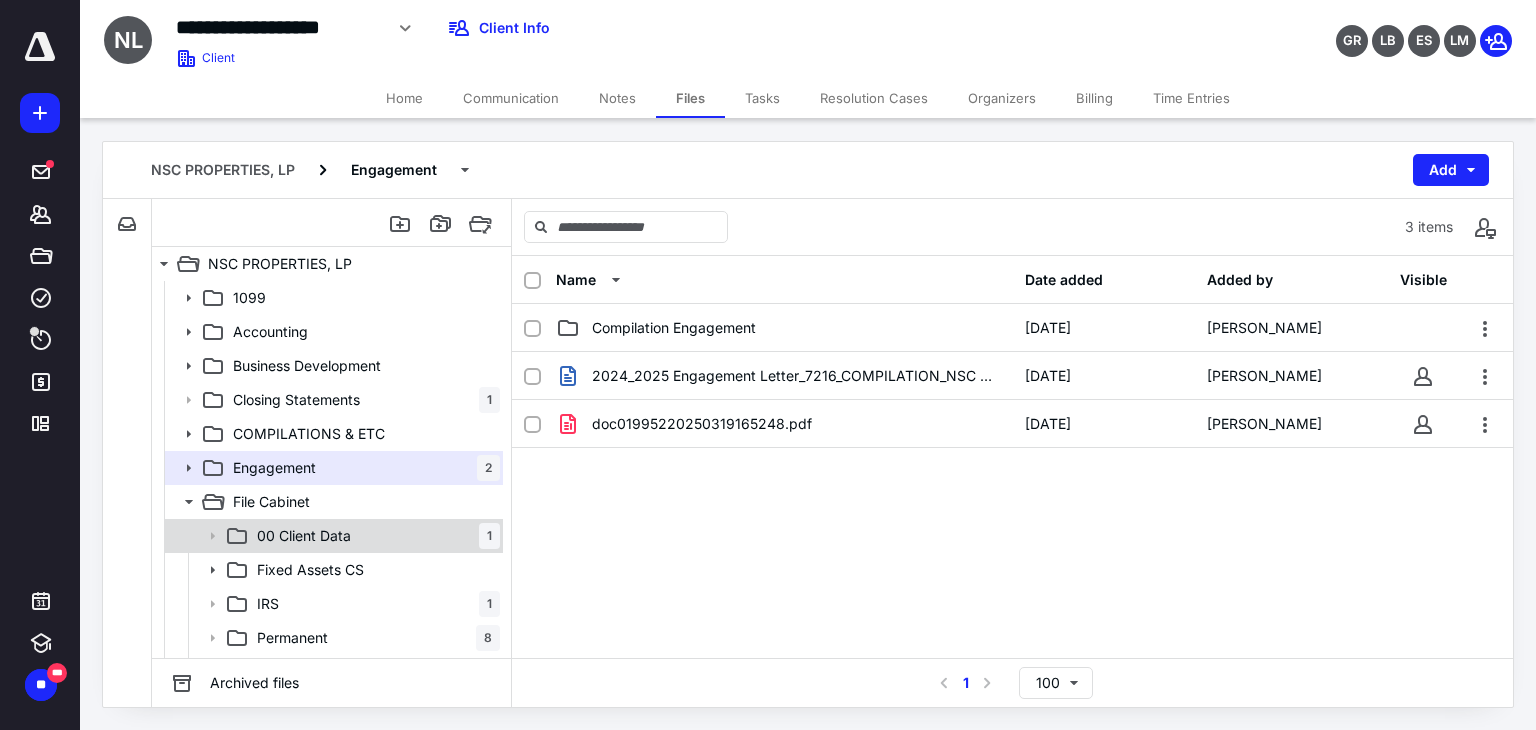 click on "00 Client Data 1" at bounding box center (374, 536) 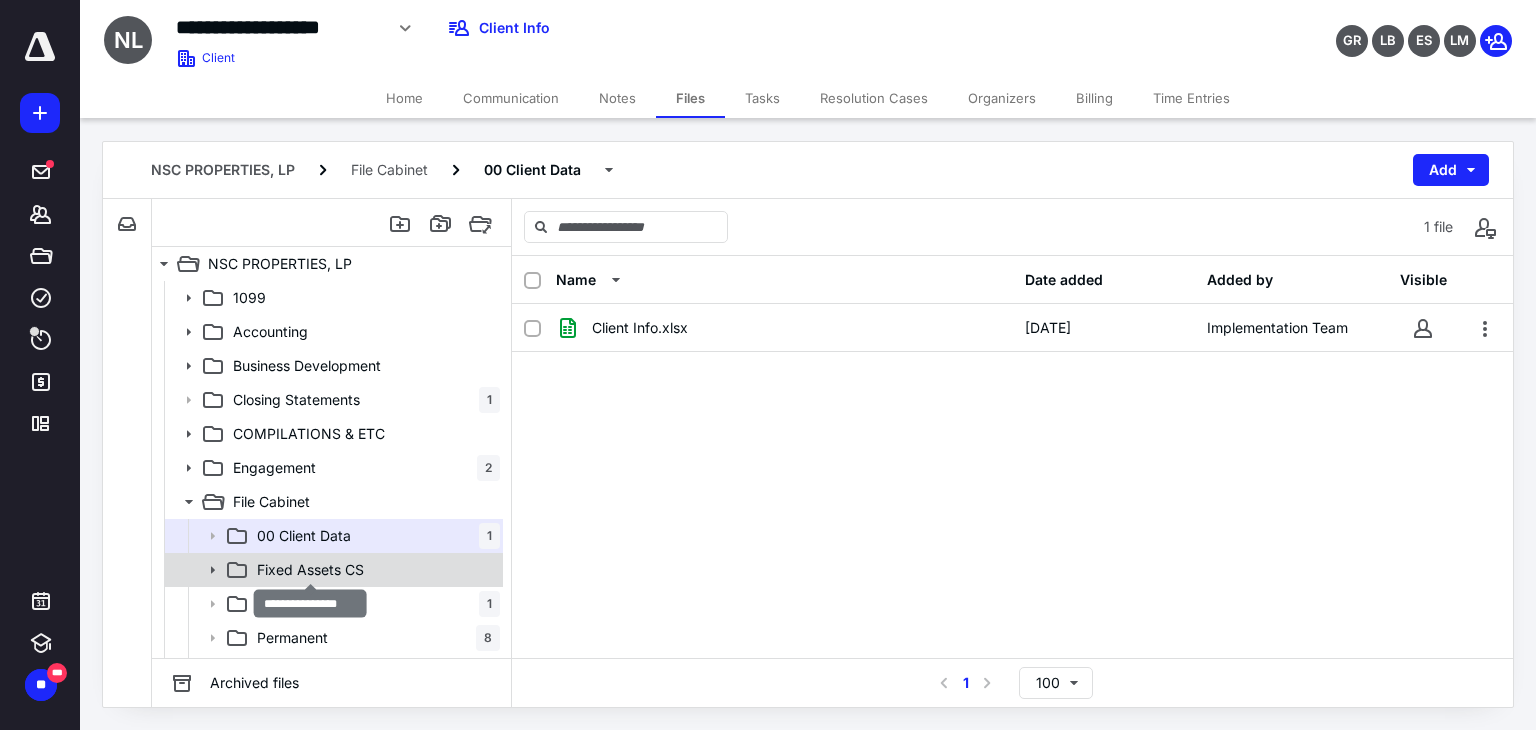 click on "Fixed Assets CS" at bounding box center (310, 570) 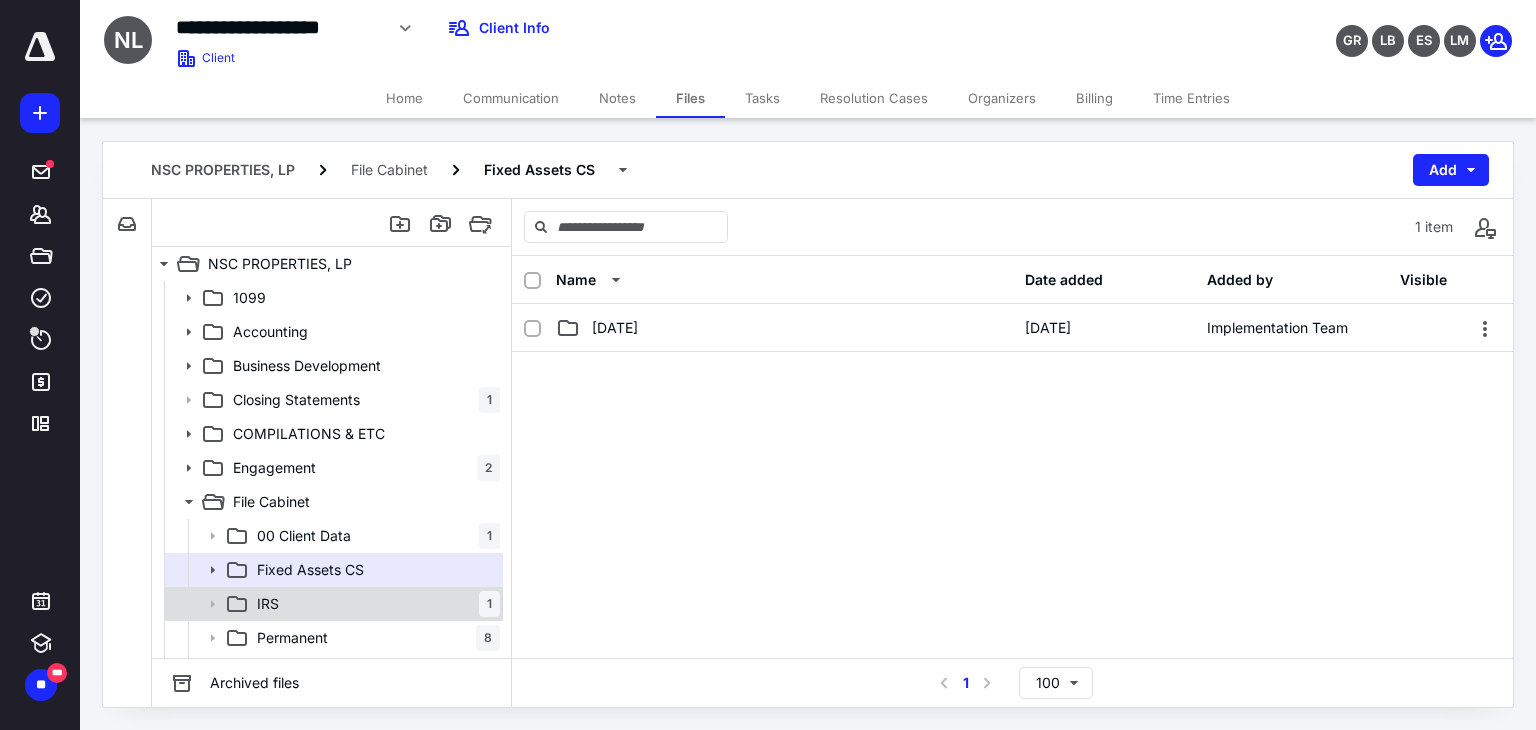 click on "IRS 1" at bounding box center (374, 604) 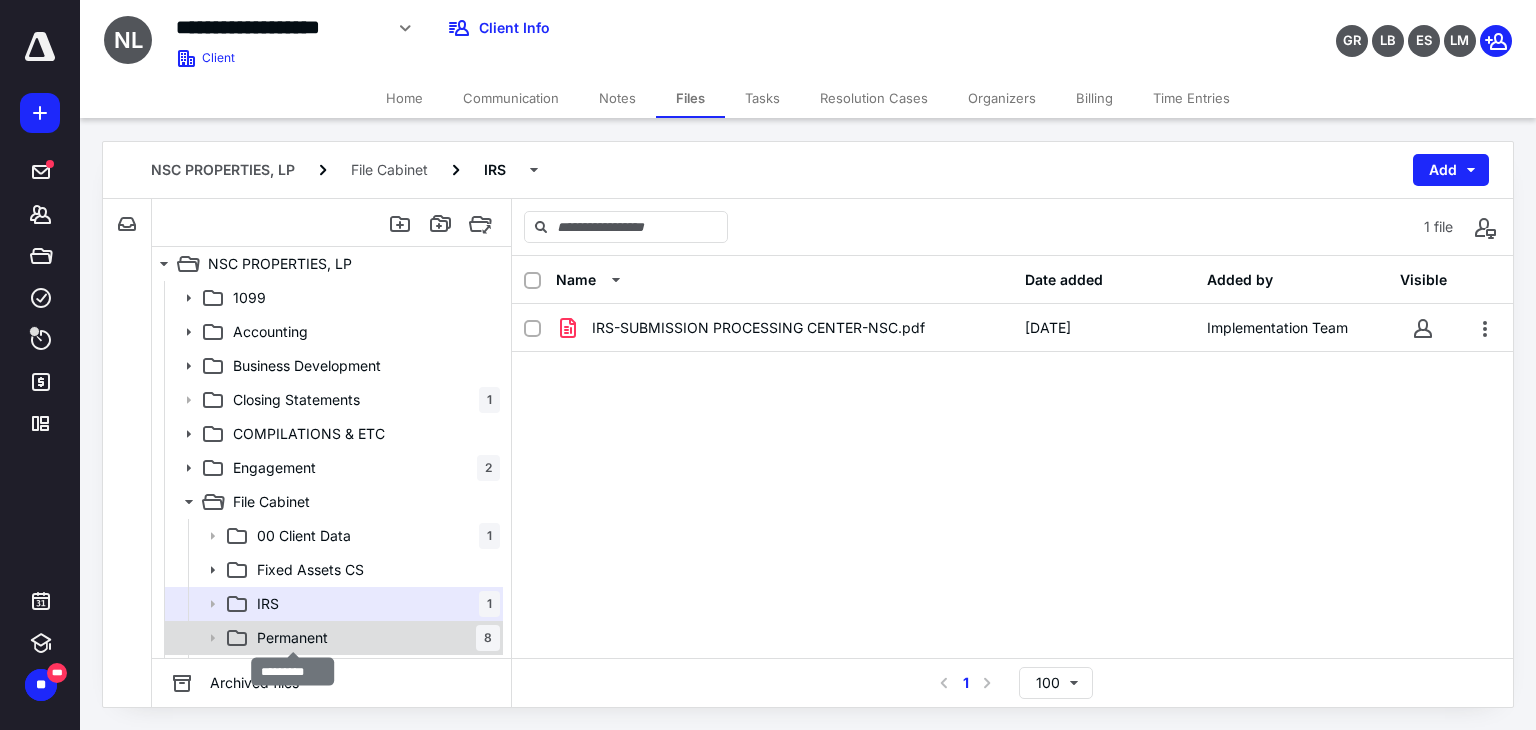 click on "Permanent" at bounding box center (292, 638) 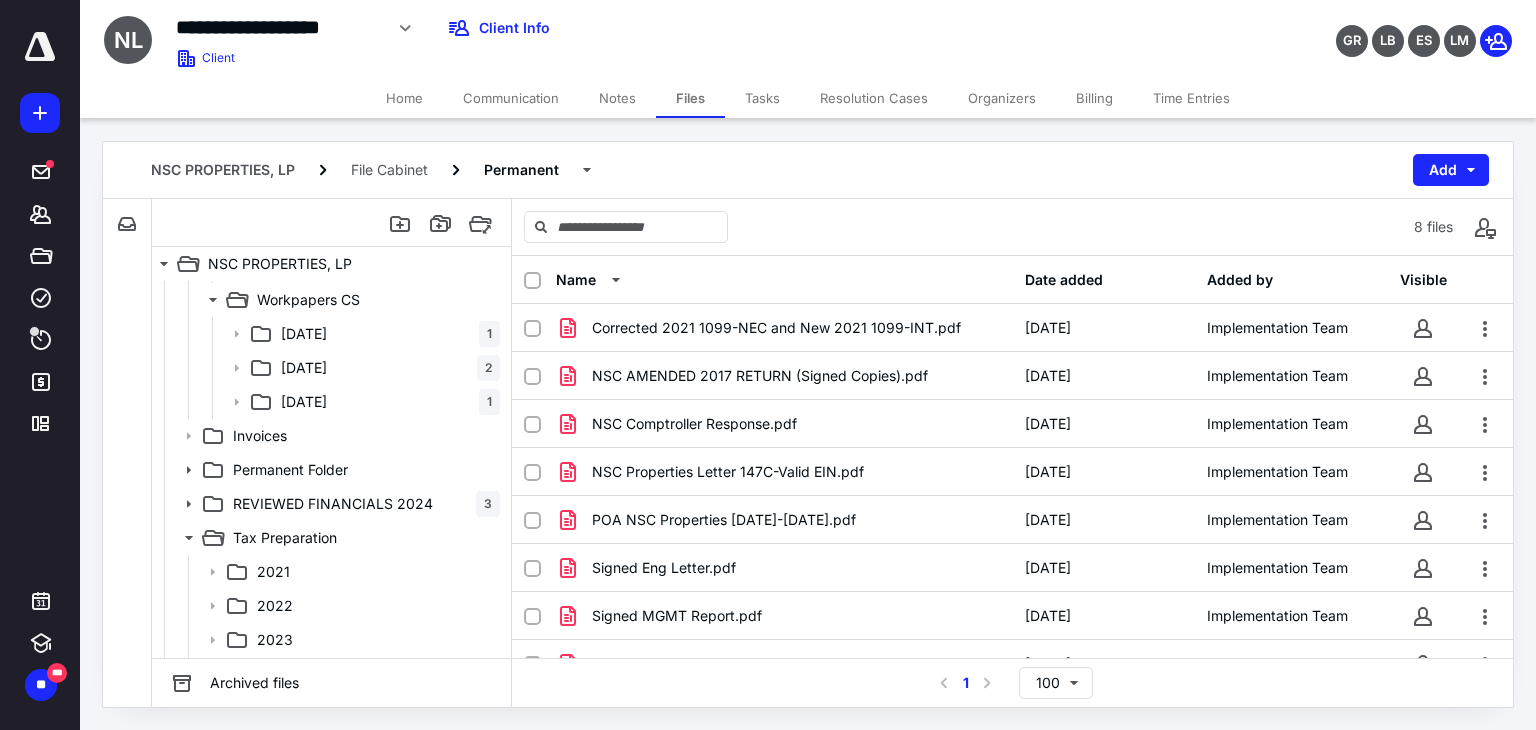 scroll, scrollTop: 914, scrollLeft: 0, axis: vertical 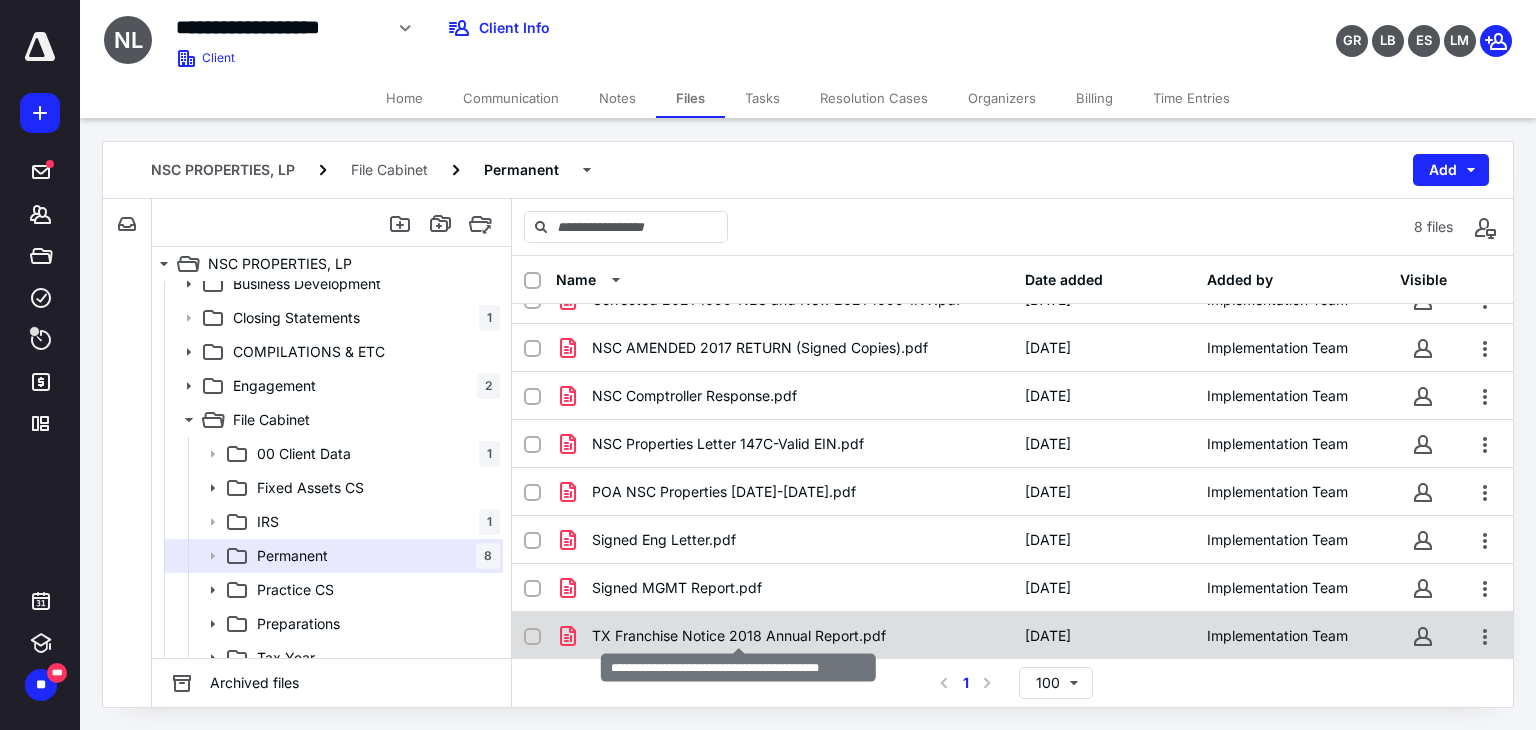 click on "TX Franchise Notice 2018 Annual Report.pdf" at bounding box center [739, 636] 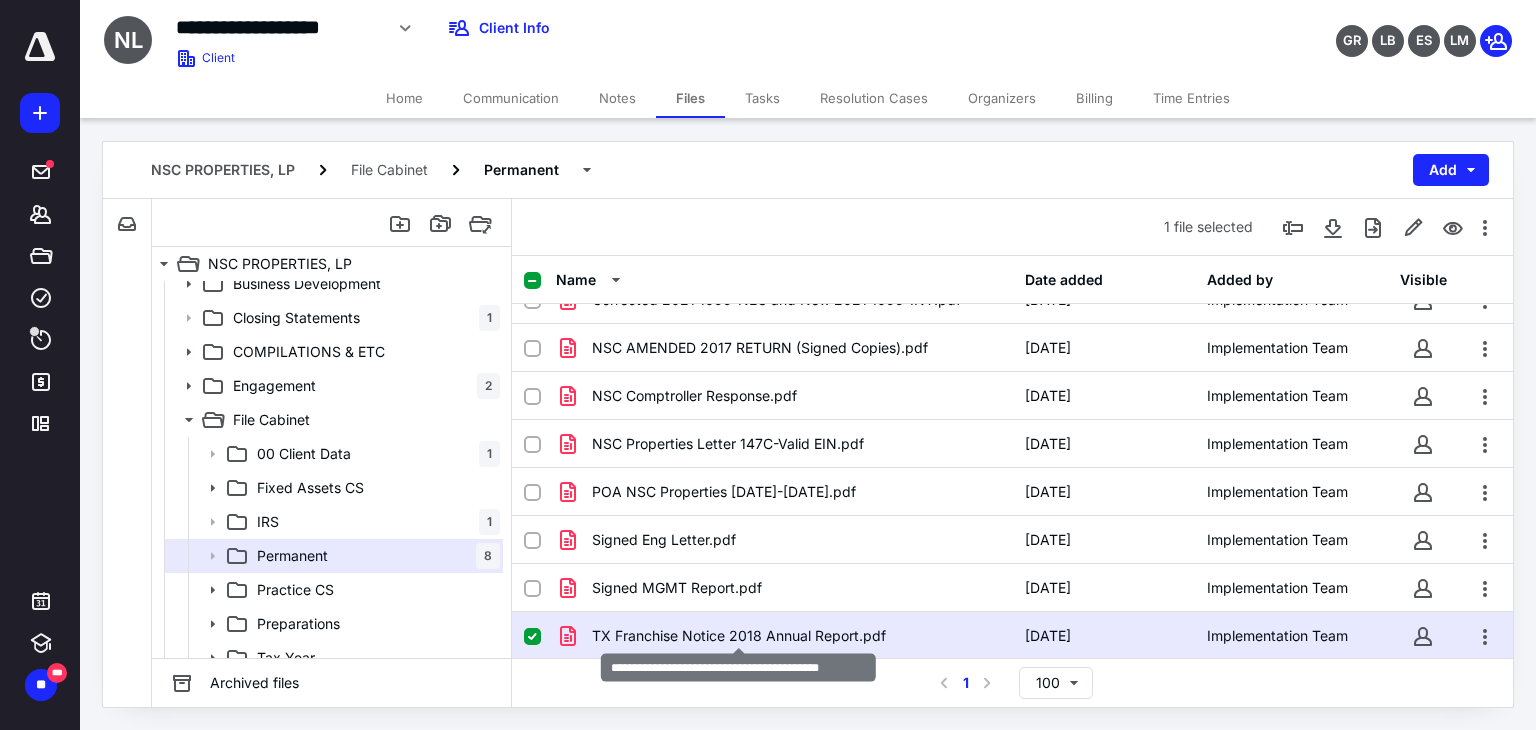 click on "TX Franchise Notice 2018 Annual Report.pdf" at bounding box center [739, 636] 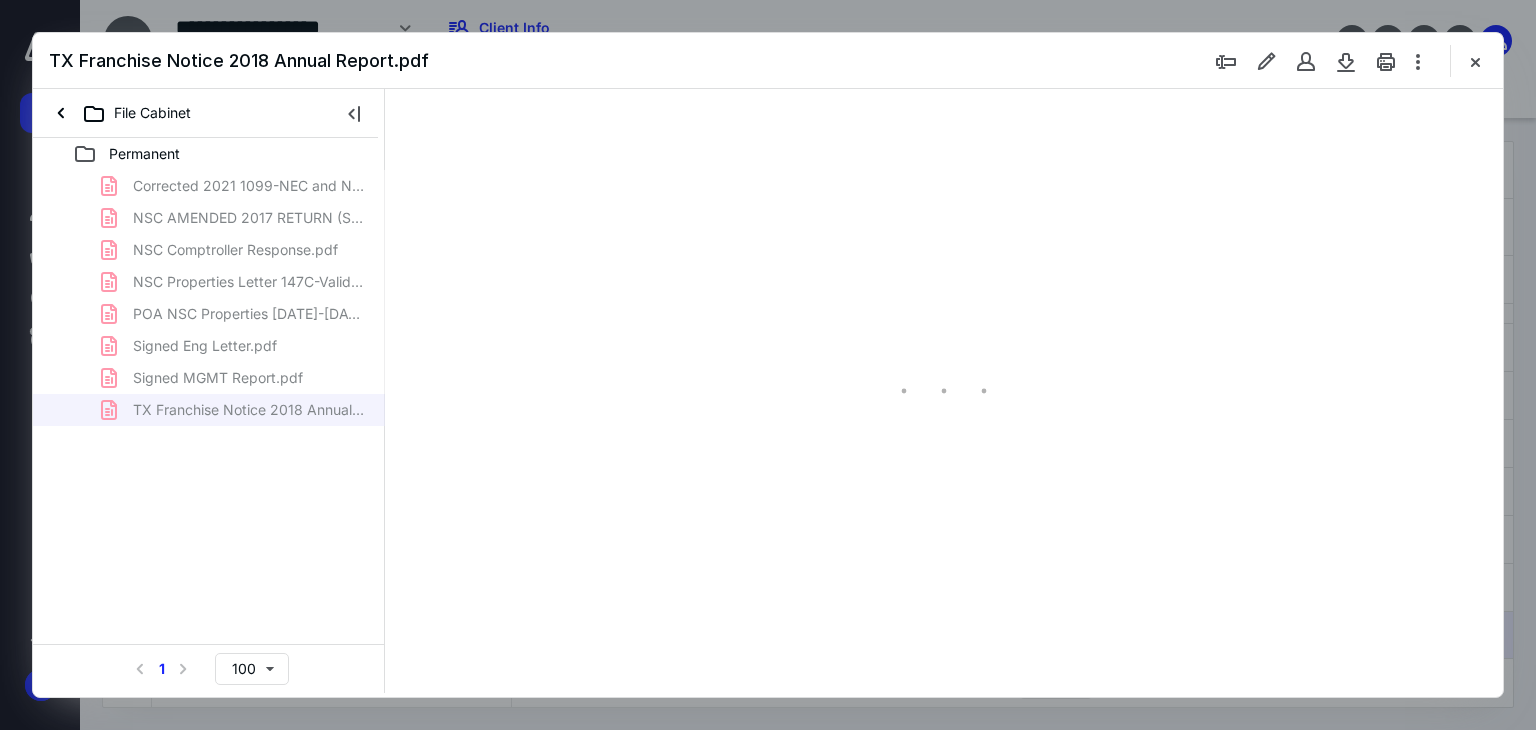scroll, scrollTop: 0, scrollLeft: 0, axis: both 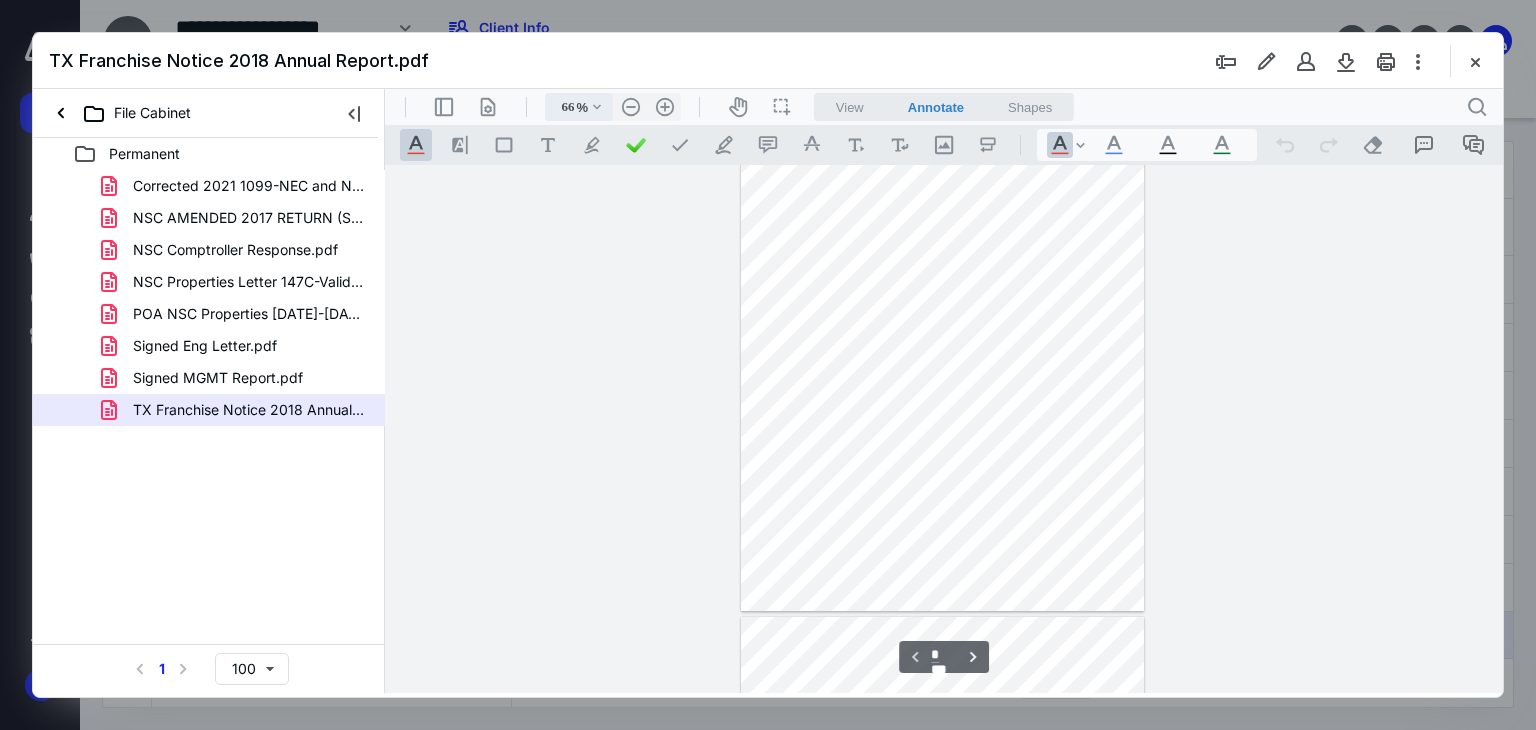 click on ".cls-1{fill:#abb0c4;} icon - chevron - down" at bounding box center (597, 107) 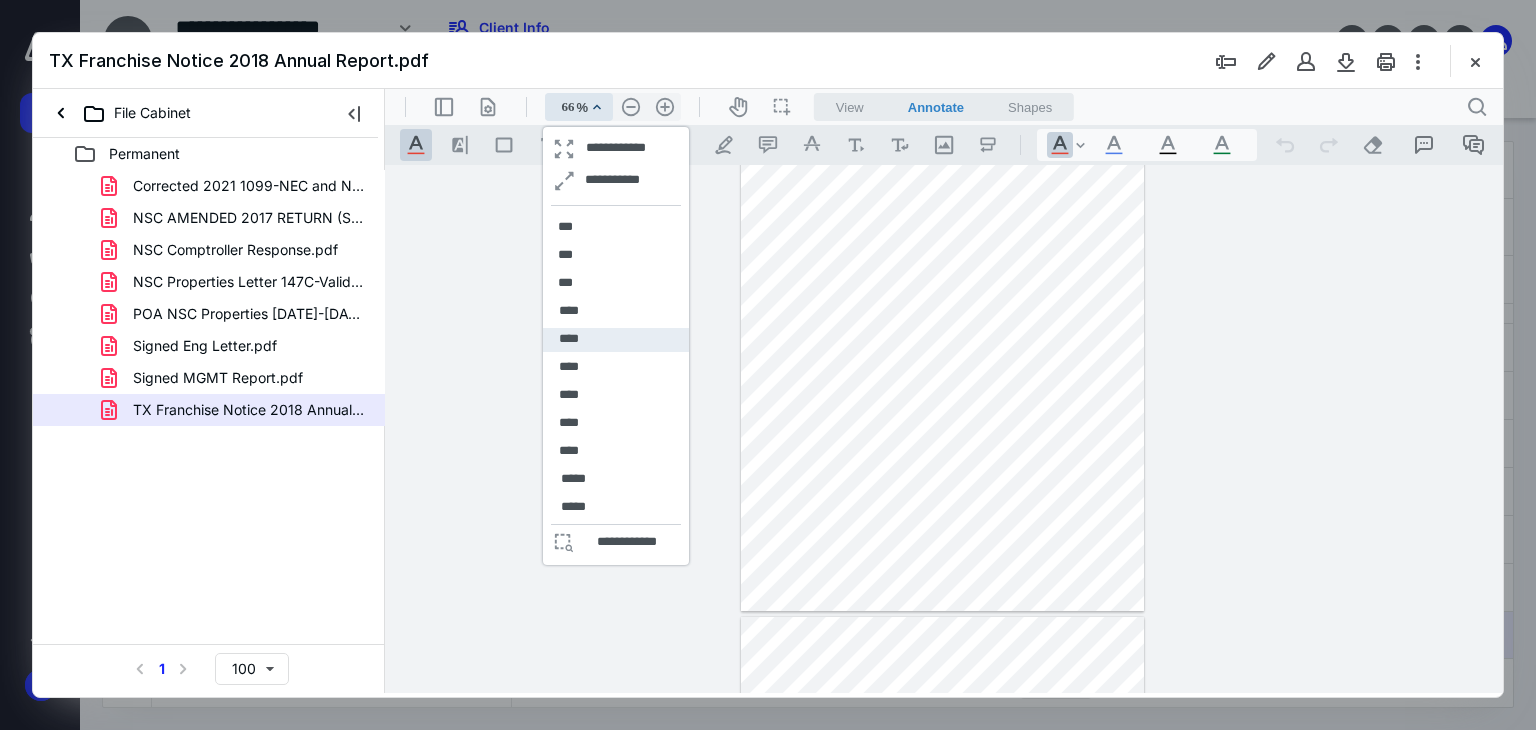 click on "****" at bounding box center [569, 339] 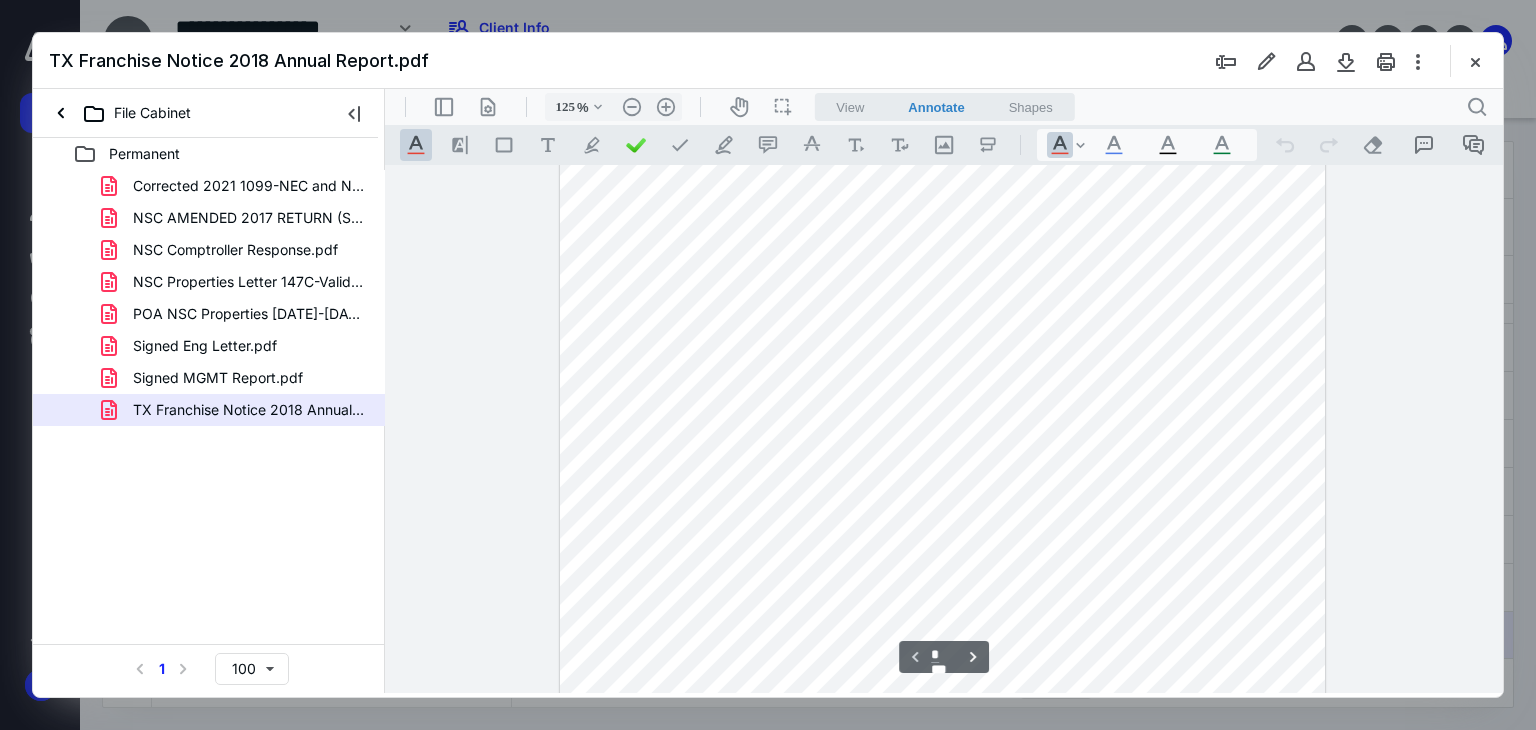 scroll, scrollTop: 352, scrollLeft: 0, axis: vertical 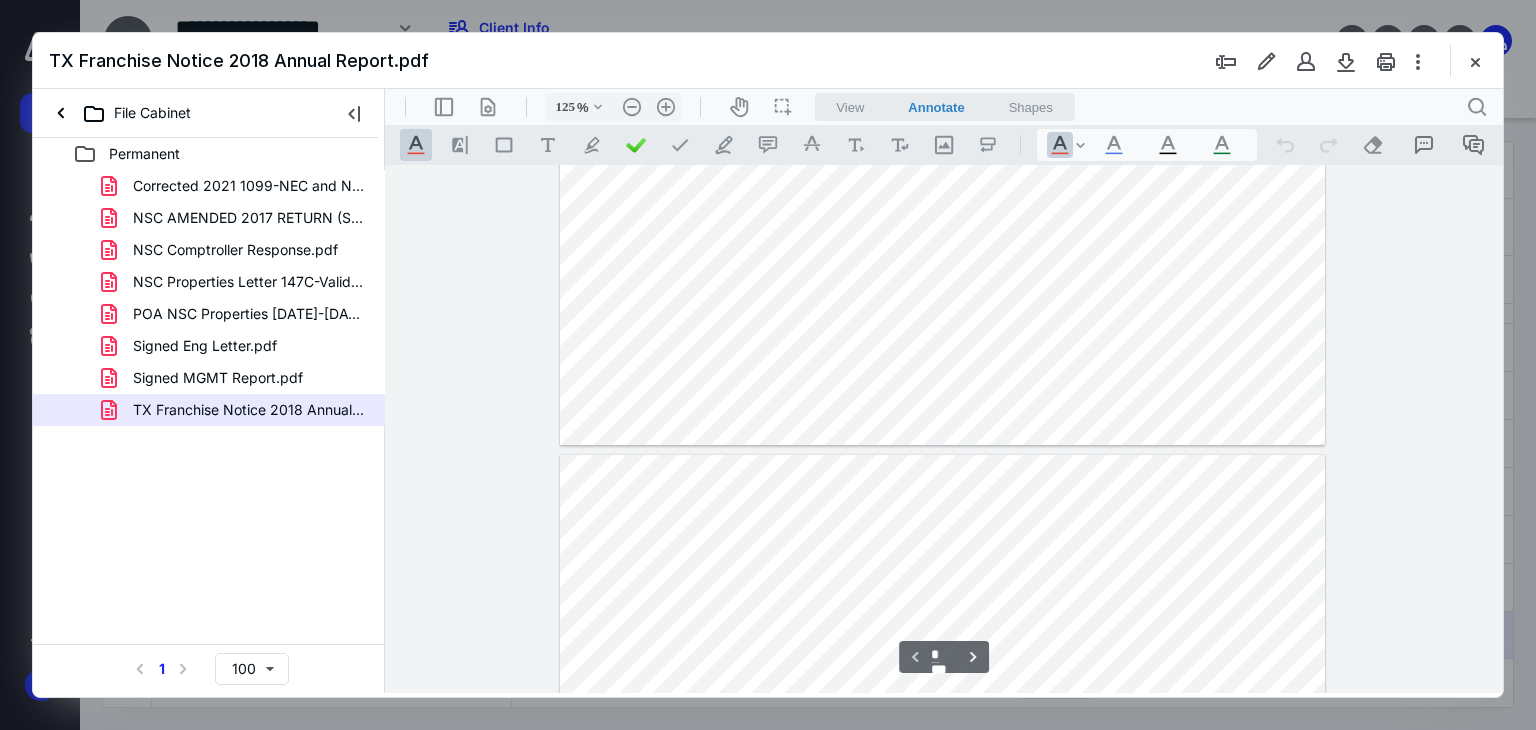 type on "*" 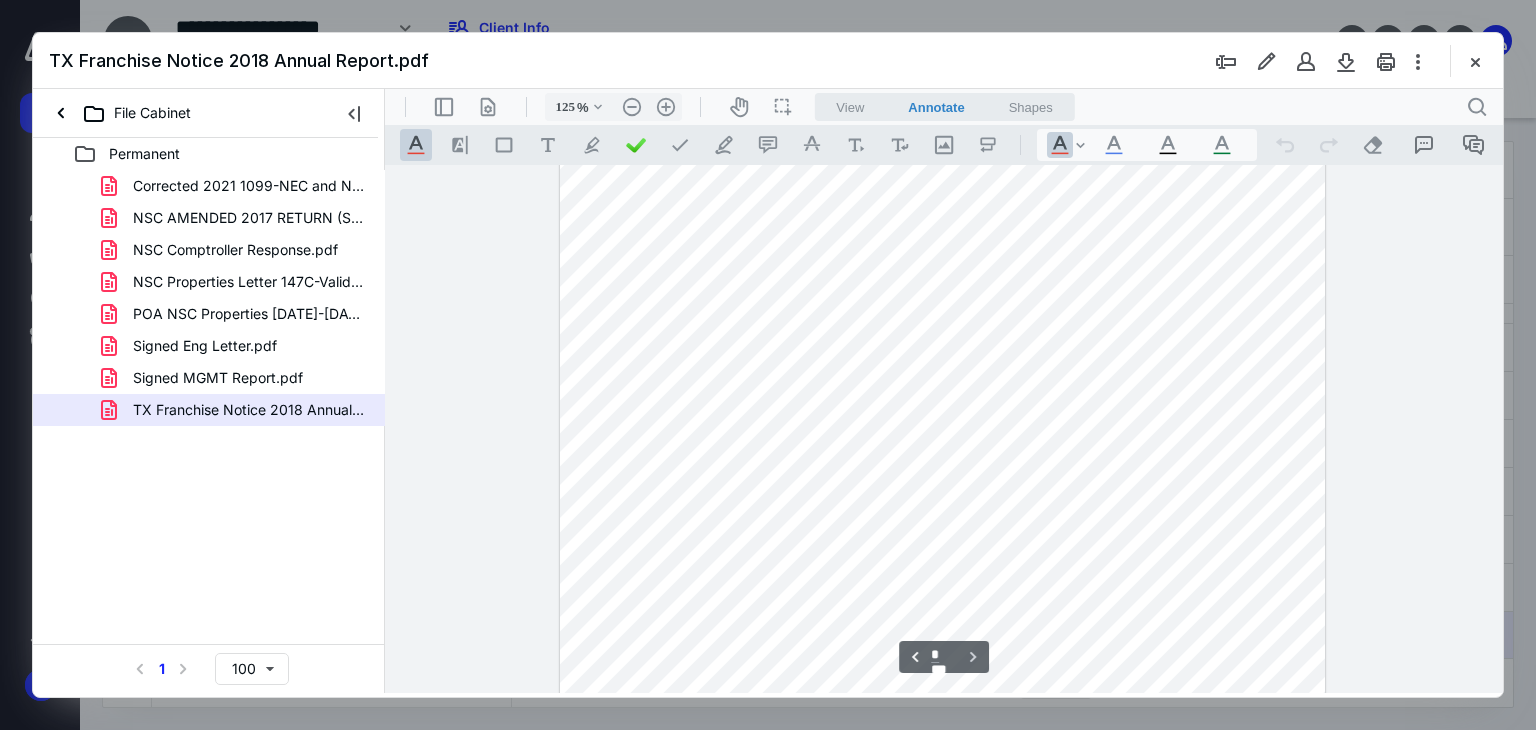 scroll, scrollTop: 1472, scrollLeft: 0, axis: vertical 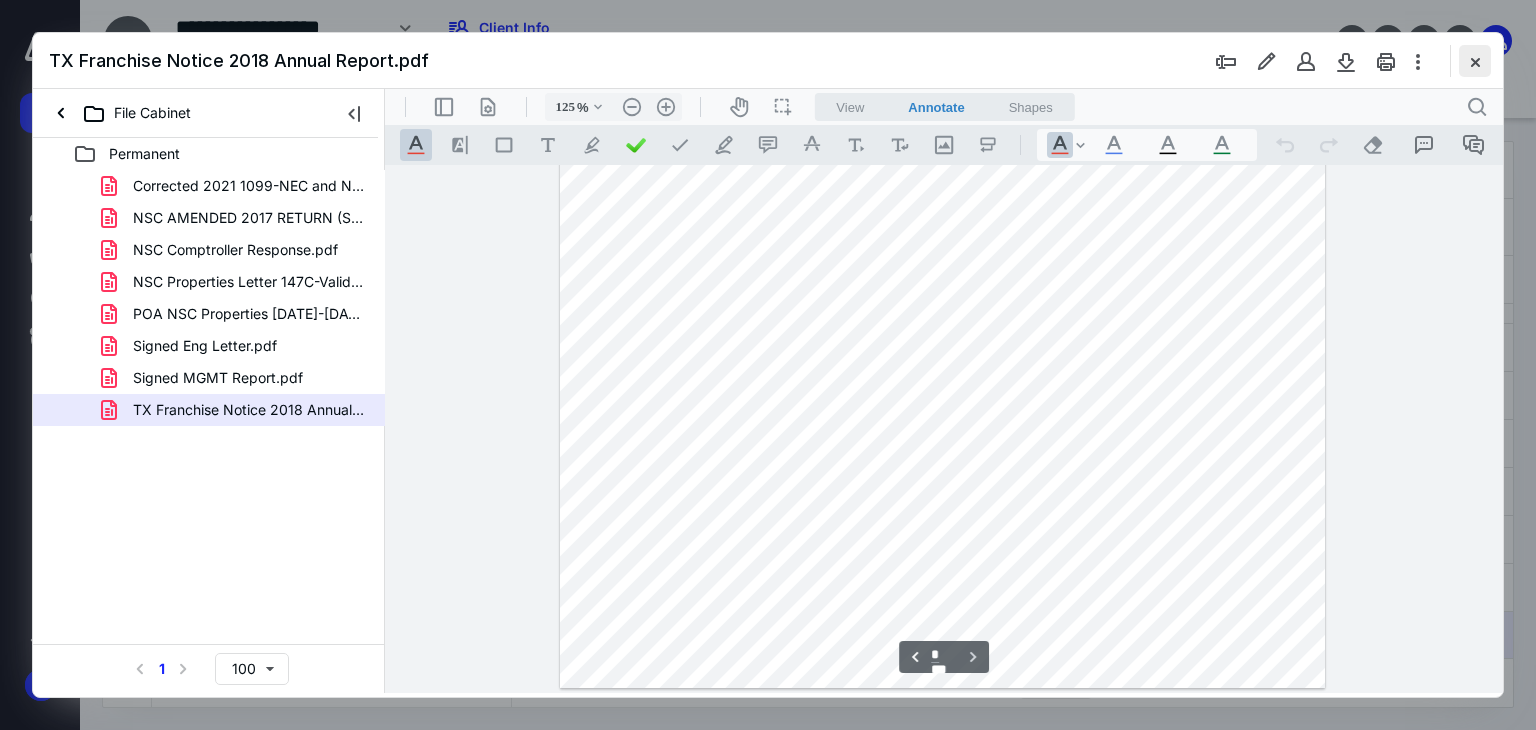 click at bounding box center [1475, 61] 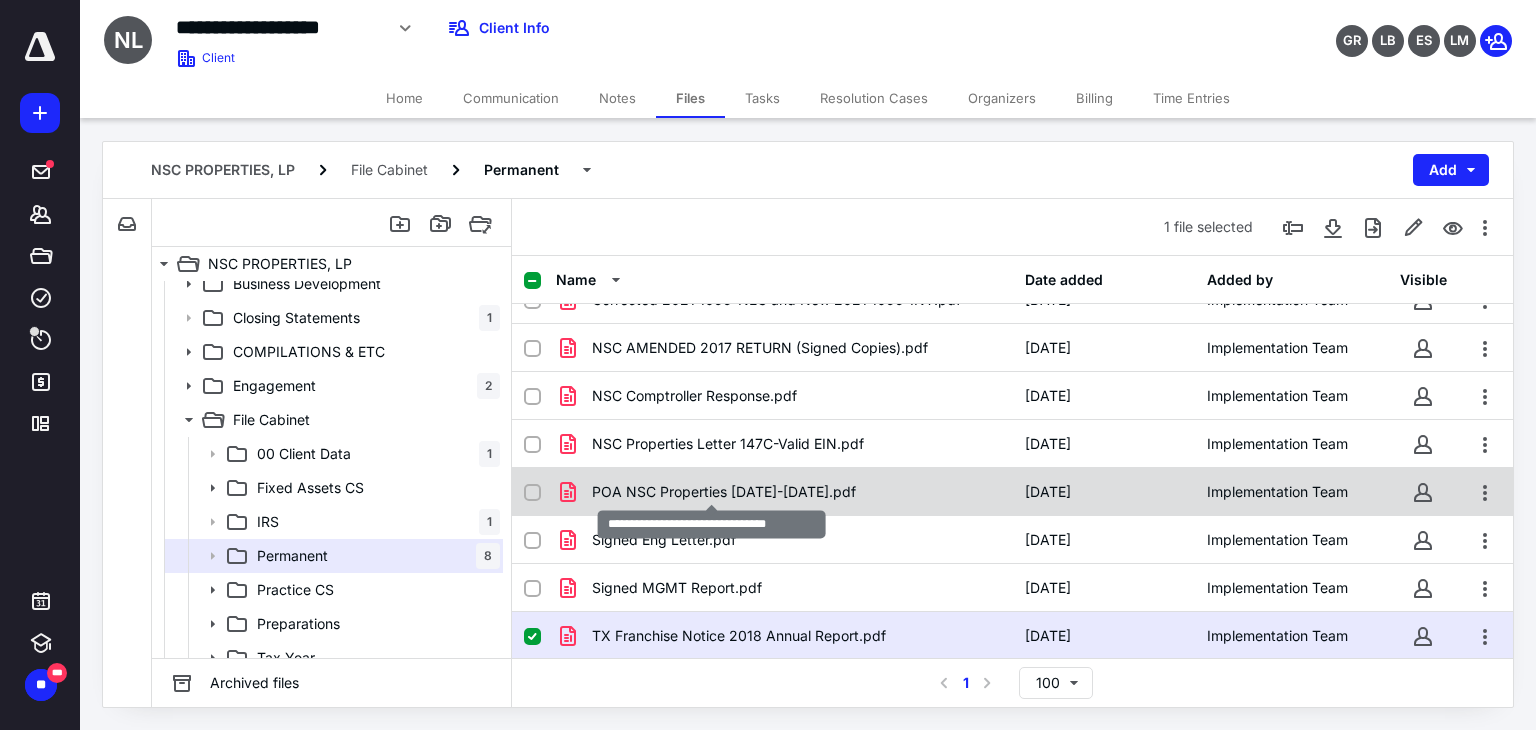 click on "POA NSC Properties 2005-2020.pdf" at bounding box center [724, 492] 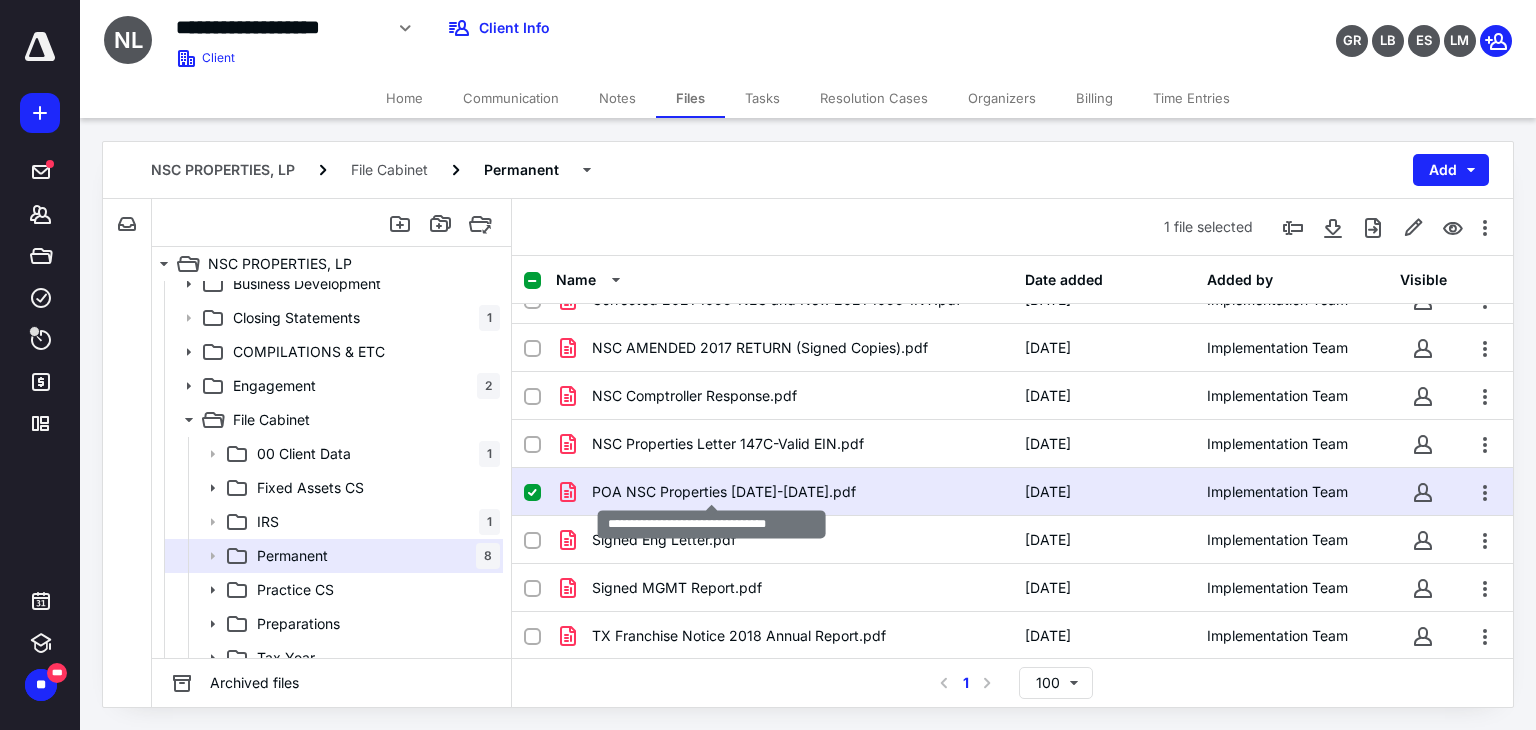 click on "POA NSC Properties 2005-2020.pdf" at bounding box center (724, 492) 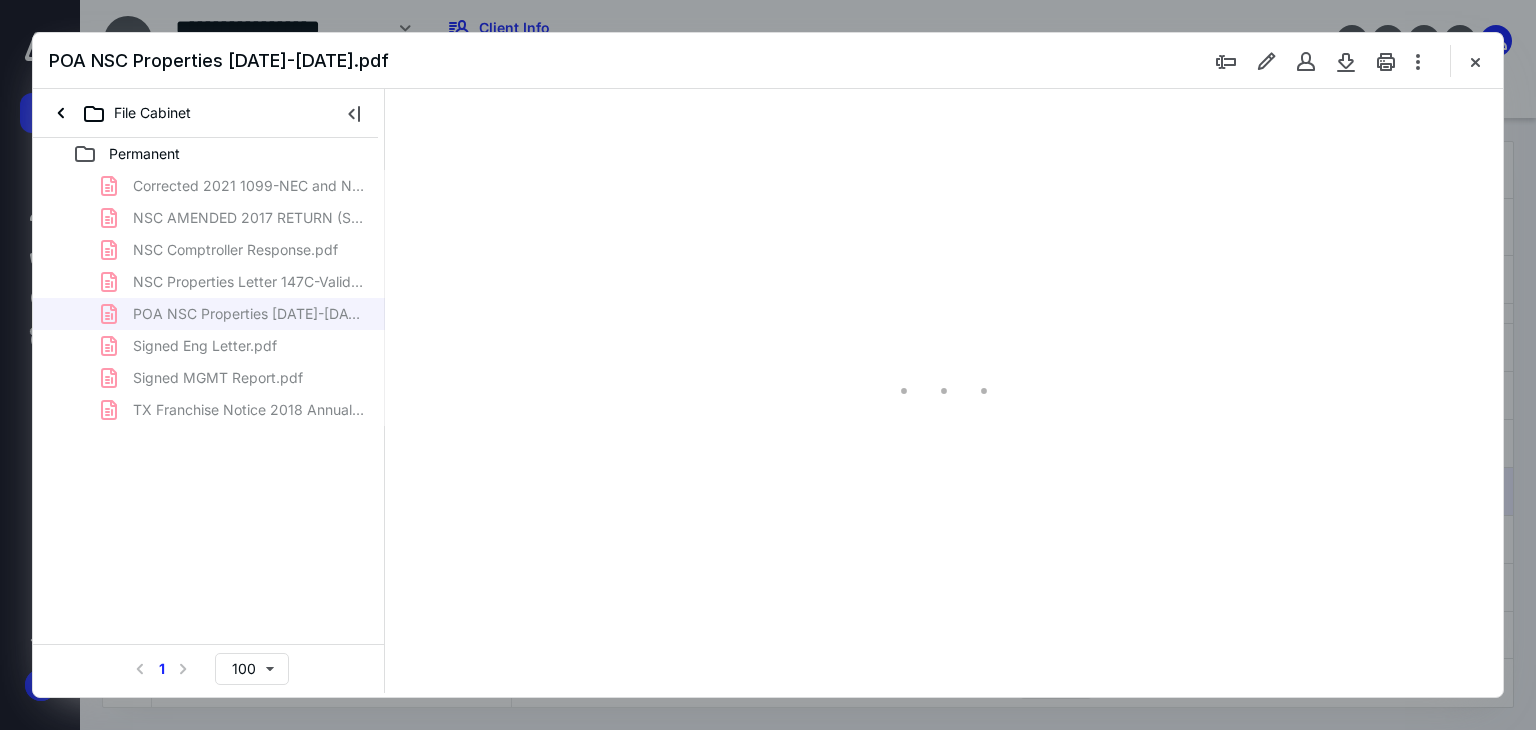 scroll, scrollTop: 0, scrollLeft: 0, axis: both 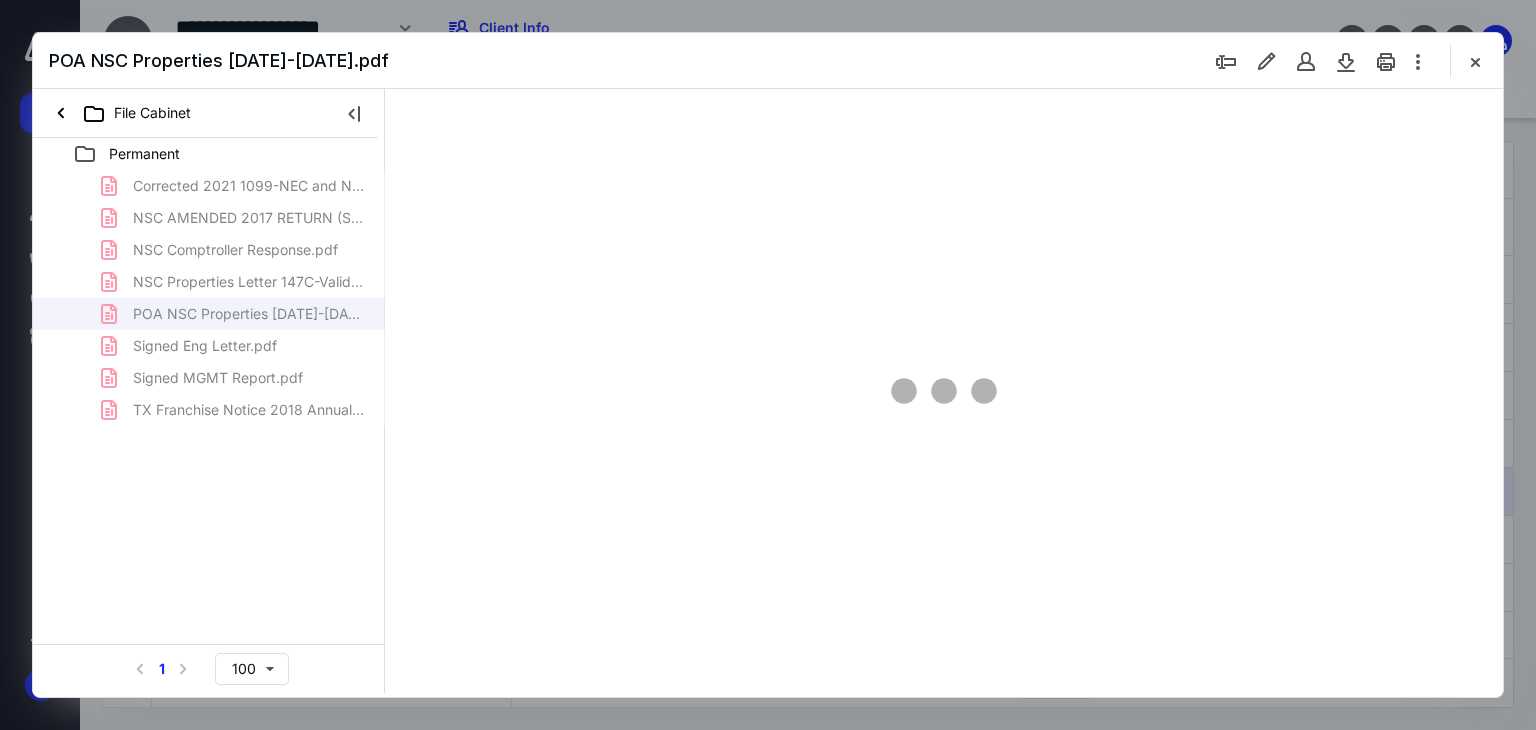 type on "66" 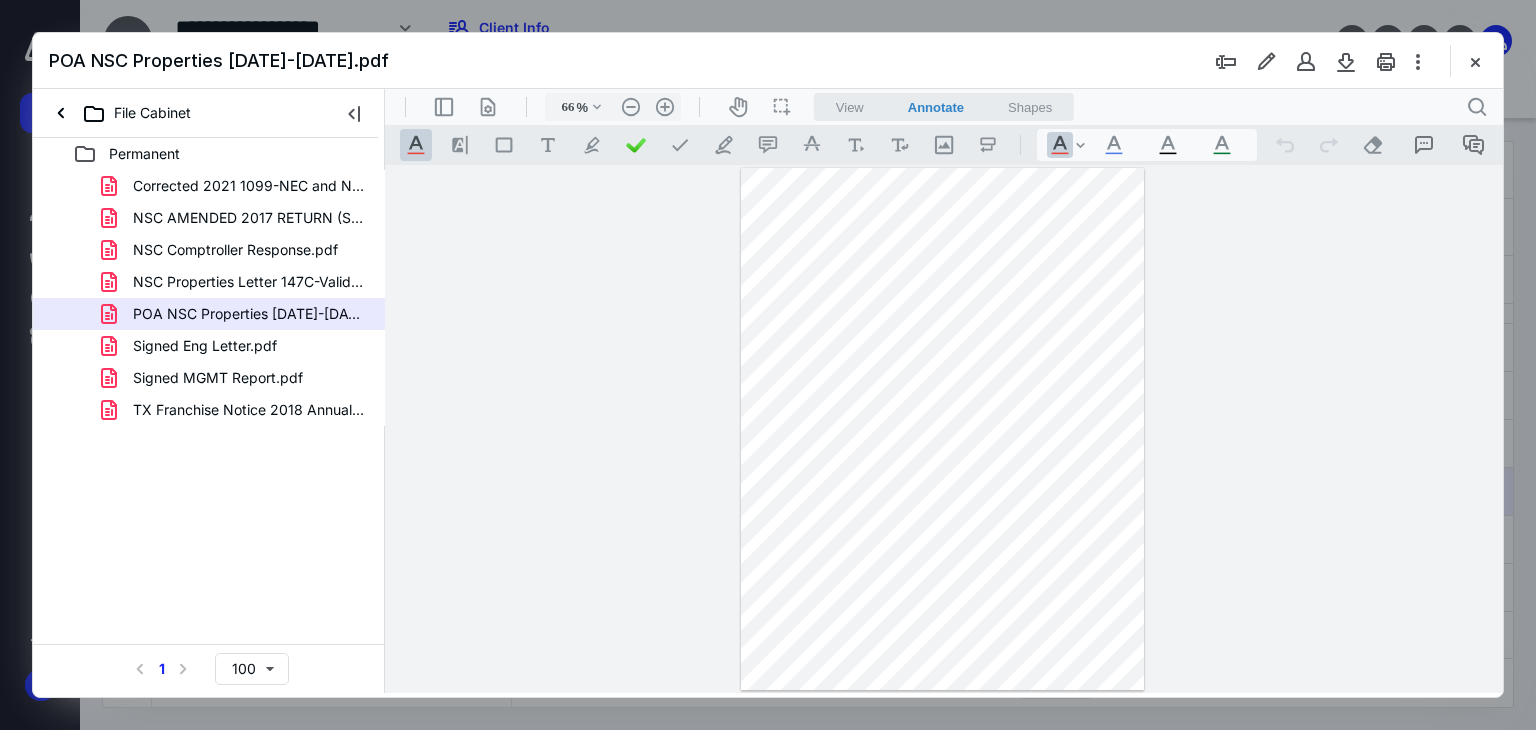 drag, startPoint x: 1492, startPoint y: 230, endPoint x: 1492, endPoint y: 358, distance: 128 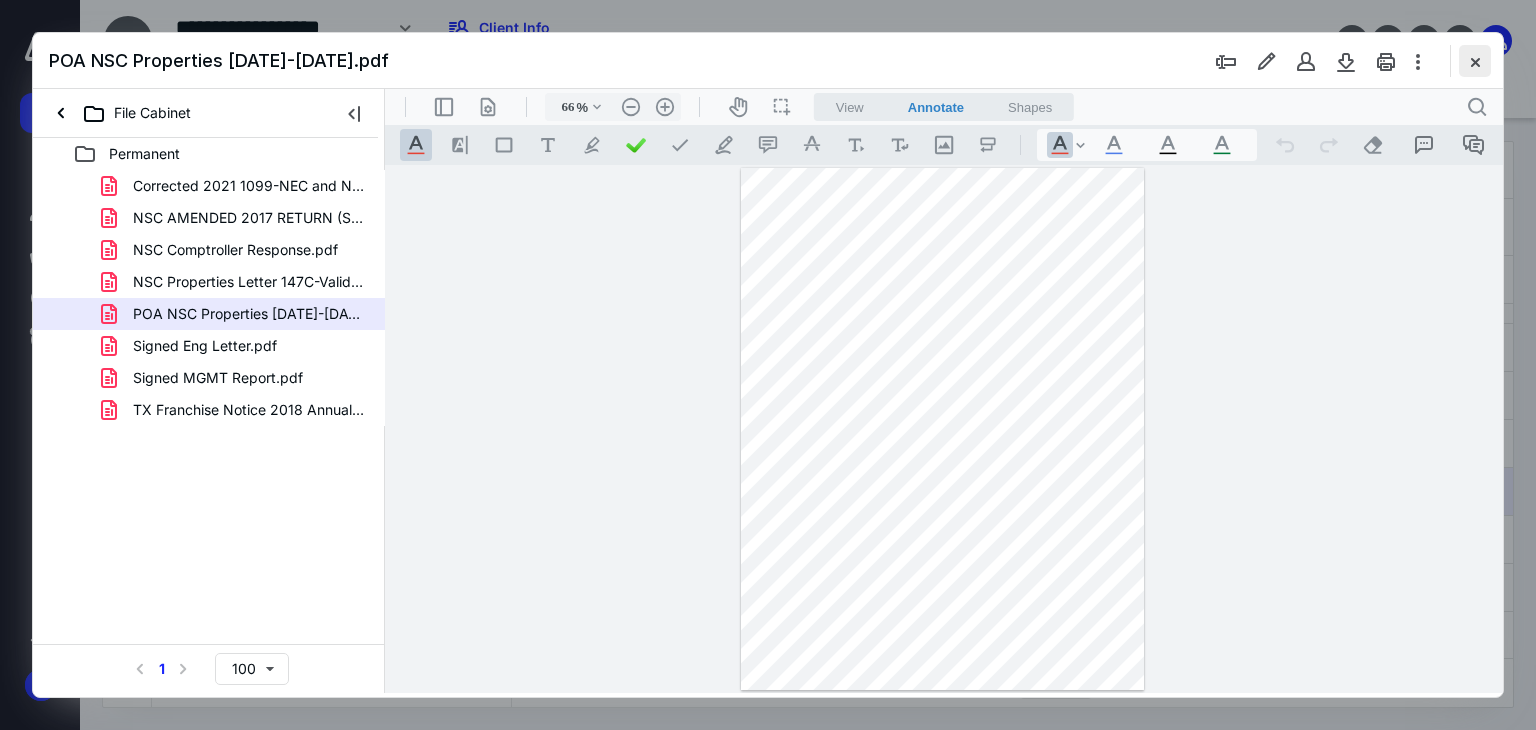 click at bounding box center [1475, 61] 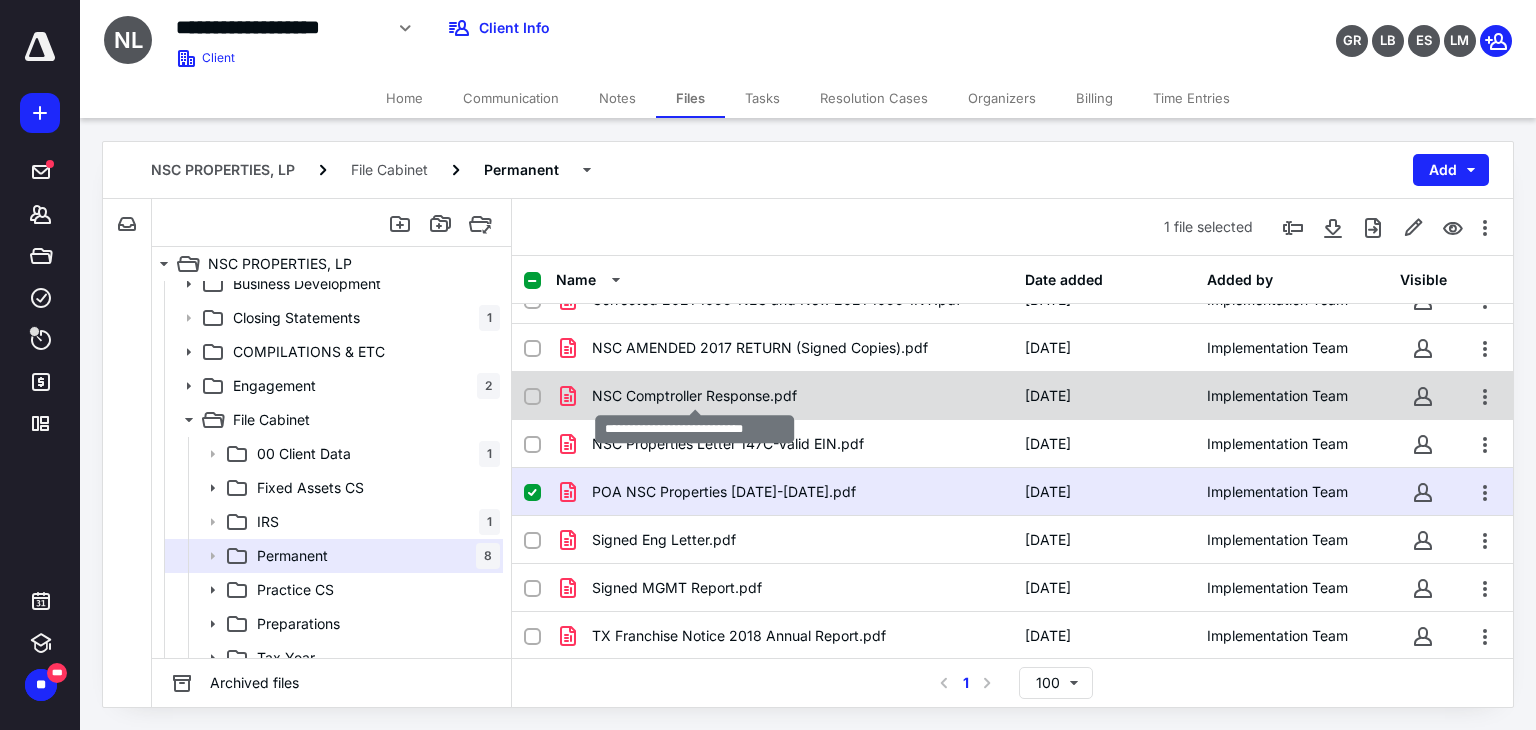 click on "NSC Comptroller Response.pdf" at bounding box center (694, 396) 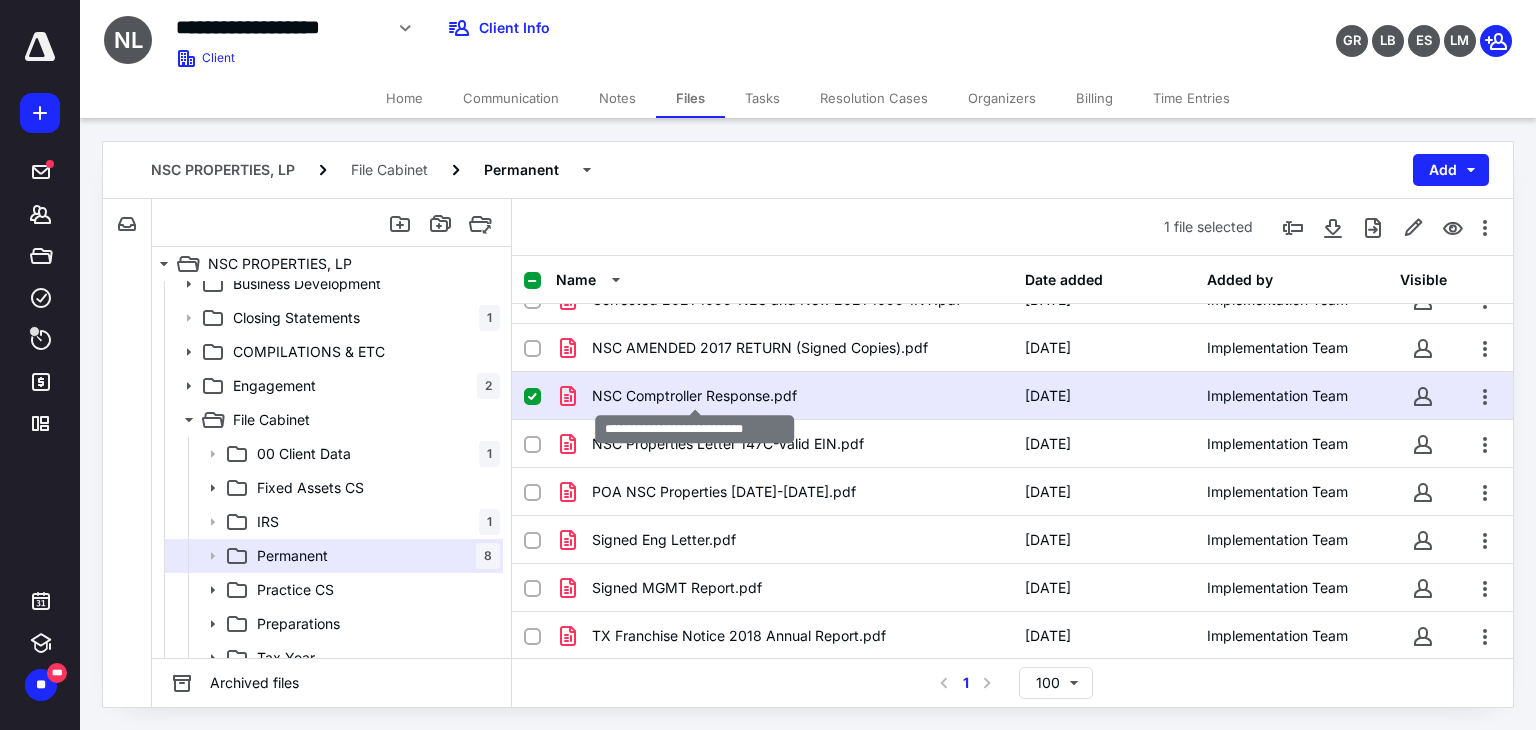 click on "NSC Comptroller Response.pdf" at bounding box center [694, 396] 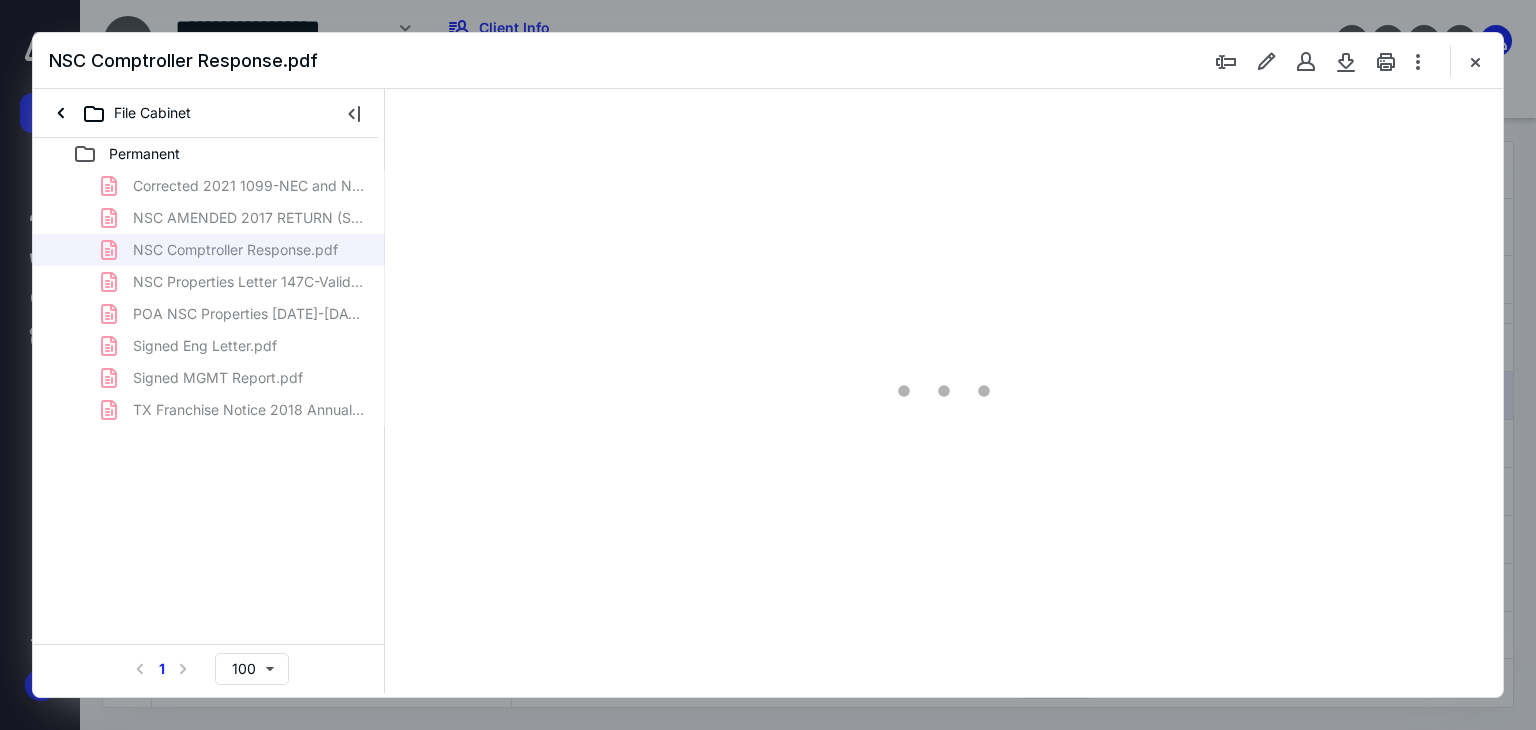 scroll, scrollTop: 0, scrollLeft: 0, axis: both 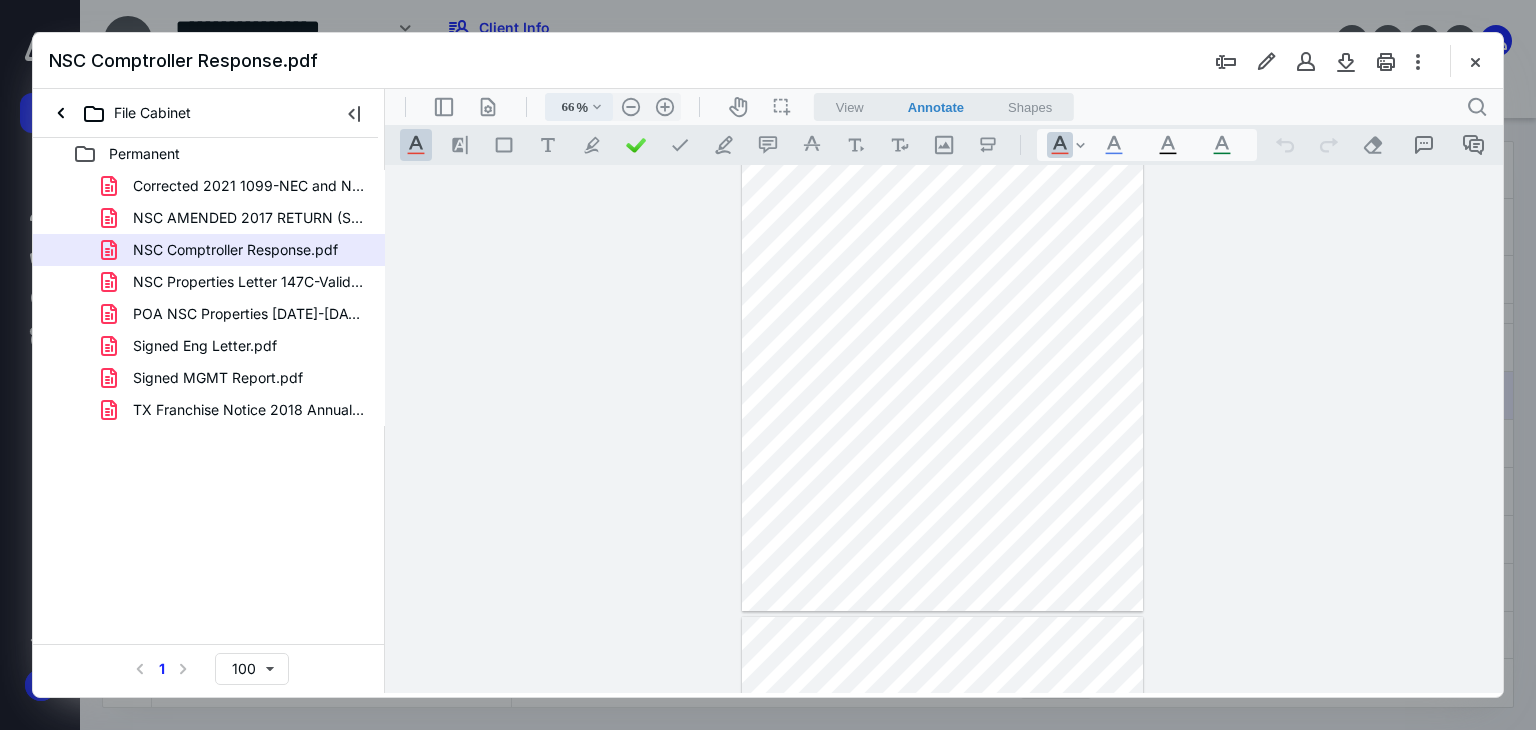 click on ".cls-1{fill:#abb0c4;} icon - chevron - down" at bounding box center [597, 107] 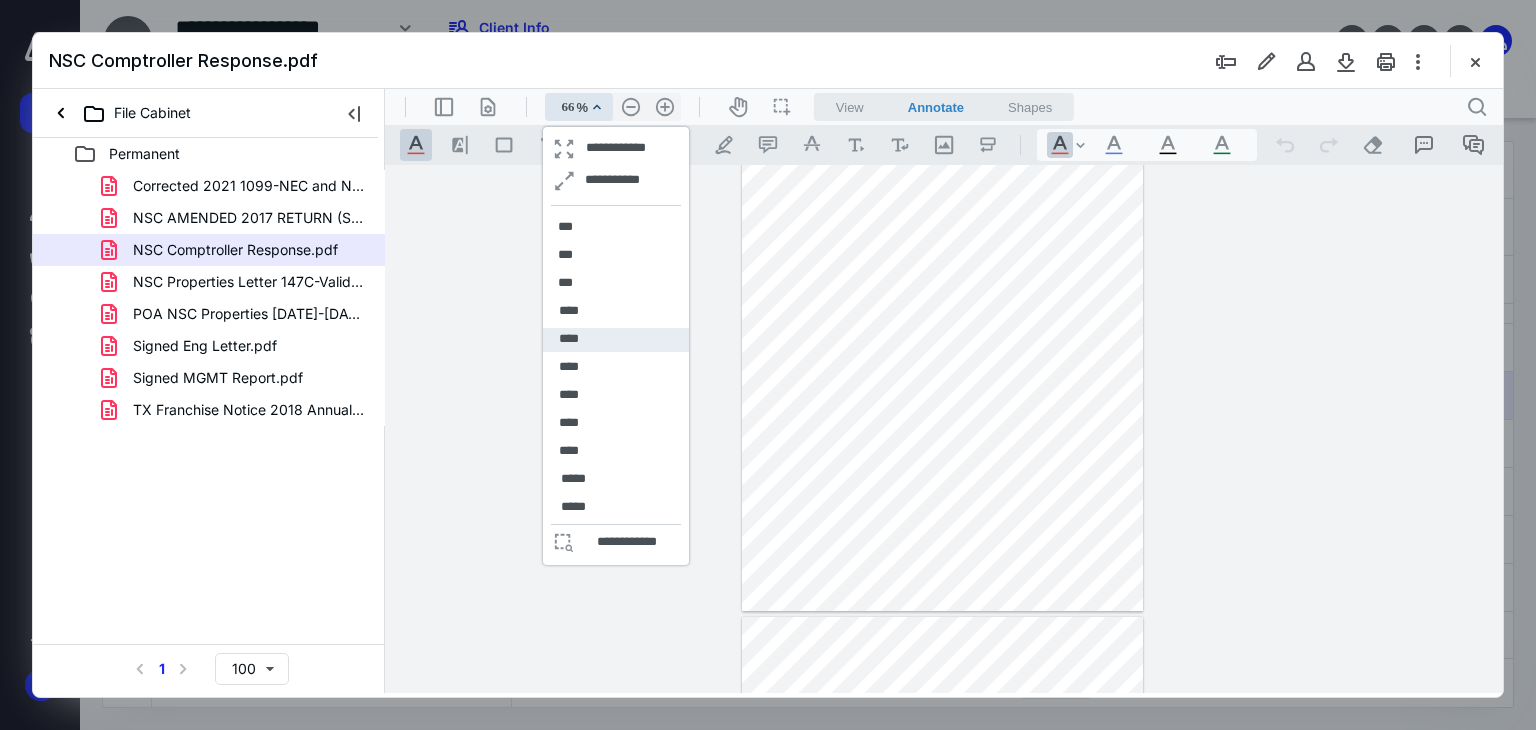 click on "****" at bounding box center [569, 339] 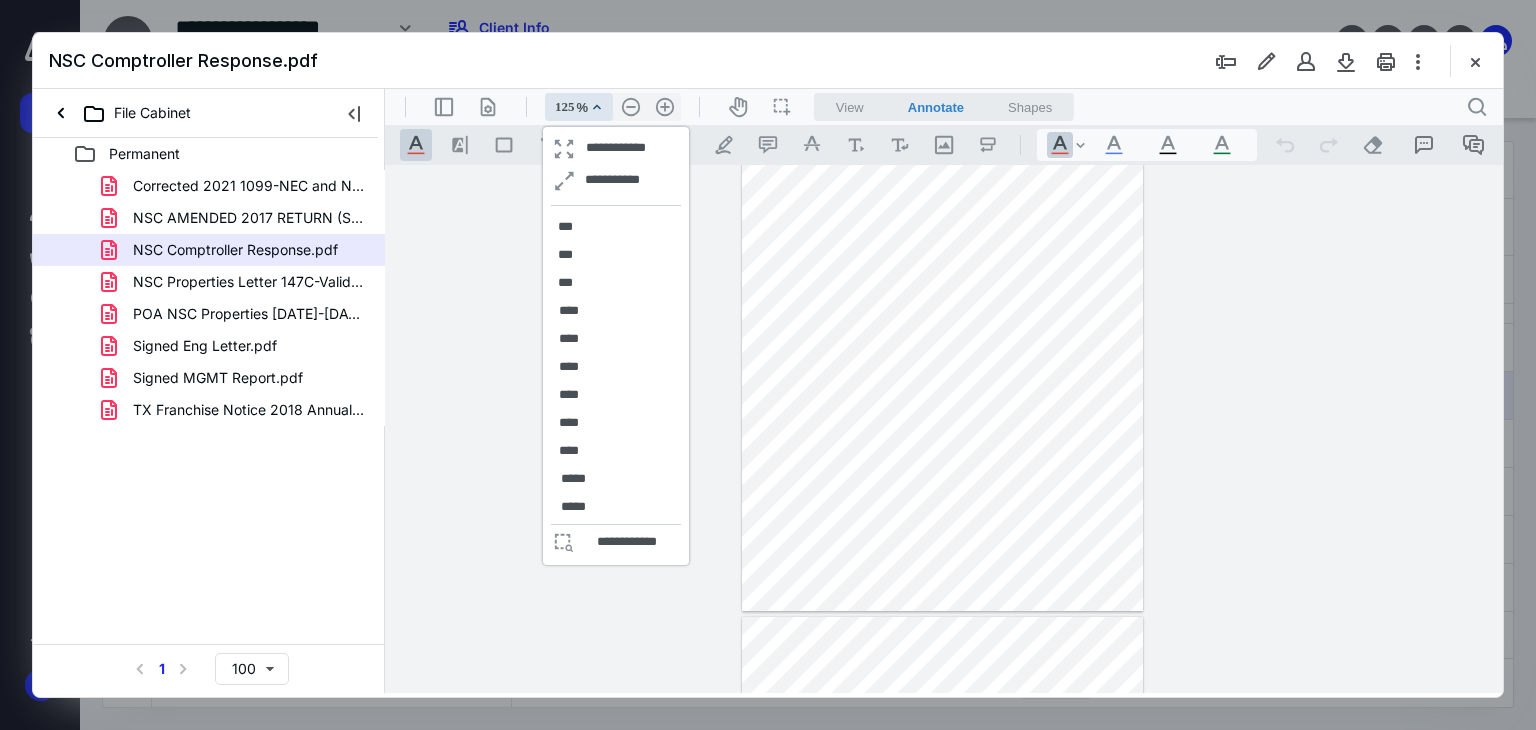 scroll, scrollTop: 355, scrollLeft: 0, axis: vertical 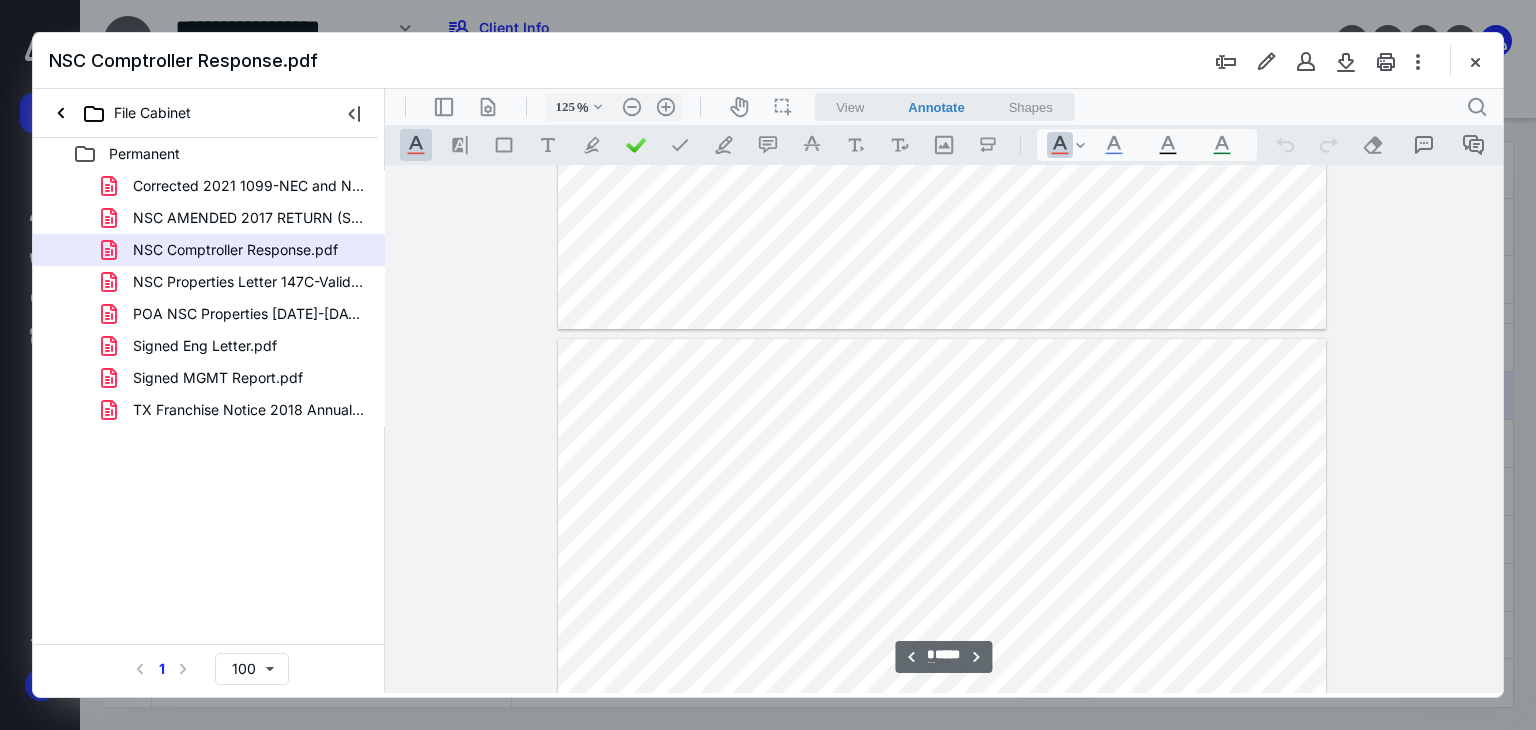 type on "*" 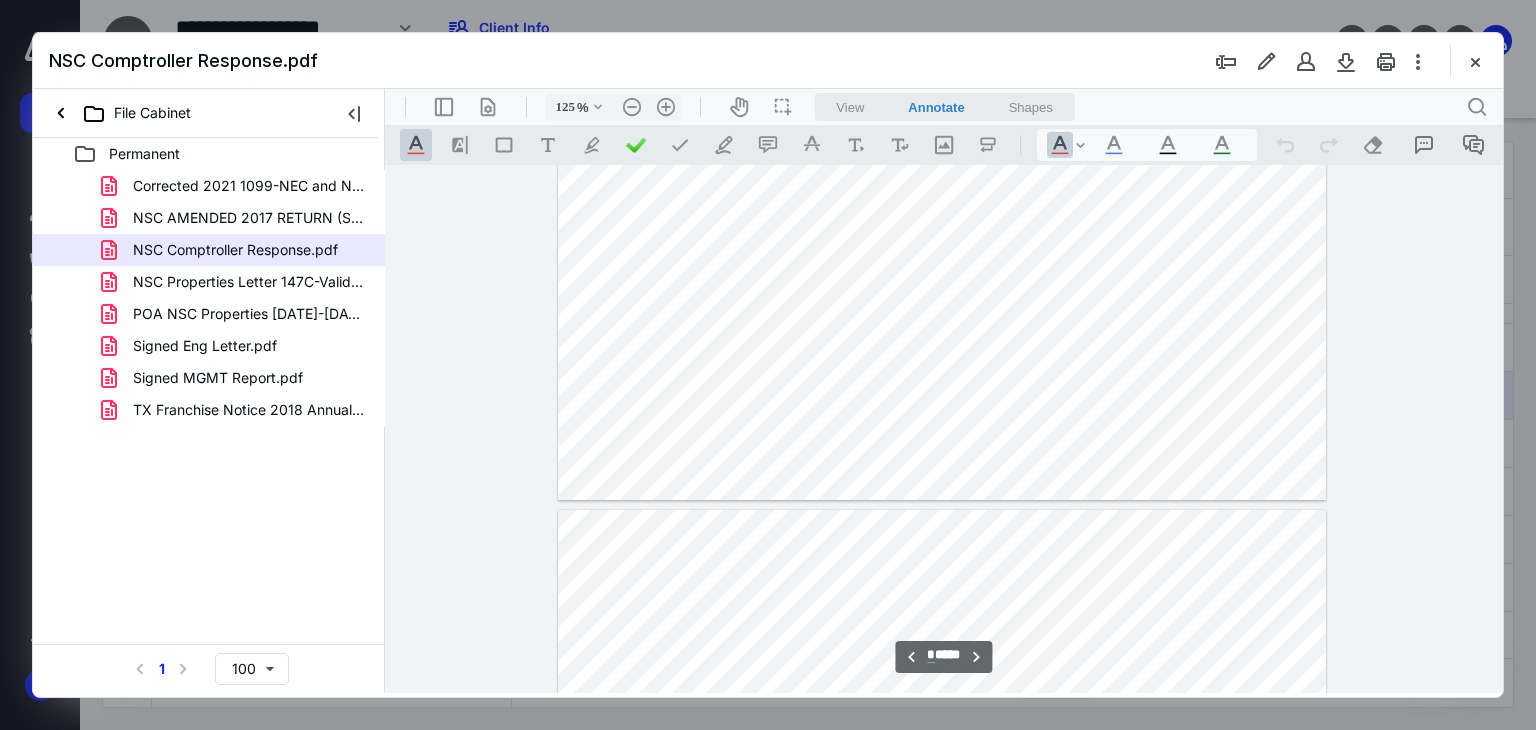 scroll, scrollTop: 7581, scrollLeft: 0, axis: vertical 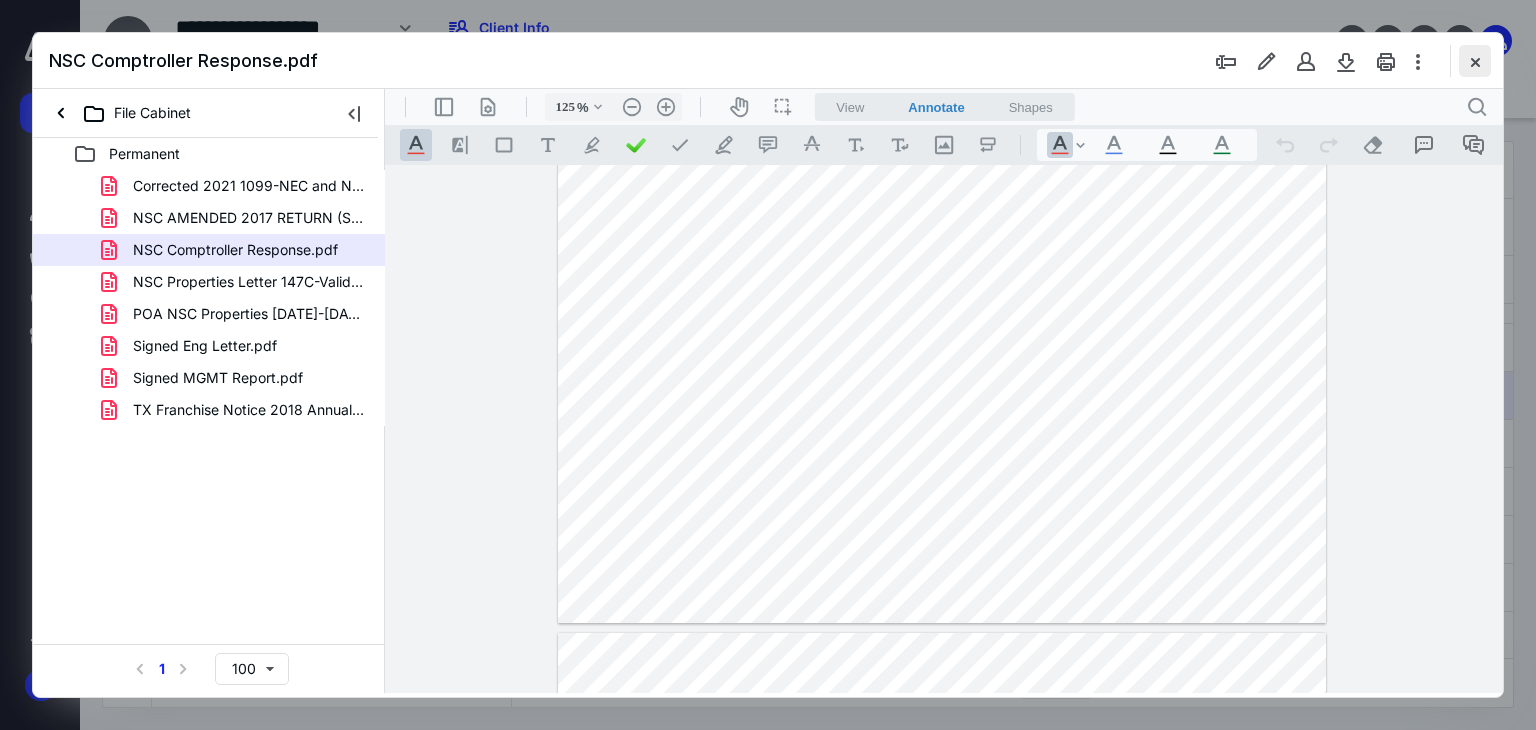 click at bounding box center (1475, 61) 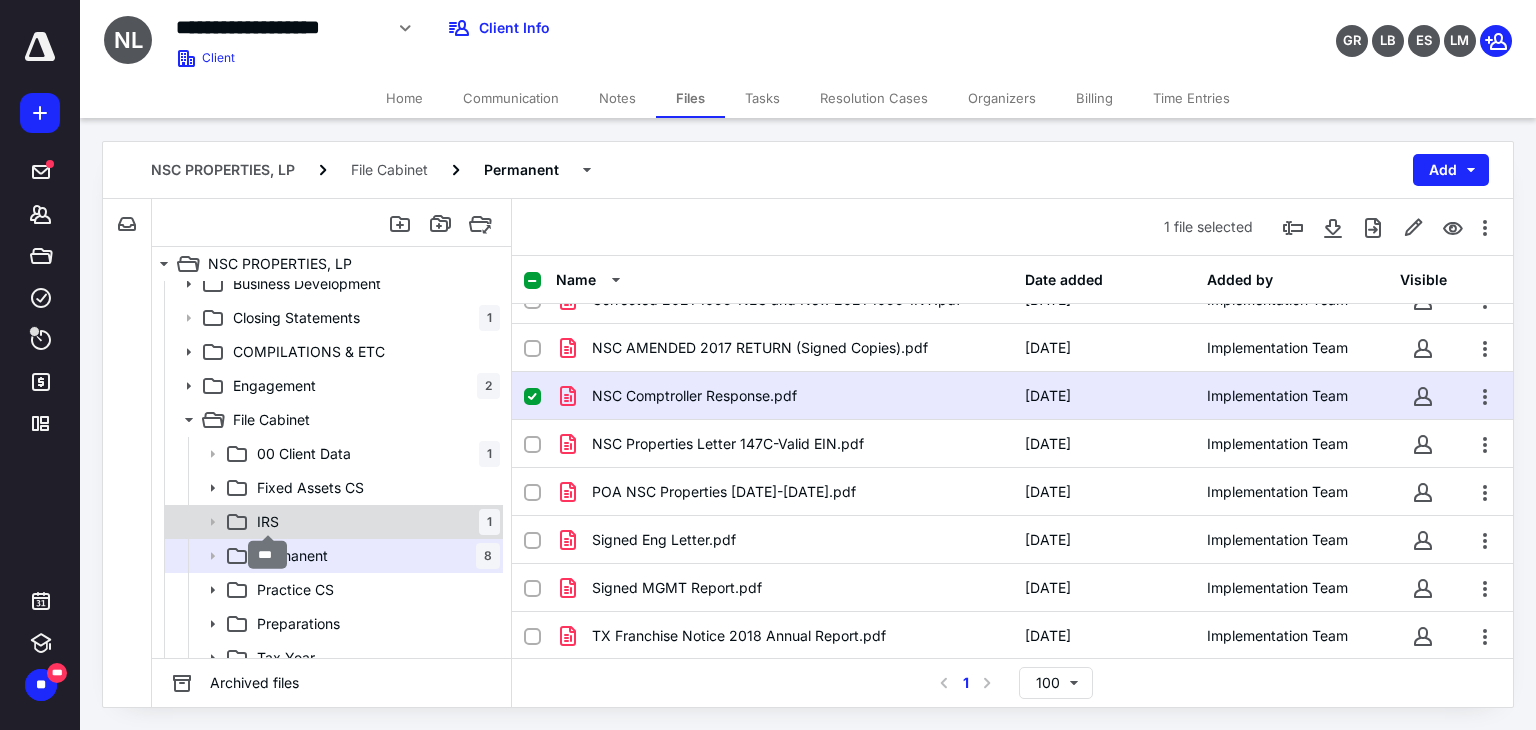 click on "IRS" at bounding box center [268, 522] 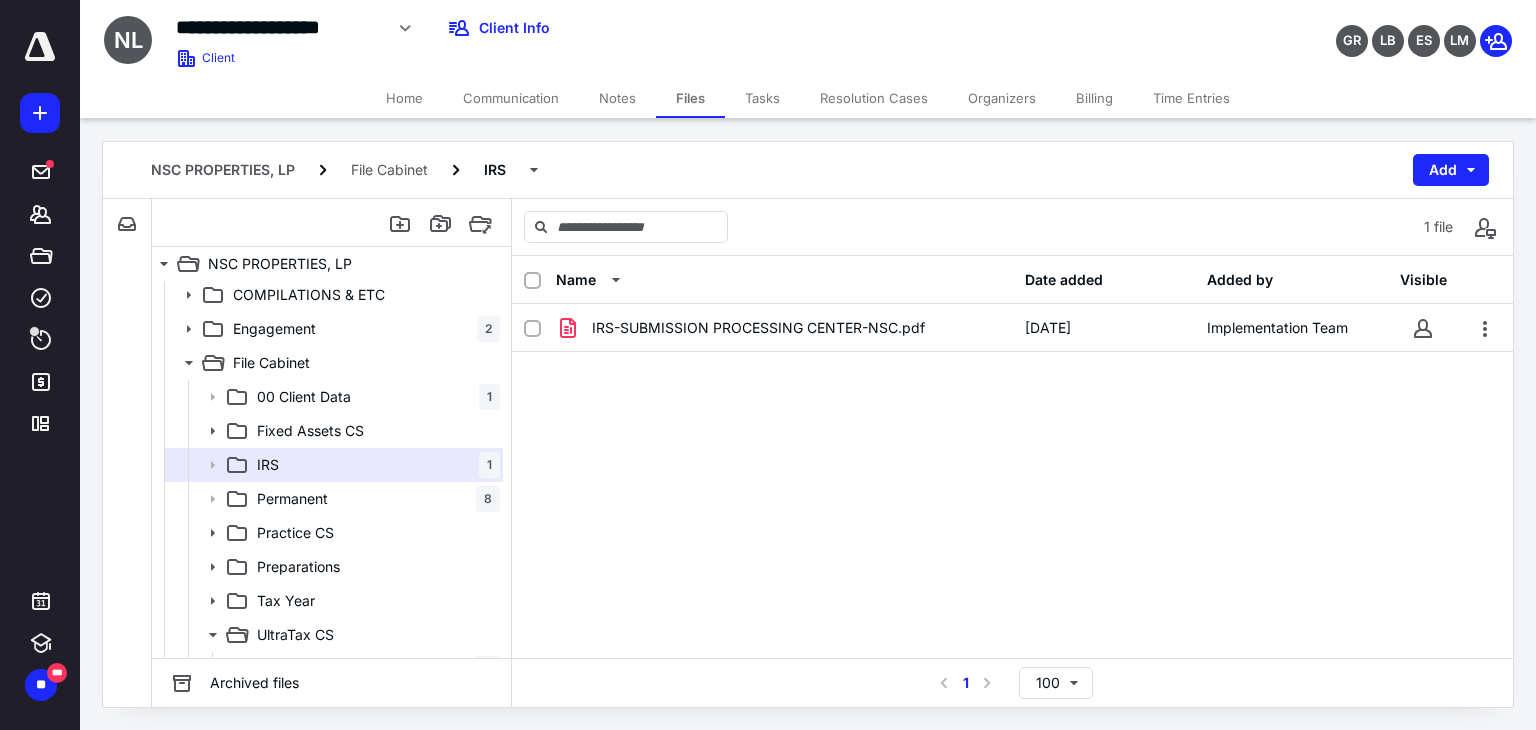 scroll, scrollTop: 0, scrollLeft: 0, axis: both 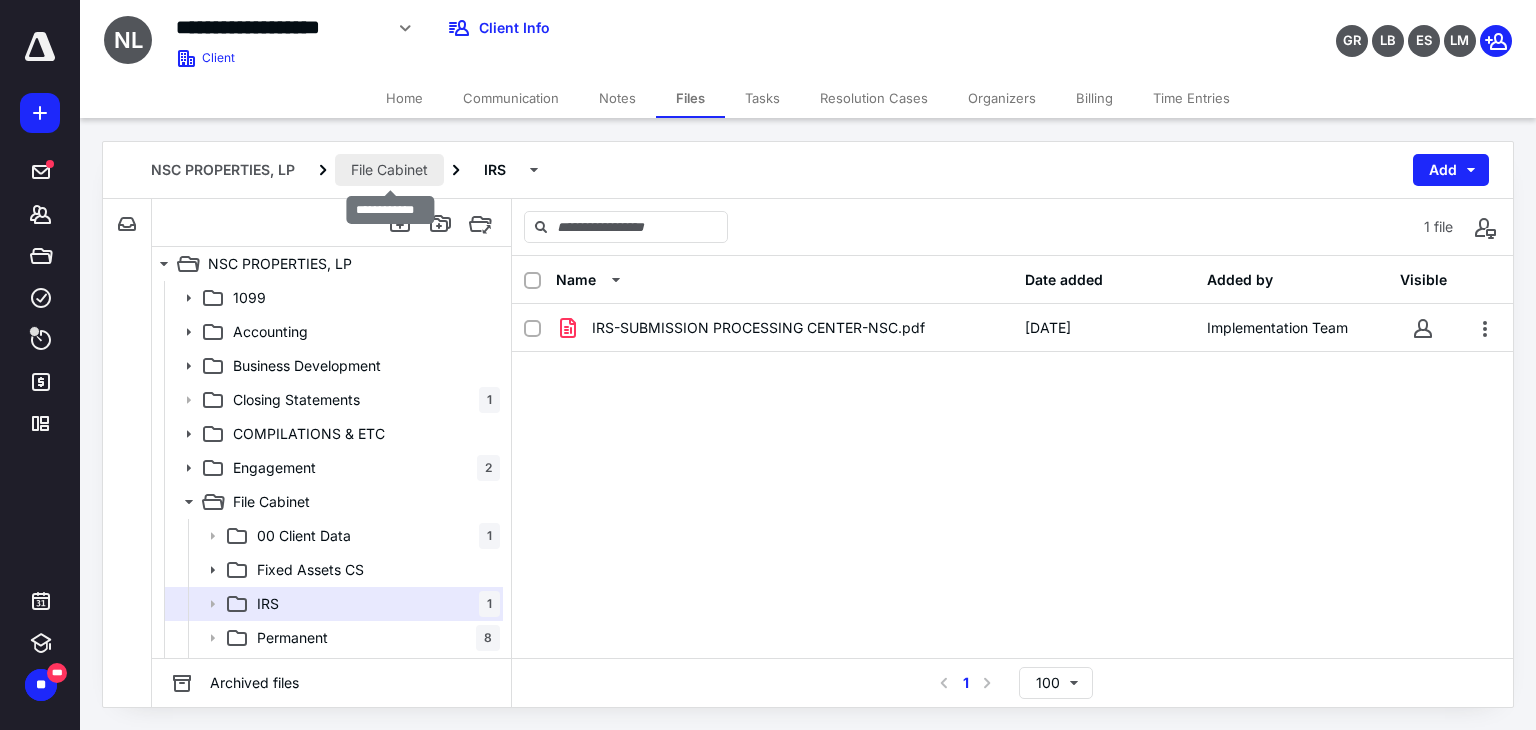 click on "File Cabinet" at bounding box center [389, 170] 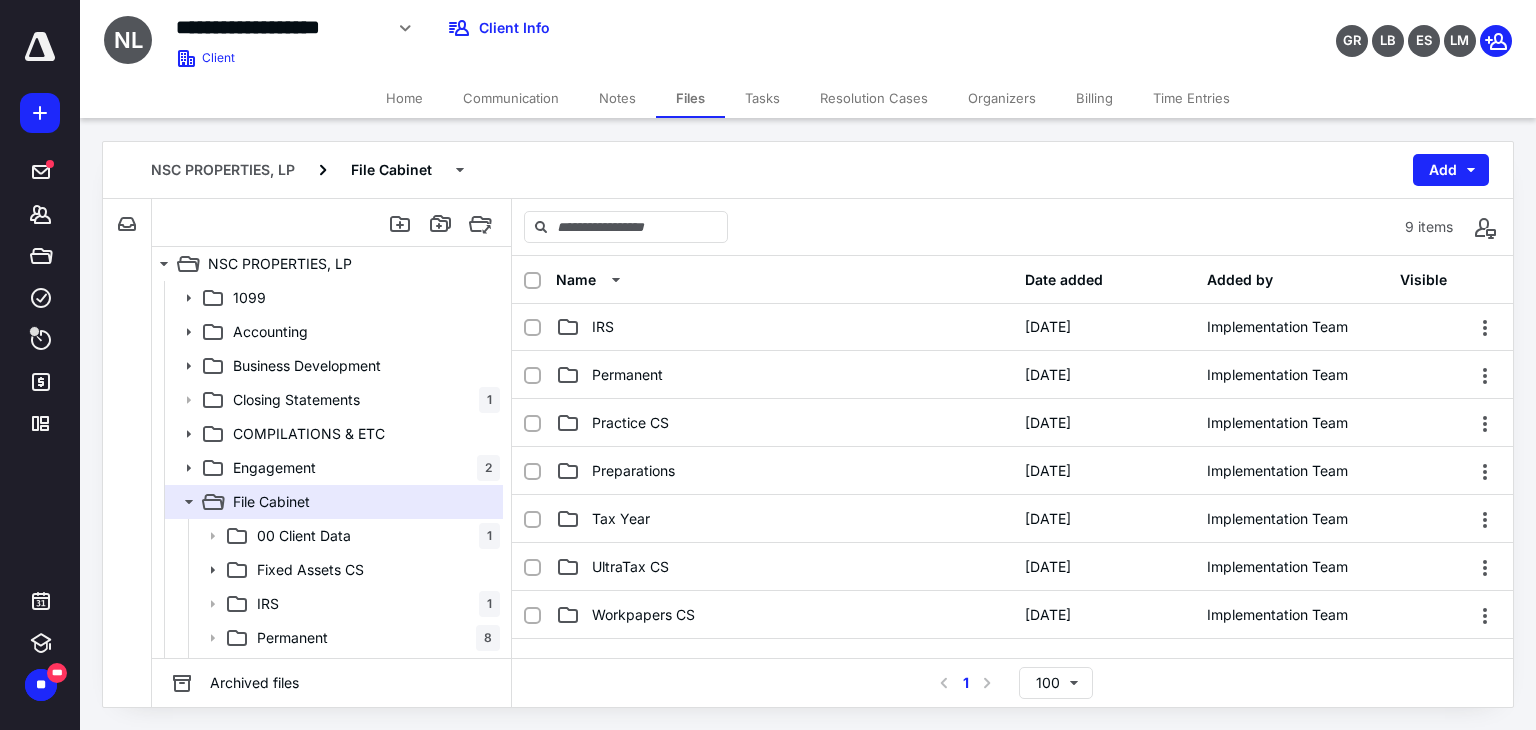 scroll, scrollTop: 123, scrollLeft: 0, axis: vertical 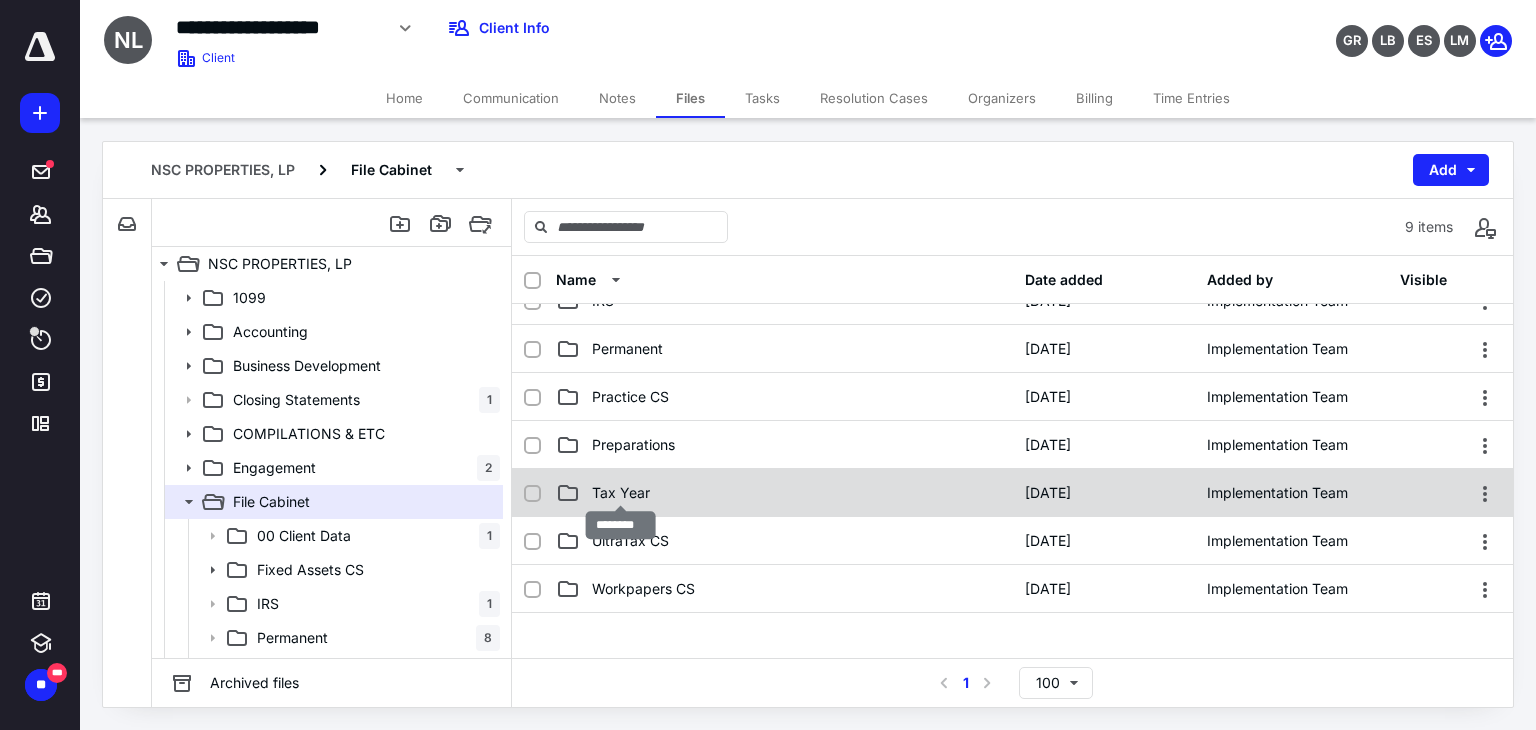 click on "Tax Year" at bounding box center (621, 493) 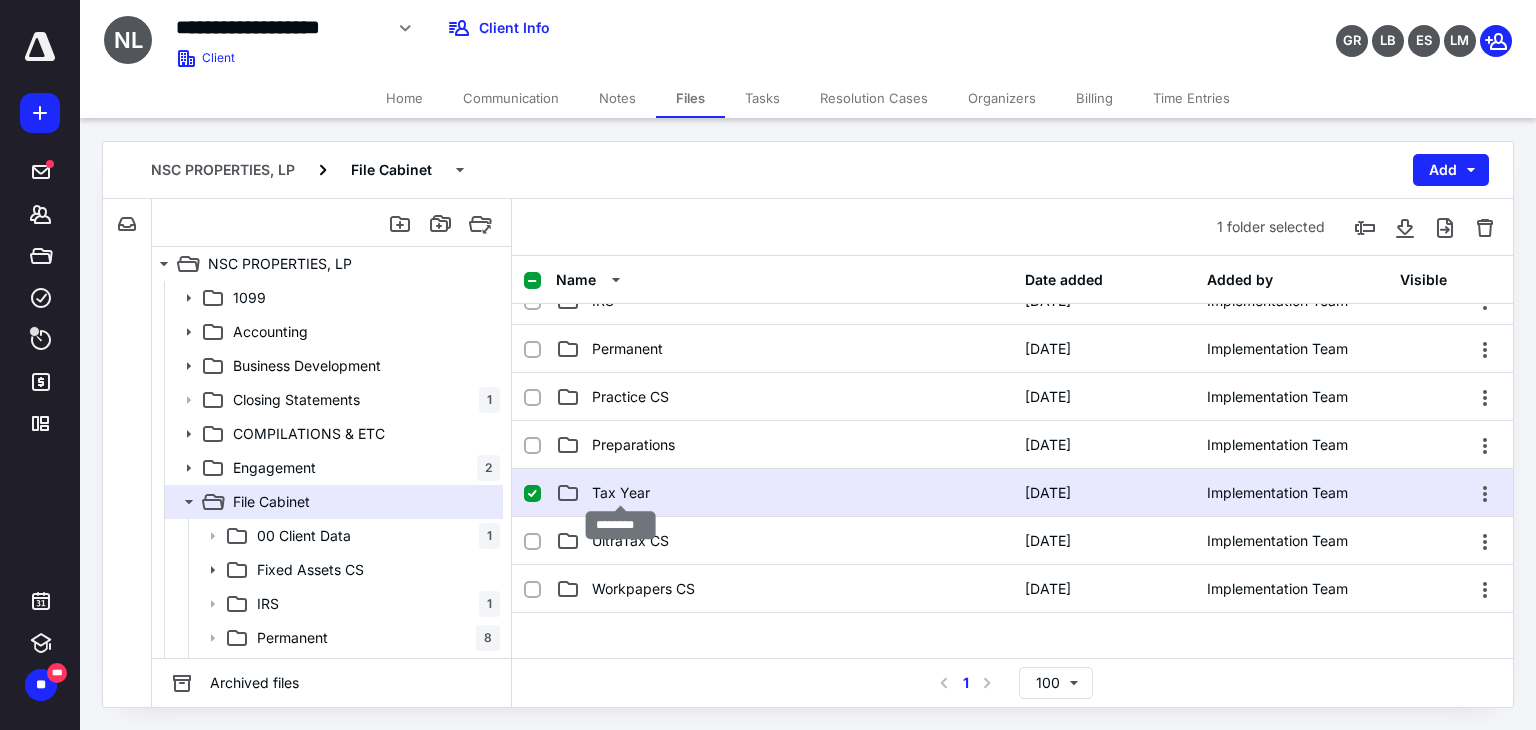 click on "Tax Year" at bounding box center [621, 493] 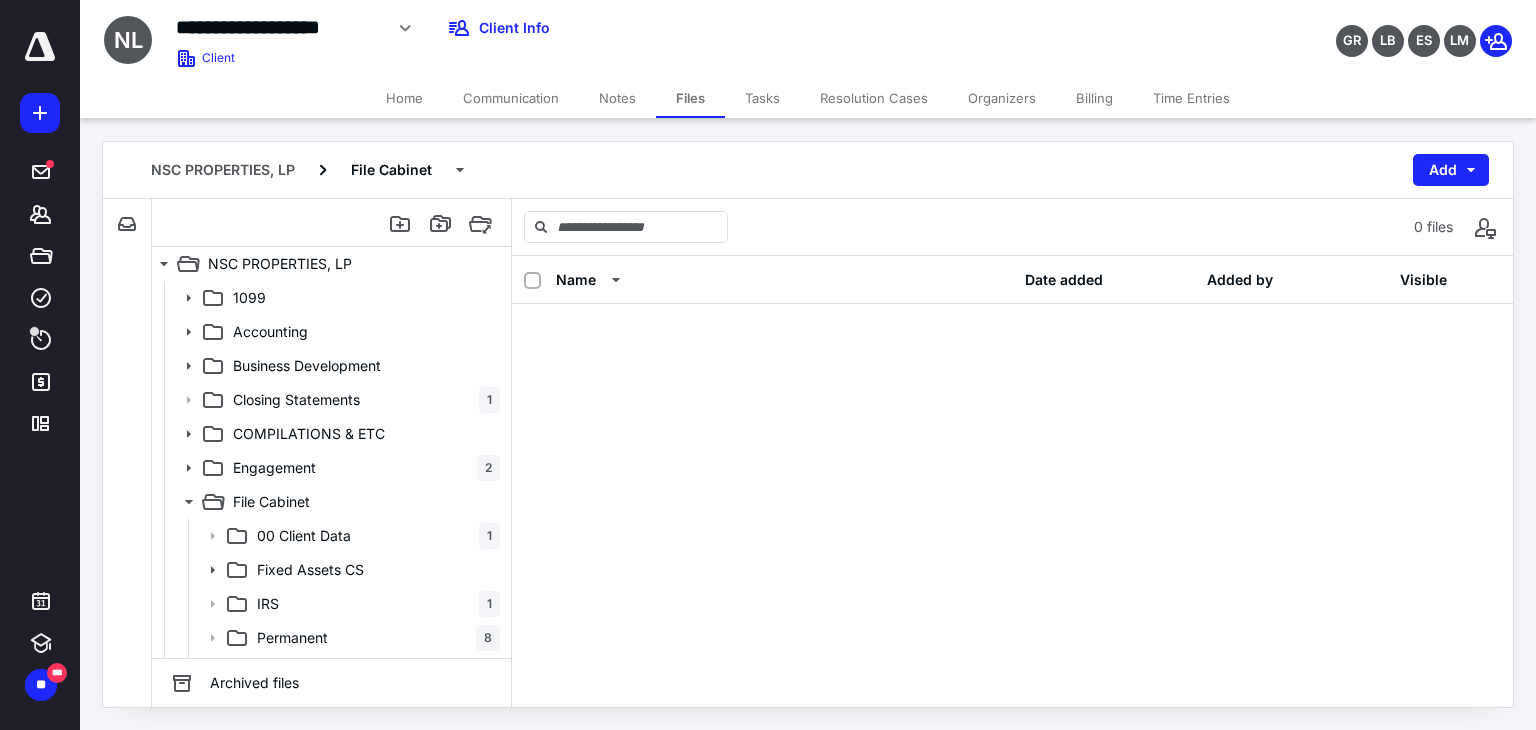 scroll, scrollTop: 0, scrollLeft: 0, axis: both 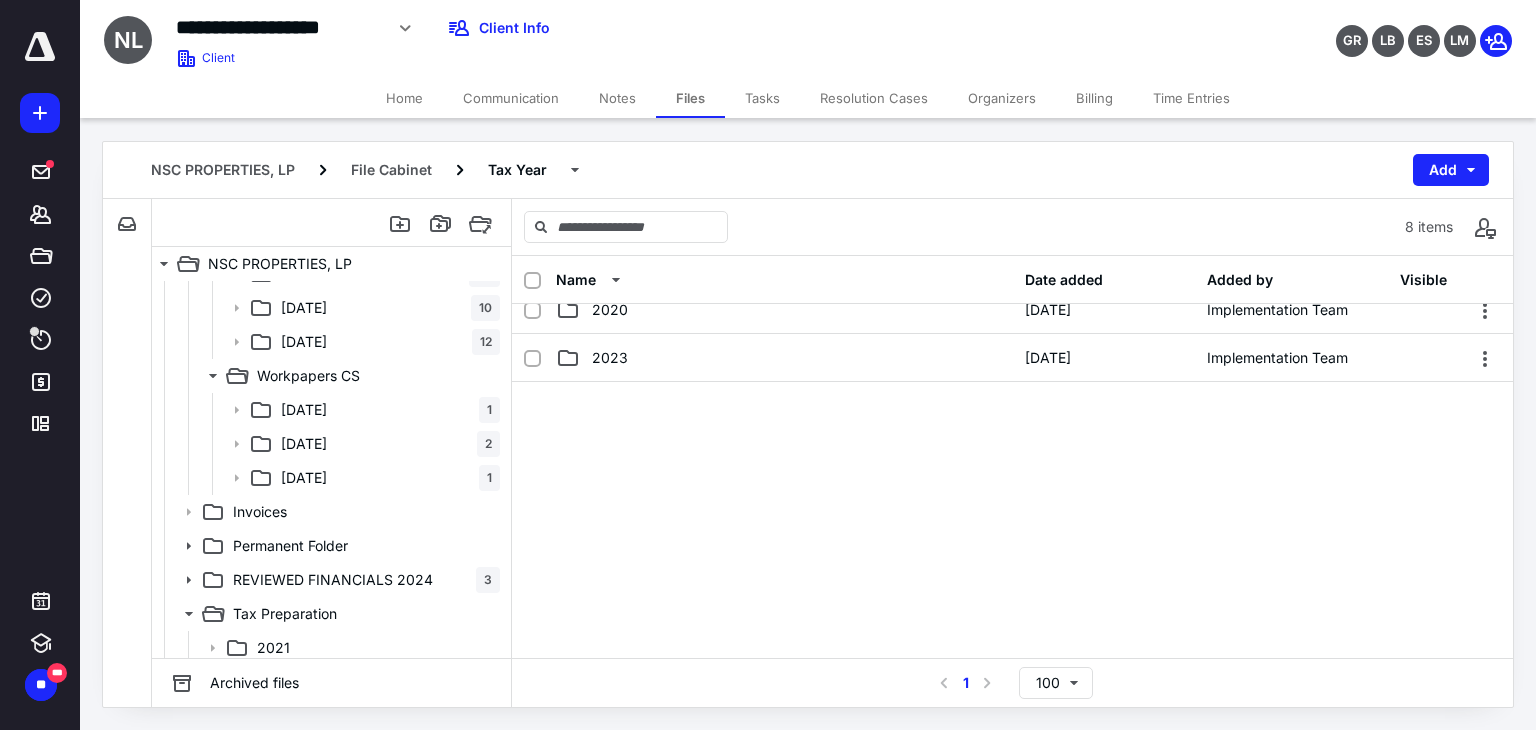 drag, startPoint x: 520, startPoint y: 557, endPoint x: 525, endPoint y: 429, distance: 128.09763 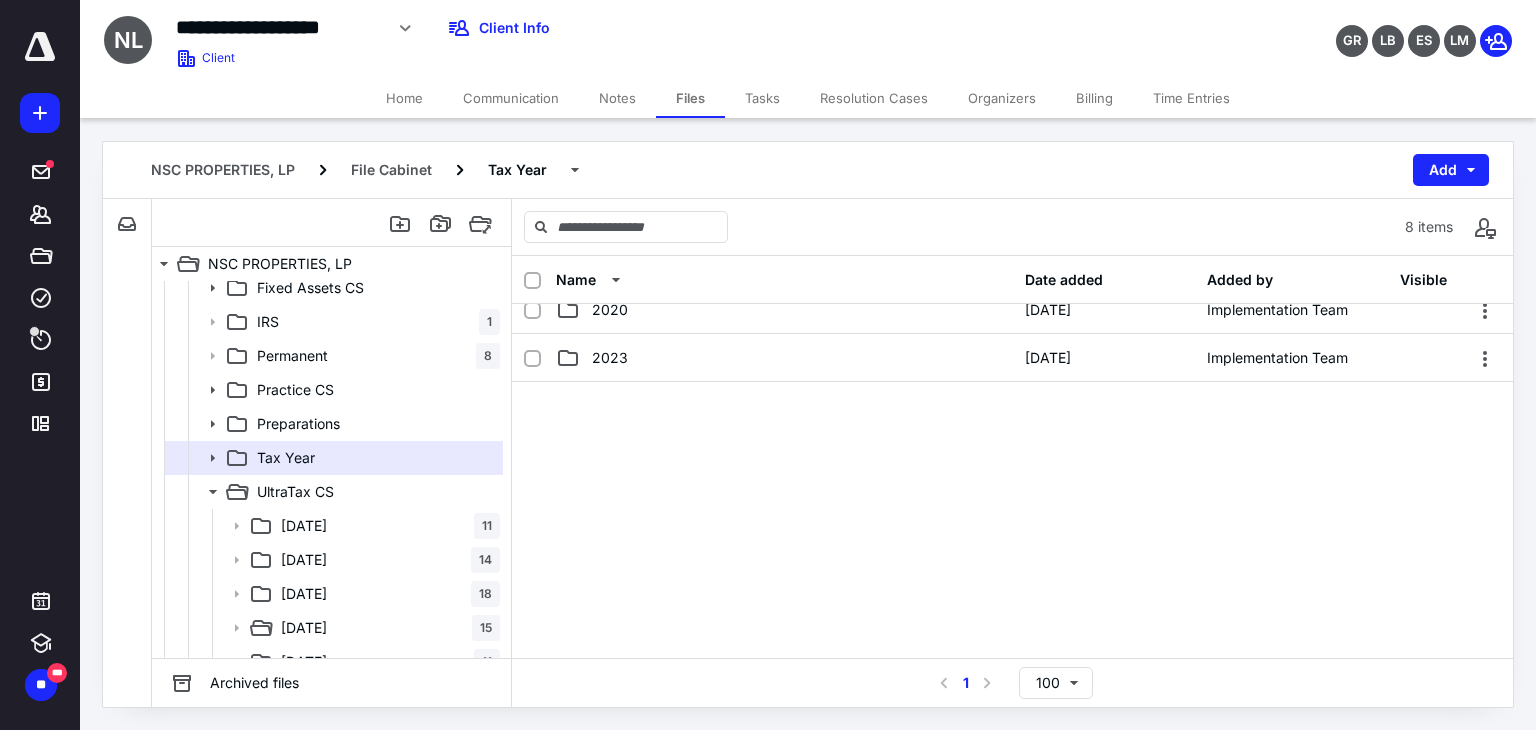 scroll, scrollTop: 270, scrollLeft: 0, axis: vertical 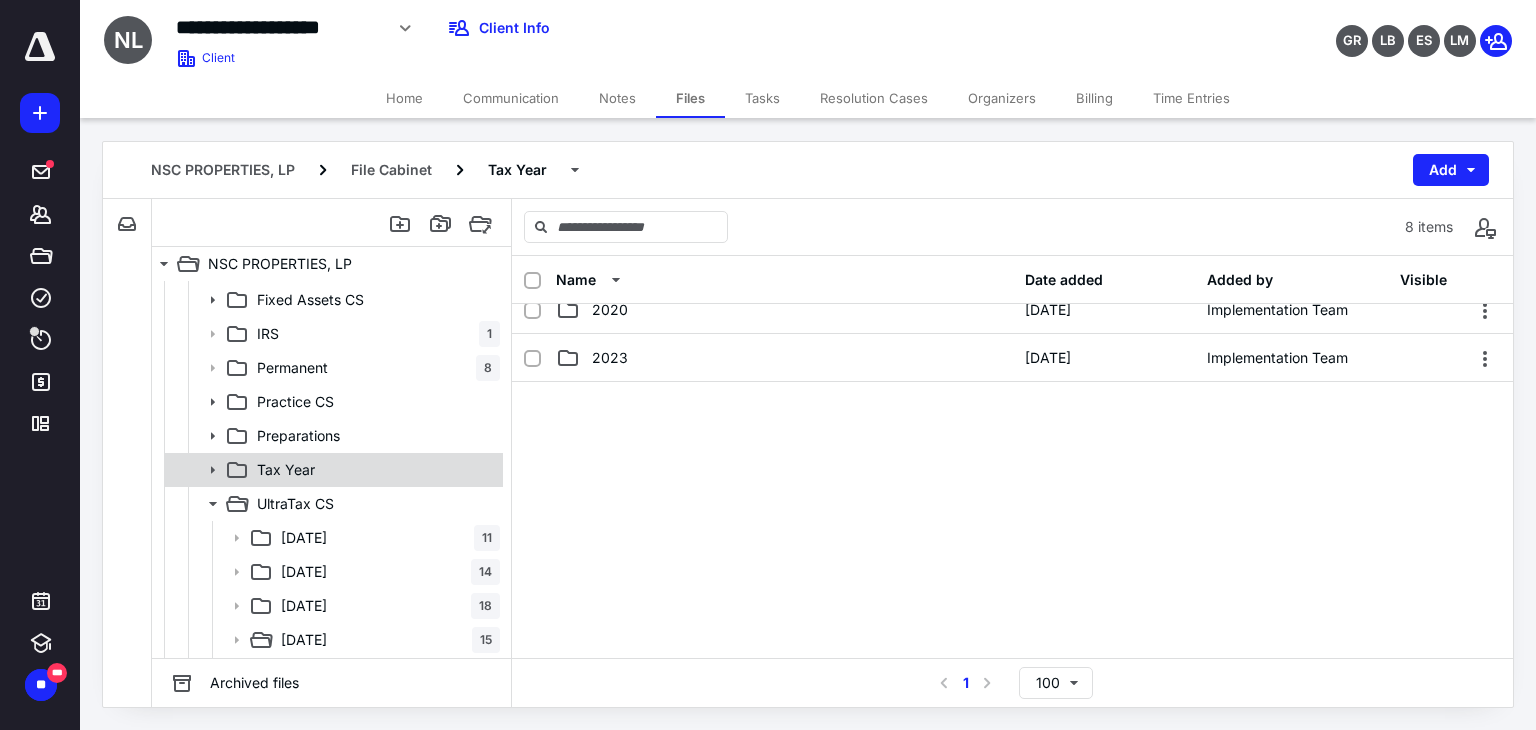 click on "Tax Year" at bounding box center (286, 470) 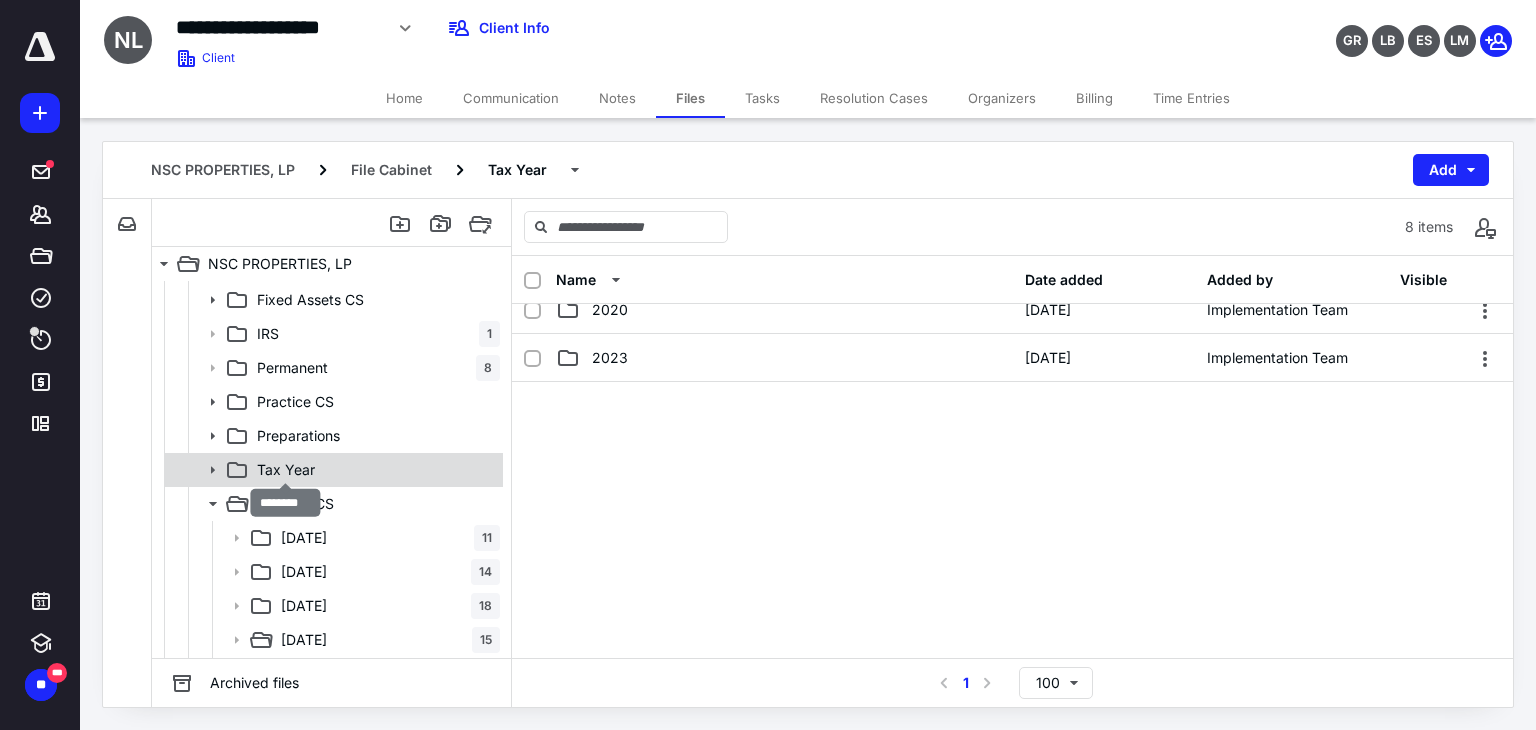 click on "Tax Year" at bounding box center (286, 470) 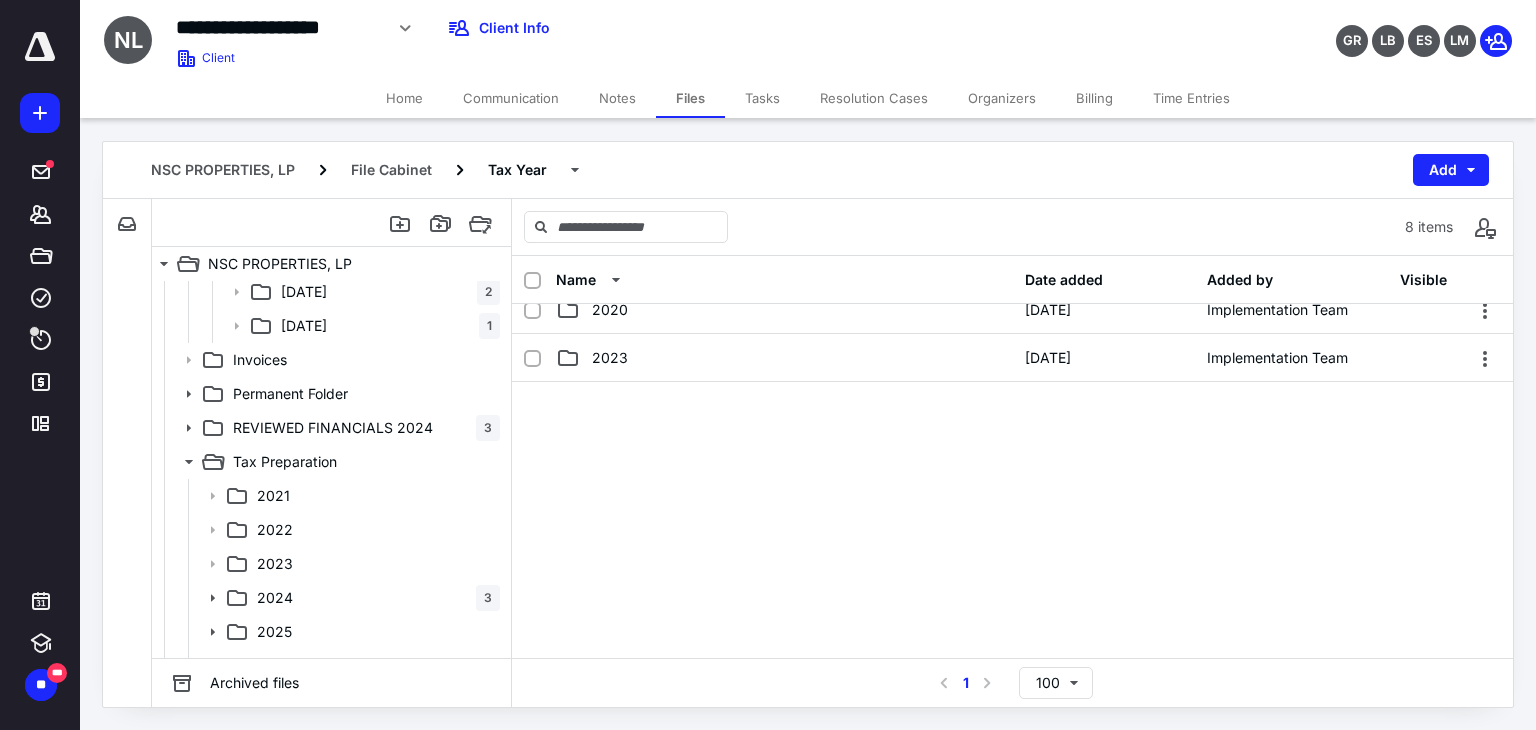 scroll, scrollTop: 1186, scrollLeft: 0, axis: vertical 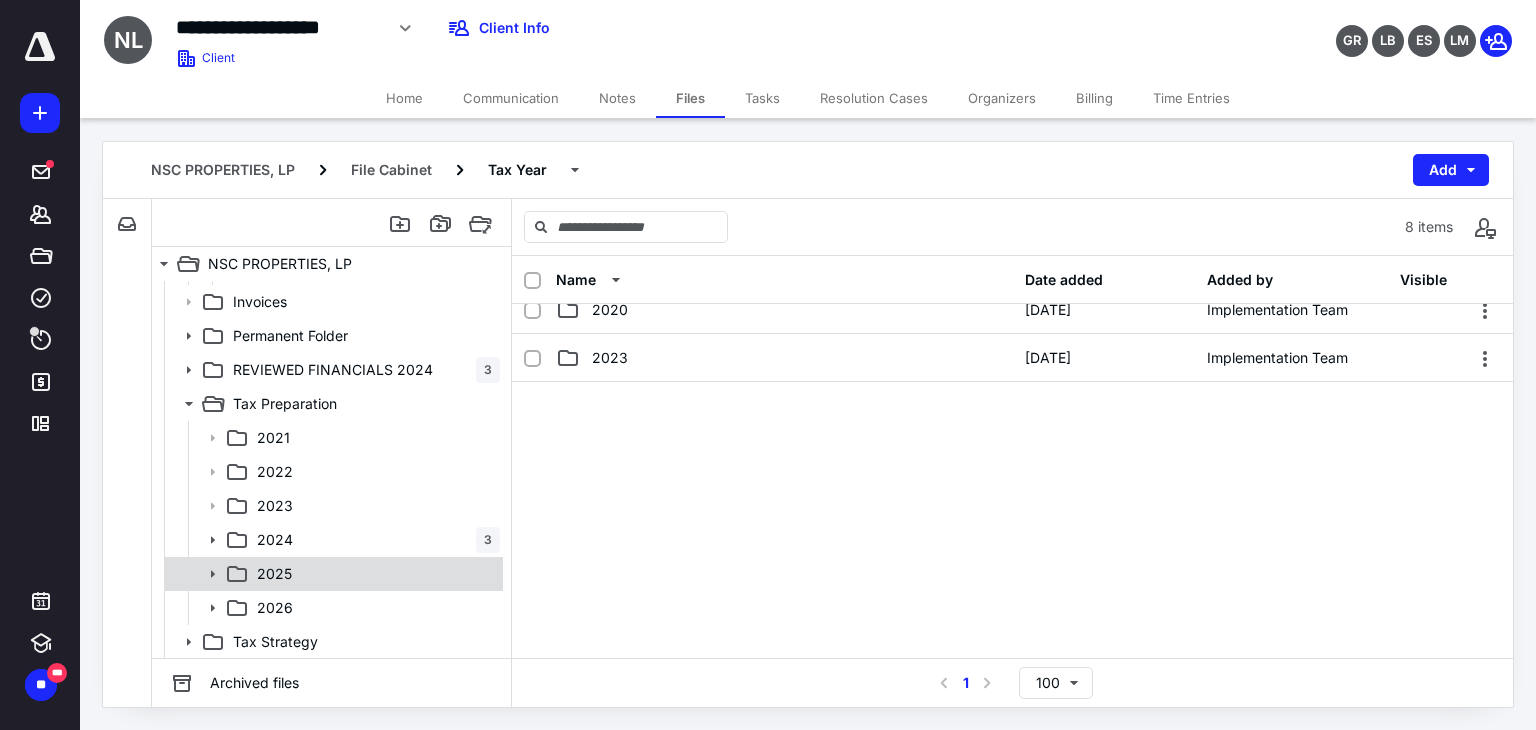 click on "2025" at bounding box center (332, 574) 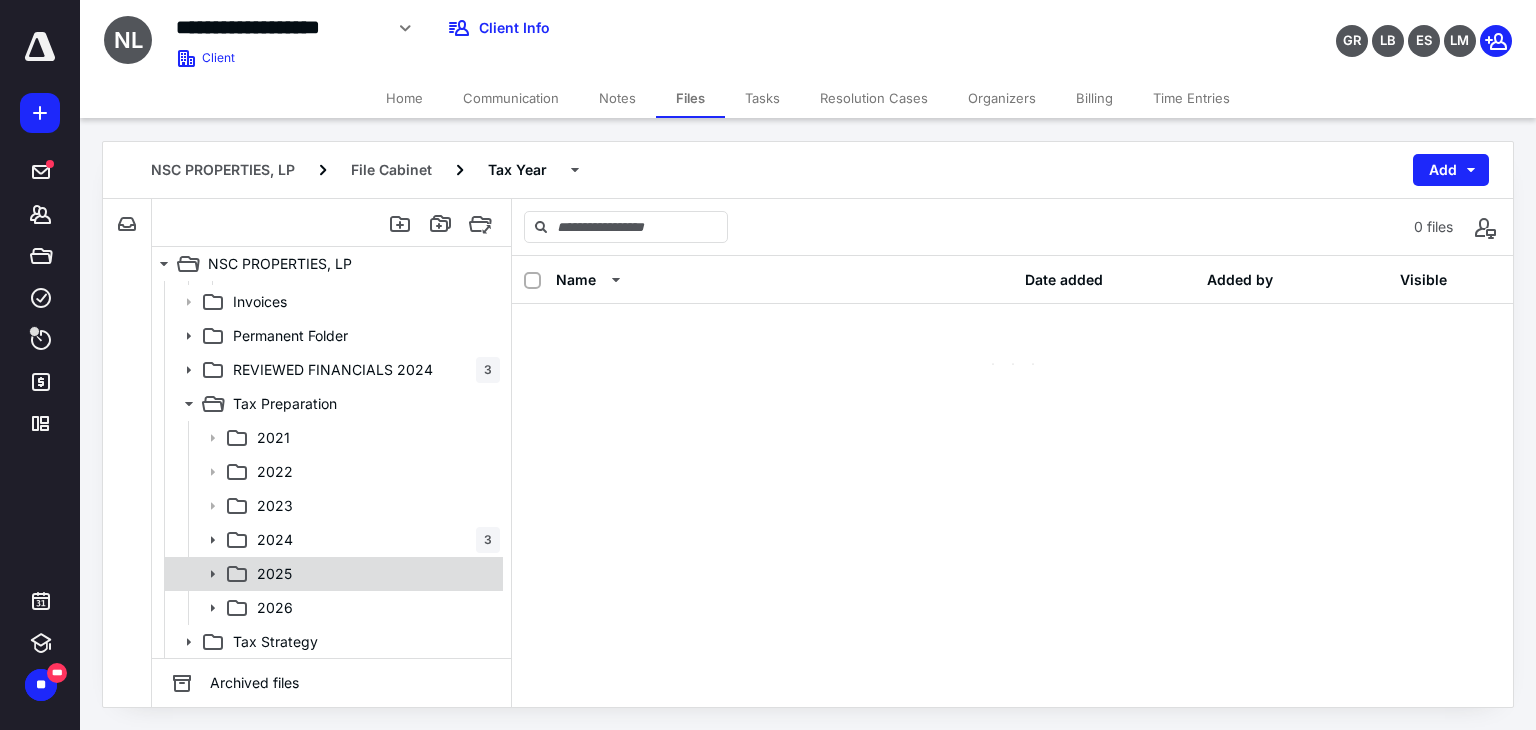 click on "2025" at bounding box center [332, 574] 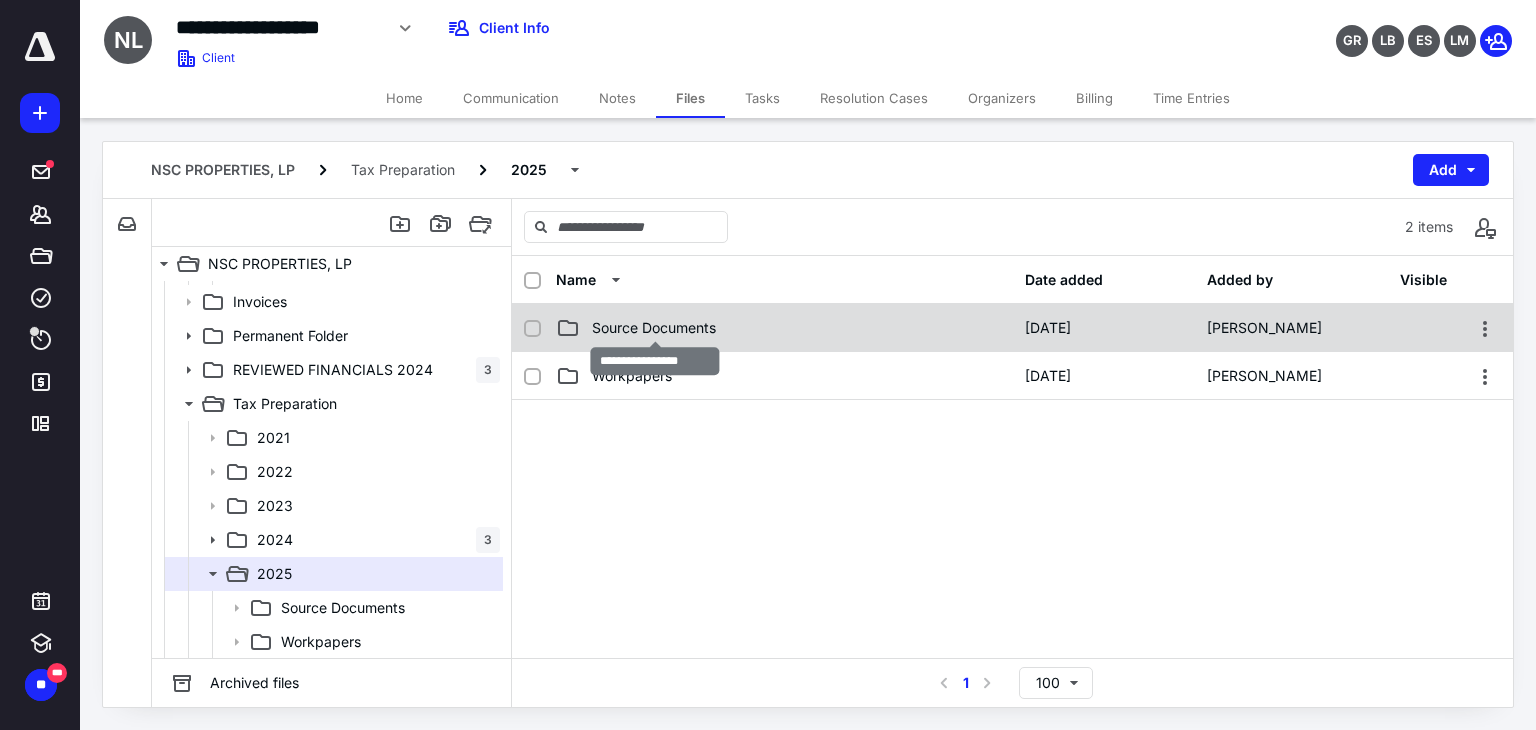 click on "Source Documents" at bounding box center [654, 328] 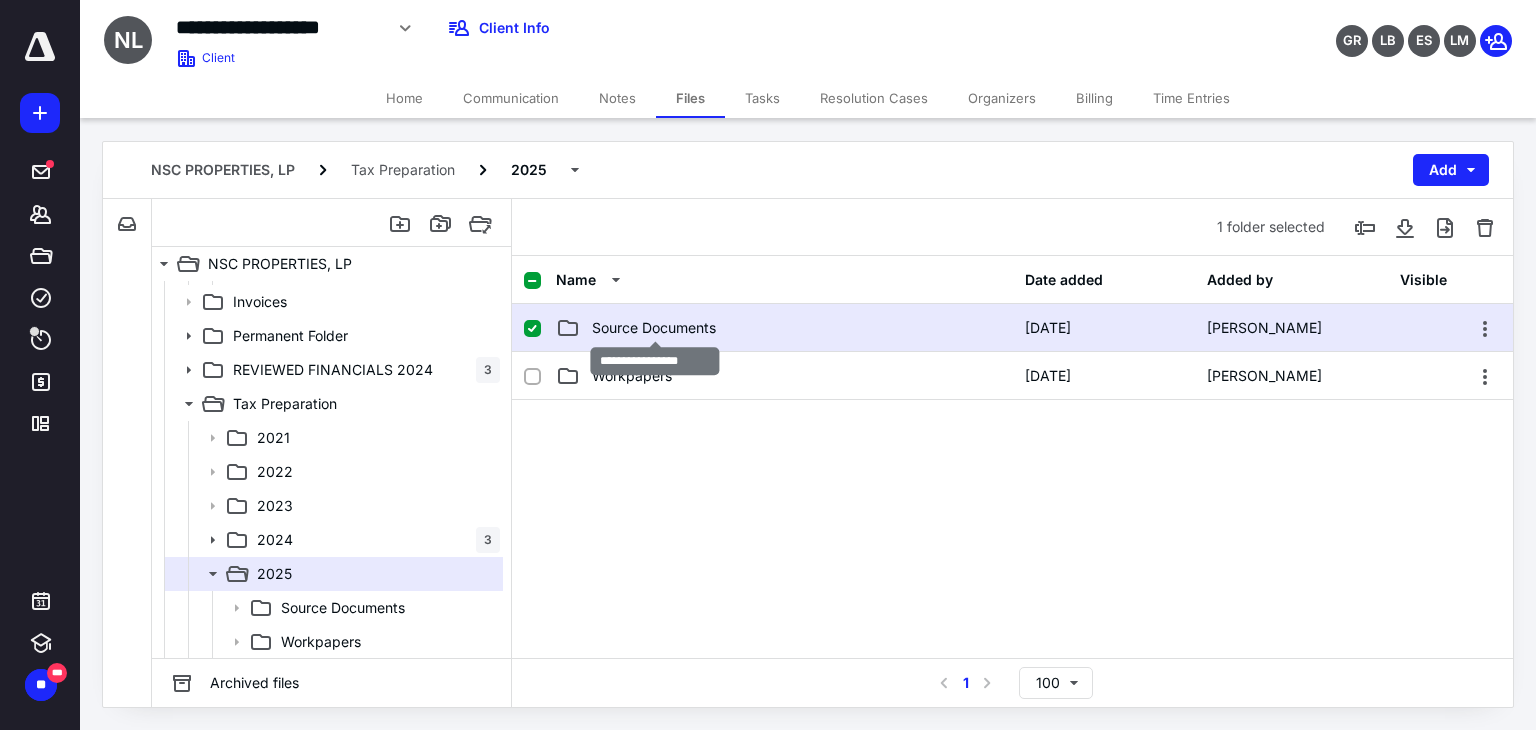 click on "Source Documents" at bounding box center (654, 328) 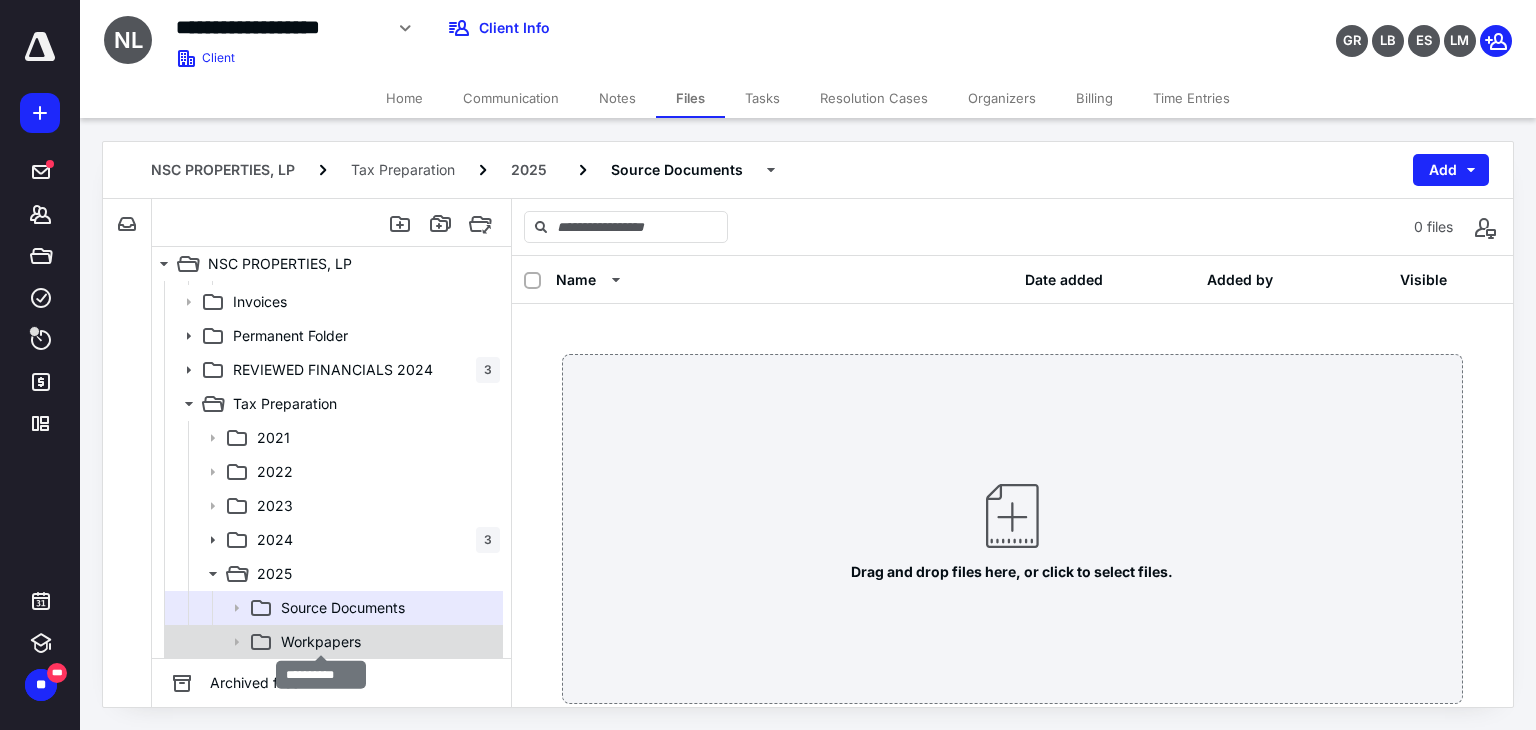 click on "Workpapers" at bounding box center (321, 642) 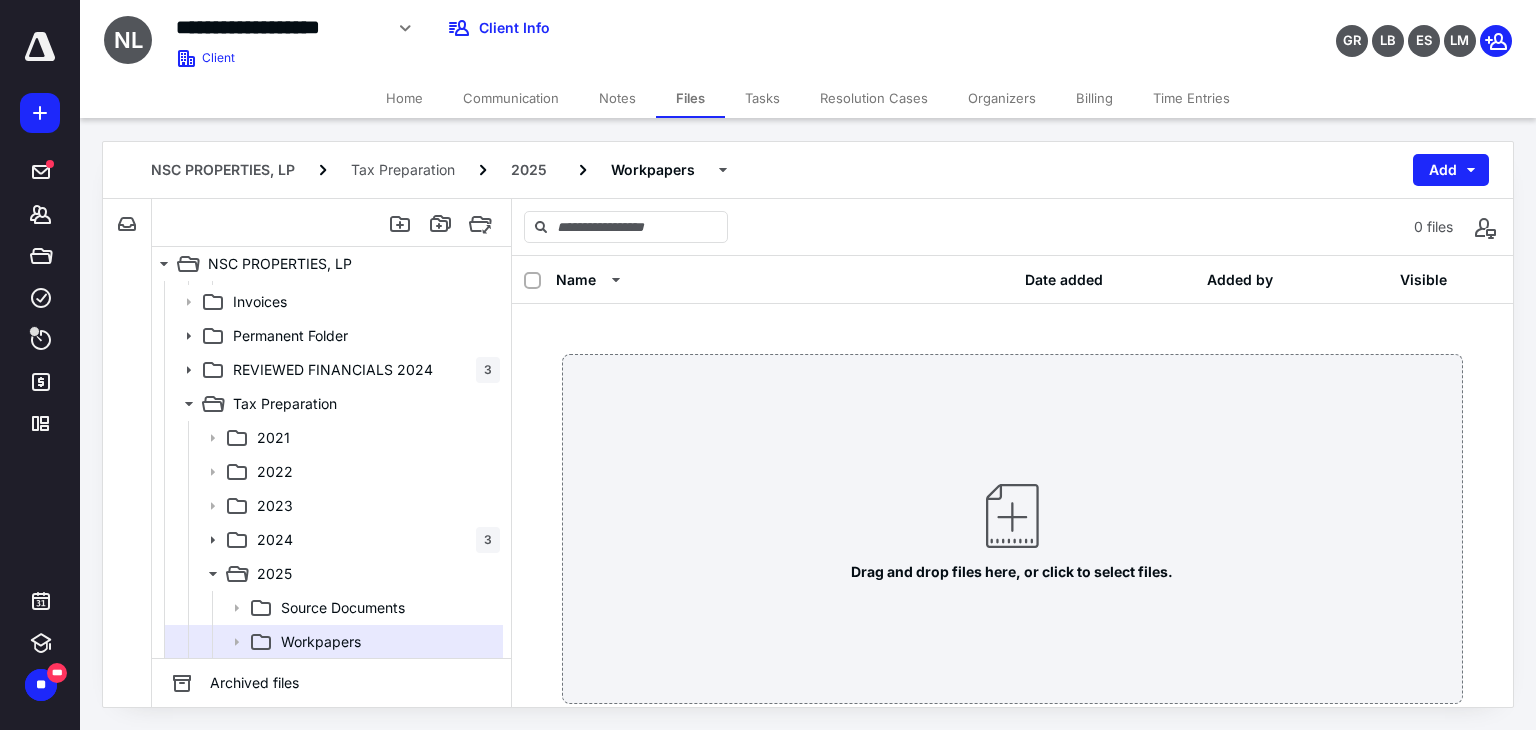 scroll, scrollTop: 1254, scrollLeft: 0, axis: vertical 